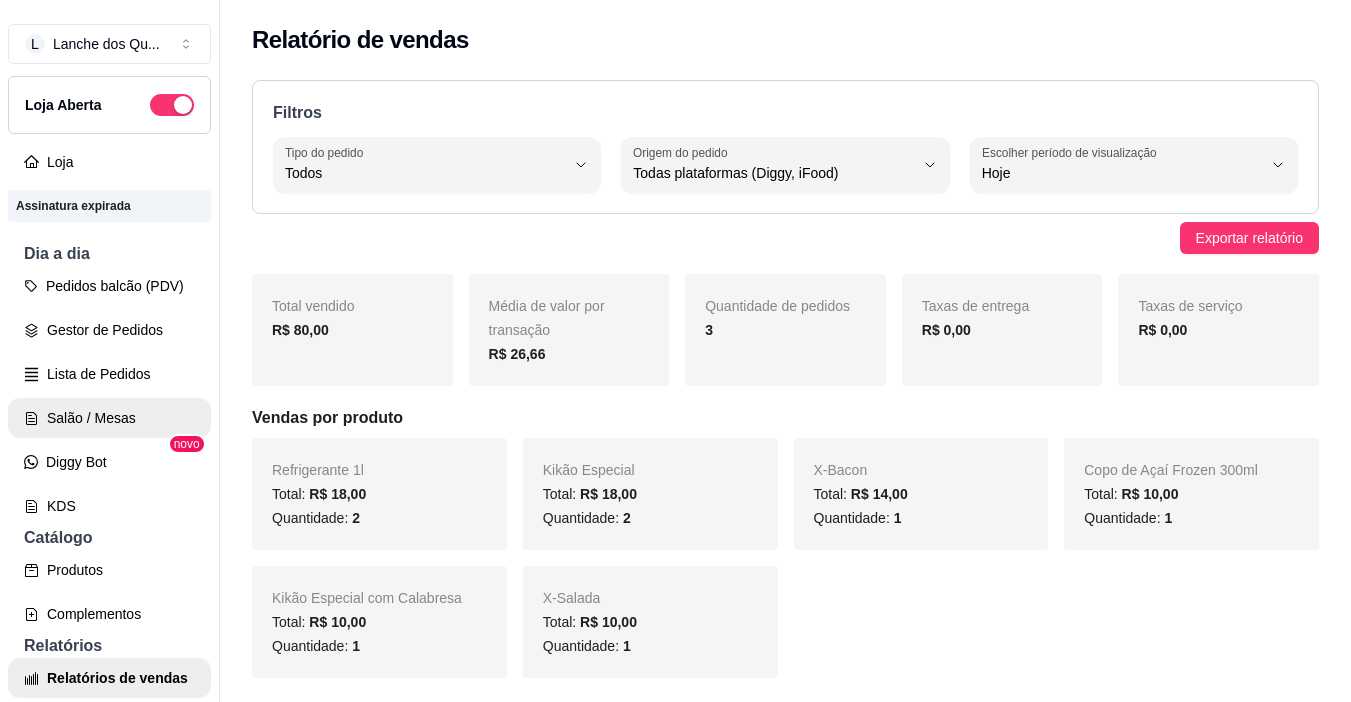 select on "ALL" 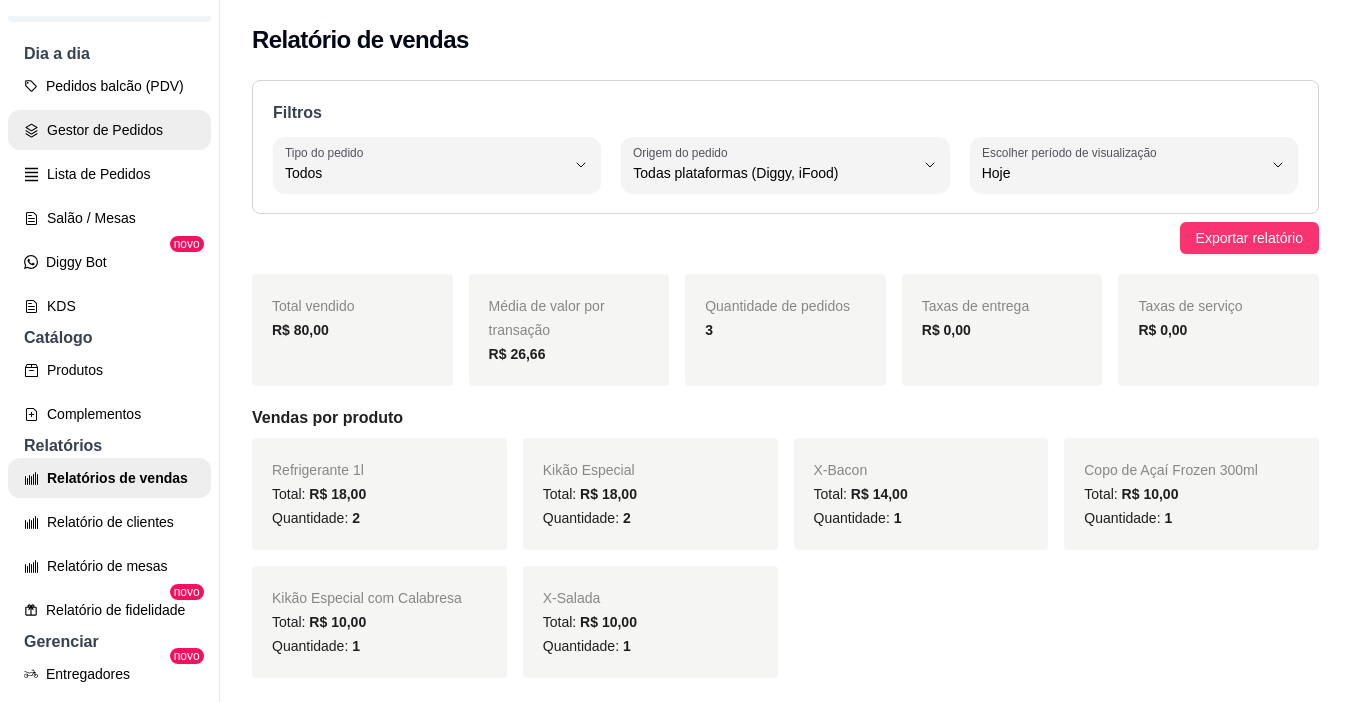 click on "Gestor de Pedidos" at bounding box center (109, 130) 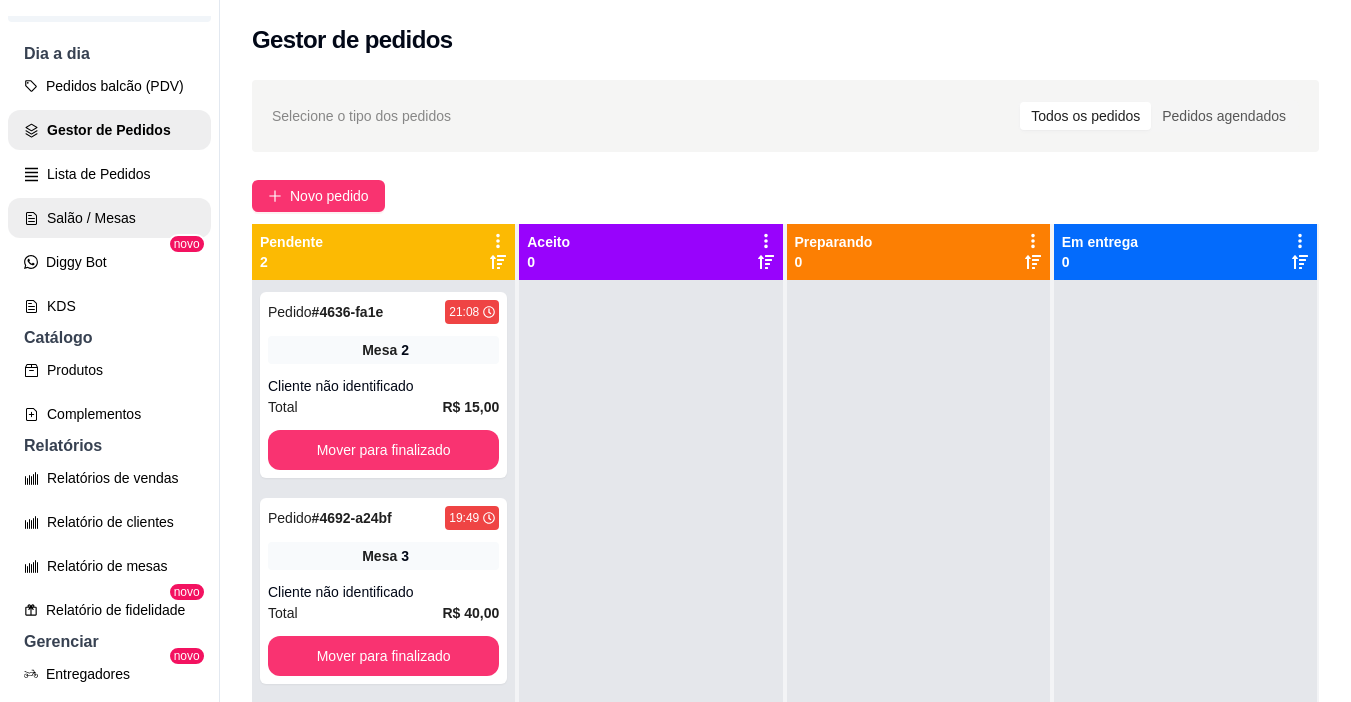 click on "Salão / Mesas" at bounding box center [109, 218] 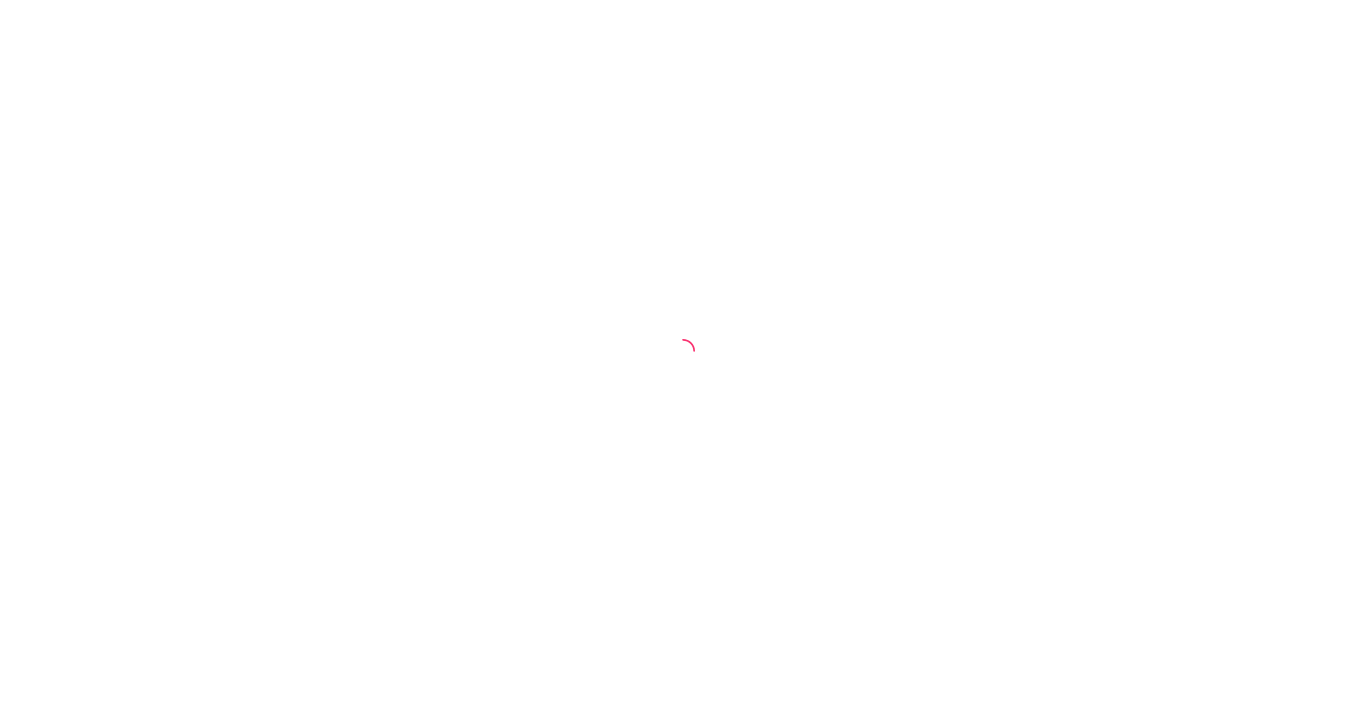 scroll, scrollTop: 0, scrollLeft: 0, axis: both 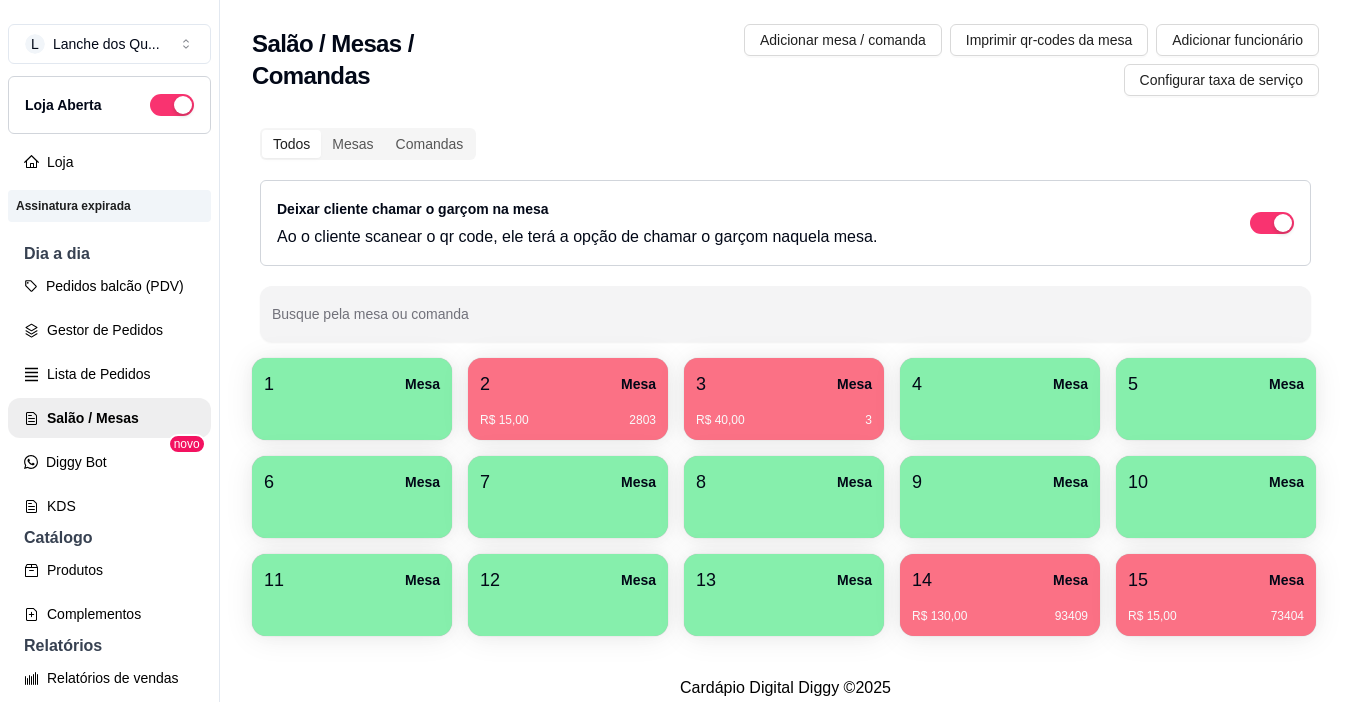 click on "4 Mesa" at bounding box center (1000, 384) 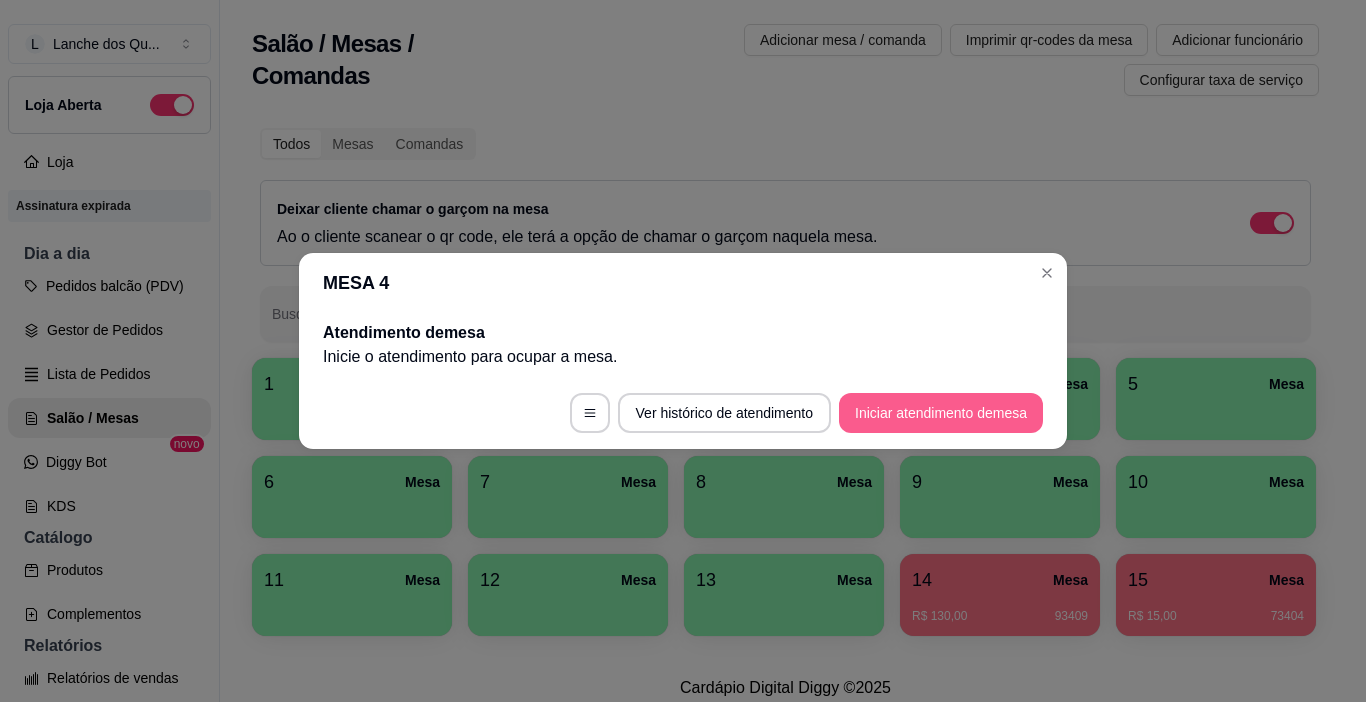 click on "Iniciar atendimento de  mesa" at bounding box center [941, 413] 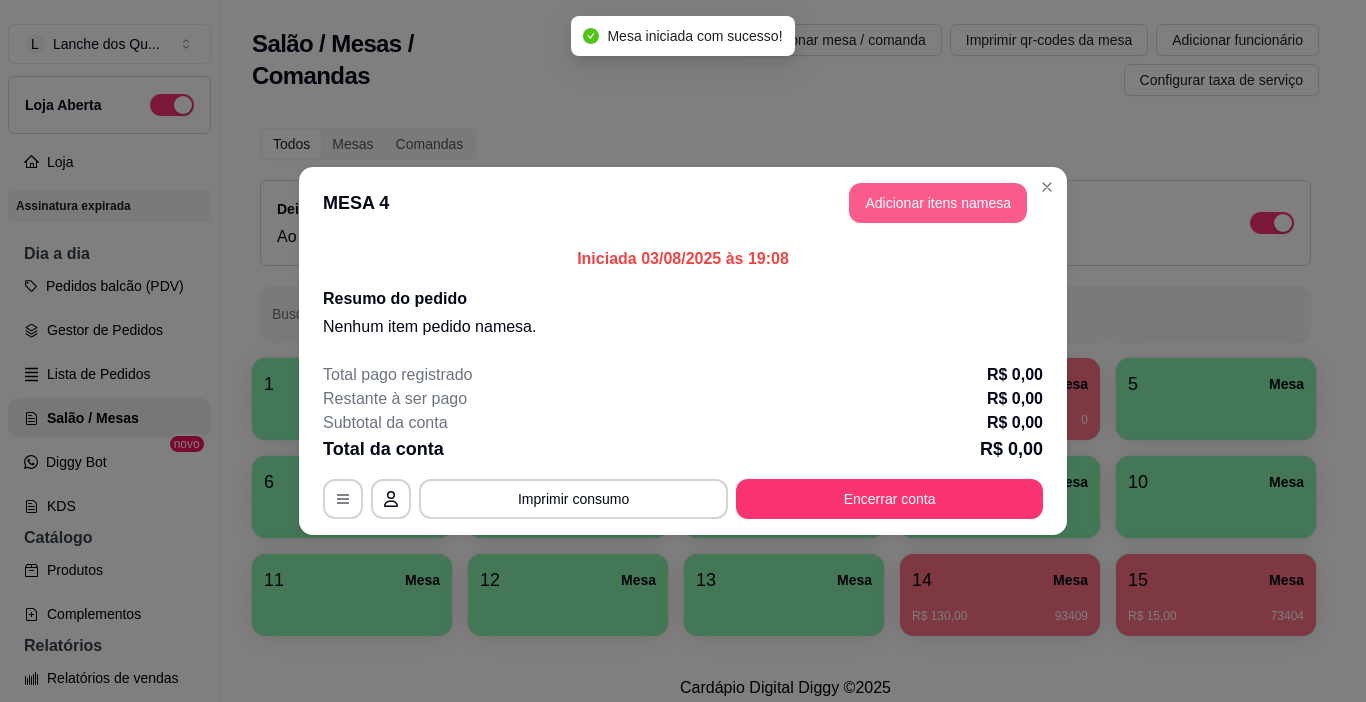 click on "Adicionar itens na  mesa" at bounding box center [938, 203] 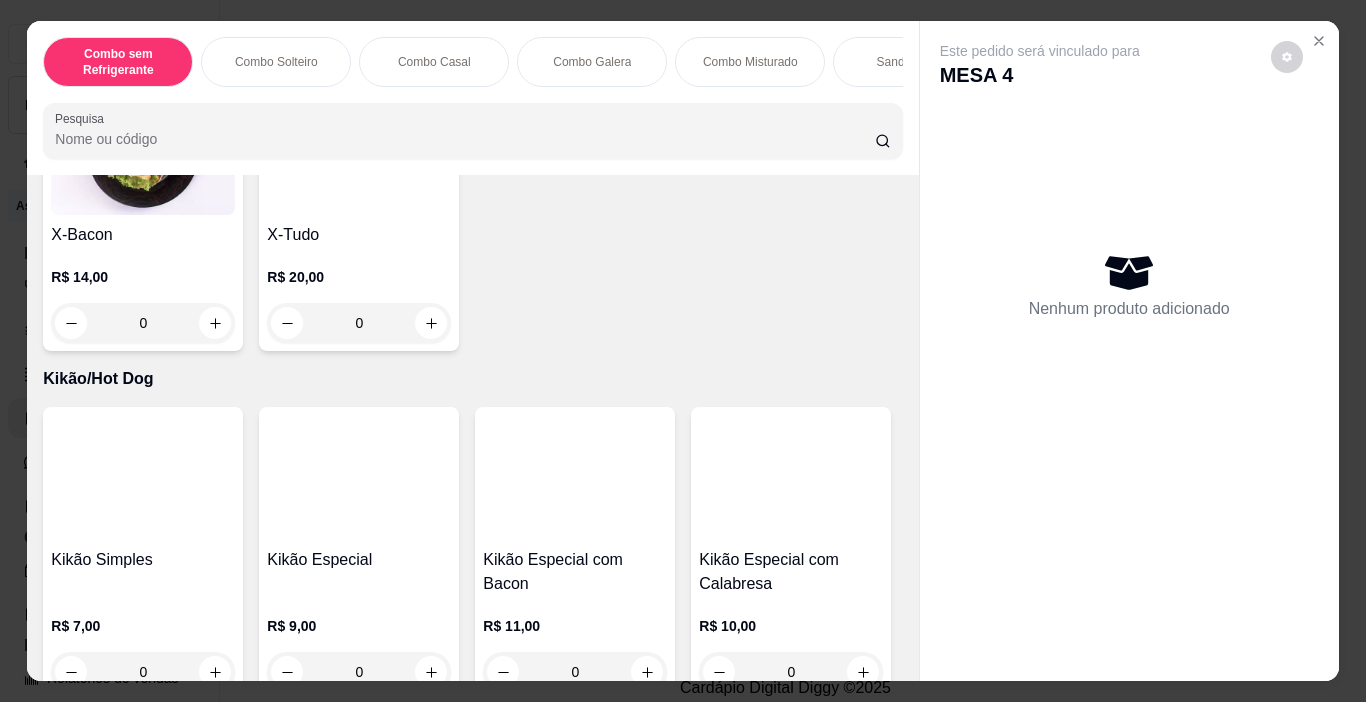 scroll, scrollTop: 3400, scrollLeft: 0, axis: vertical 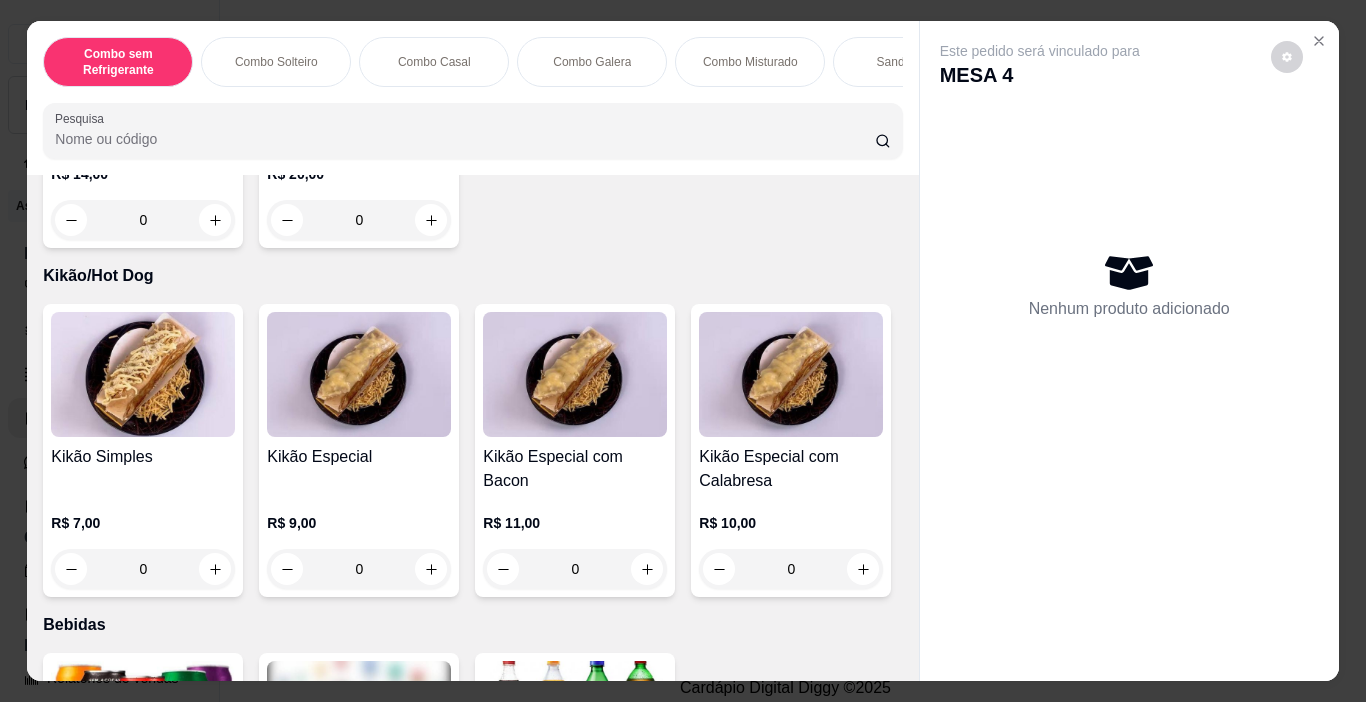click on "0" at bounding box center (359, -65) 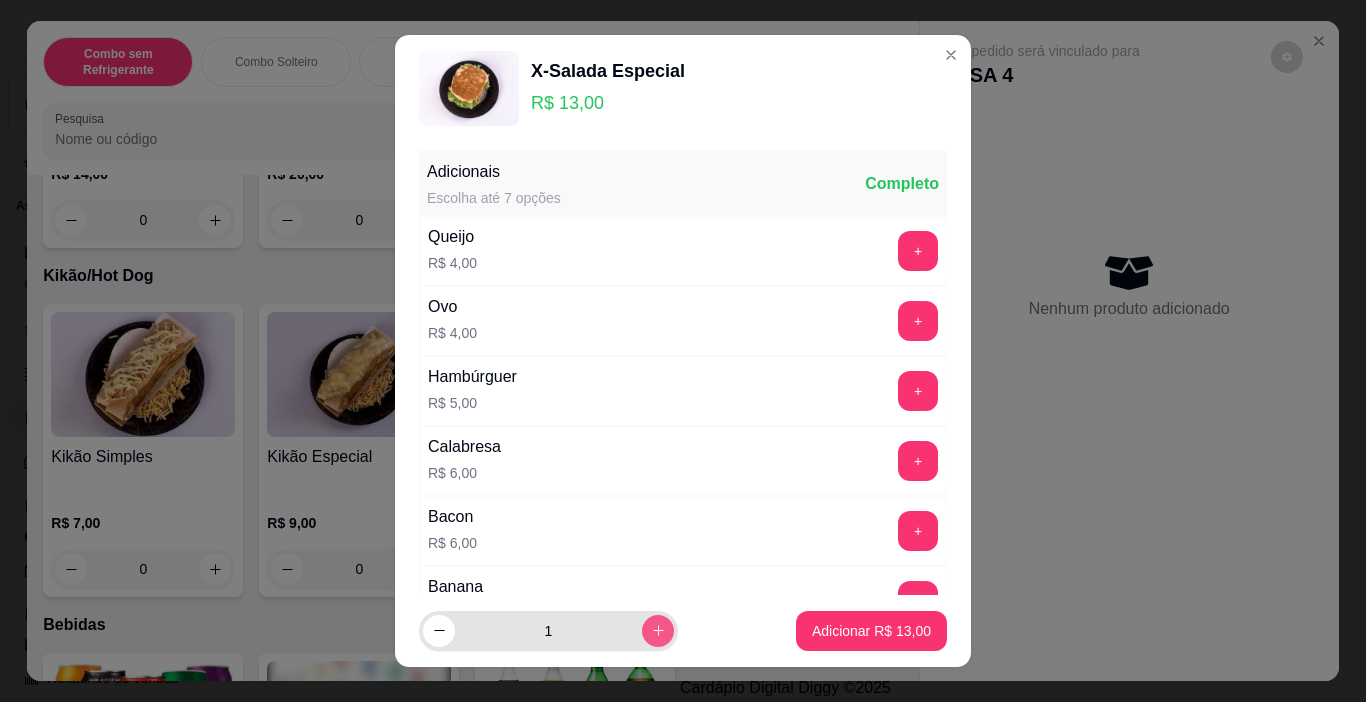 click 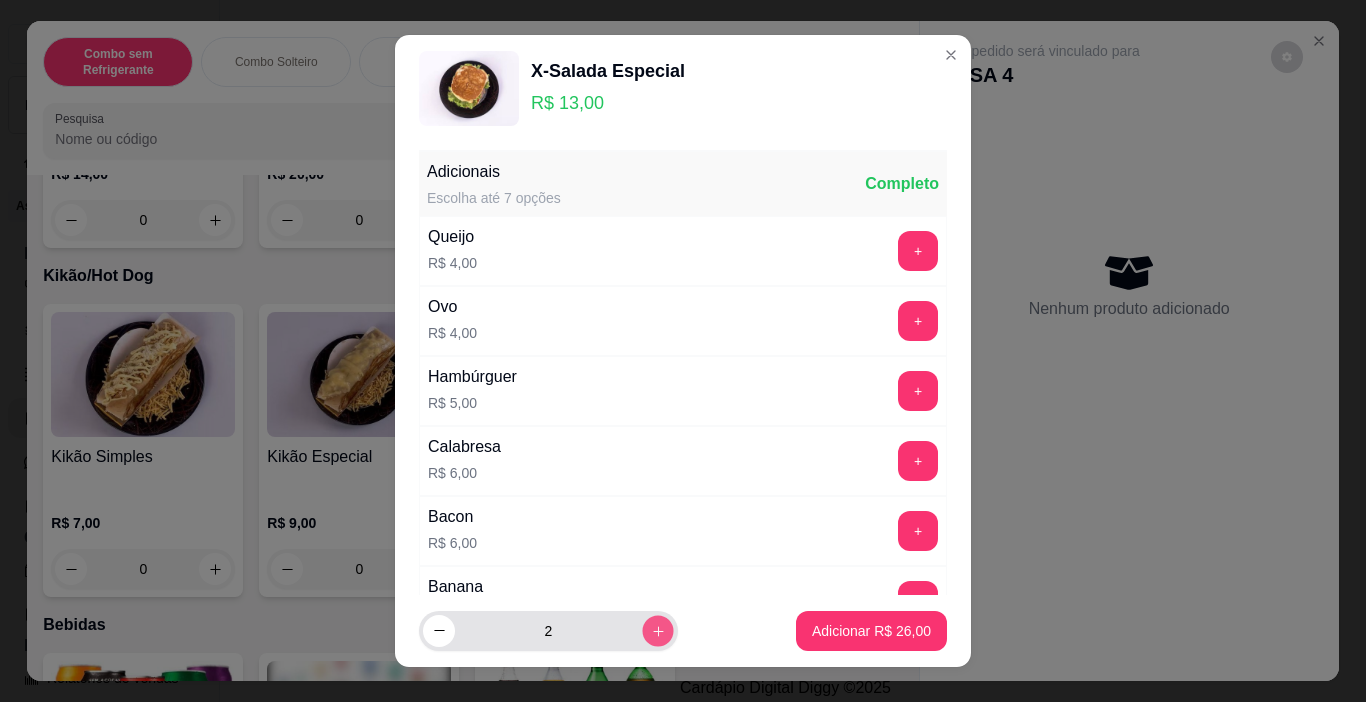 click 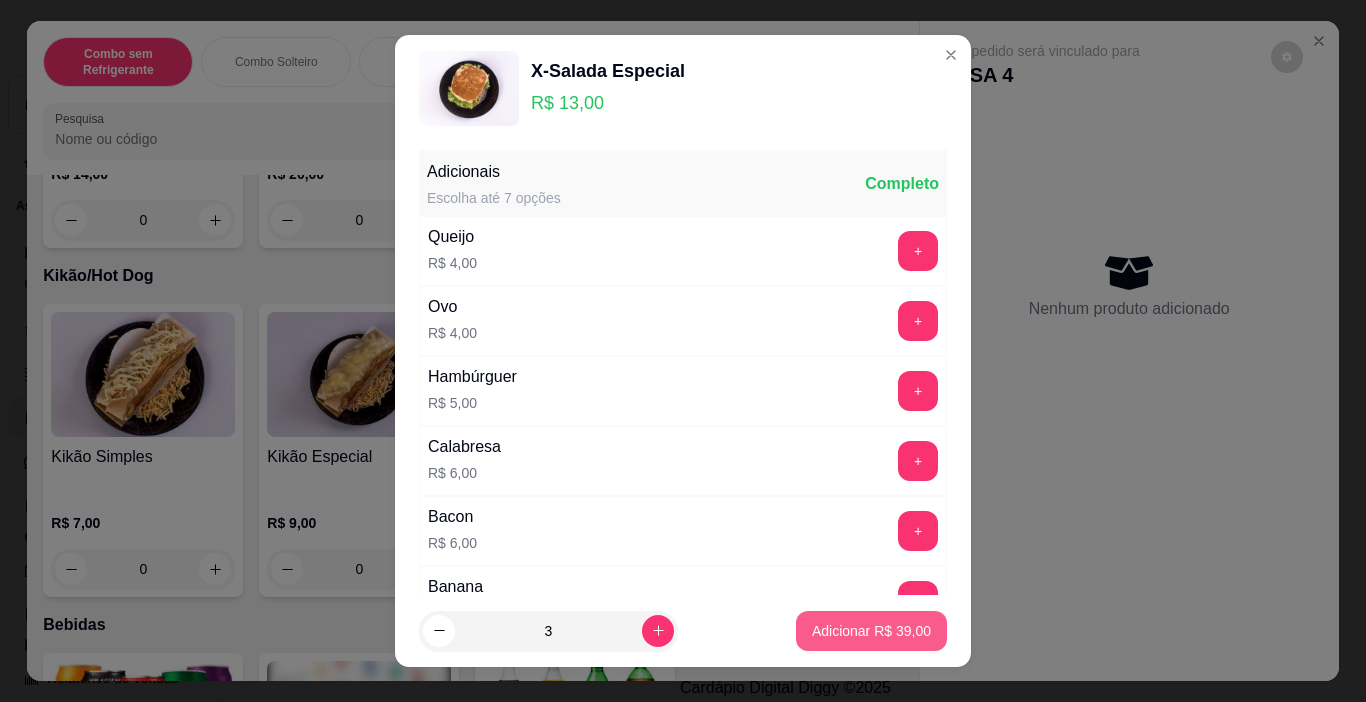 click on "Adicionar   R$ 39,00" at bounding box center (871, 631) 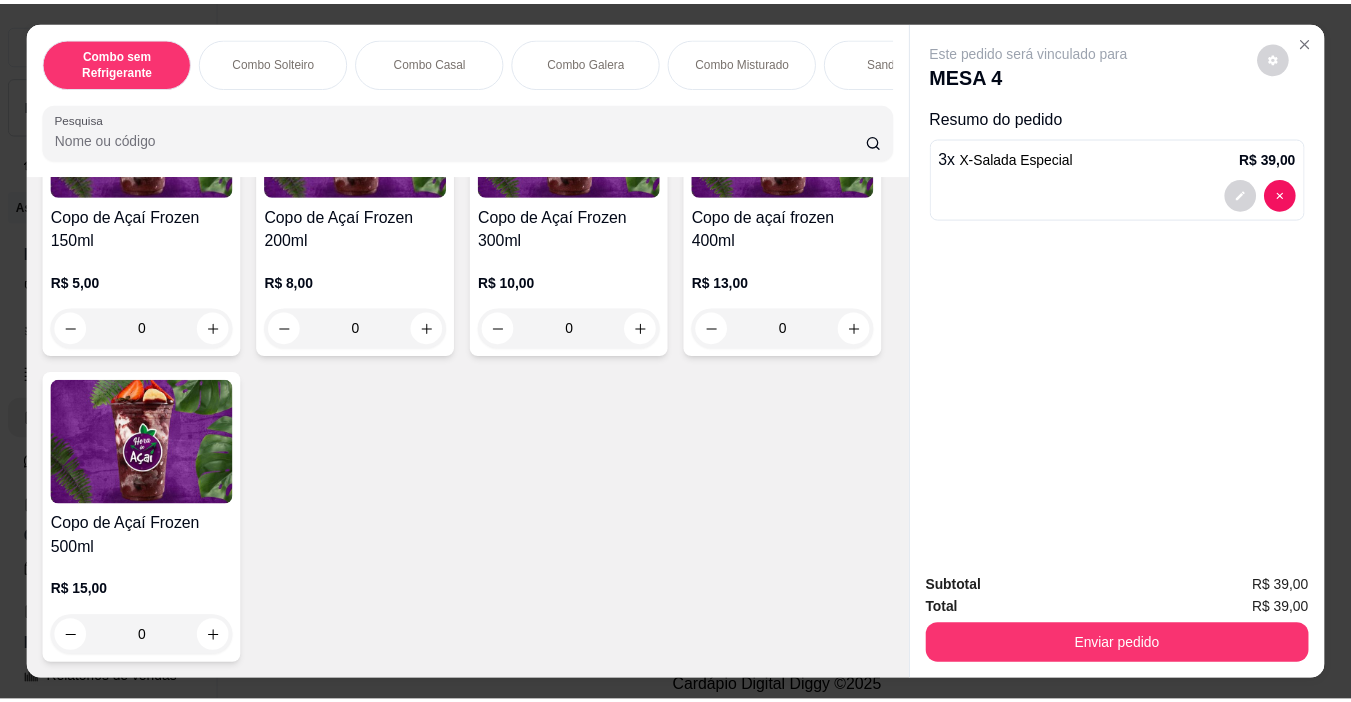 scroll, scrollTop: 4800, scrollLeft: 0, axis: vertical 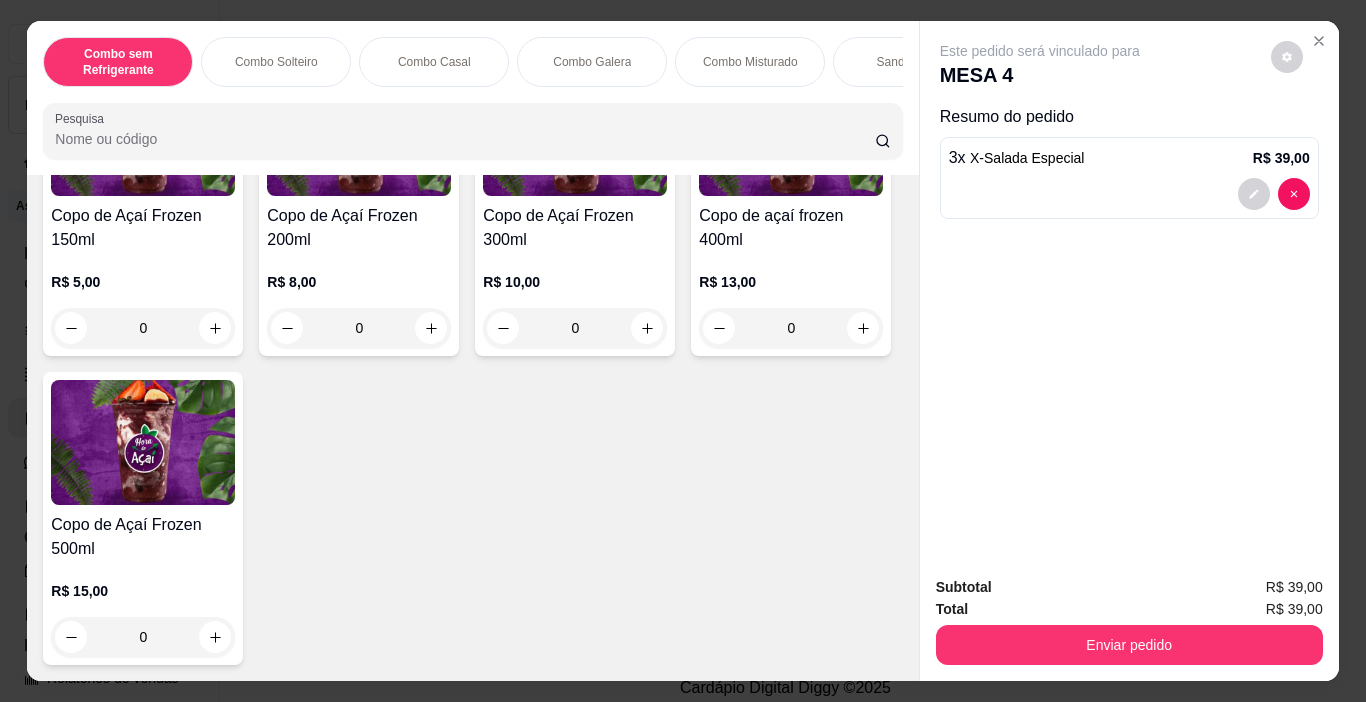 click at bounding box center (359, -192) 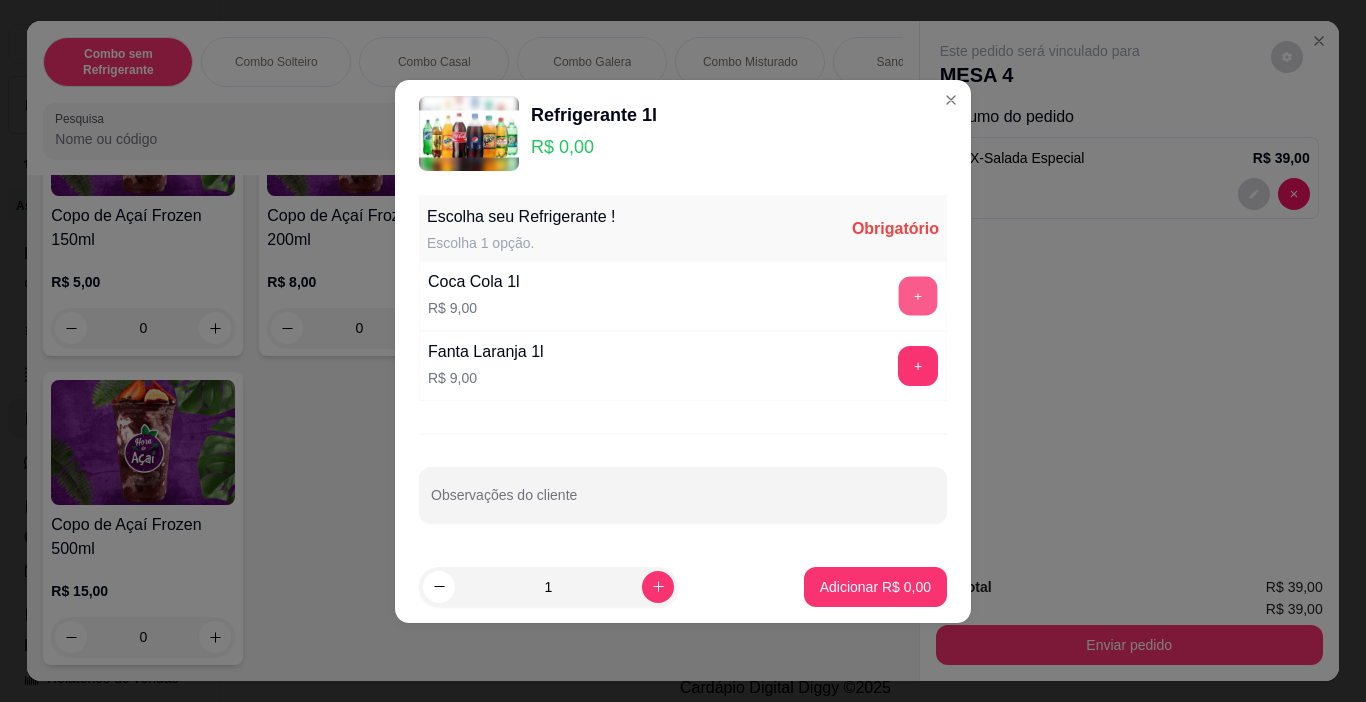 click on "+" at bounding box center (918, 295) 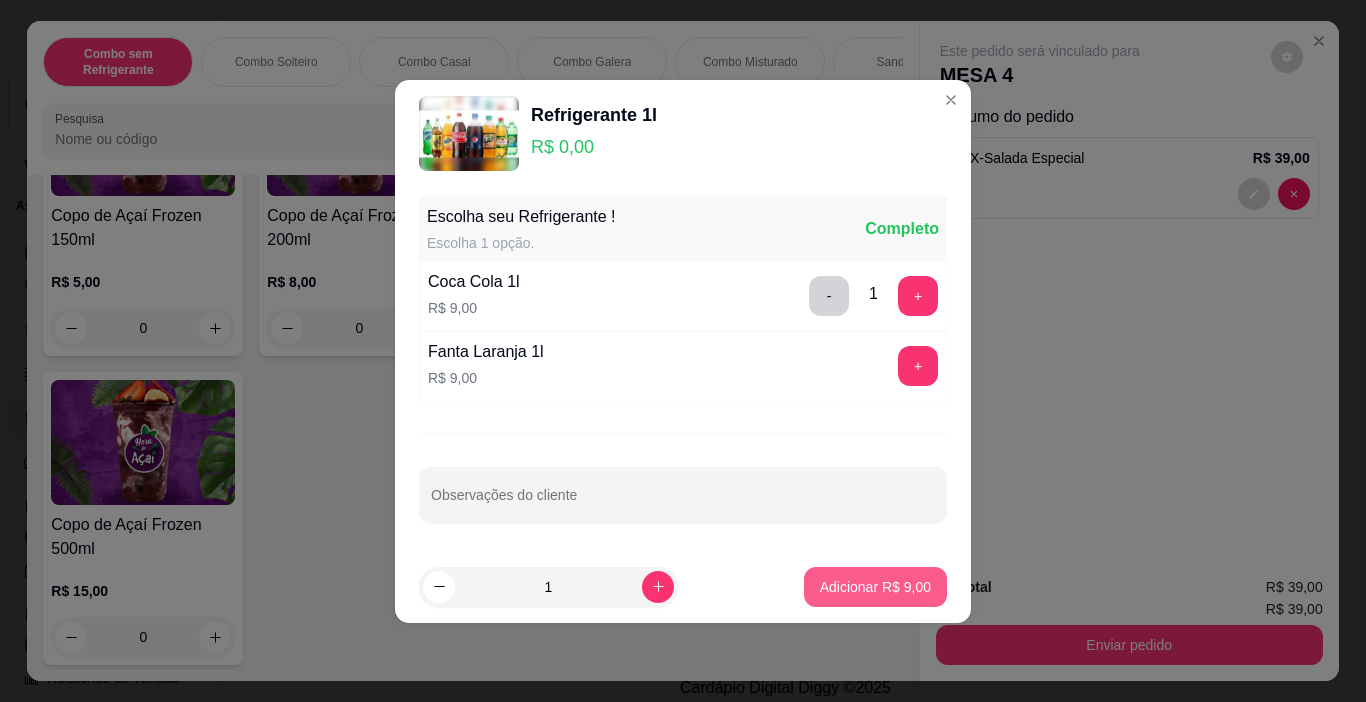 click on "Adicionar   R$ 9,00" at bounding box center (875, 587) 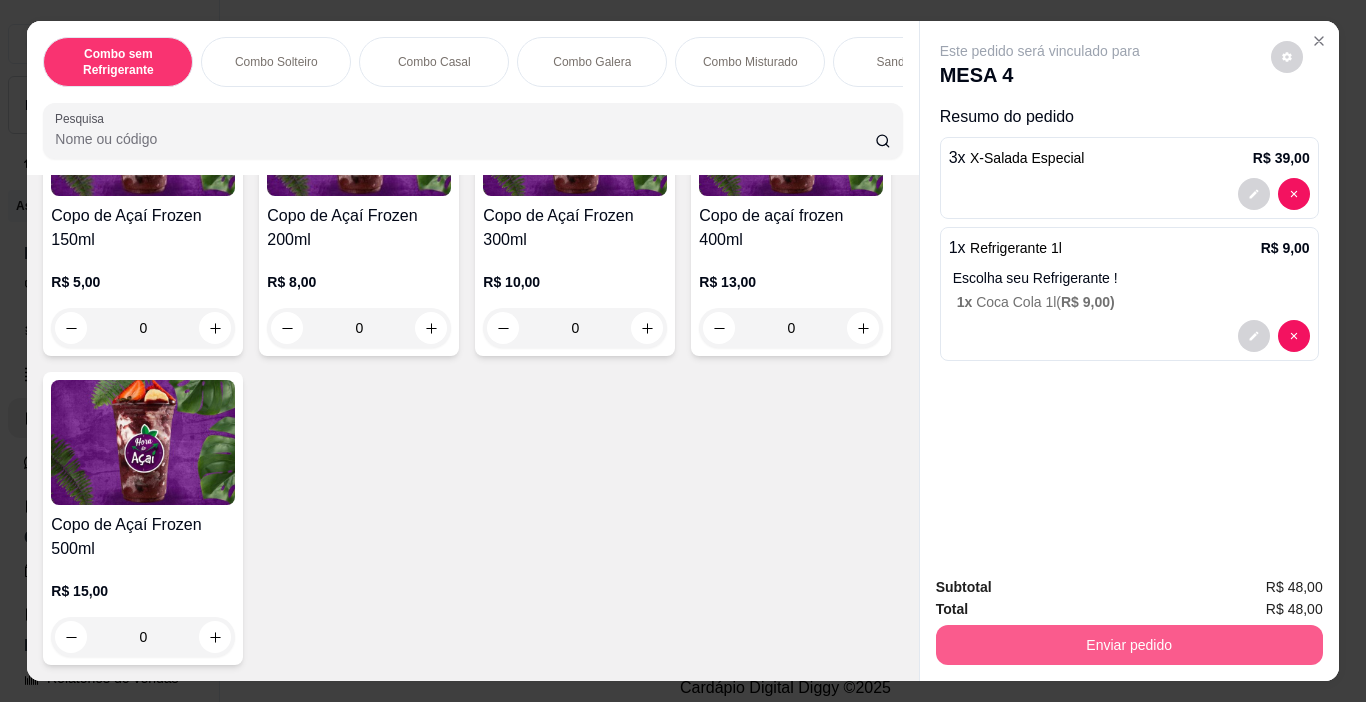 click on "Enviar pedido" at bounding box center [1129, 645] 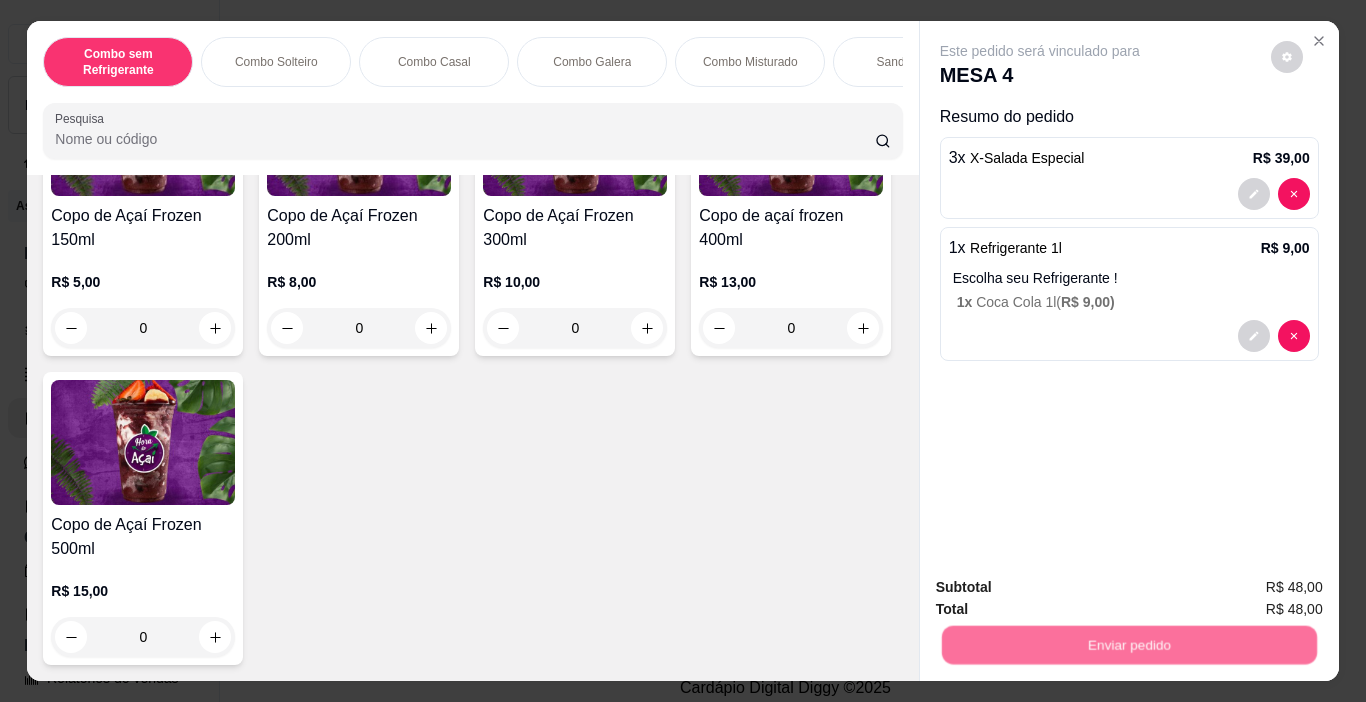 click on "Não registrar e enviar pedido" at bounding box center [1063, 588] 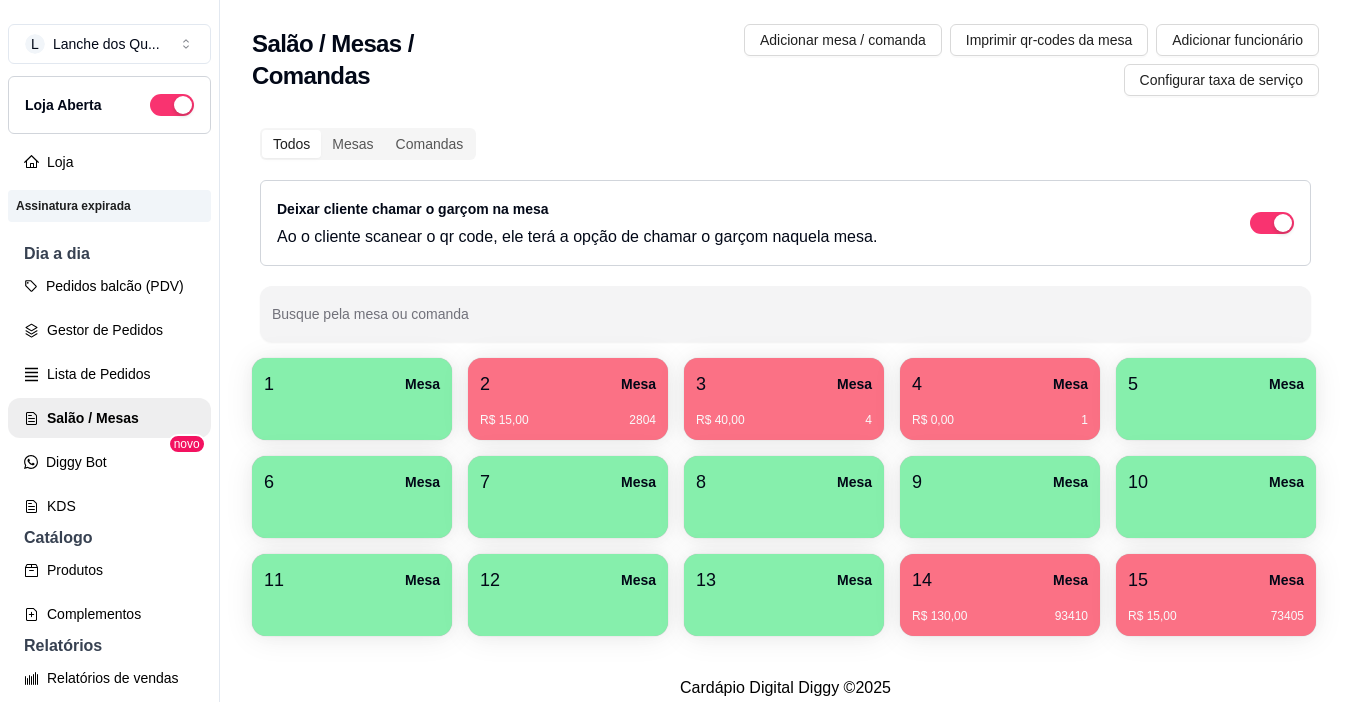 type 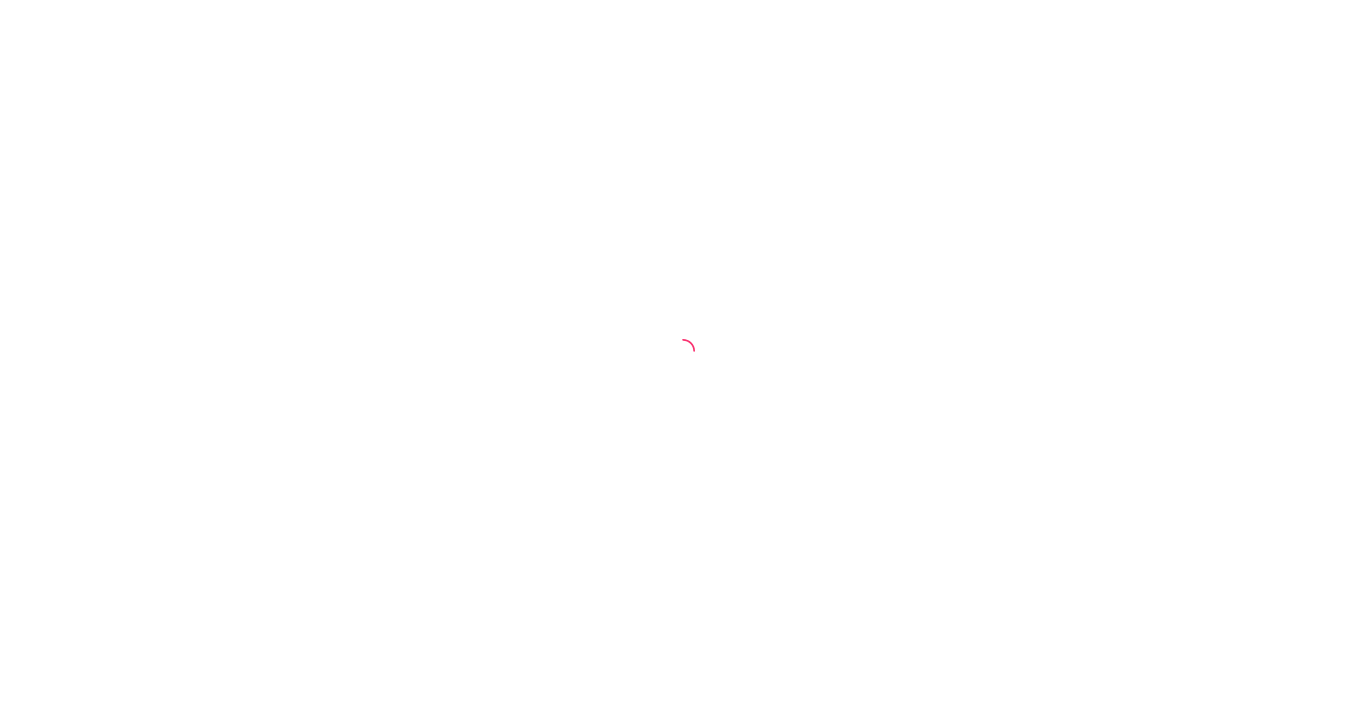 scroll, scrollTop: 0, scrollLeft: 0, axis: both 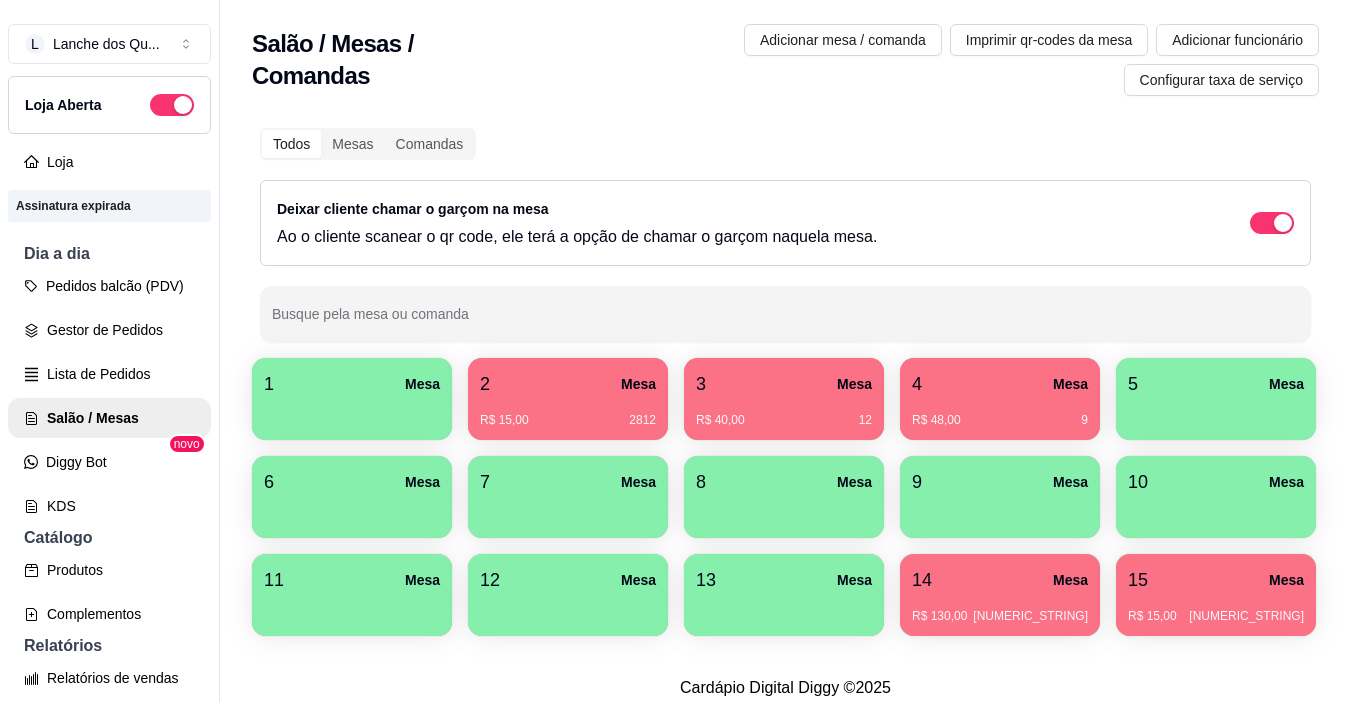 click on "1 Mesa" at bounding box center [352, 384] 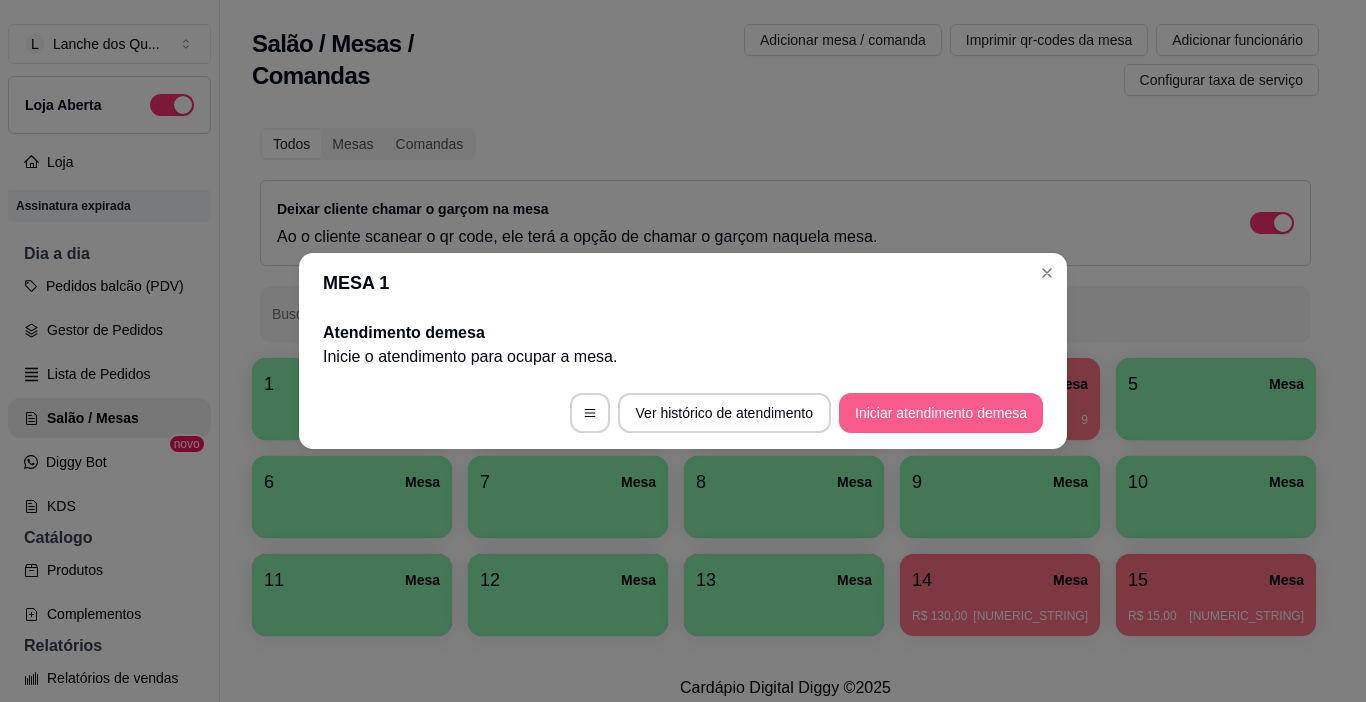 click on "Iniciar atendimento de  mesa" at bounding box center (941, 413) 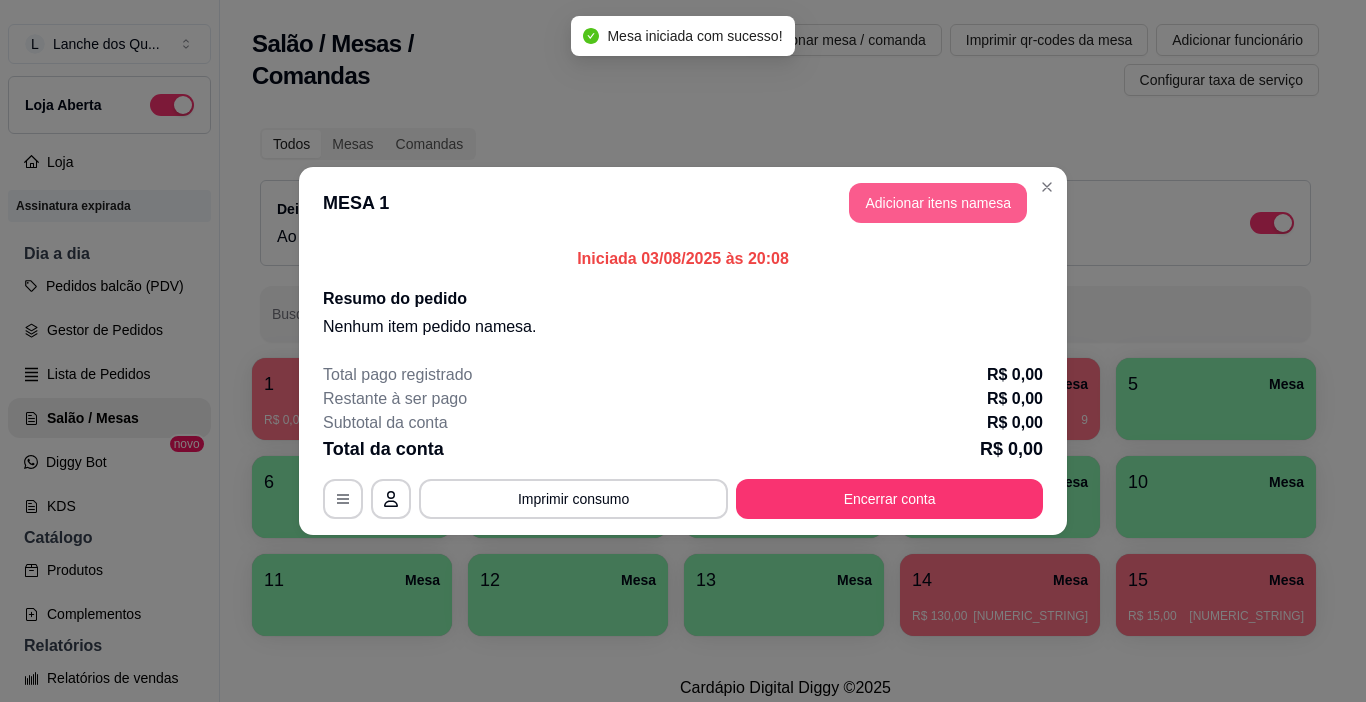 click on "Adicionar itens na  mesa" at bounding box center (938, 203) 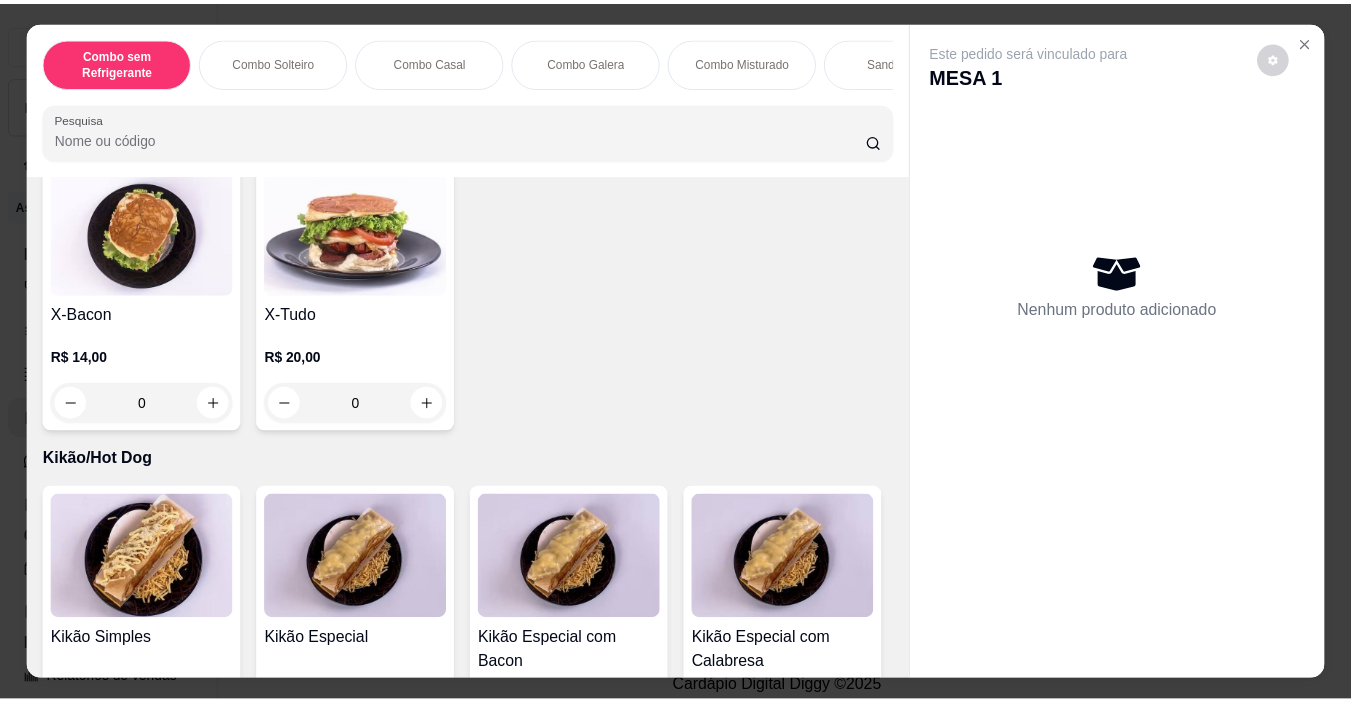 scroll, scrollTop: 3200, scrollLeft: 0, axis: vertical 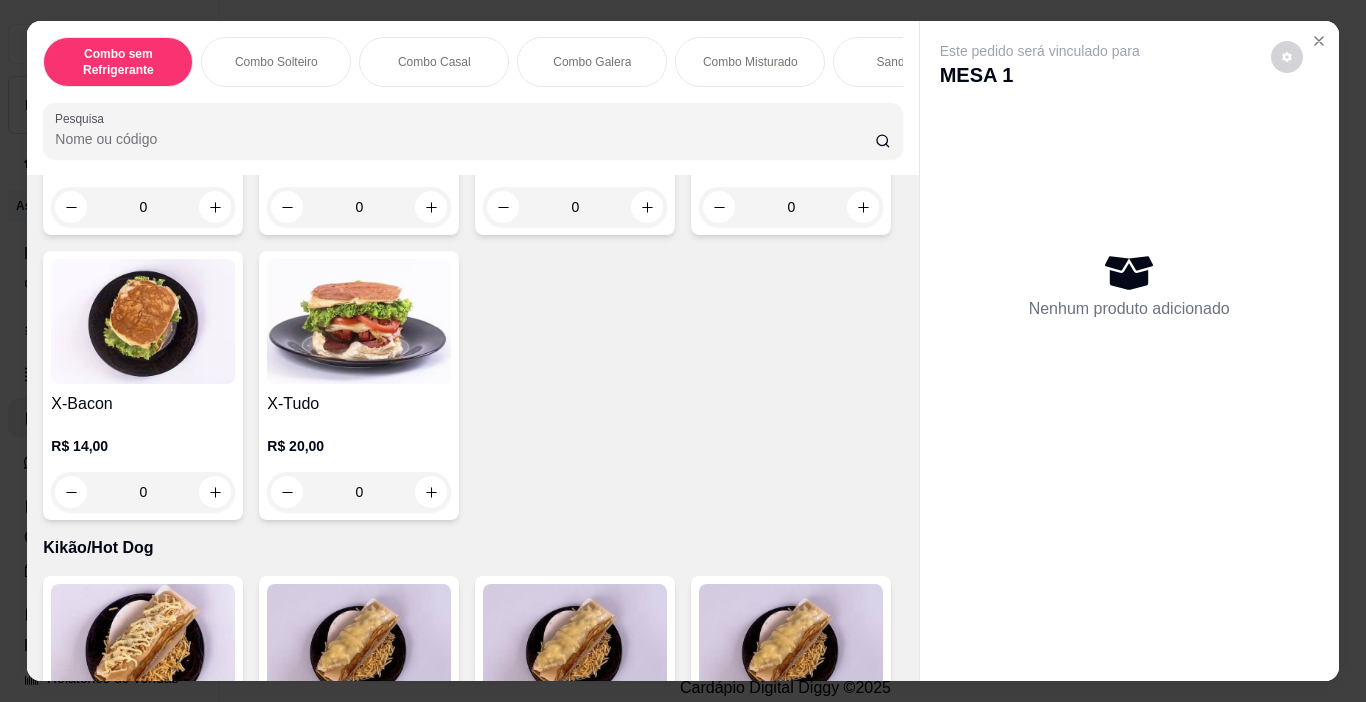 click at bounding box center (143, 36) 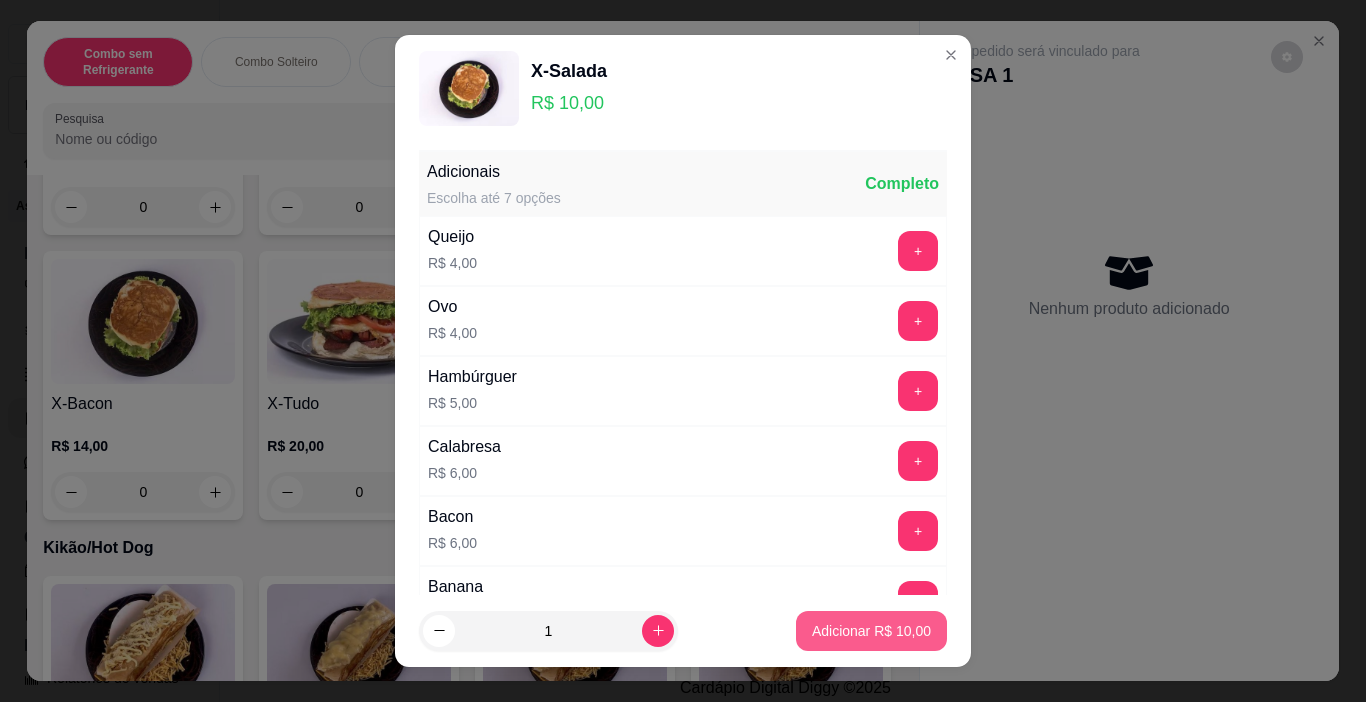 click on "Adicionar   R$ 10,00" at bounding box center (871, 631) 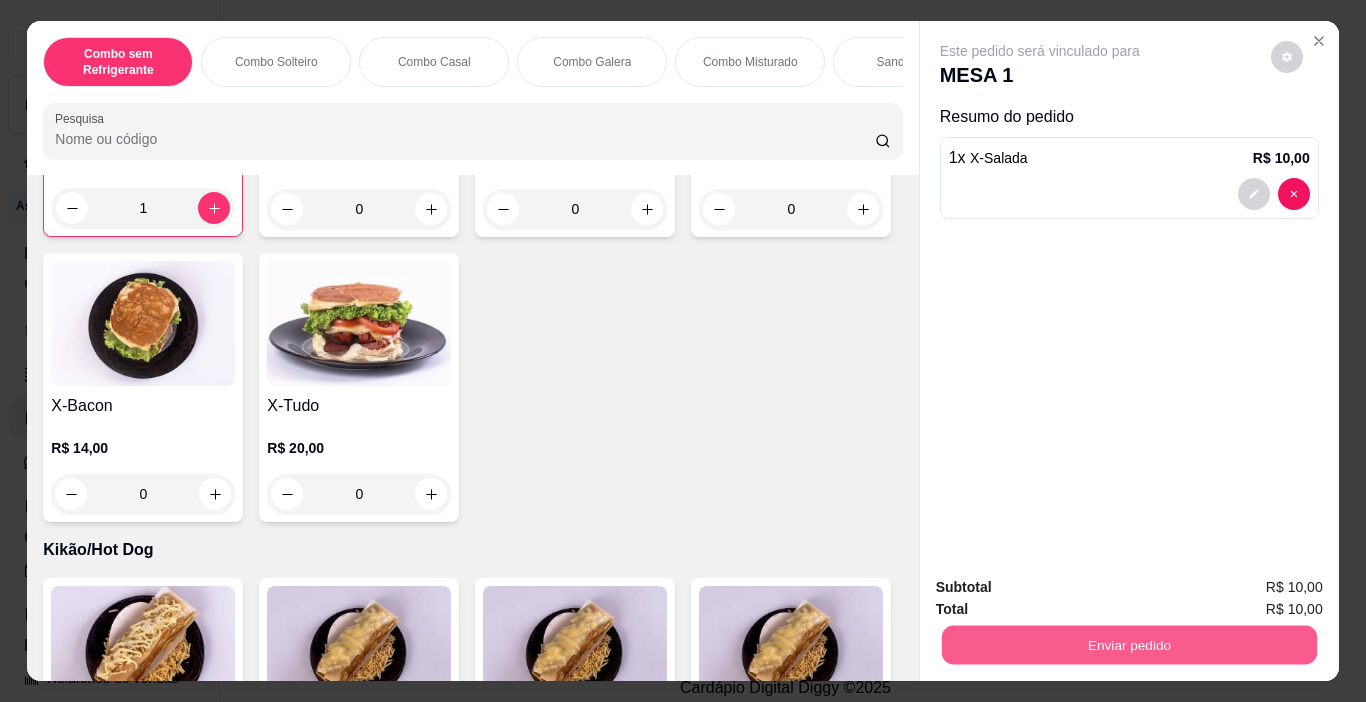 click on "Enviar pedido" at bounding box center (1128, 645) 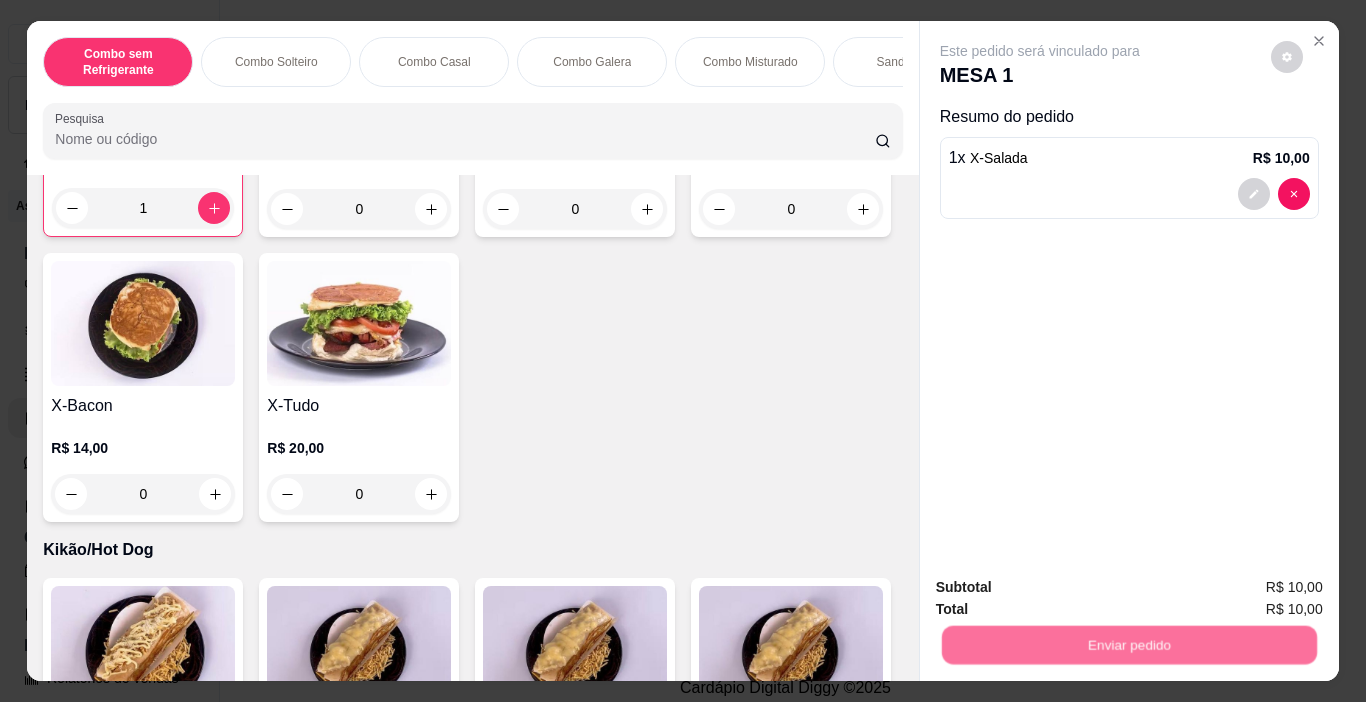 click on "Não registrar e enviar pedido" at bounding box center [1063, 588] 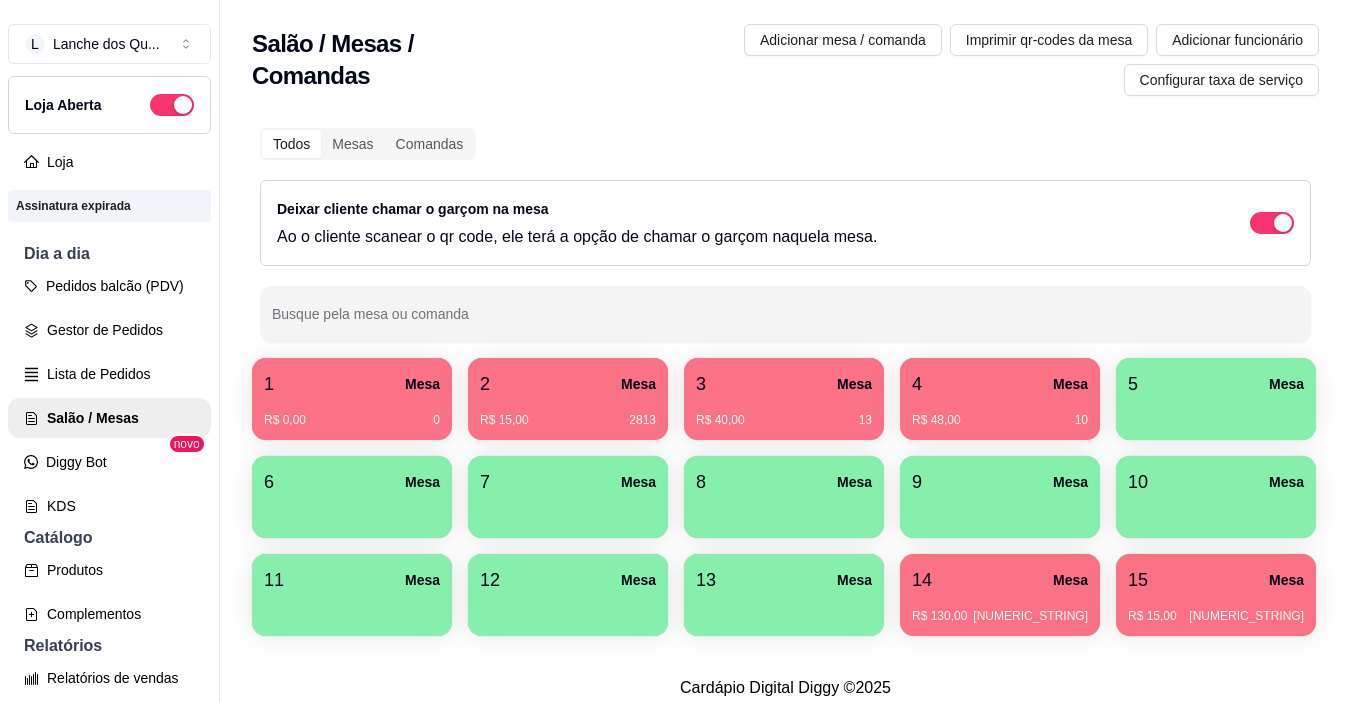 type 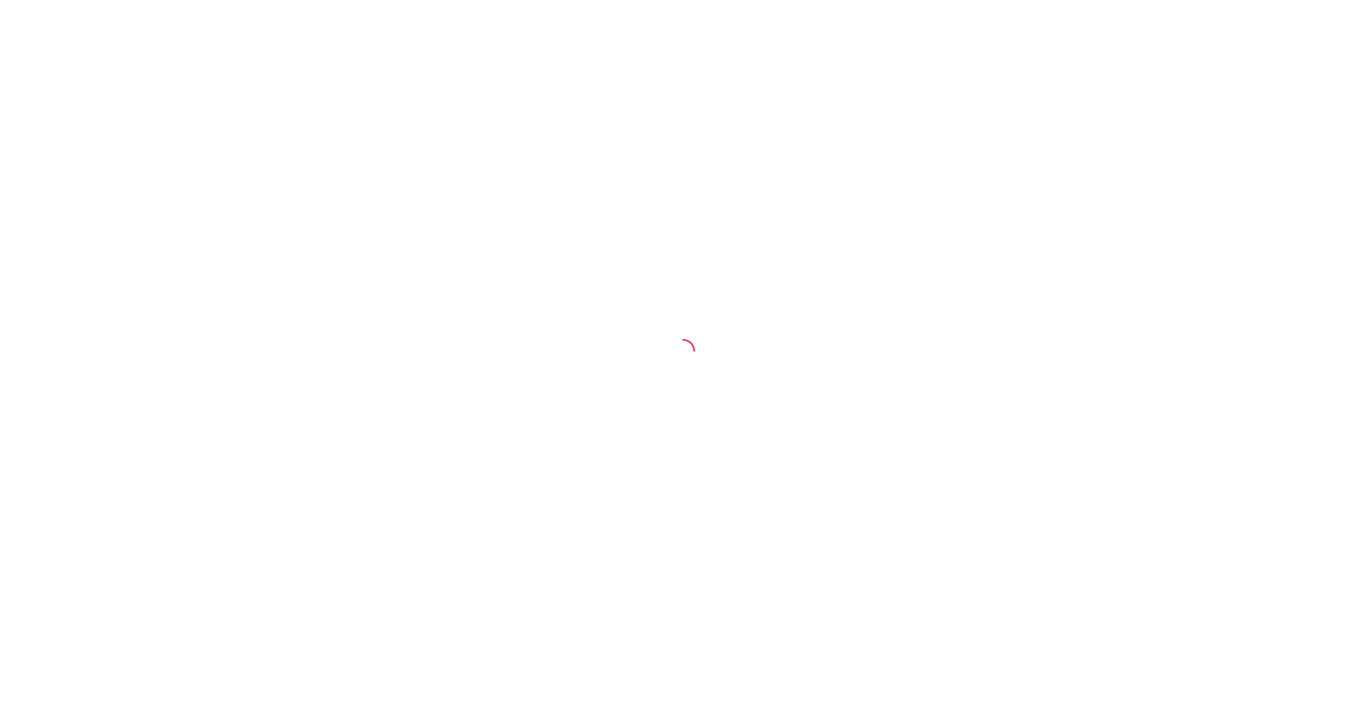 scroll, scrollTop: 0, scrollLeft: 0, axis: both 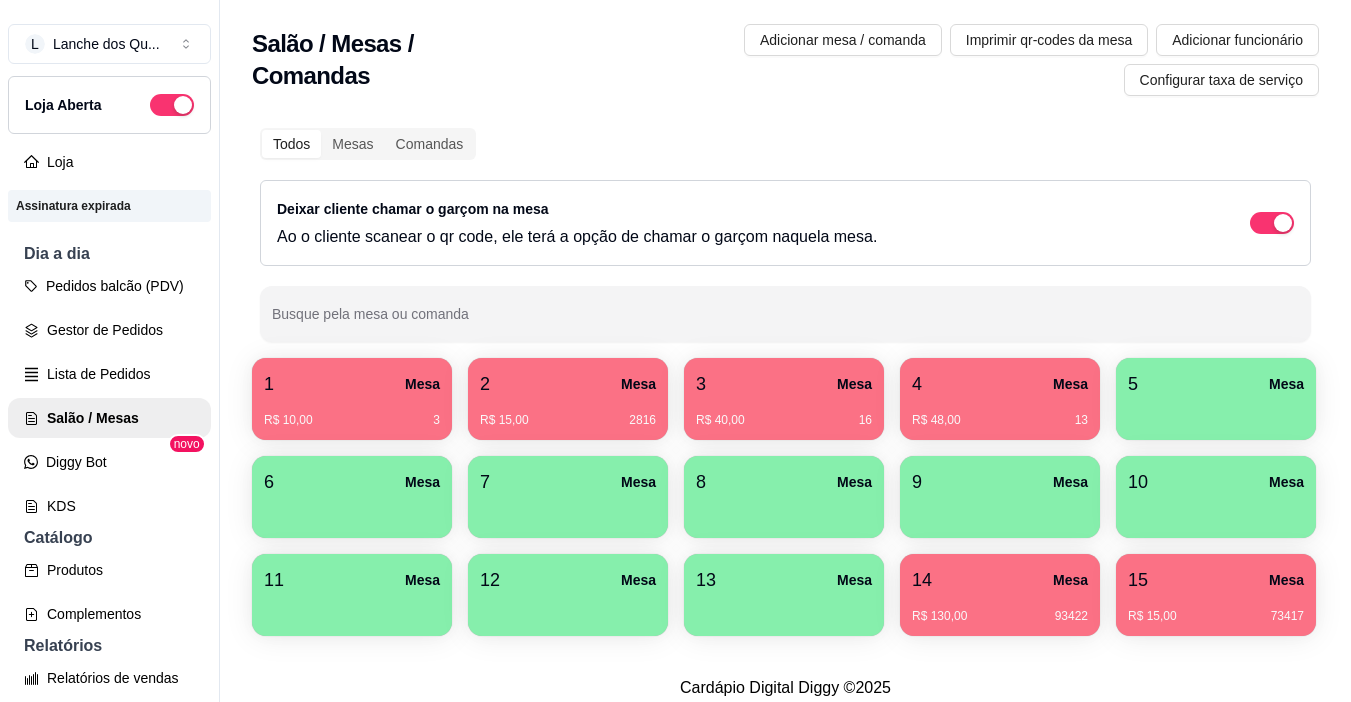 click on "5 Mesa" at bounding box center (1216, 384) 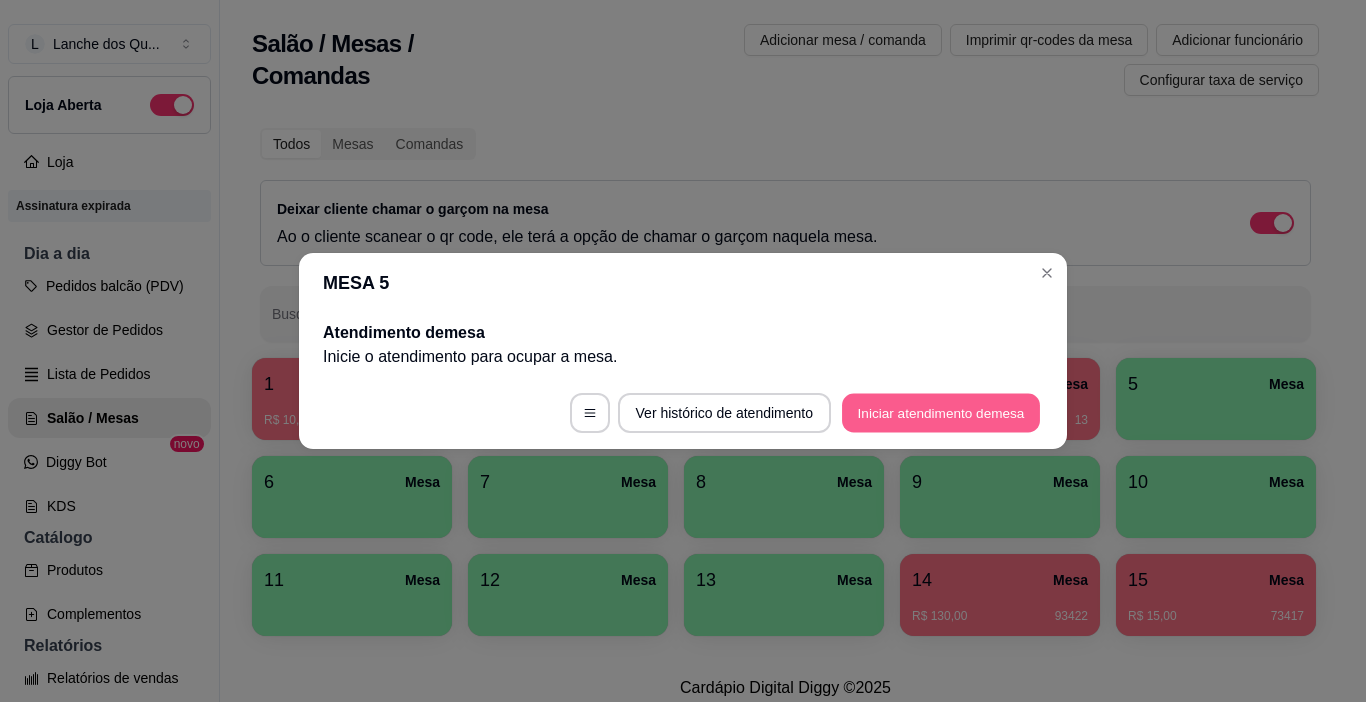 click on "Iniciar atendimento de  mesa" at bounding box center (941, 413) 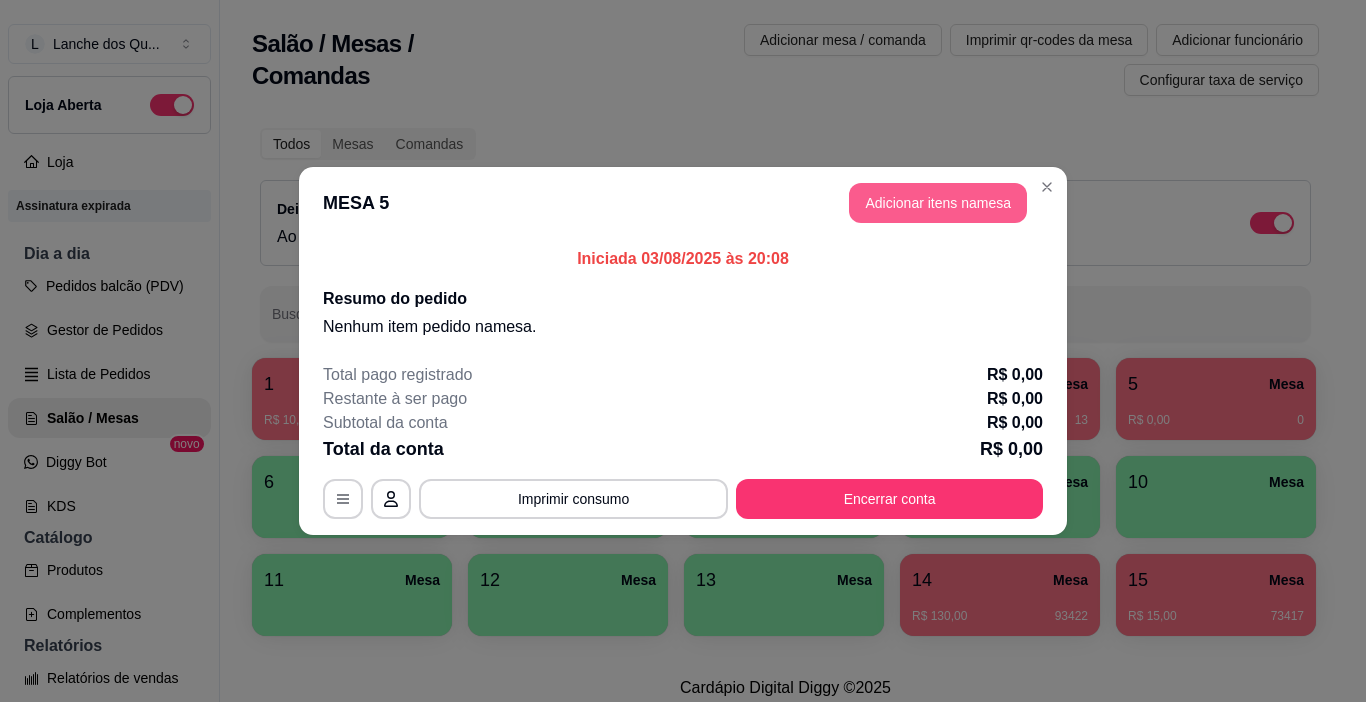 click on "Adicionar itens na  mesa" at bounding box center [938, 203] 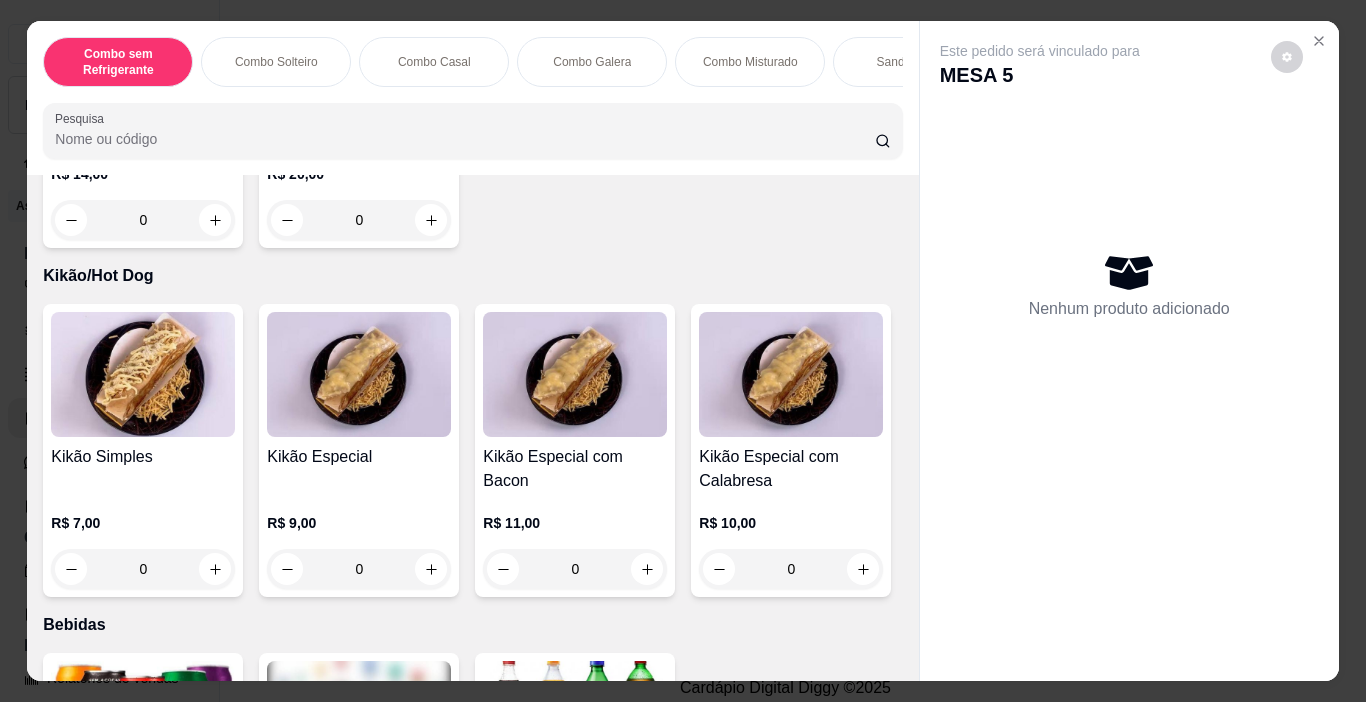 scroll, scrollTop: 3300, scrollLeft: 0, axis: vertical 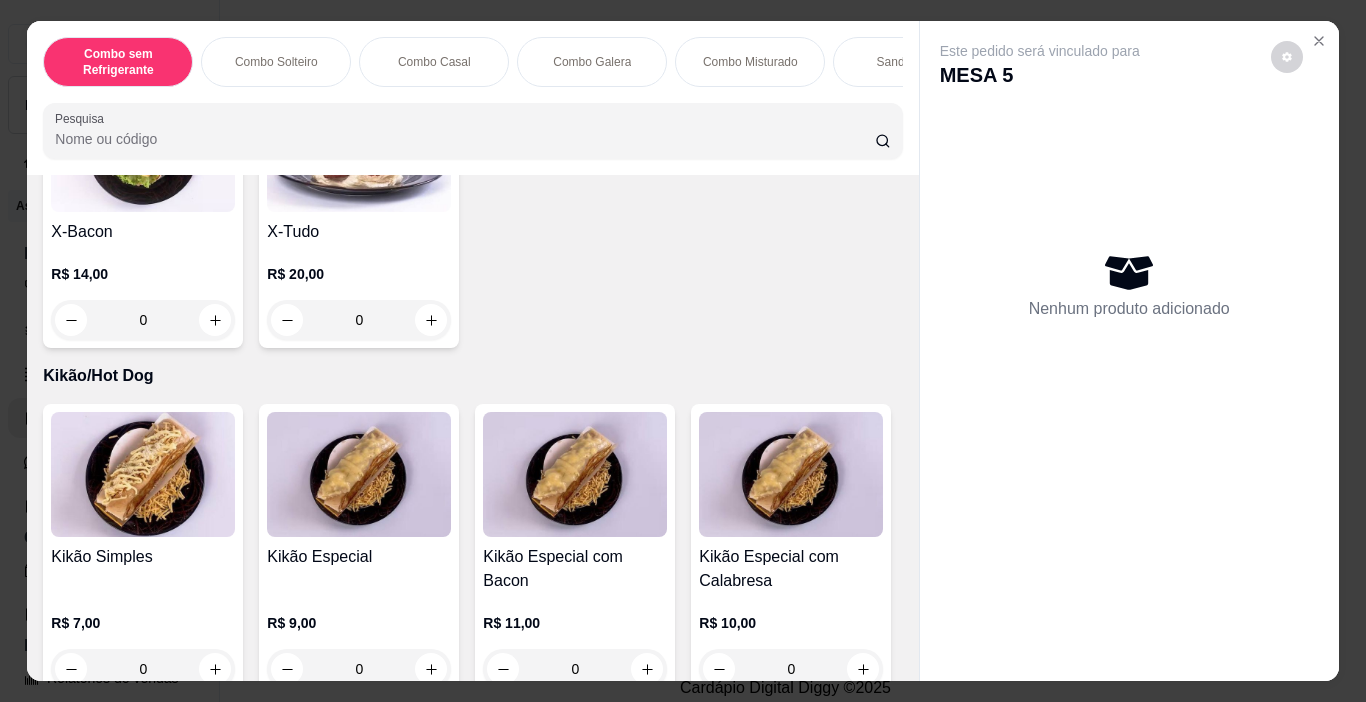 click at bounding box center [143, -136] 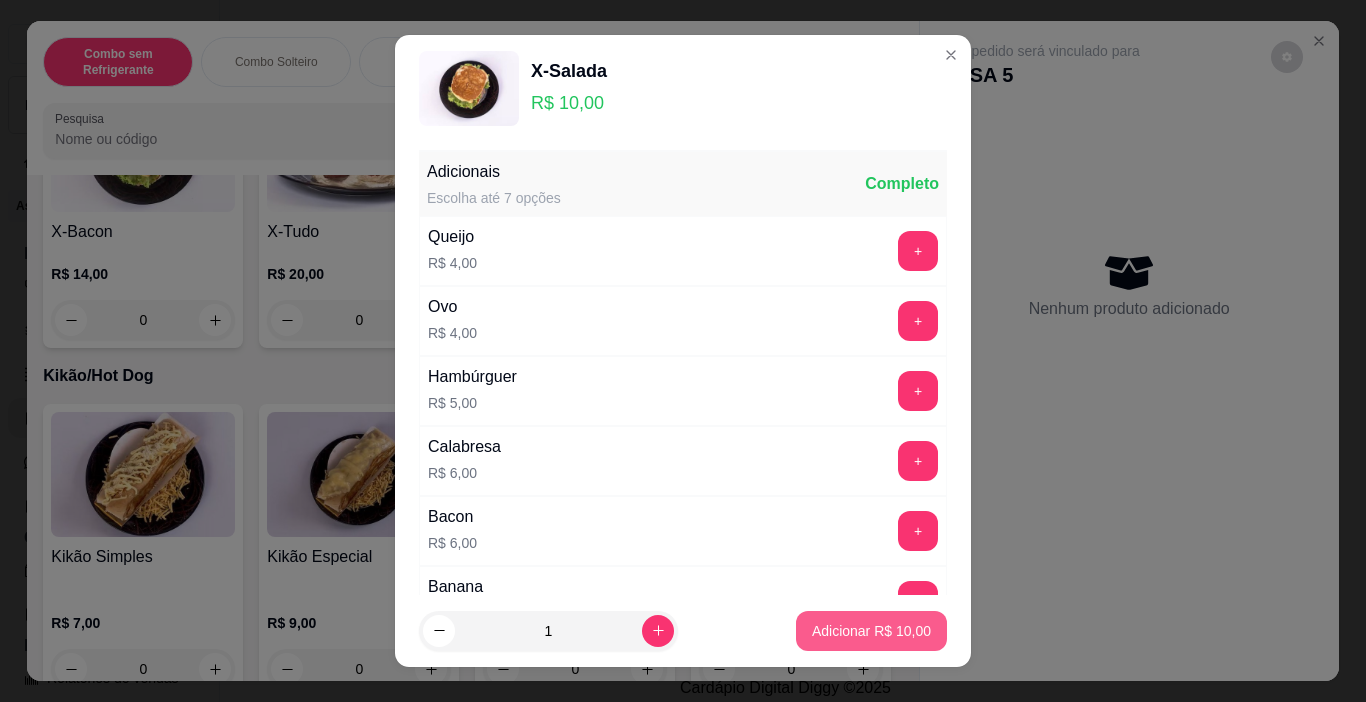 click on "Adicionar   R$ 10,00" at bounding box center (871, 631) 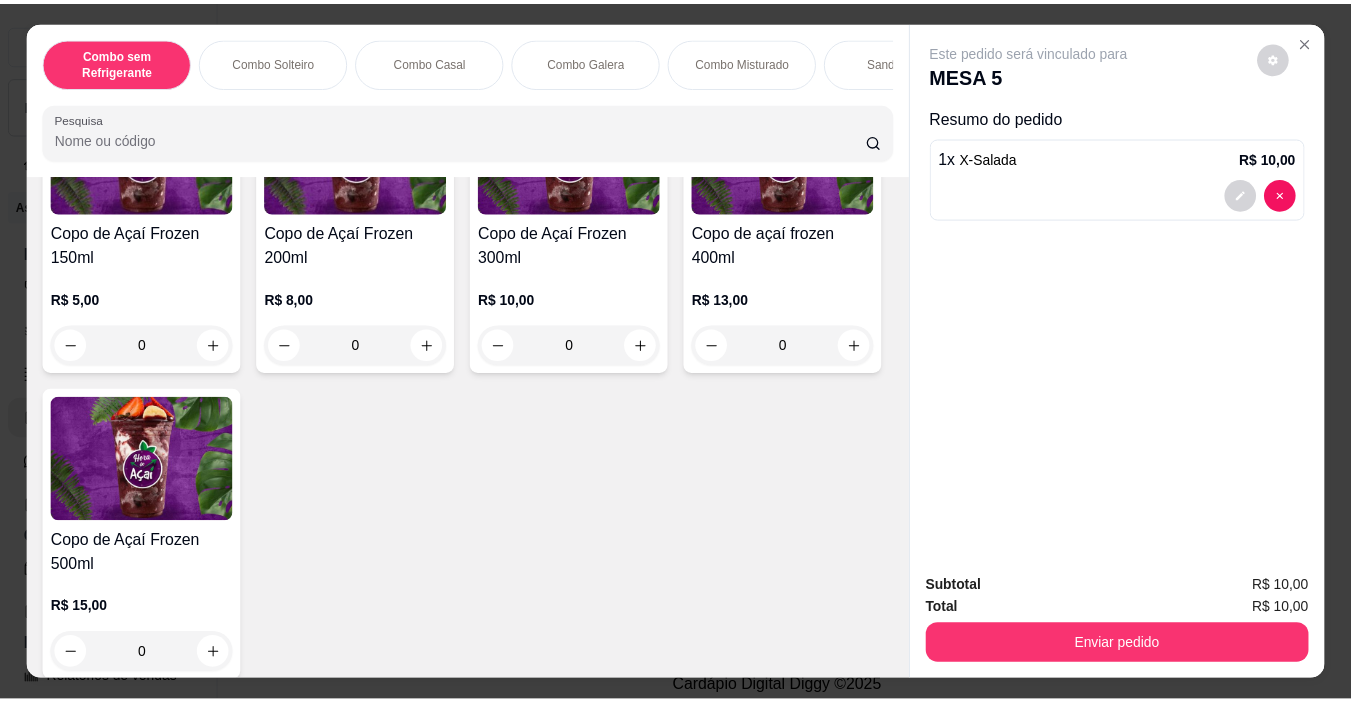 scroll, scrollTop: 4800, scrollLeft: 0, axis: vertical 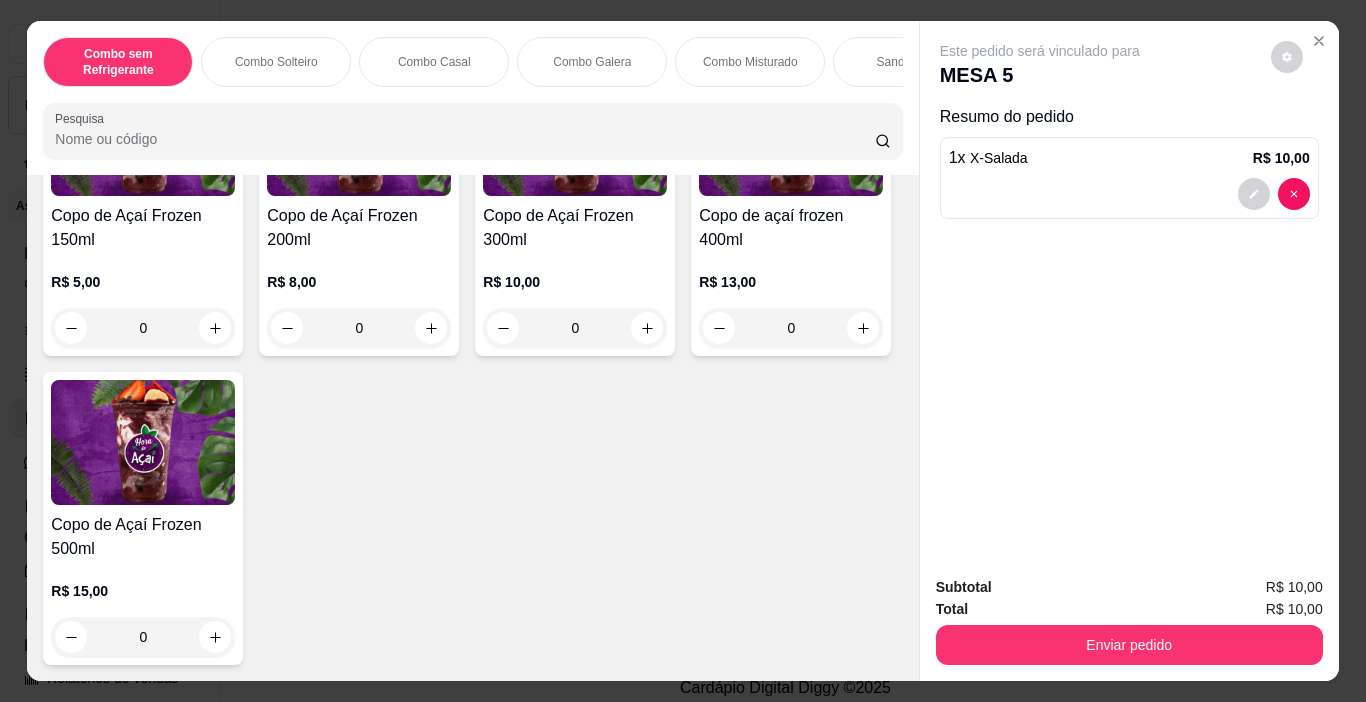 click at bounding box center [143, -192] 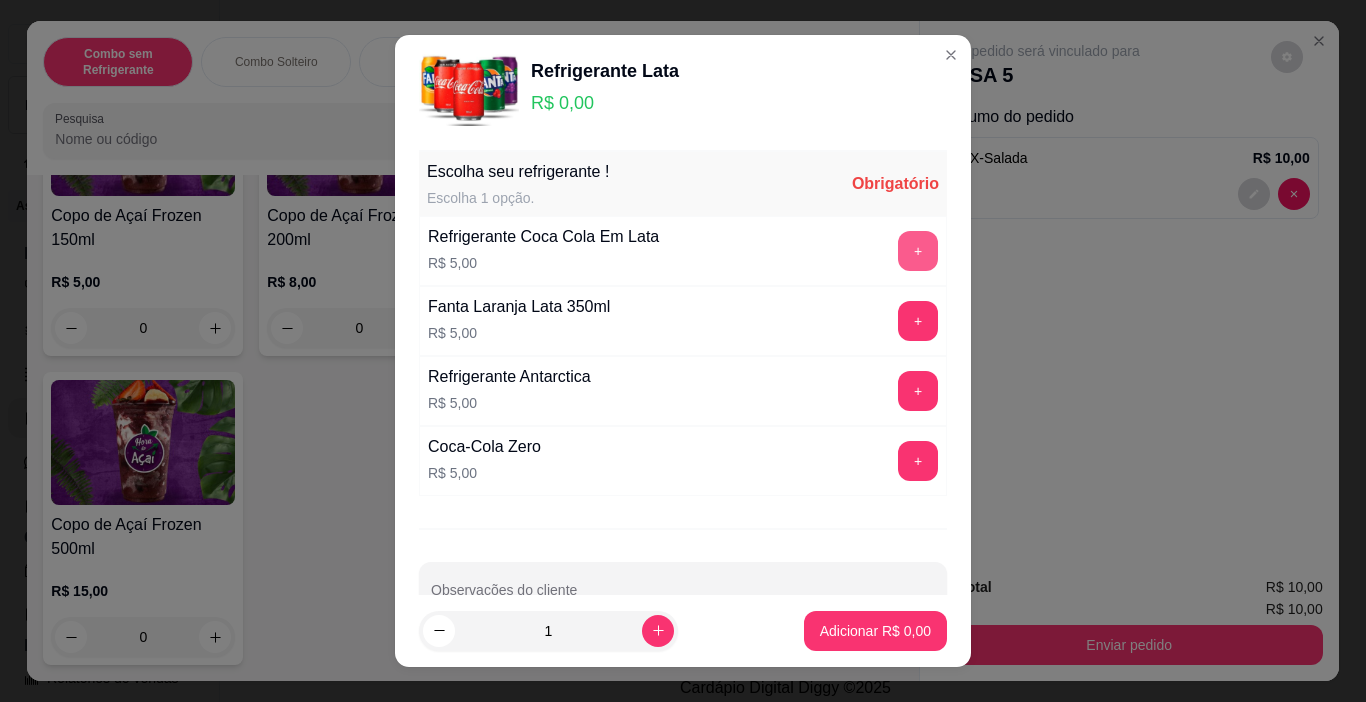 click on "+" at bounding box center [918, 251] 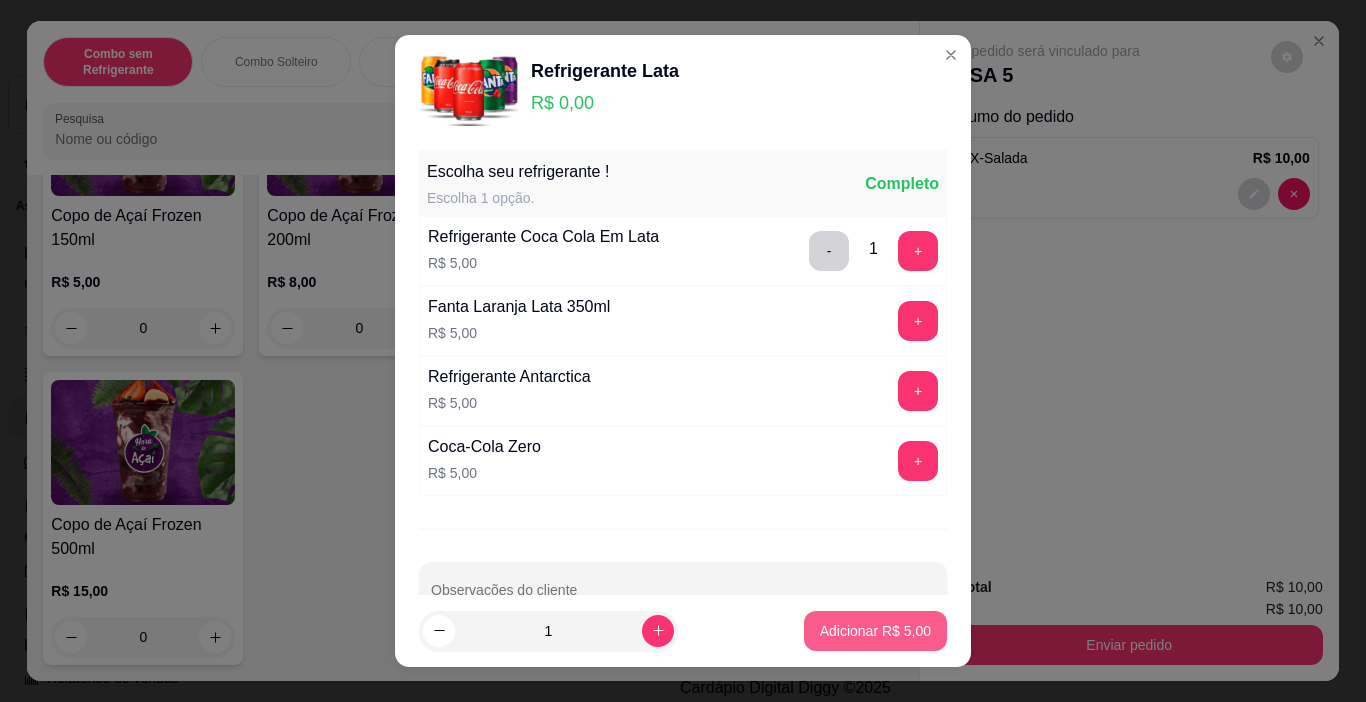 click on "Adicionar   R$ 5,00" at bounding box center (875, 631) 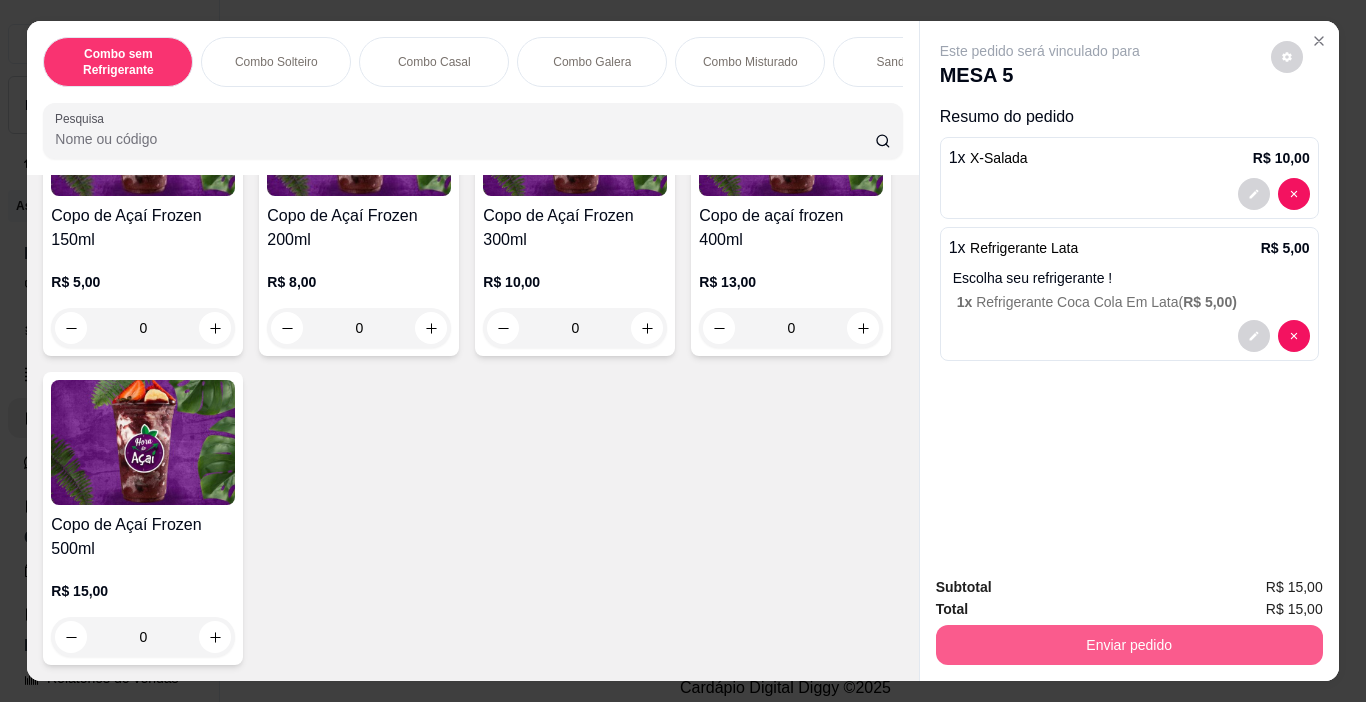 click on "Enviar pedido" at bounding box center [1129, 645] 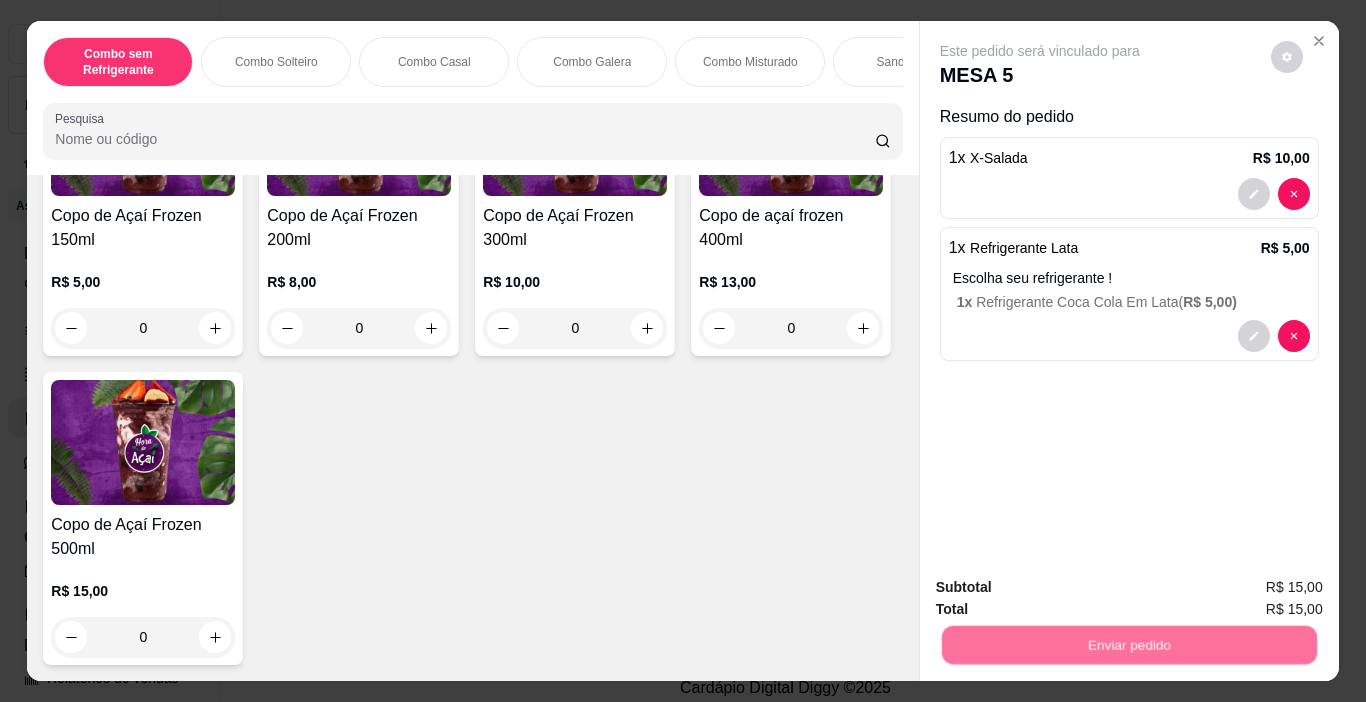 click on "Não registrar e enviar pedido" at bounding box center (1063, 588) 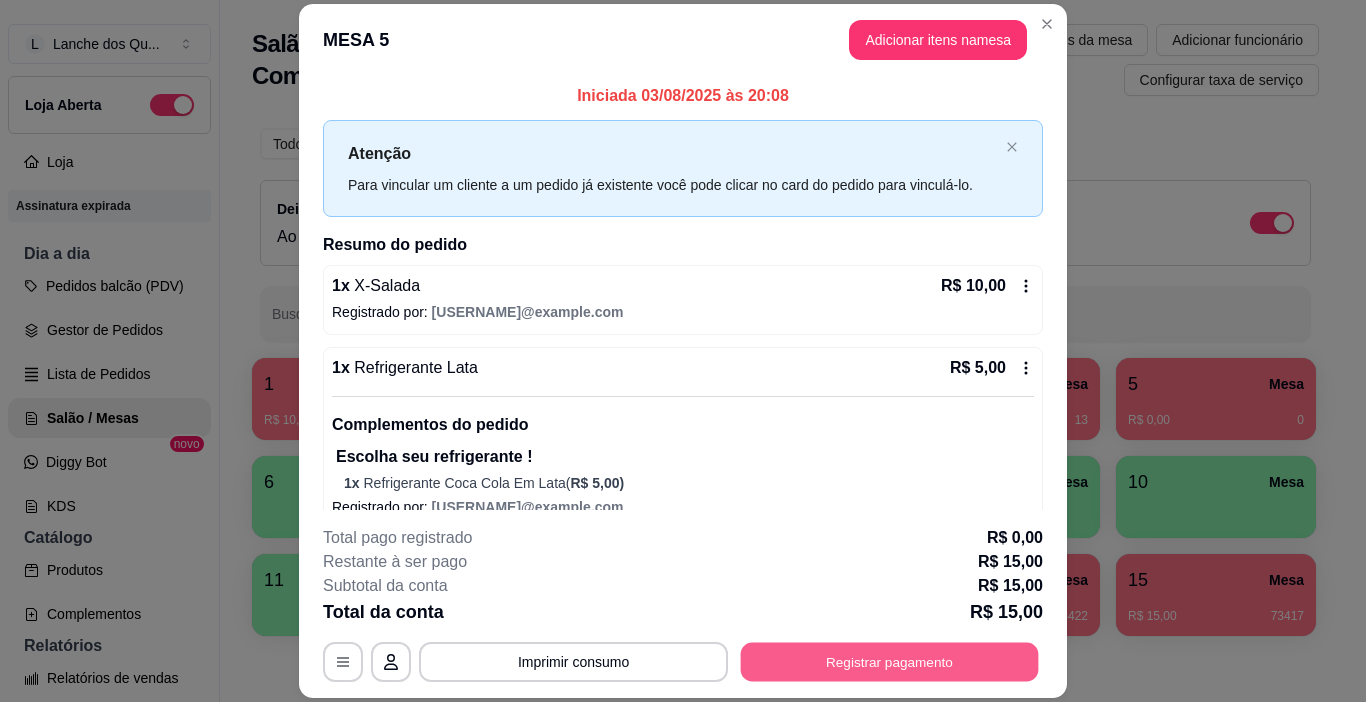 click on "Registrar pagamento" at bounding box center (890, 662) 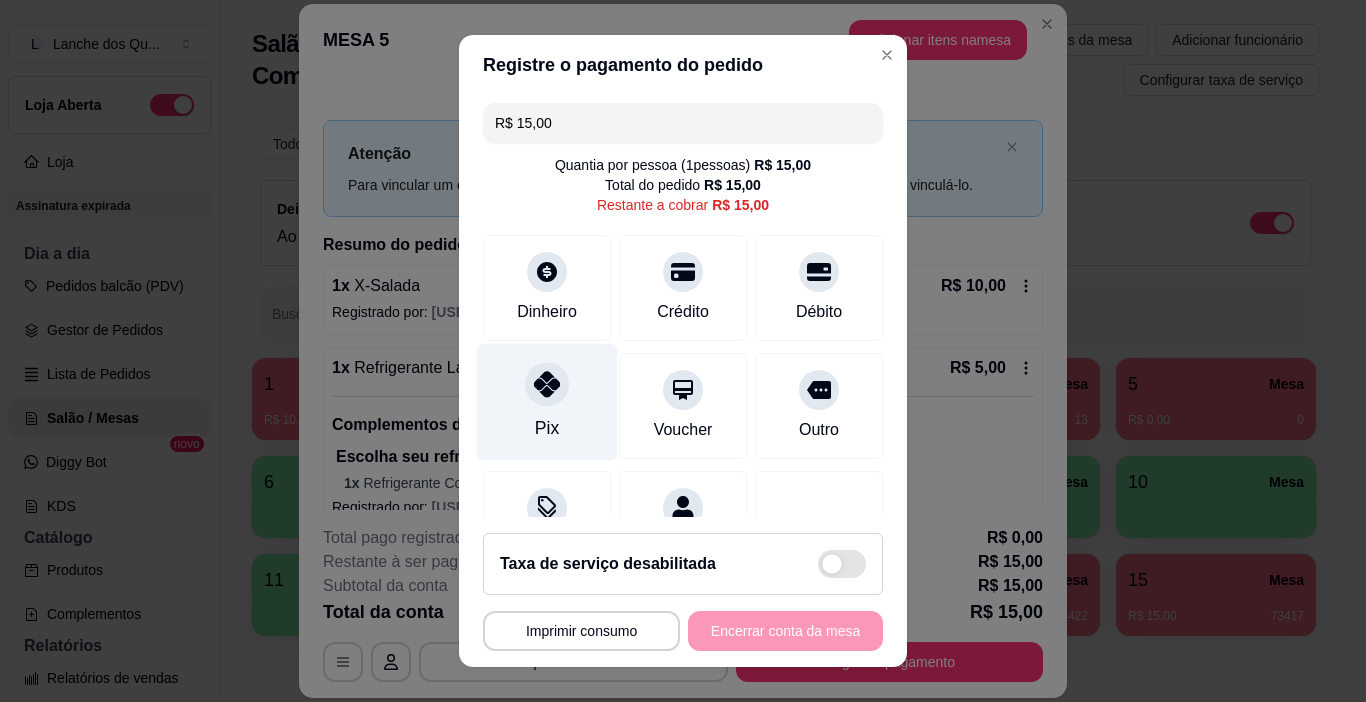 click on "Pix" at bounding box center (547, 402) 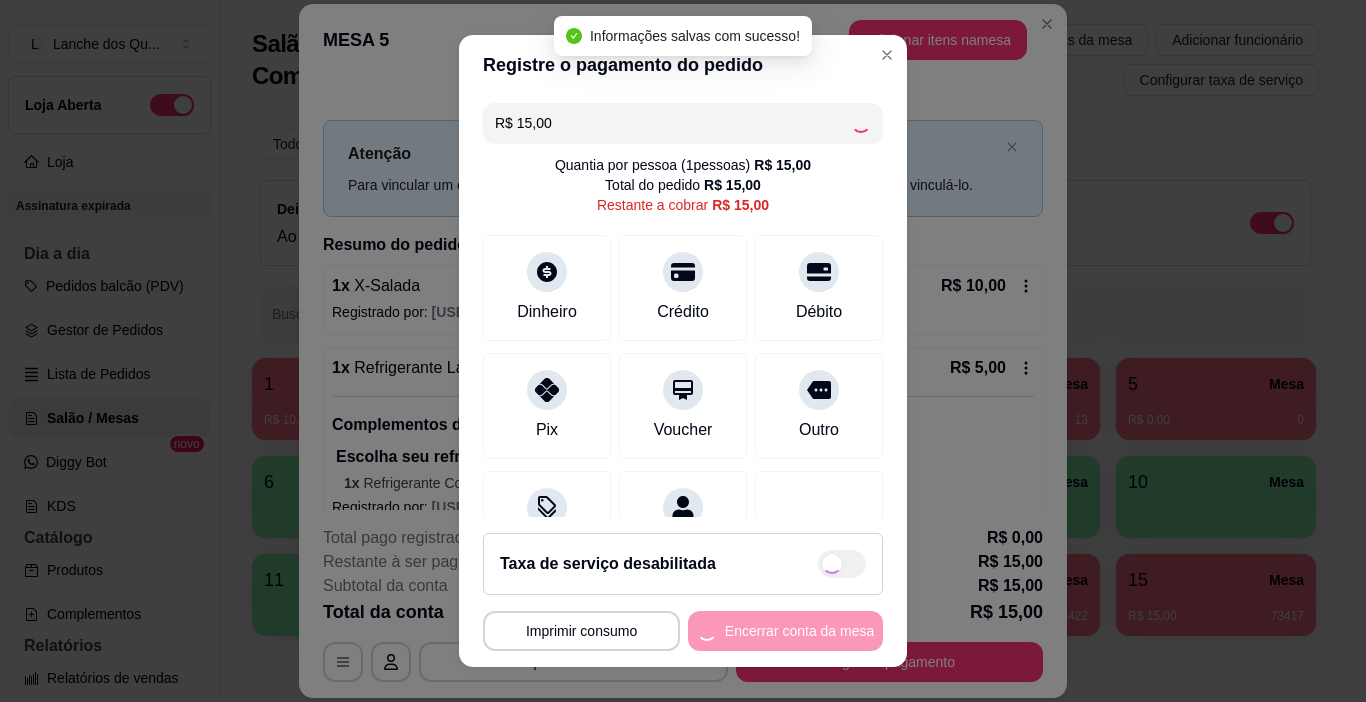 type on "R$ 0,00" 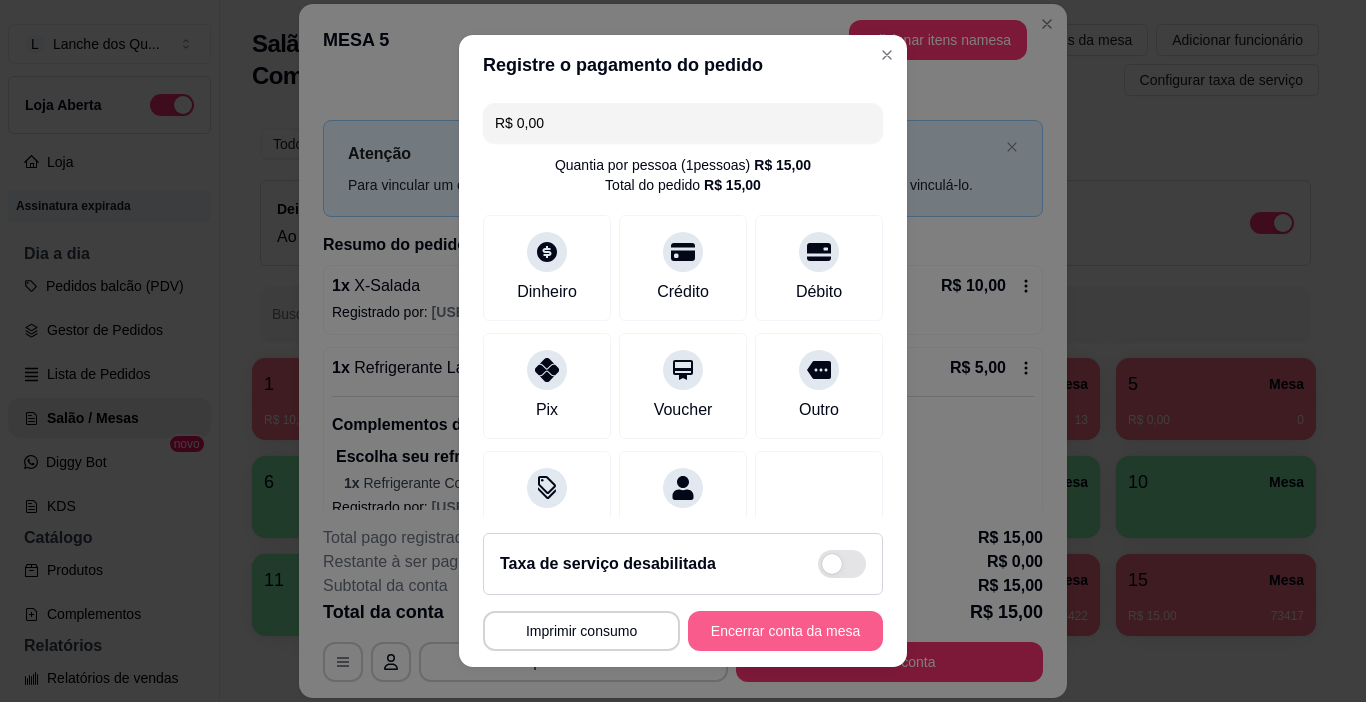 click on "Encerrar conta da mesa" at bounding box center (785, 631) 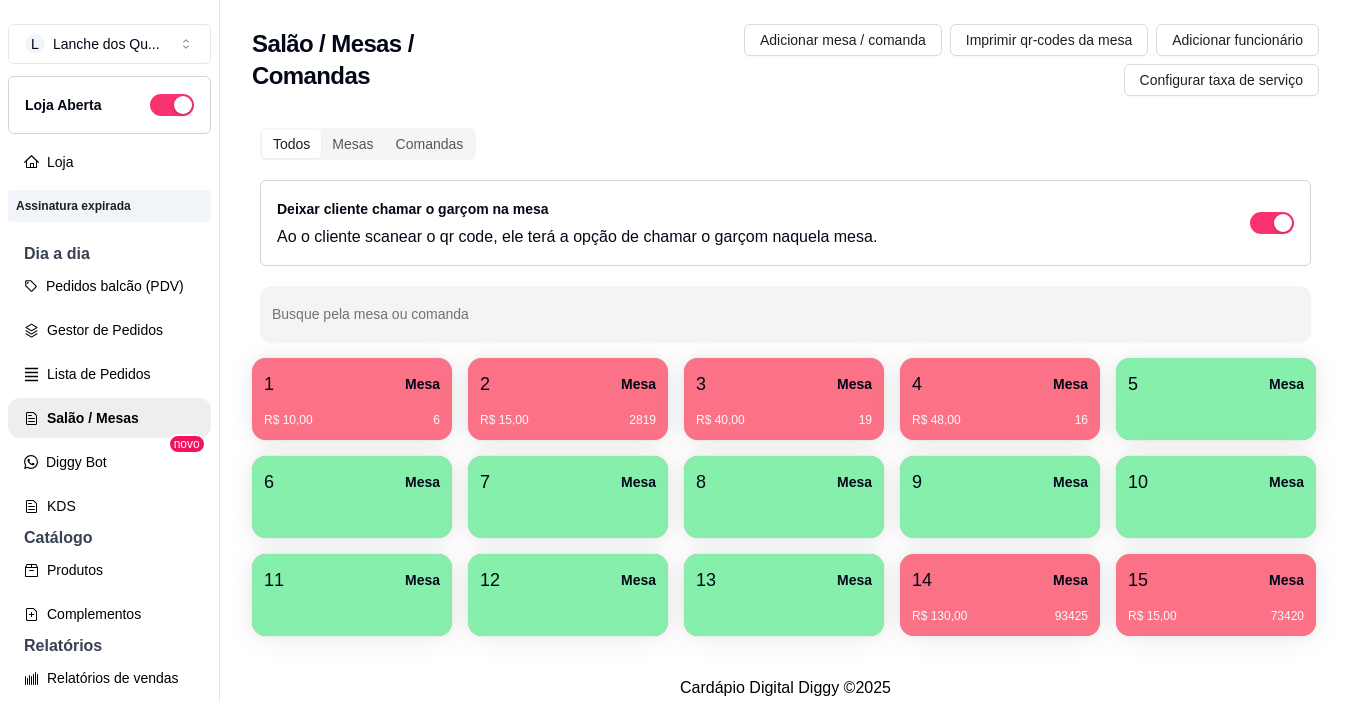 type 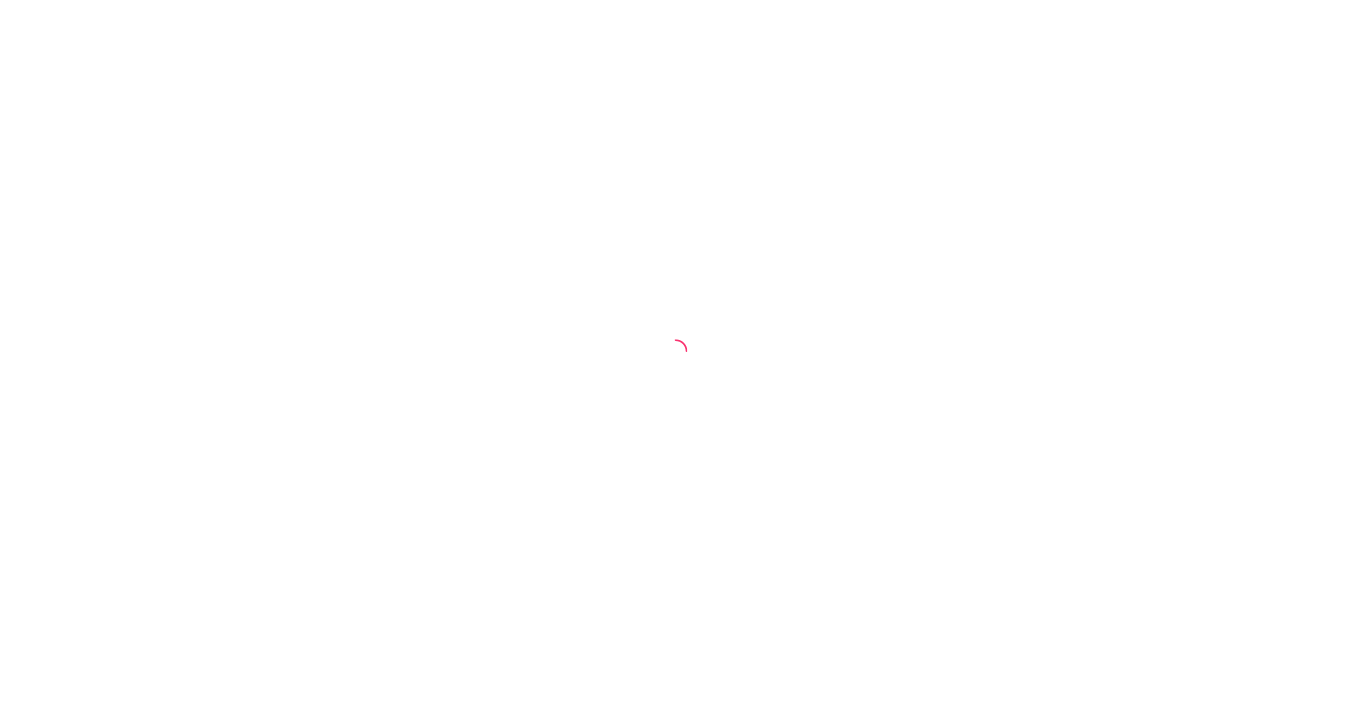 scroll, scrollTop: 0, scrollLeft: 0, axis: both 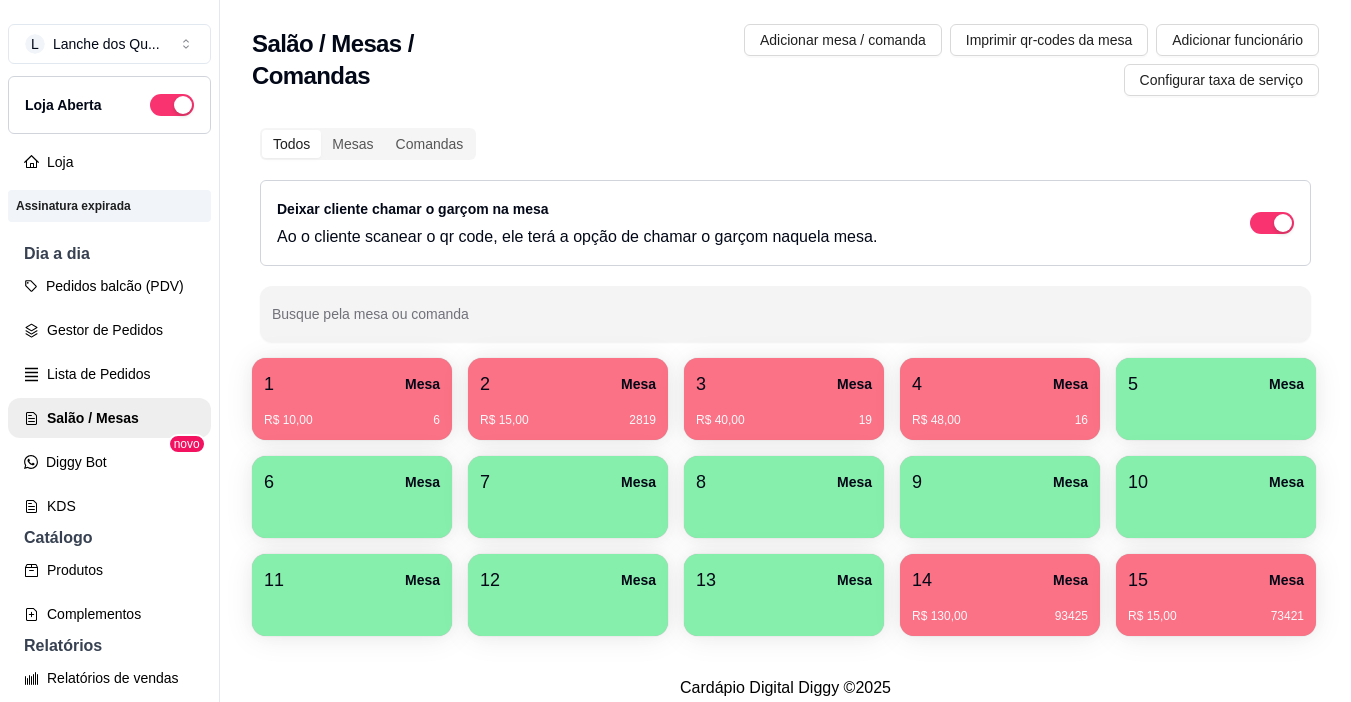 click at bounding box center [1216, 413] 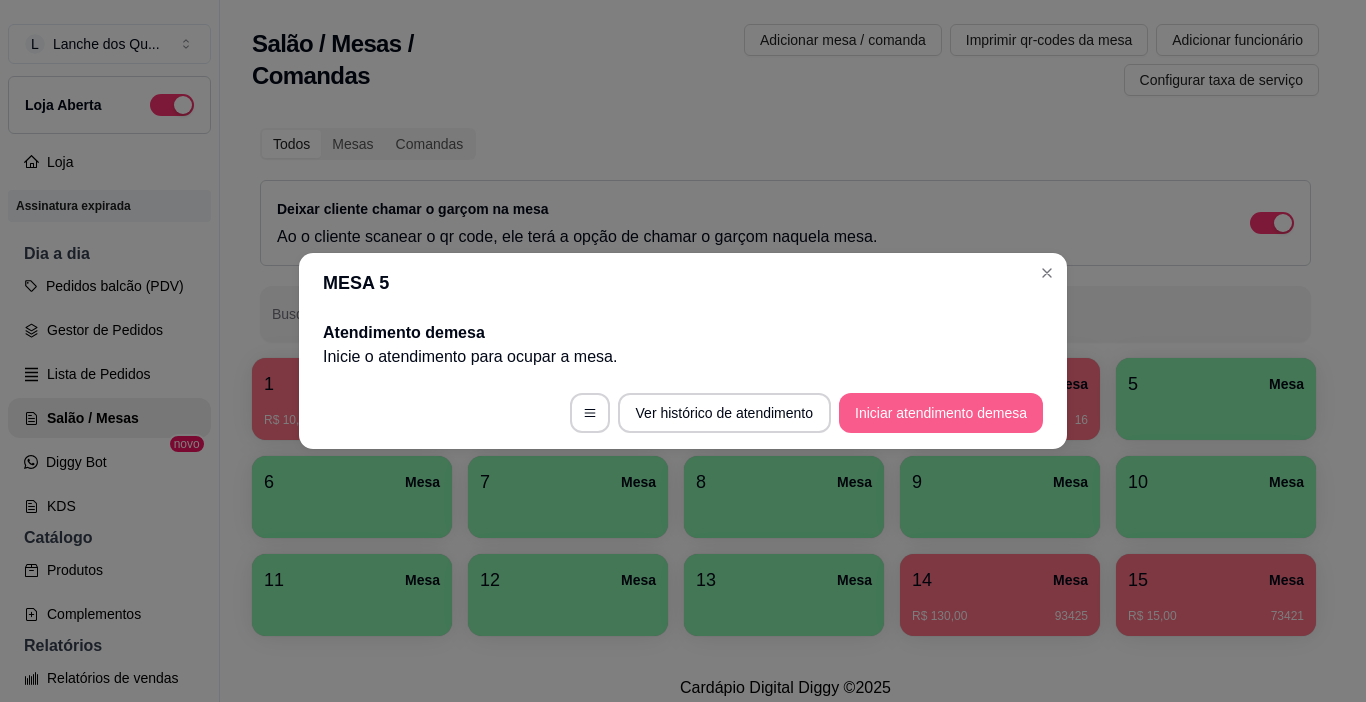 click on "Iniciar atendimento de  mesa" at bounding box center (941, 413) 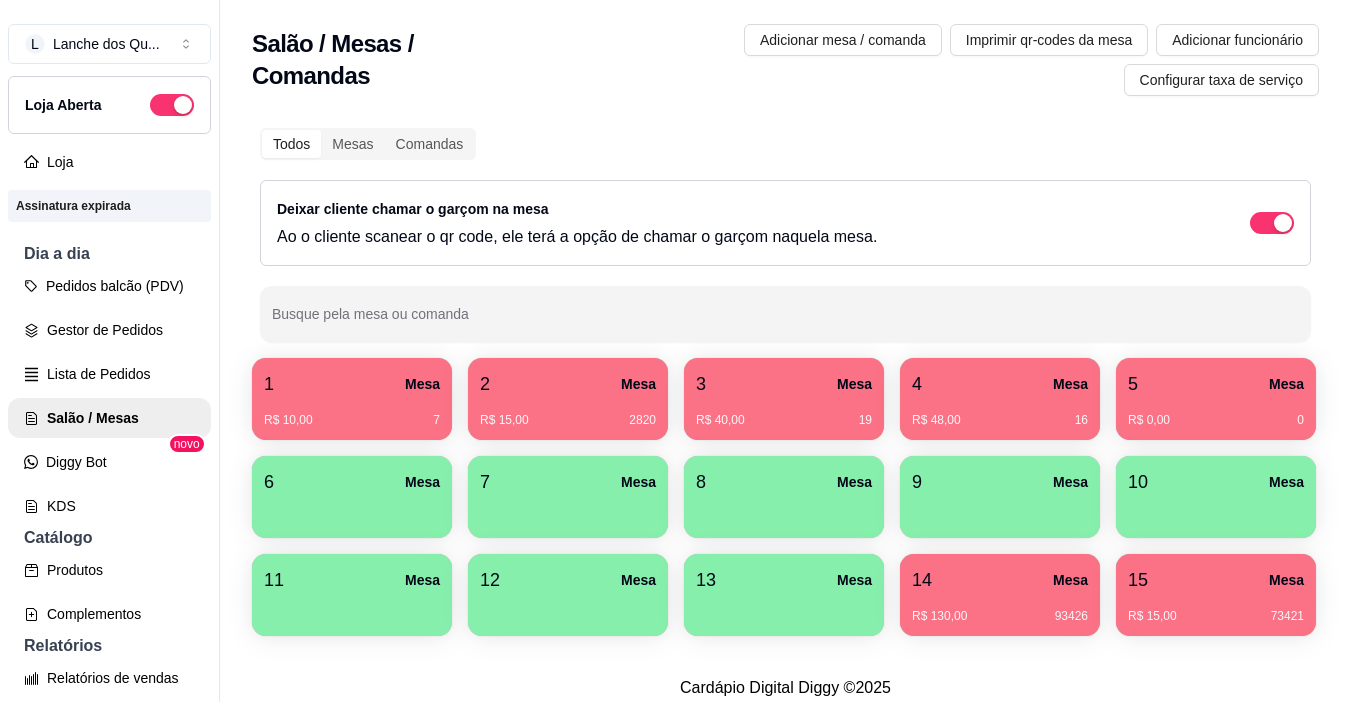 type 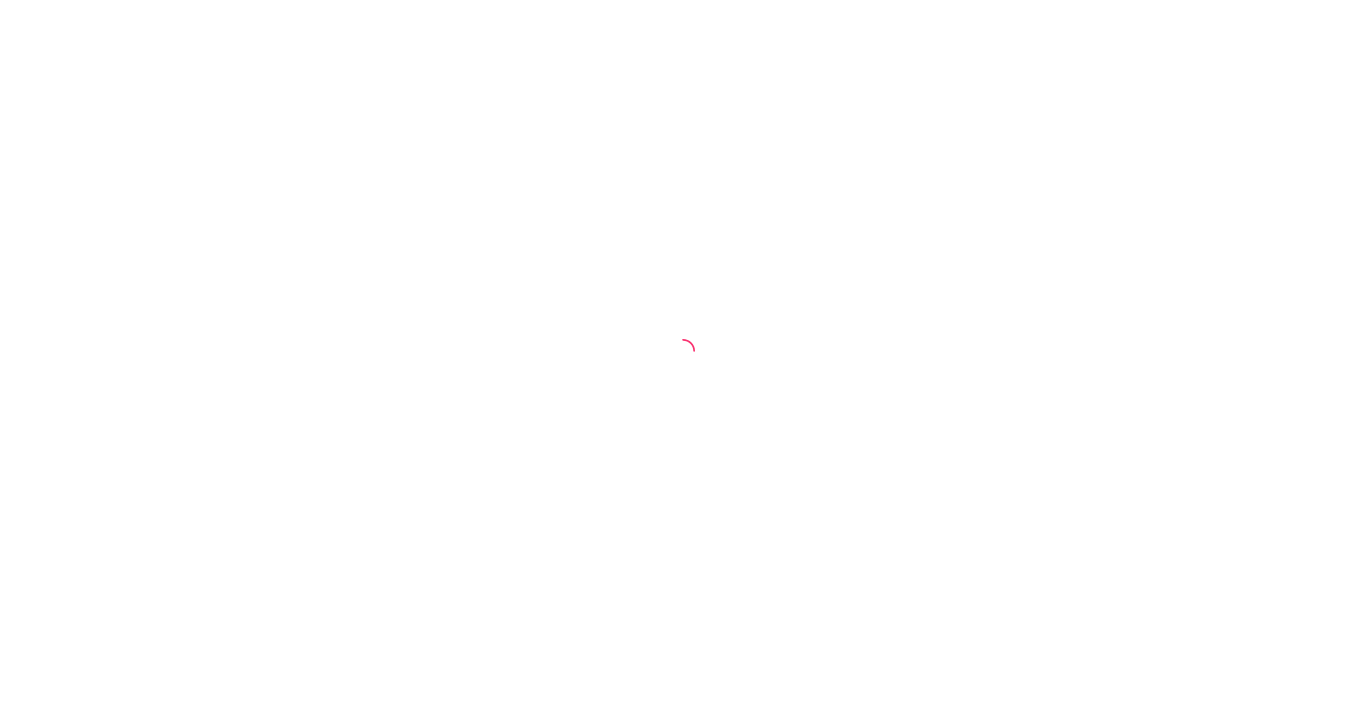 scroll, scrollTop: 0, scrollLeft: 0, axis: both 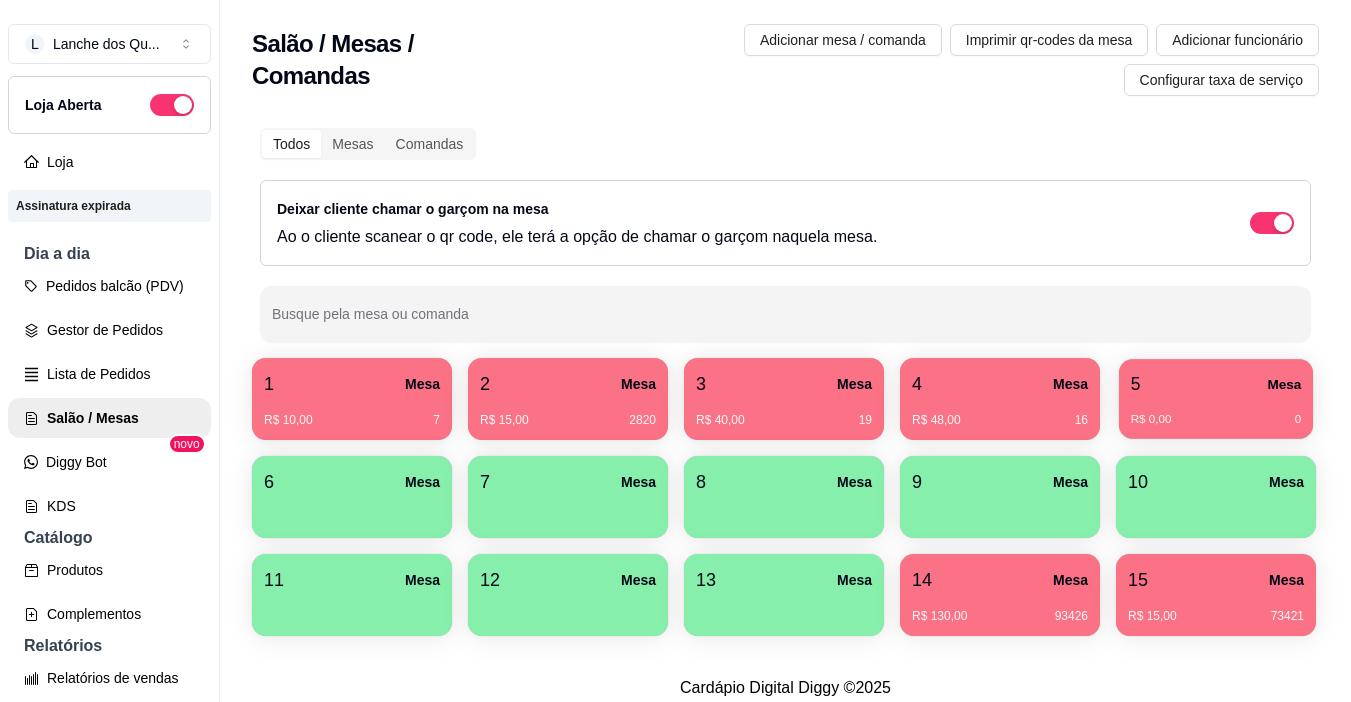 click on "R$ 0,00 0" at bounding box center (1216, 412) 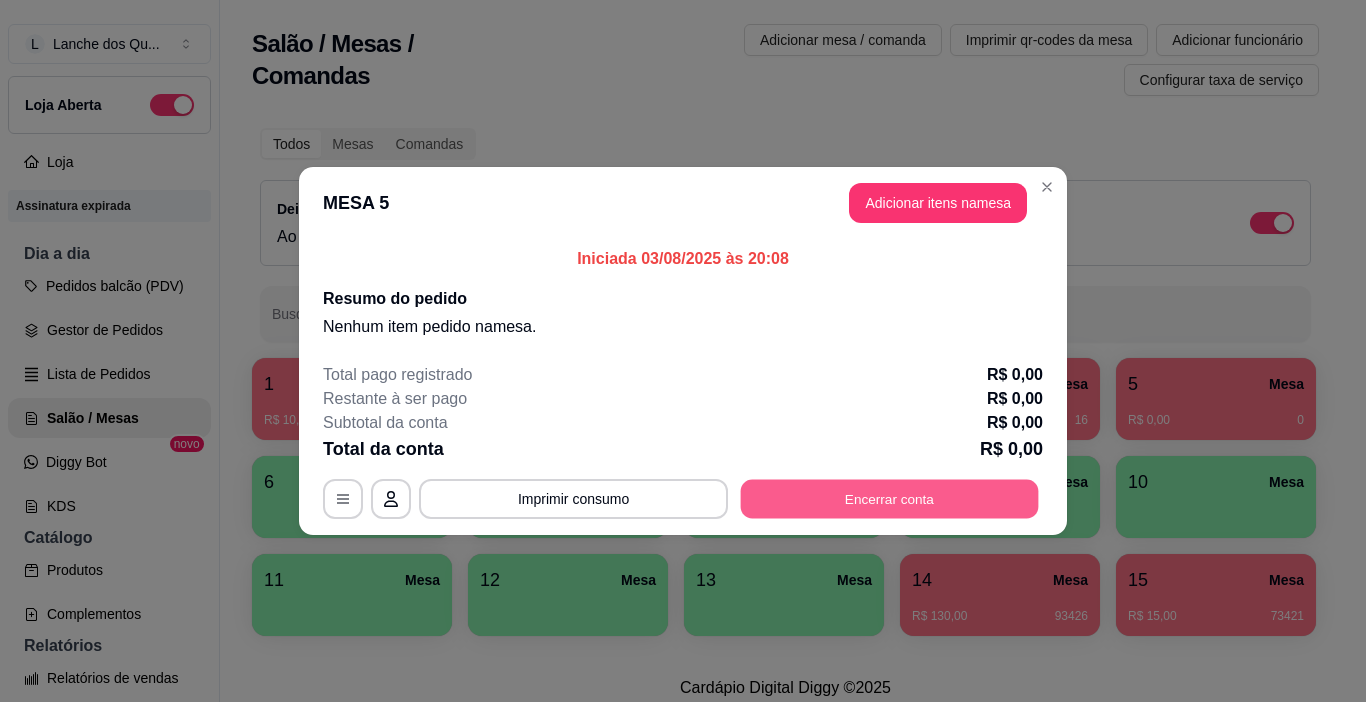 click on "Encerrar conta" at bounding box center [890, 499] 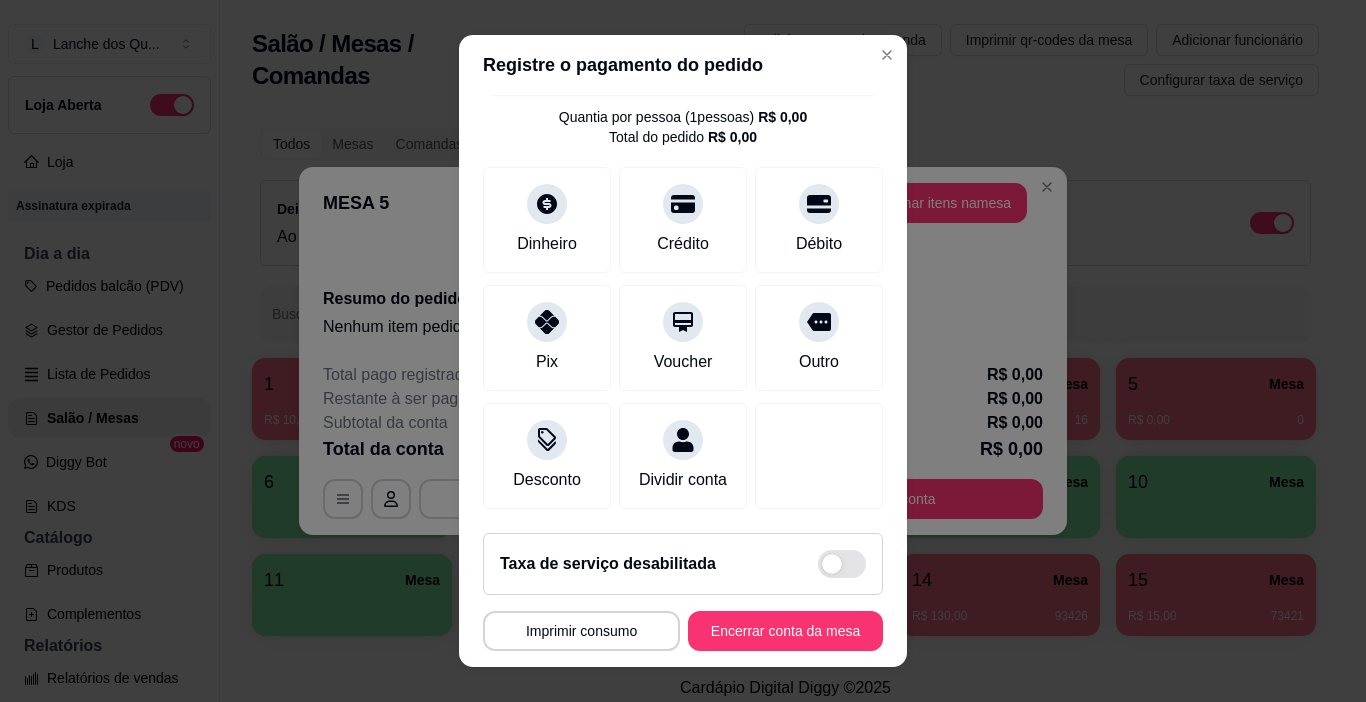 scroll, scrollTop: 72, scrollLeft: 0, axis: vertical 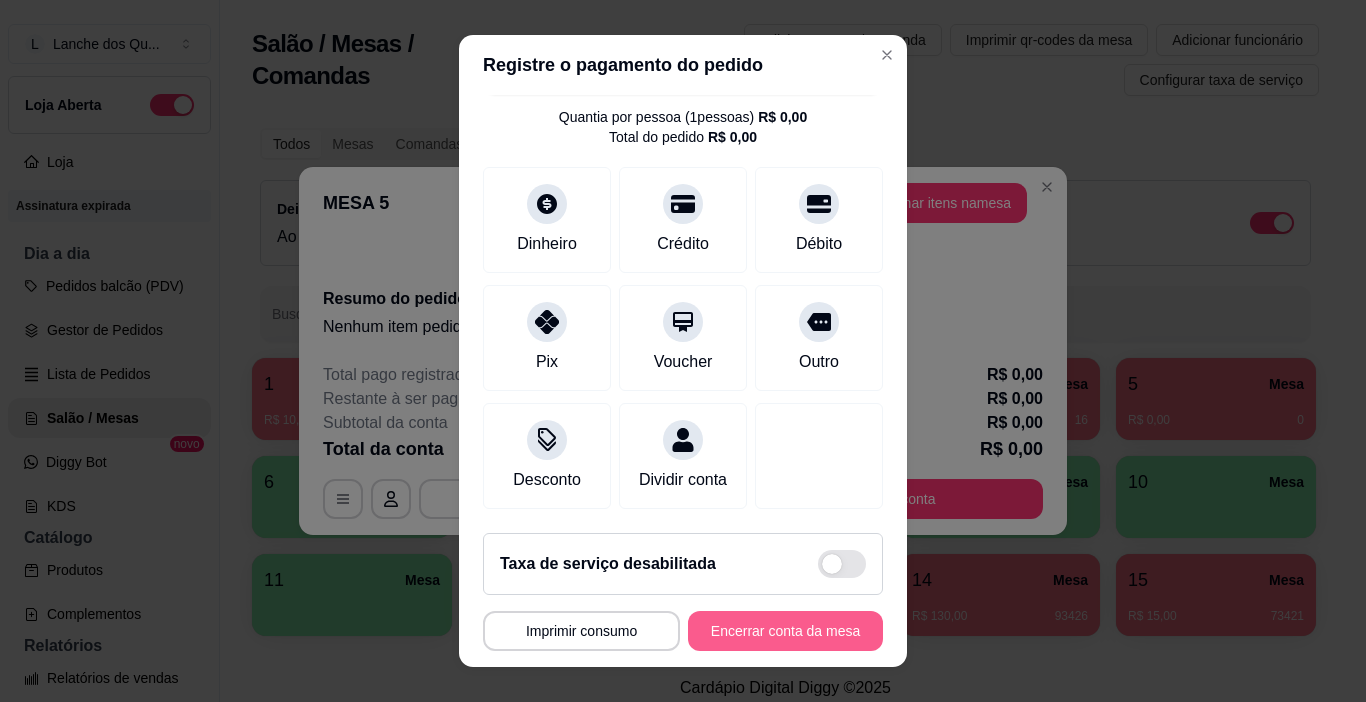 click on "Encerrar conta da mesa" at bounding box center [785, 631] 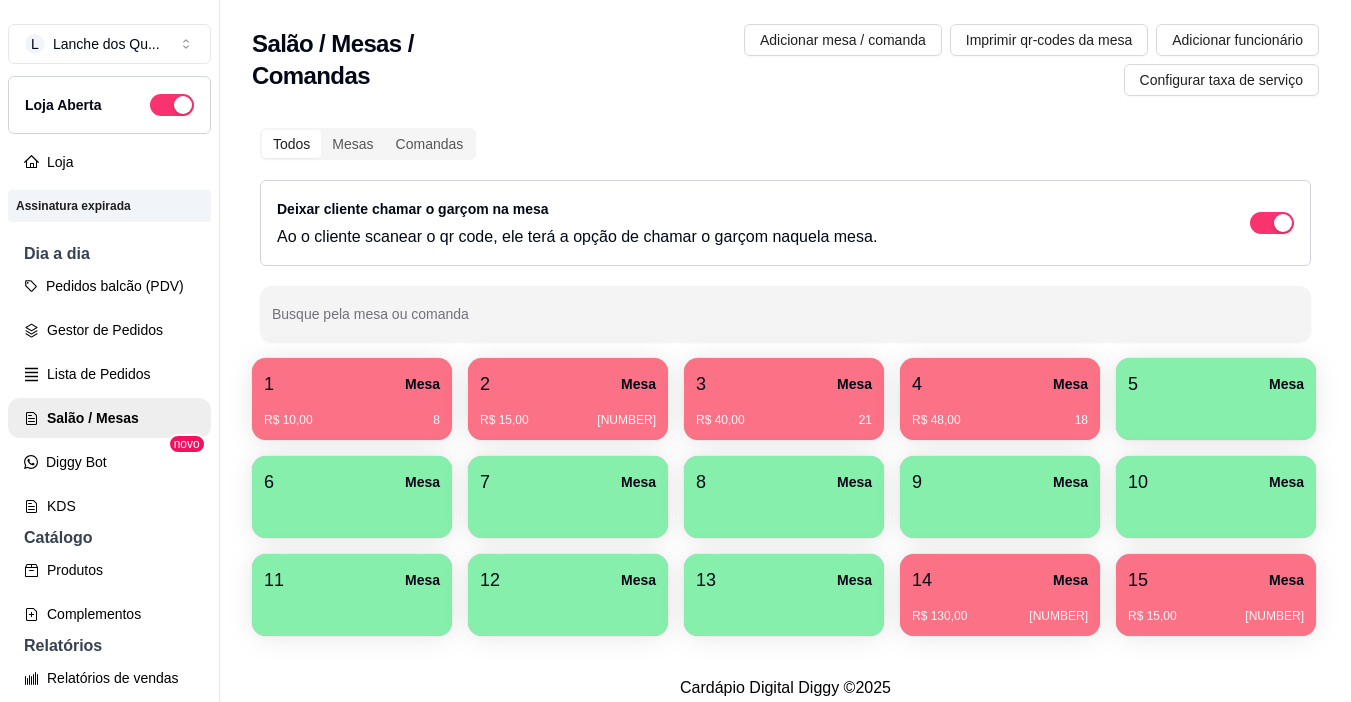 click on "R$ 40,00 [NUMBER]" at bounding box center (784, 420) 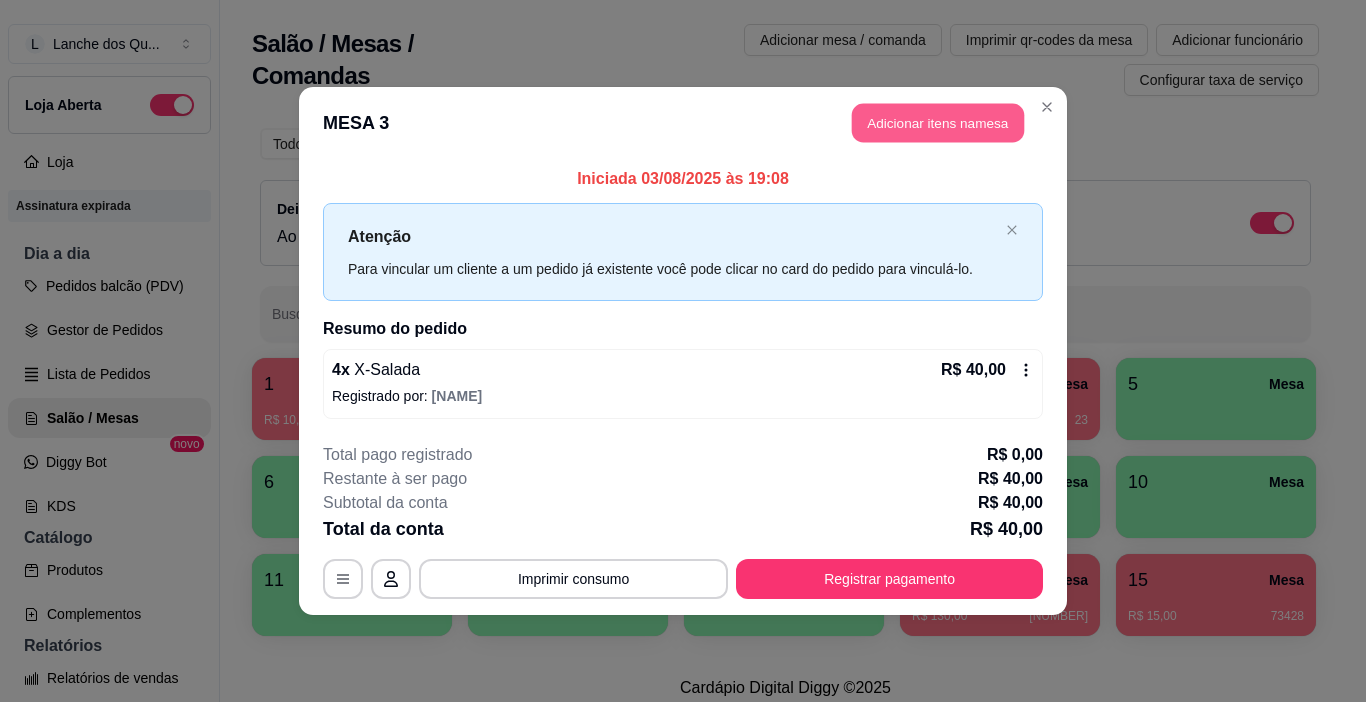 click on "Adicionar itens na  mesa" at bounding box center [938, 123] 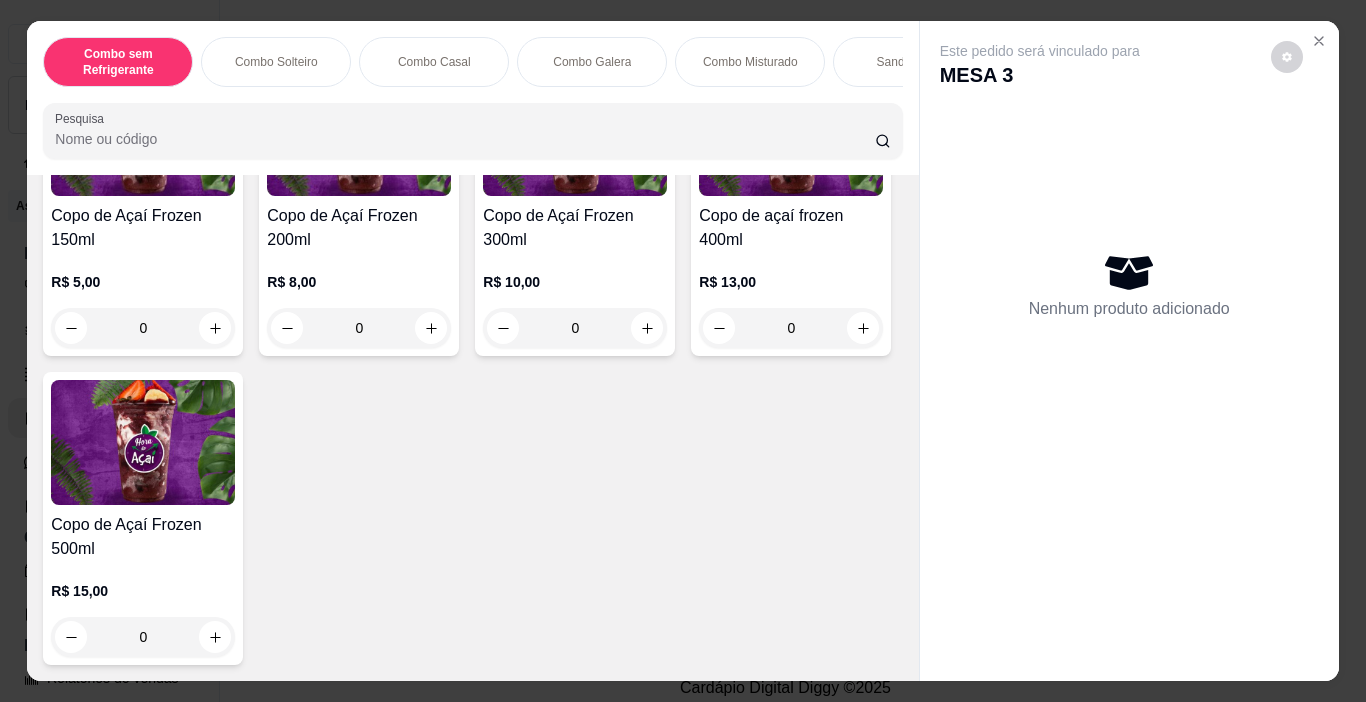 scroll, scrollTop: 4800, scrollLeft: 0, axis: vertical 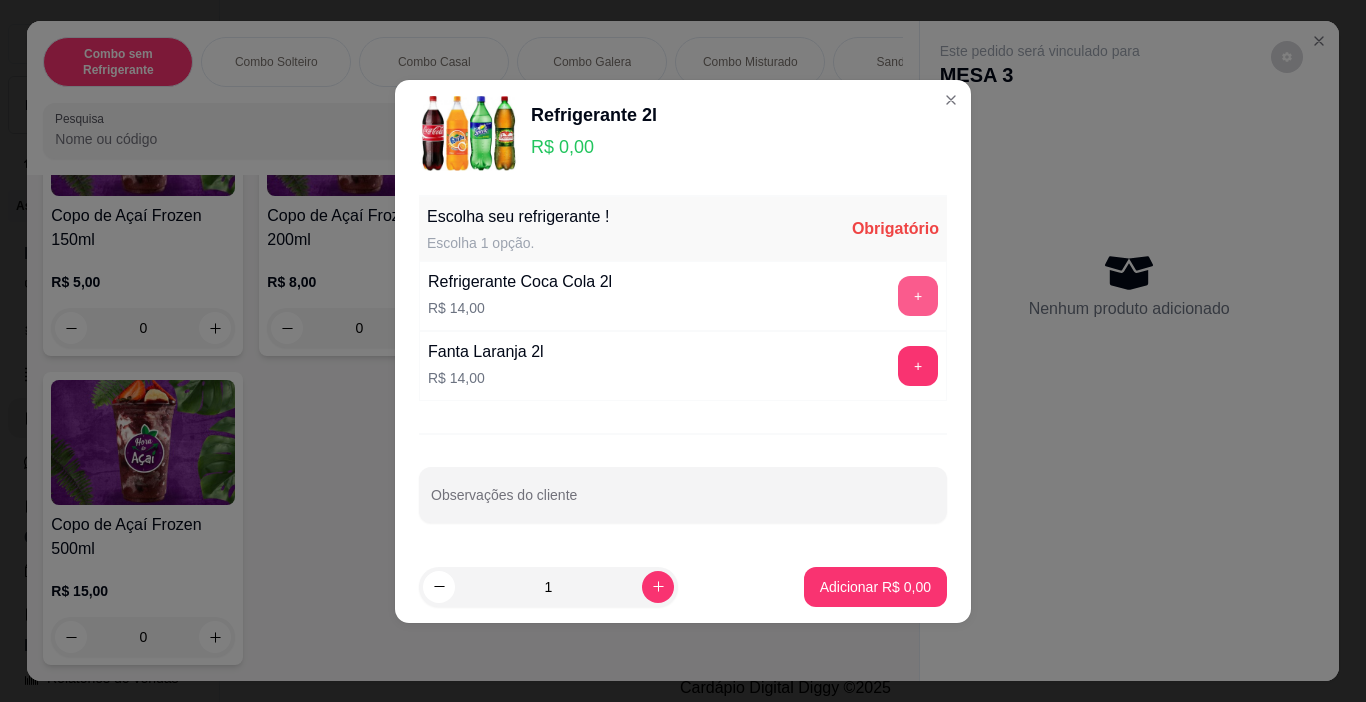 click on "+" at bounding box center (918, 296) 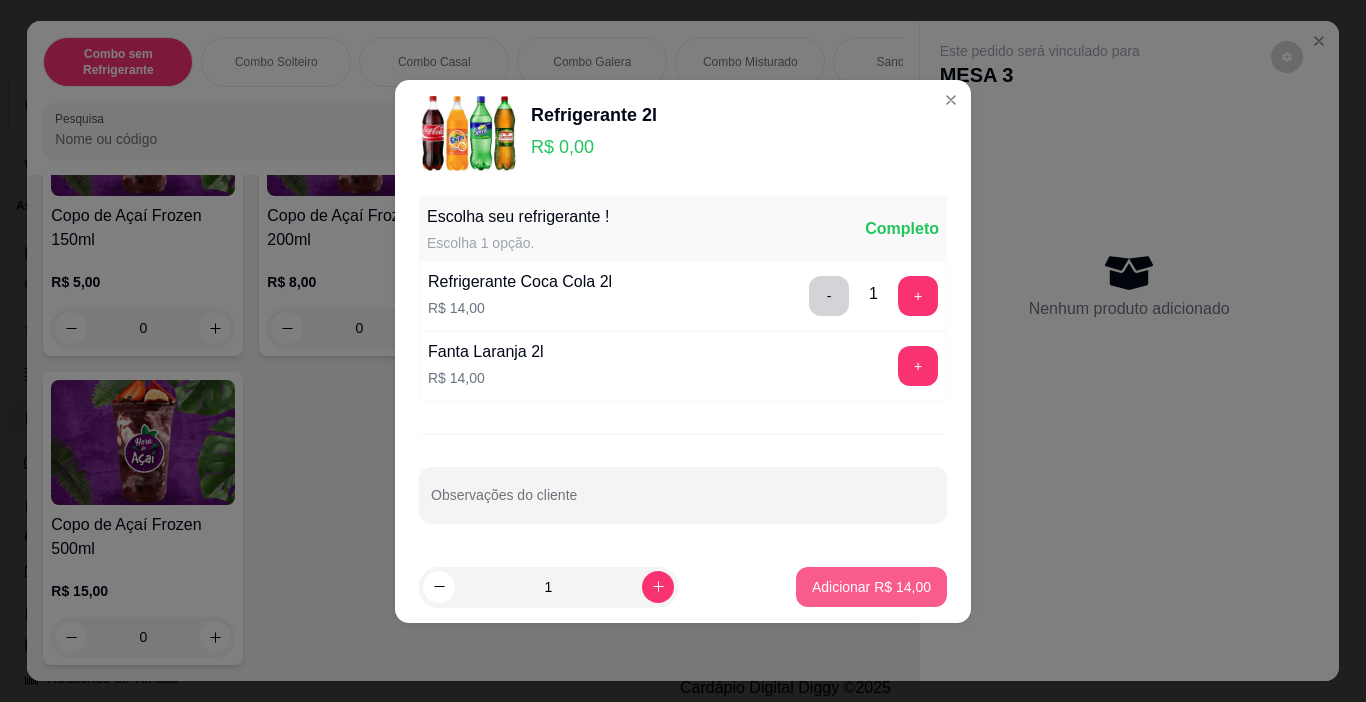 click on "Adicionar   R$ 14,00" at bounding box center (871, 587) 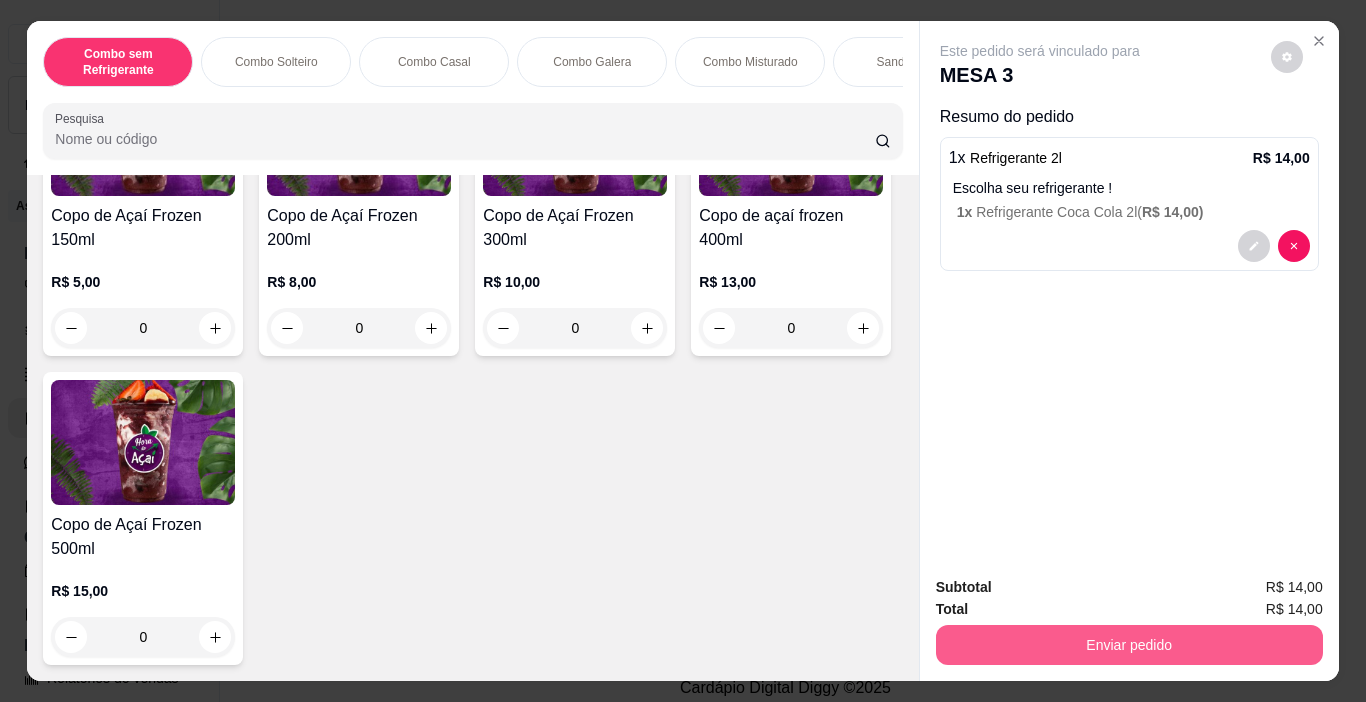 click on "Enviar pedido" at bounding box center [1129, 645] 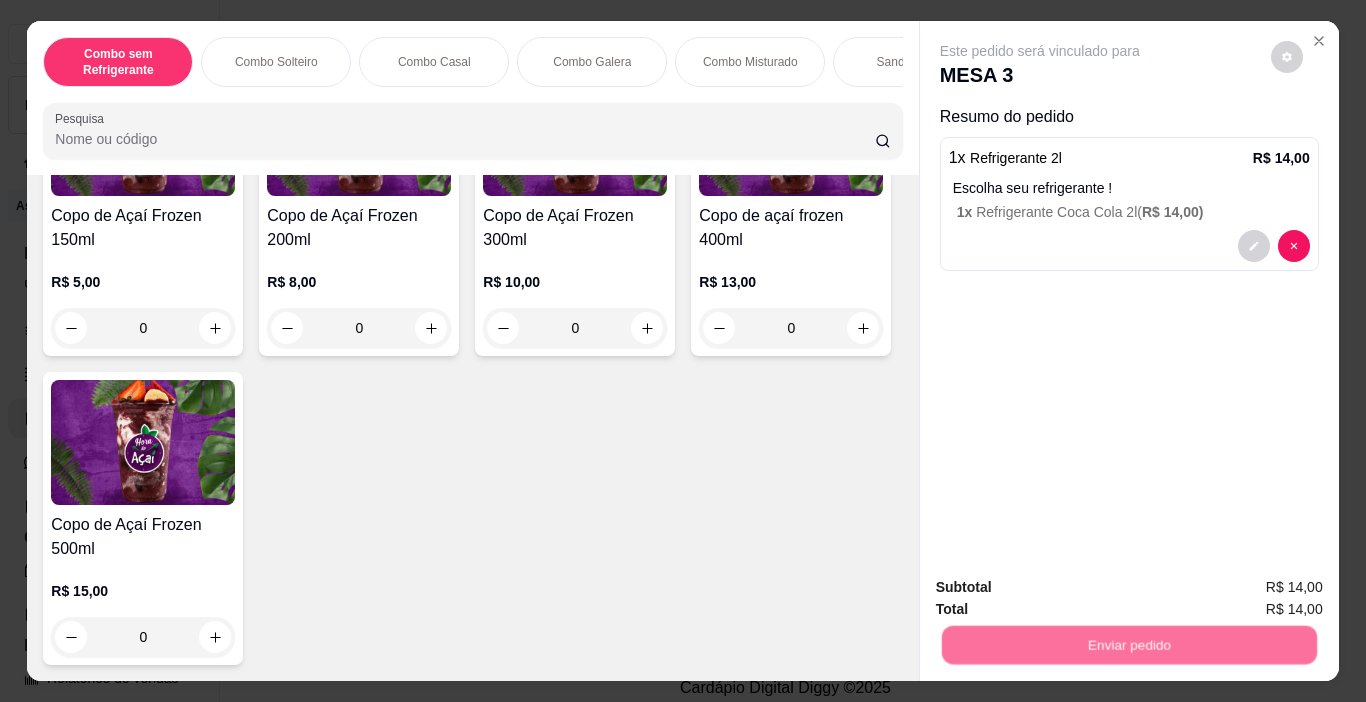 click on "Não registrar e enviar pedido" at bounding box center (1063, 588) 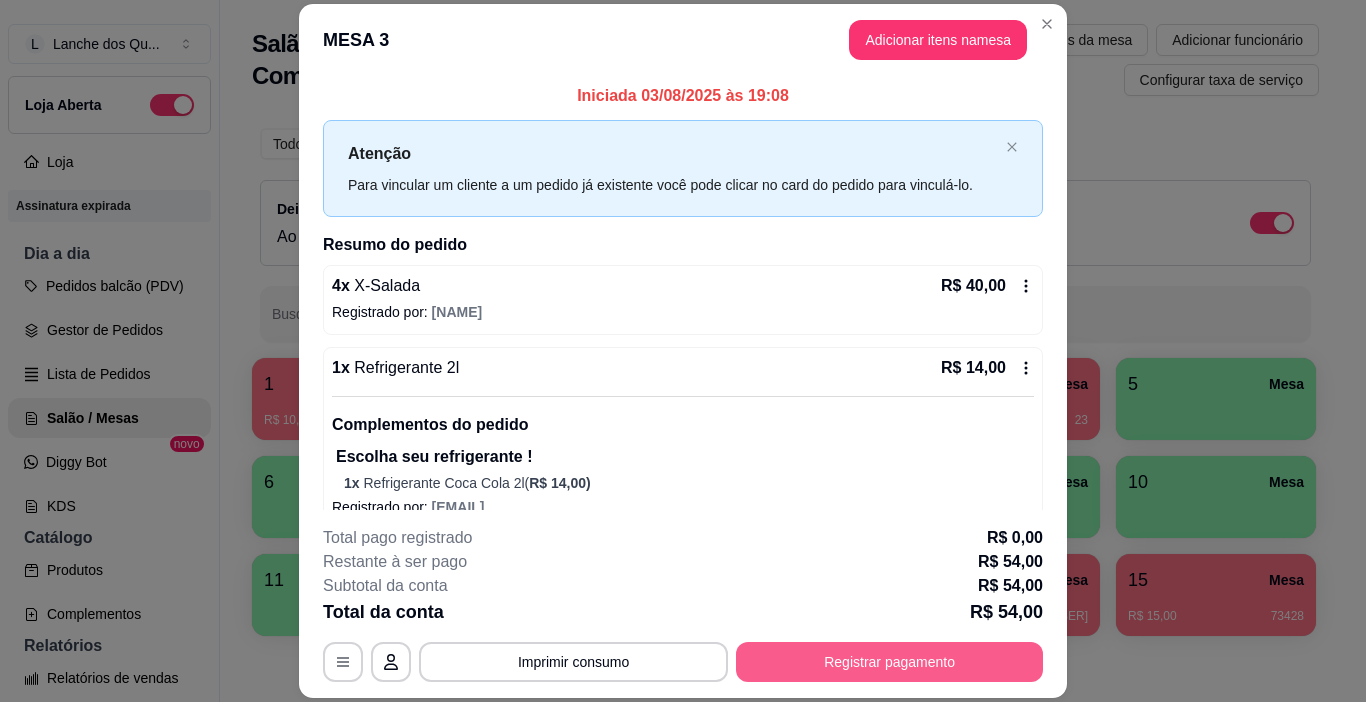 click on "Registrar pagamento" at bounding box center [889, 662] 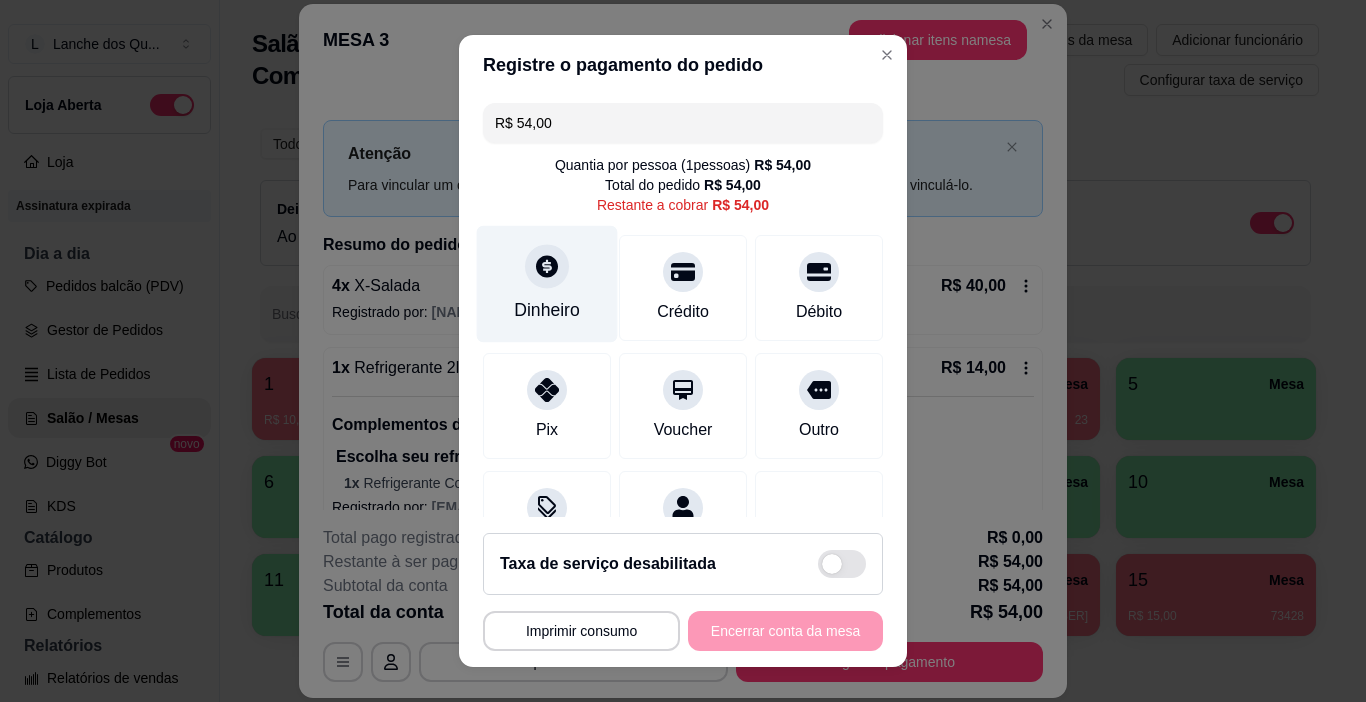 click at bounding box center (547, 267) 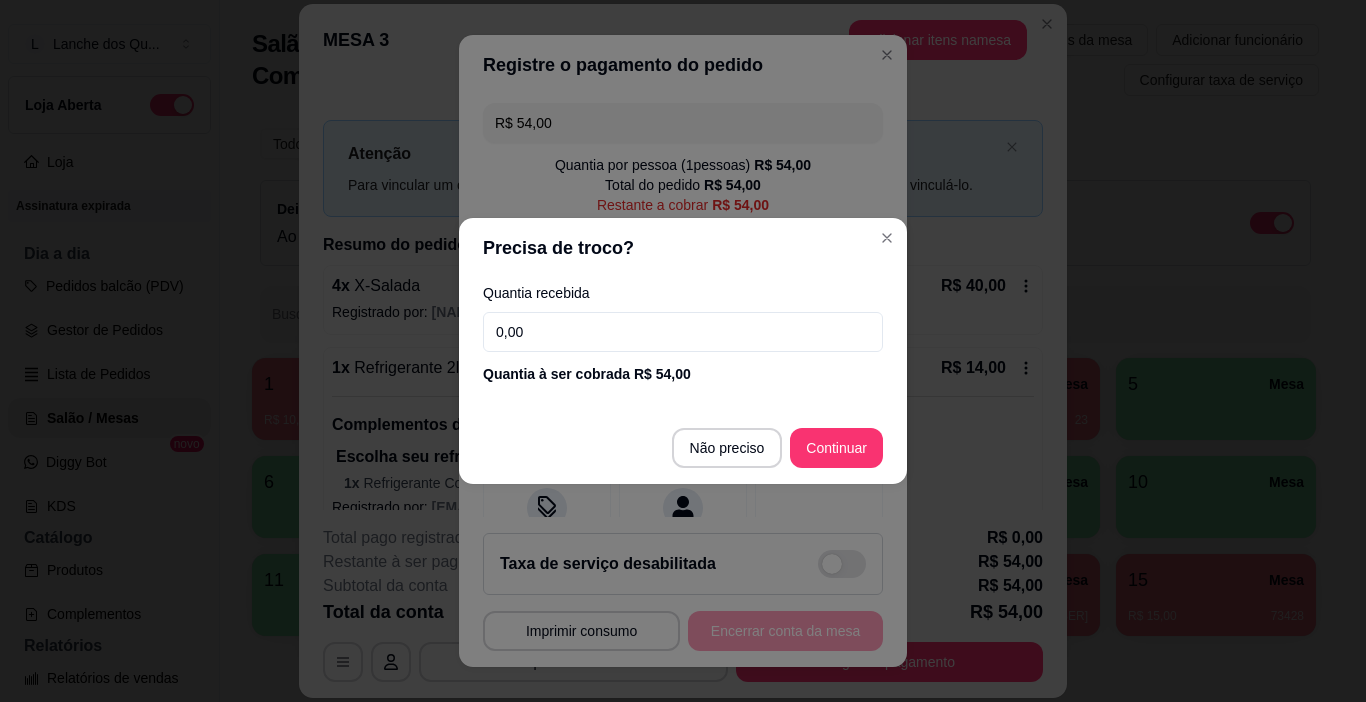 click on "0,00" at bounding box center (683, 332) 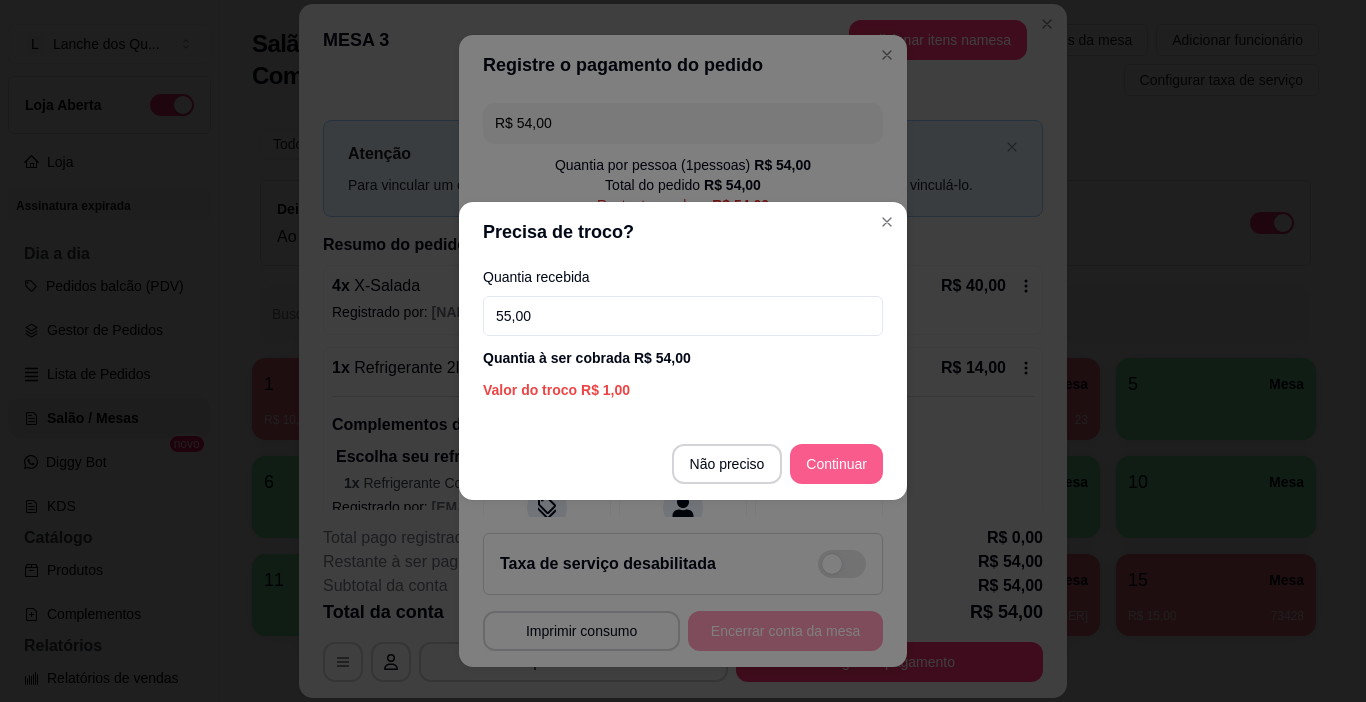 type on "55,00" 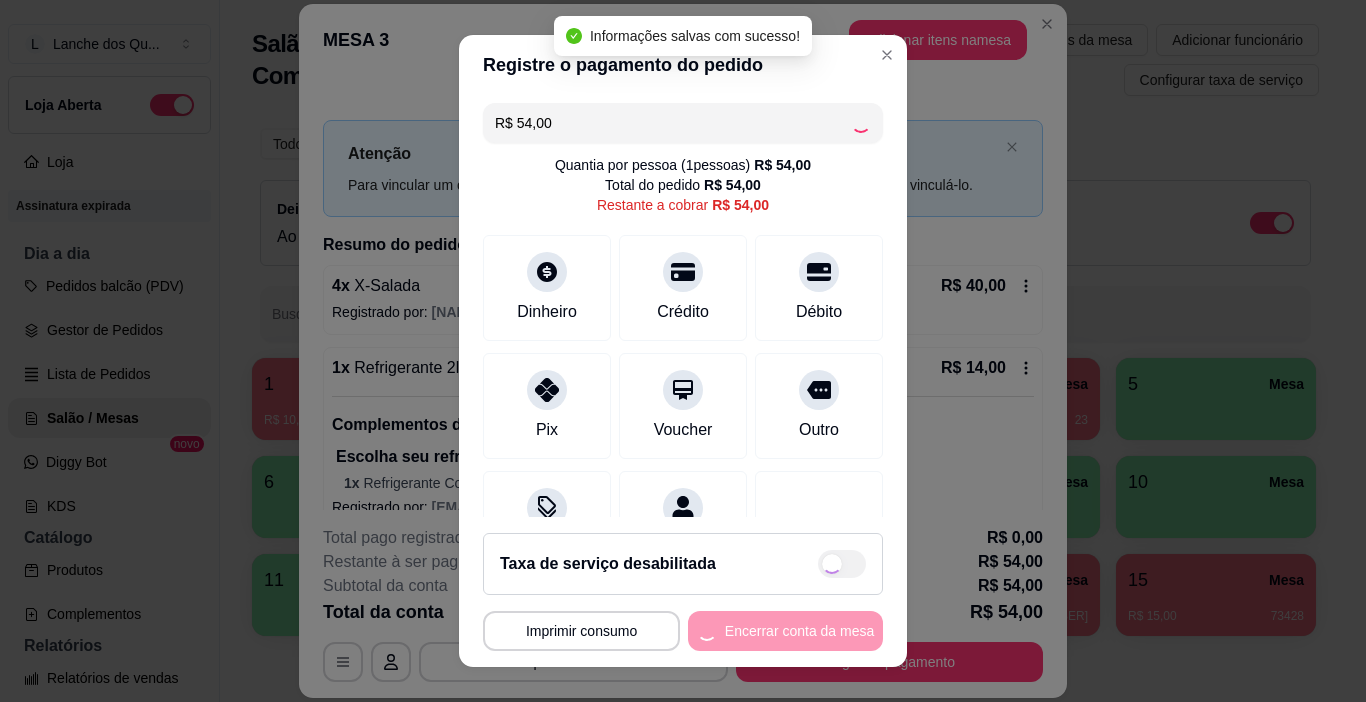 type on "R$ 0,00" 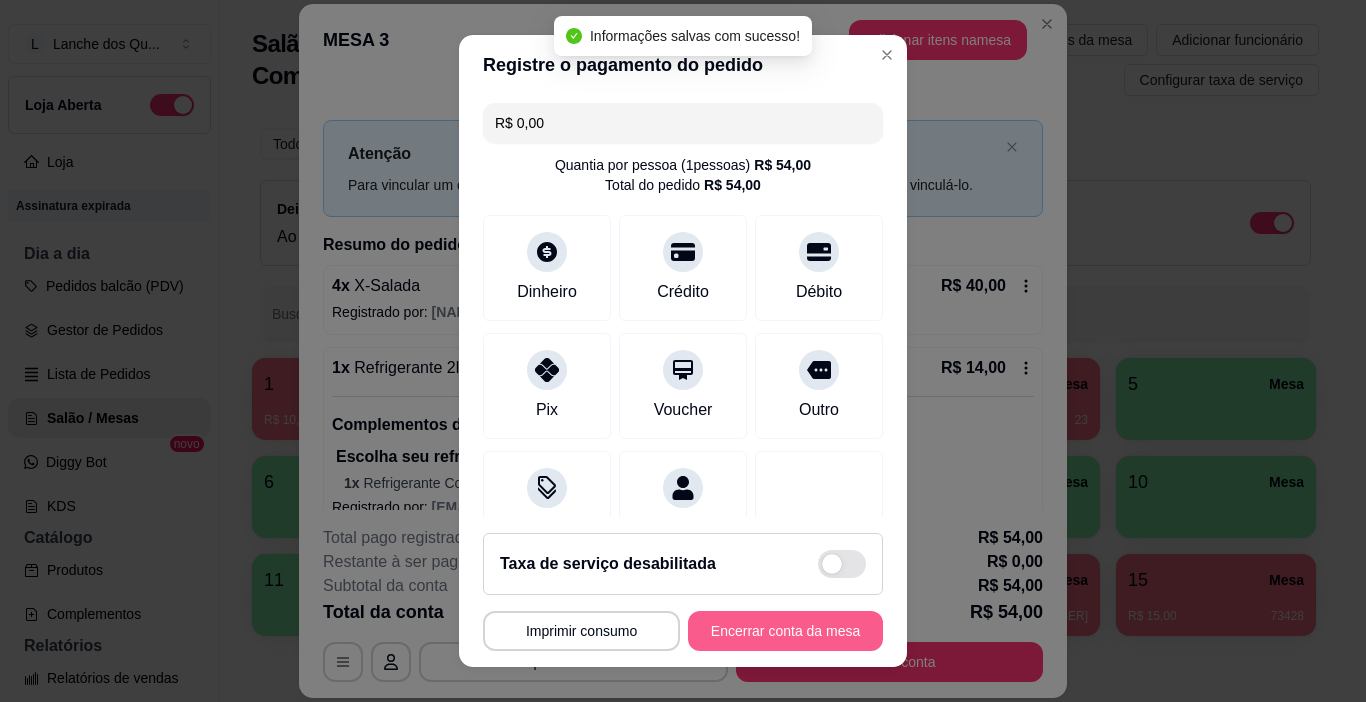 click on "Encerrar conta da mesa" at bounding box center [785, 631] 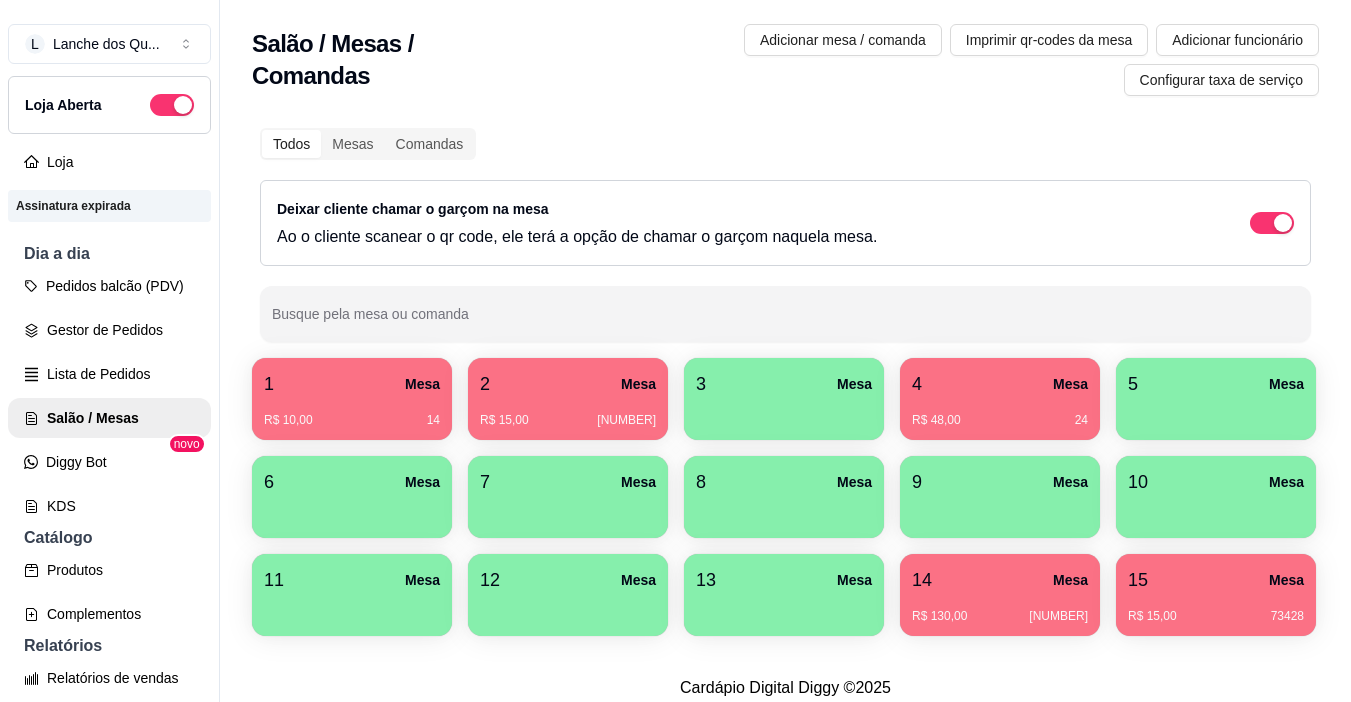 type 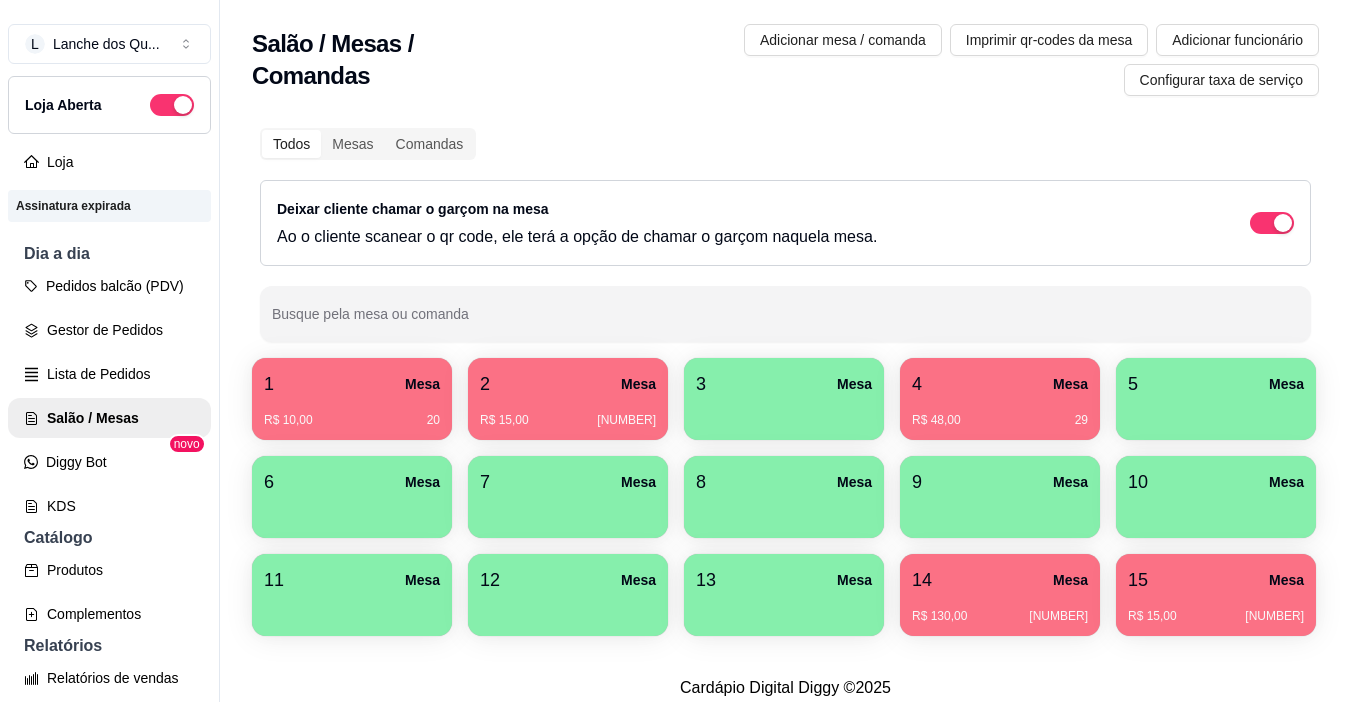 click on "1 Mesa" at bounding box center (352, 384) 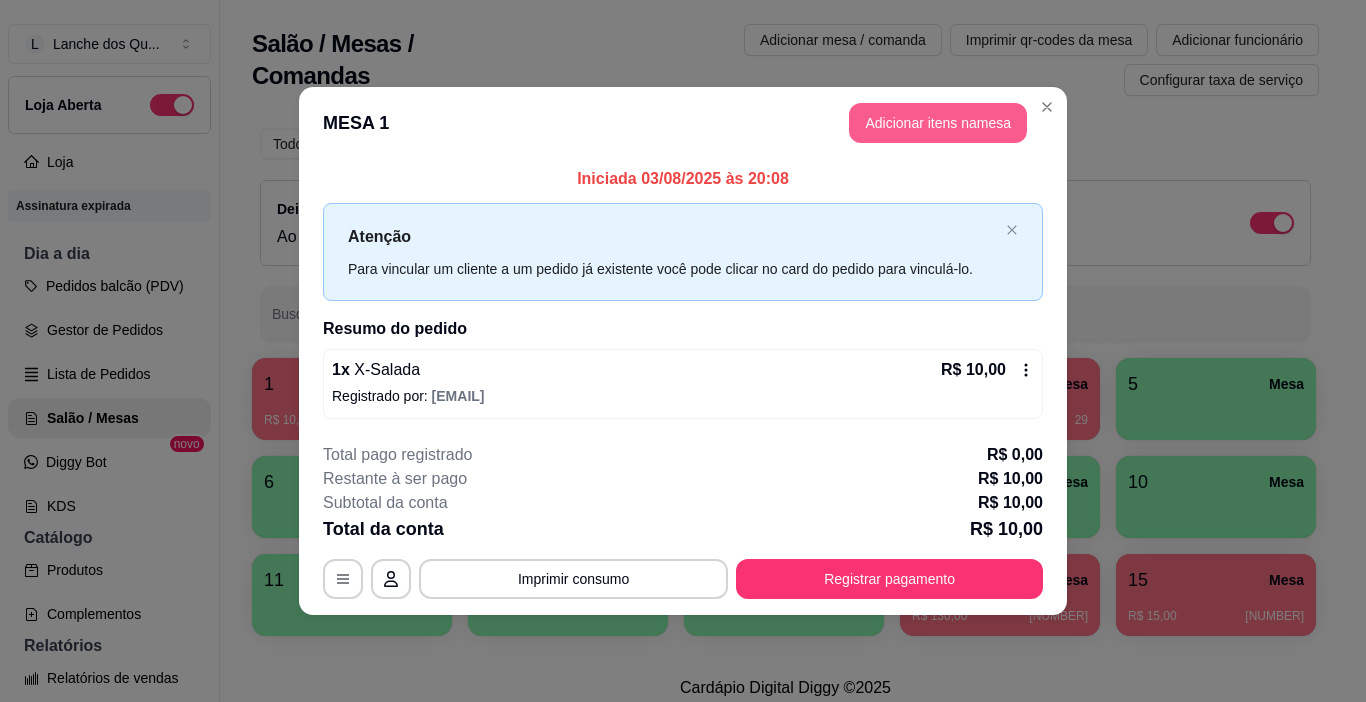 click on "Adicionar itens na  mesa" at bounding box center [938, 123] 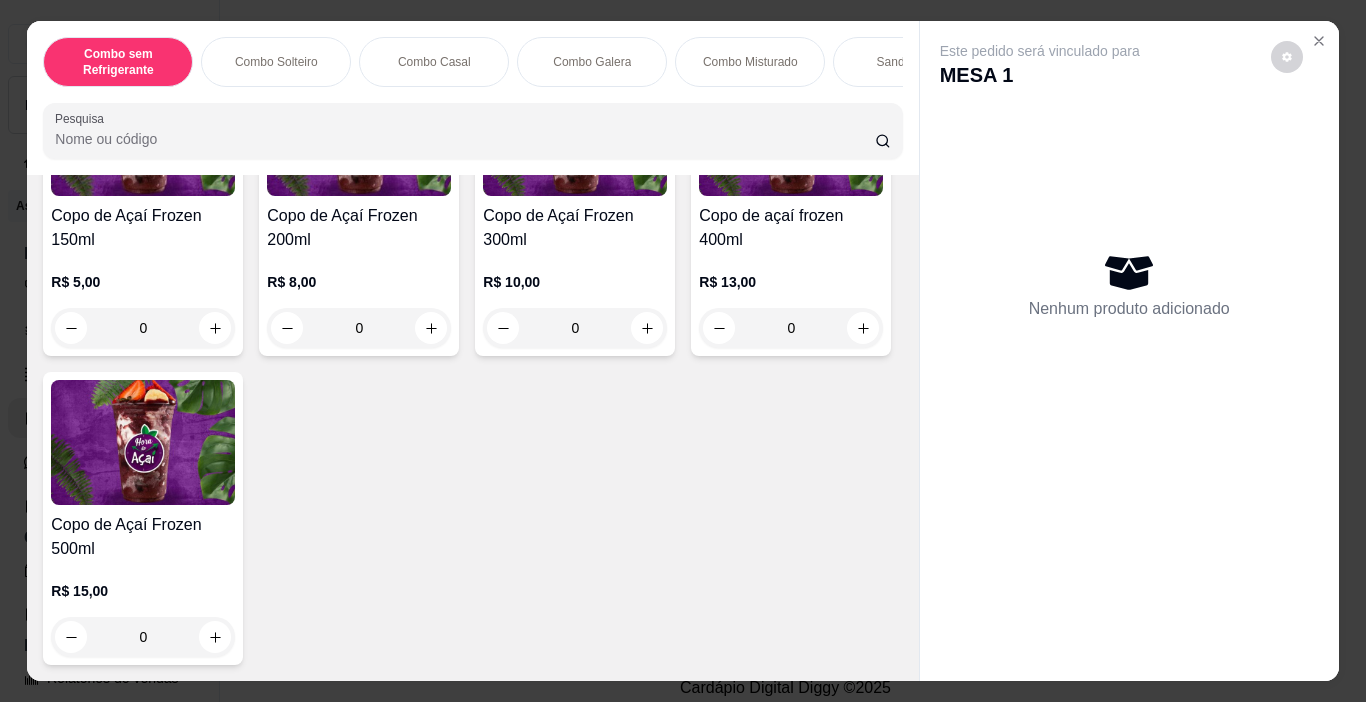 scroll, scrollTop: 4800, scrollLeft: 0, axis: vertical 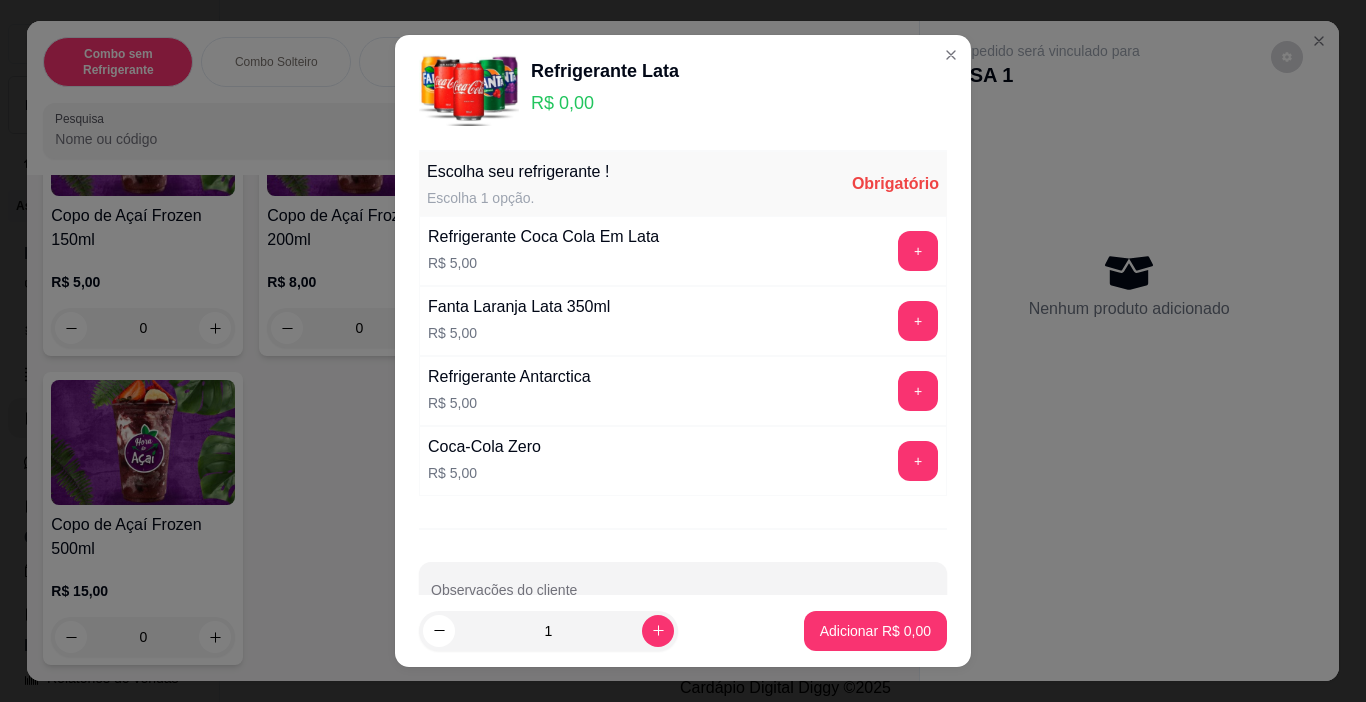 click on "+" at bounding box center (918, 251) 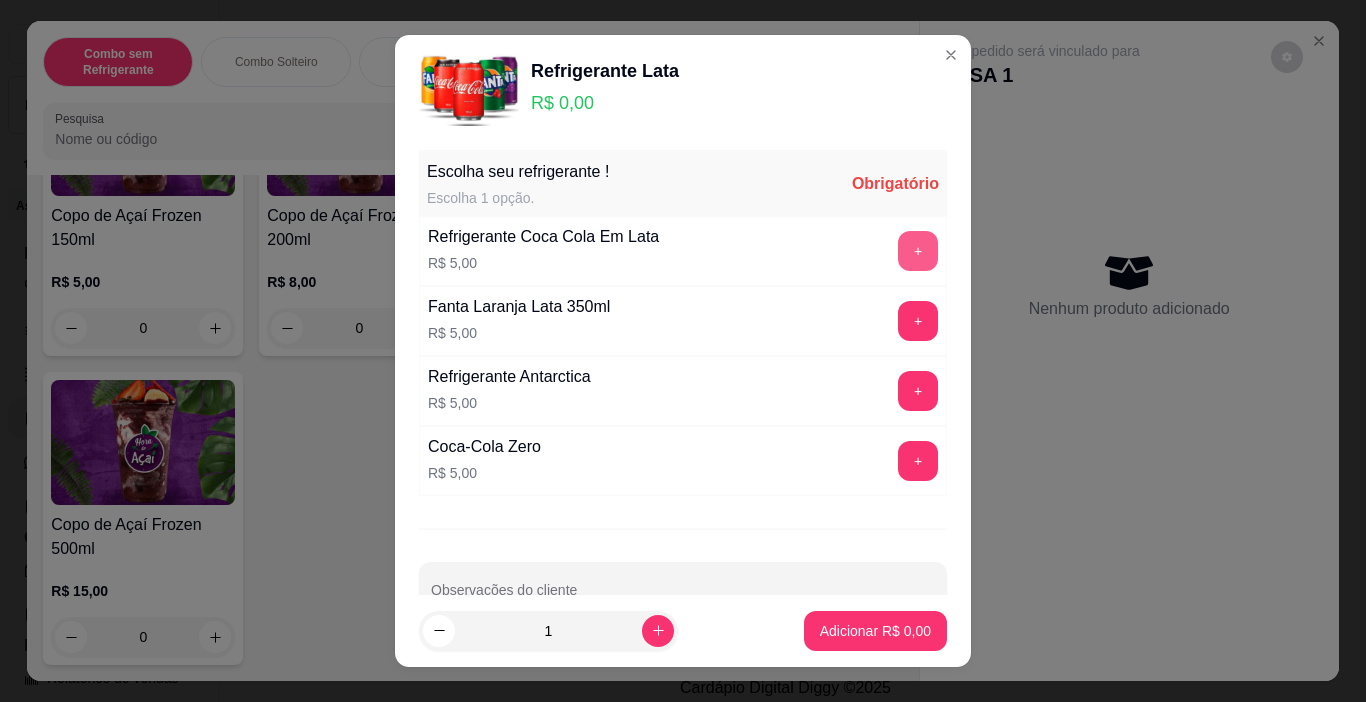 click on "+" at bounding box center (918, 251) 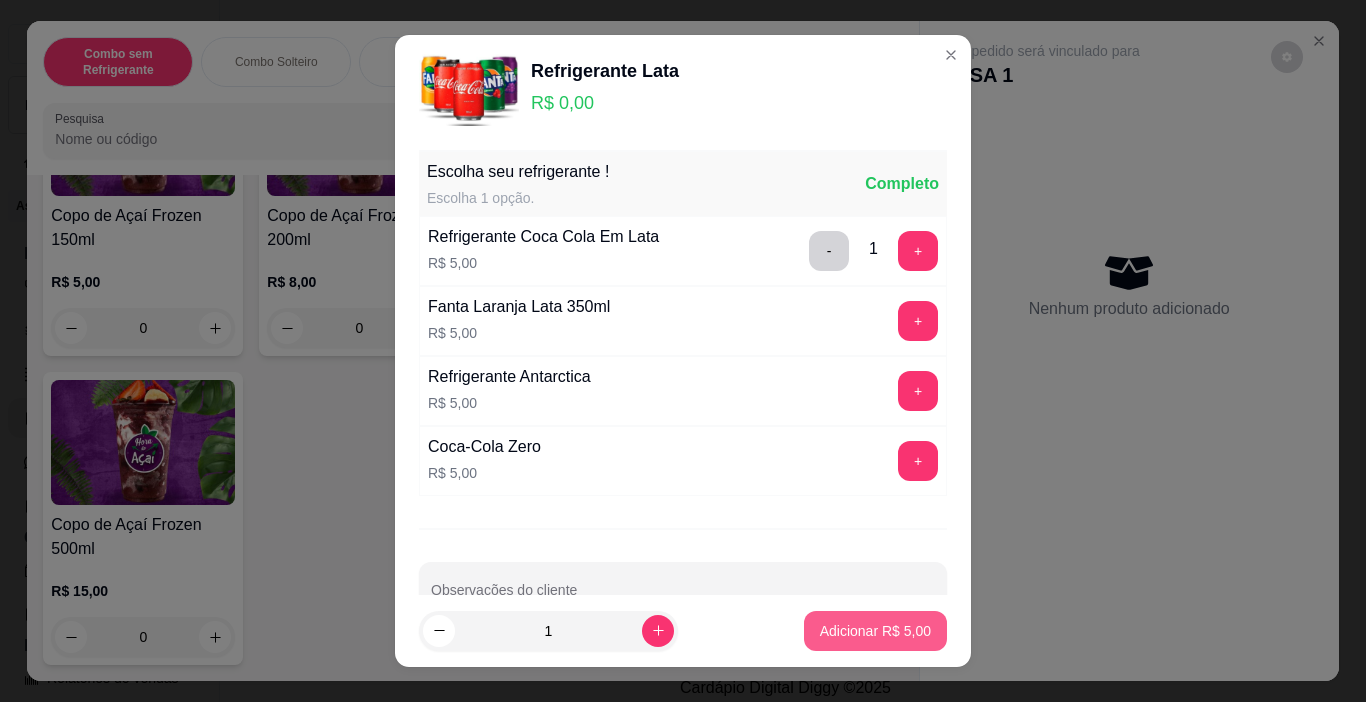 click on "Adicionar   R$ 5,00" at bounding box center [875, 631] 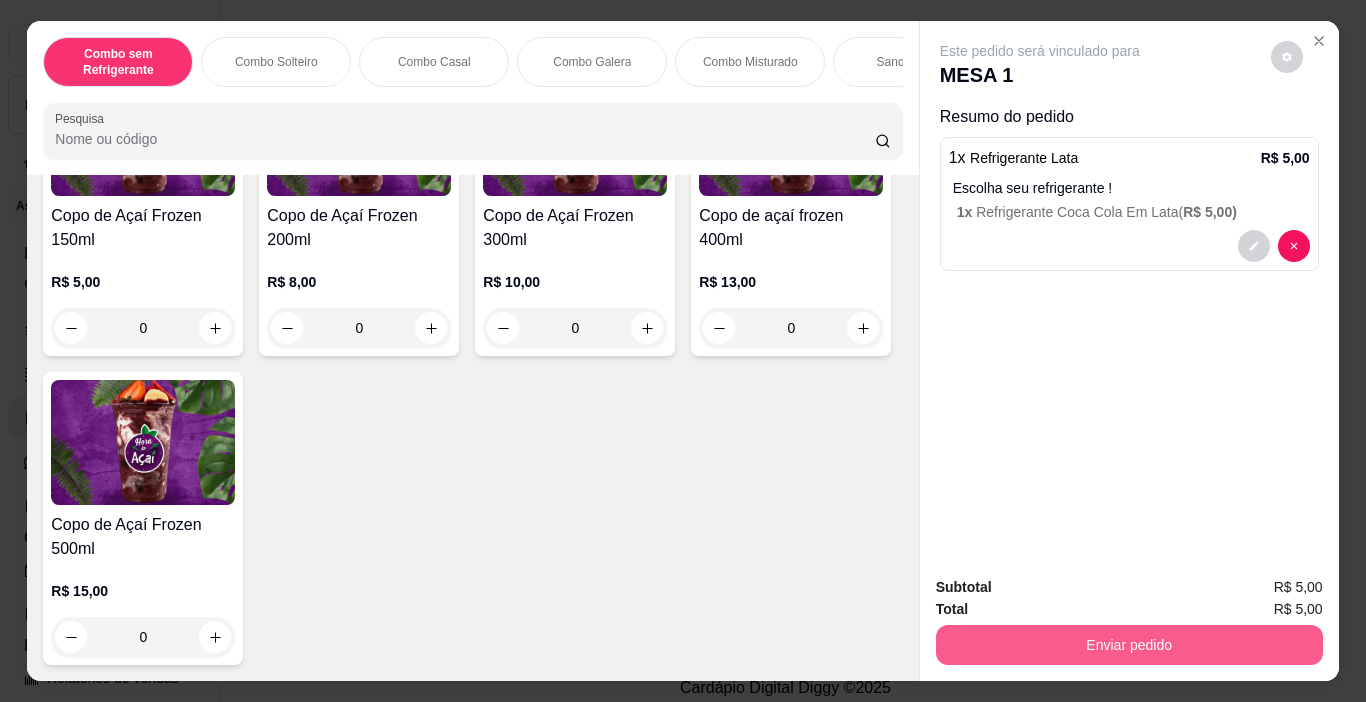 click on "Enviar pedido" at bounding box center [1129, 645] 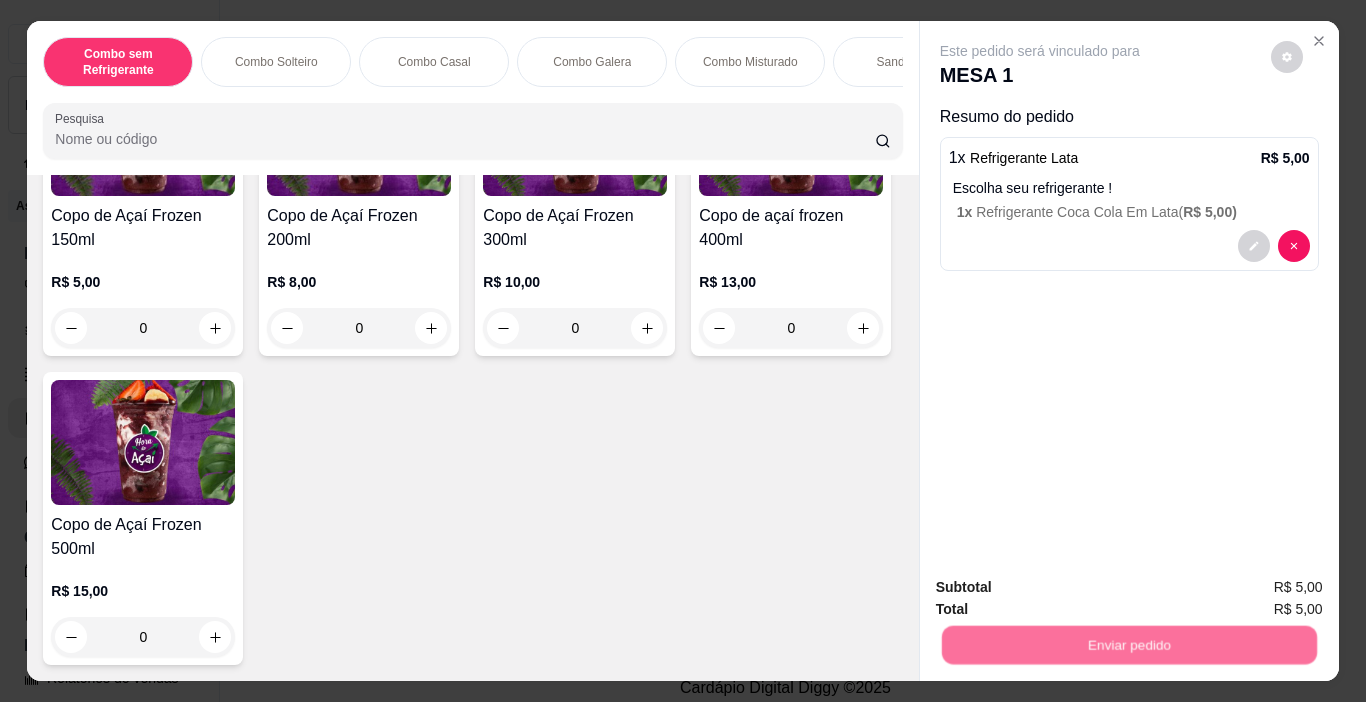 click on "Não registrar e enviar pedido" at bounding box center (1063, 587) 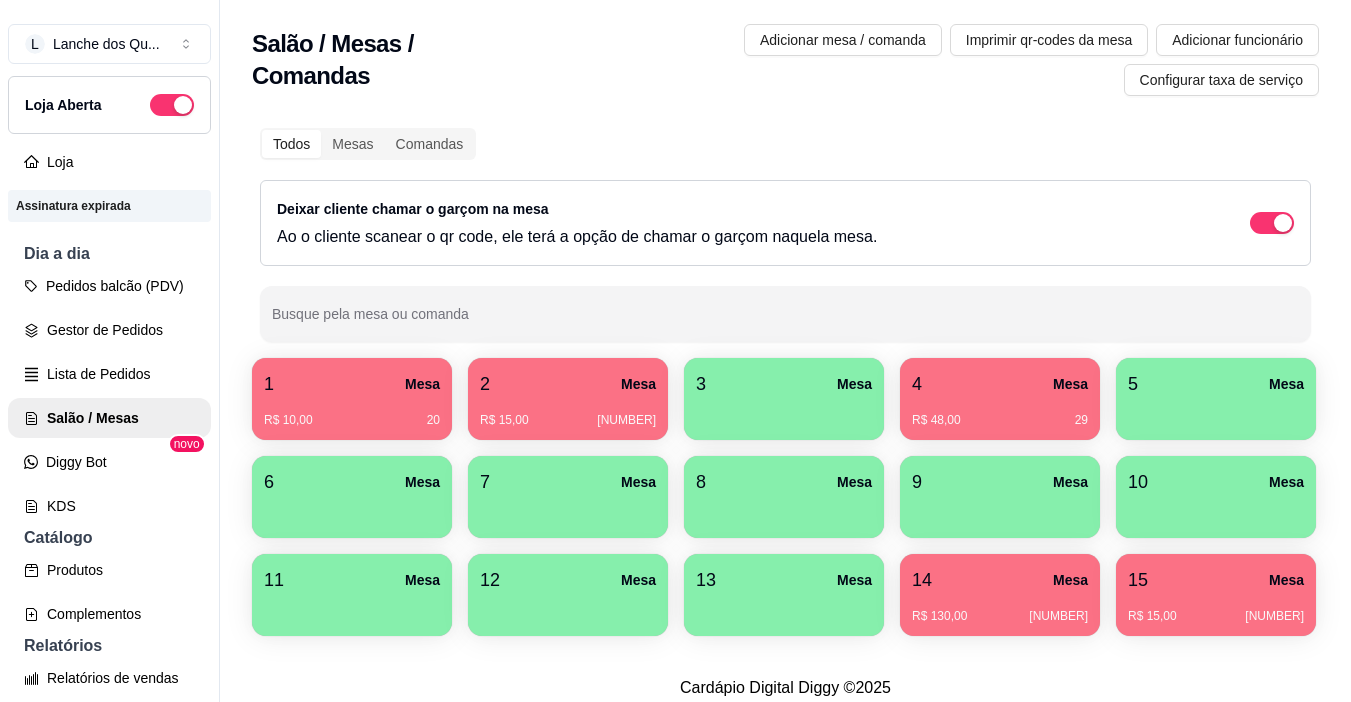 click on "3 Mesa" at bounding box center (784, 384) 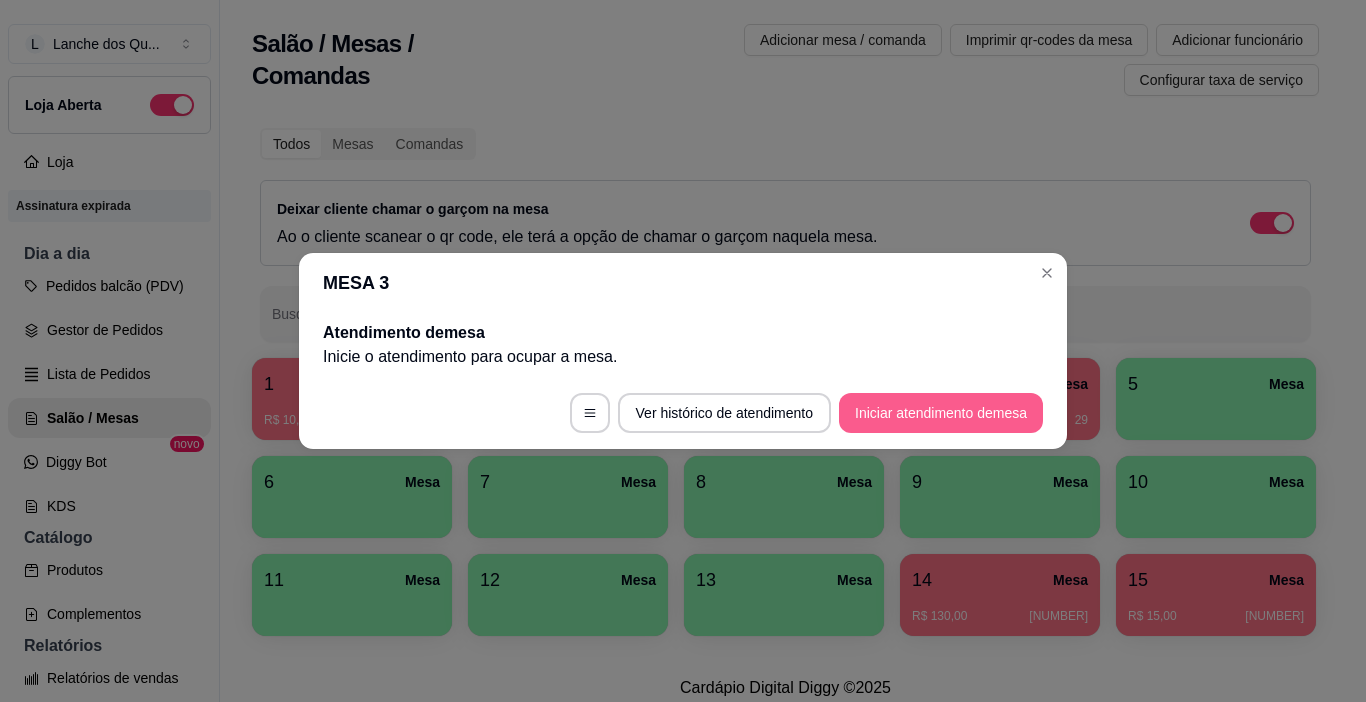 click on "Iniciar atendimento de  mesa" at bounding box center [941, 413] 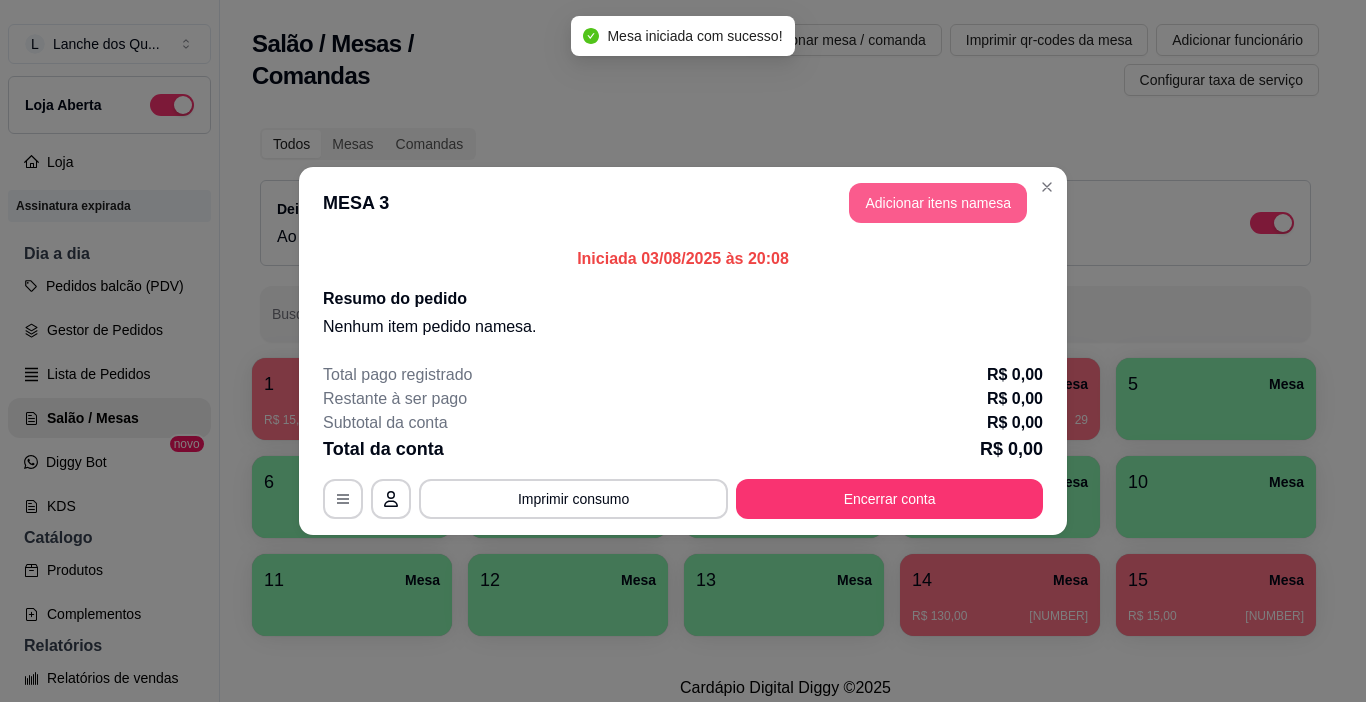 click on "Adicionar itens na  mesa" at bounding box center [938, 203] 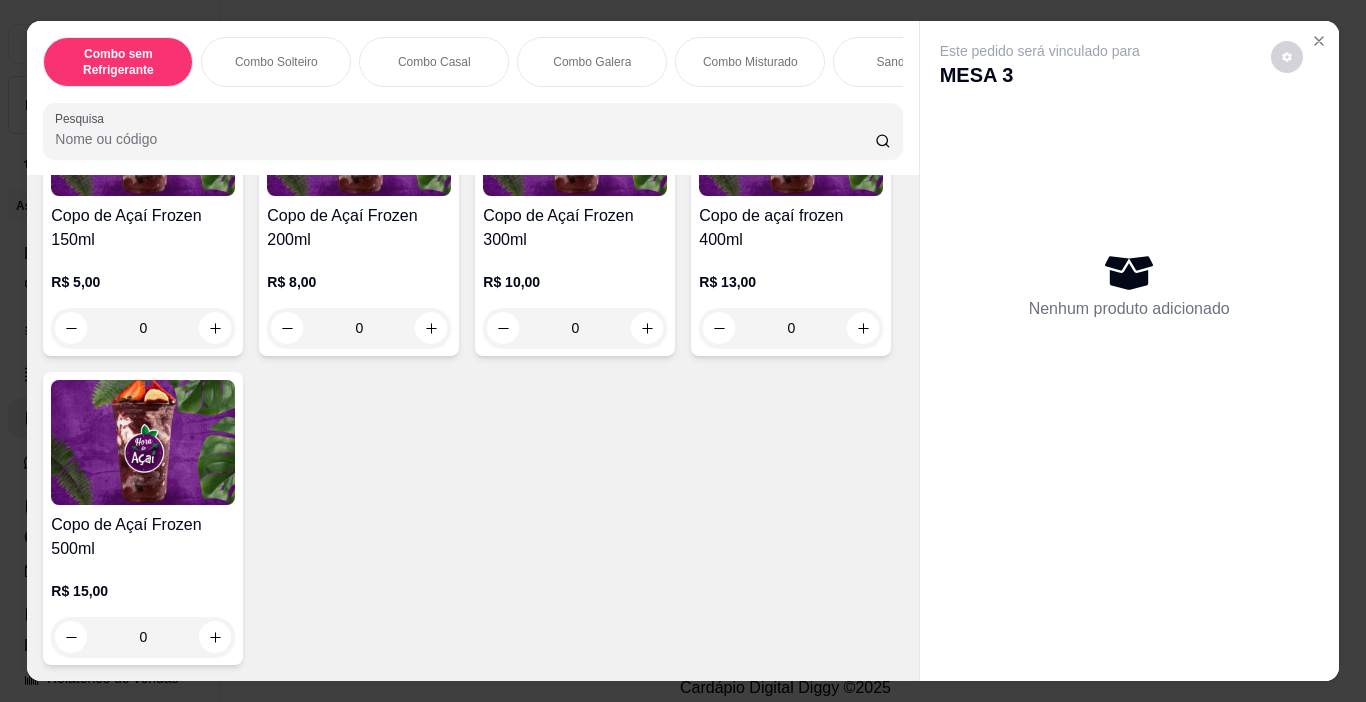scroll, scrollTop: 5000, scrollLeft: 0, axis: vertical 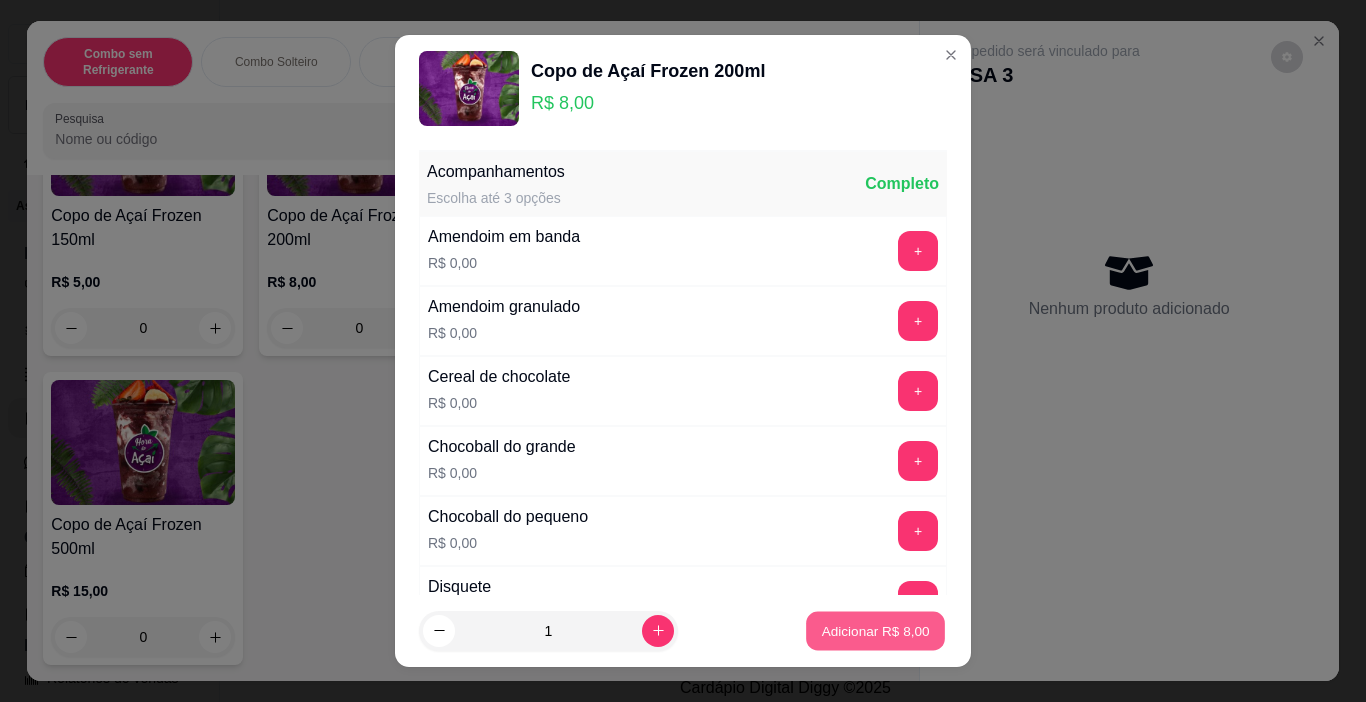click on "Adicionar   R$ 8,00" at bounding box center (875, 630) 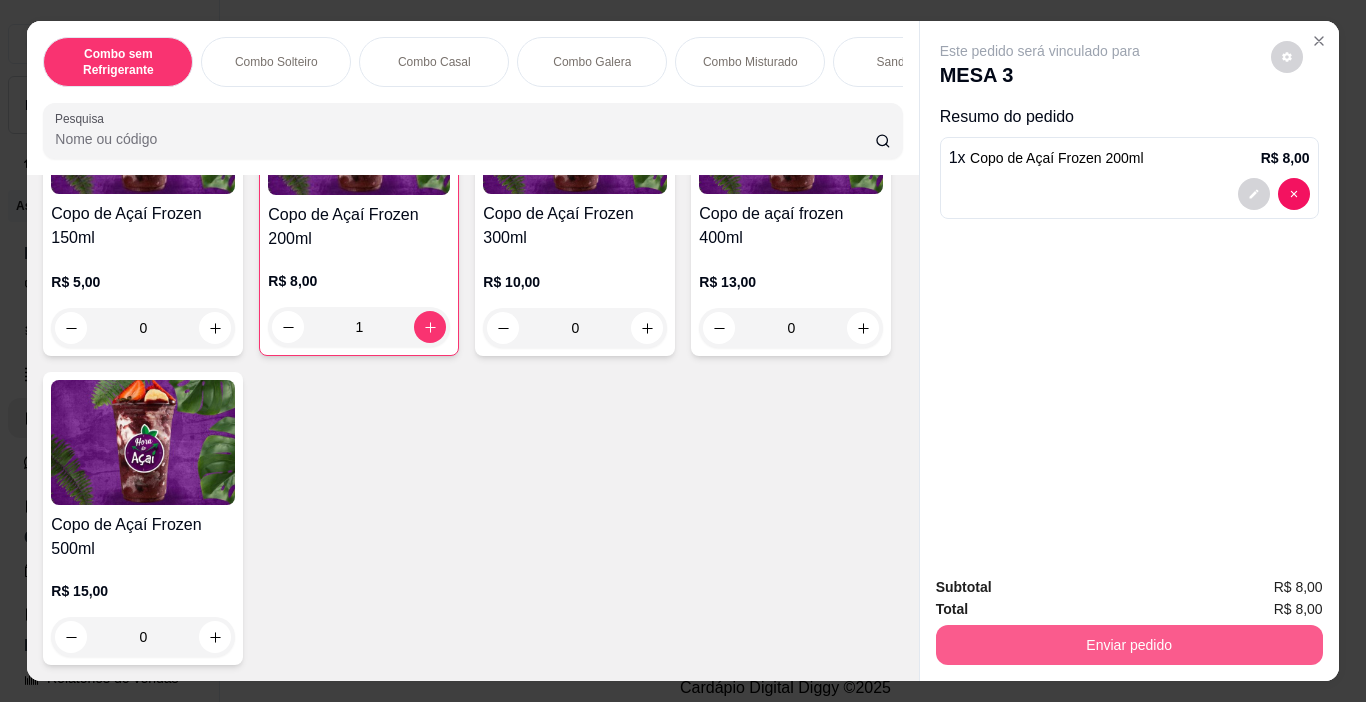 click on "Enviar pedido" at bounding box center [1129, 645] 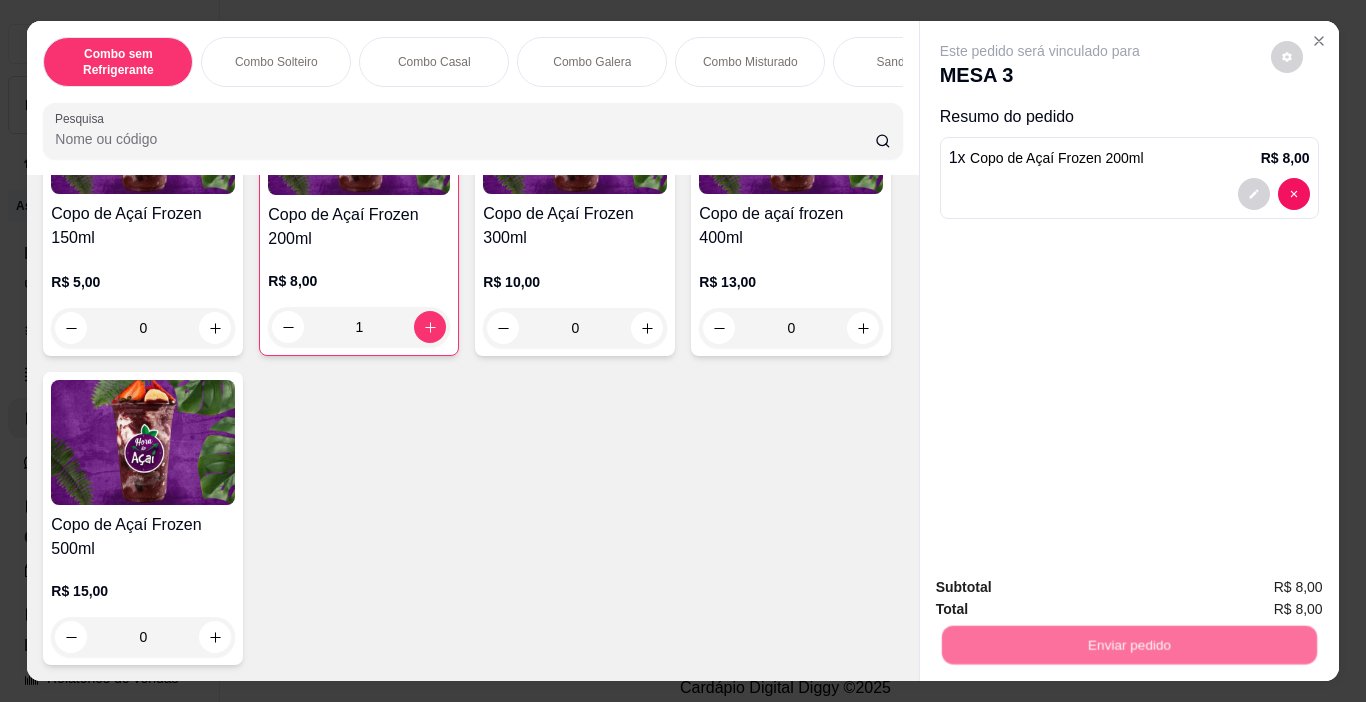 click on "Não registrar e enviar pedido" at bounding box center [1063, 588] 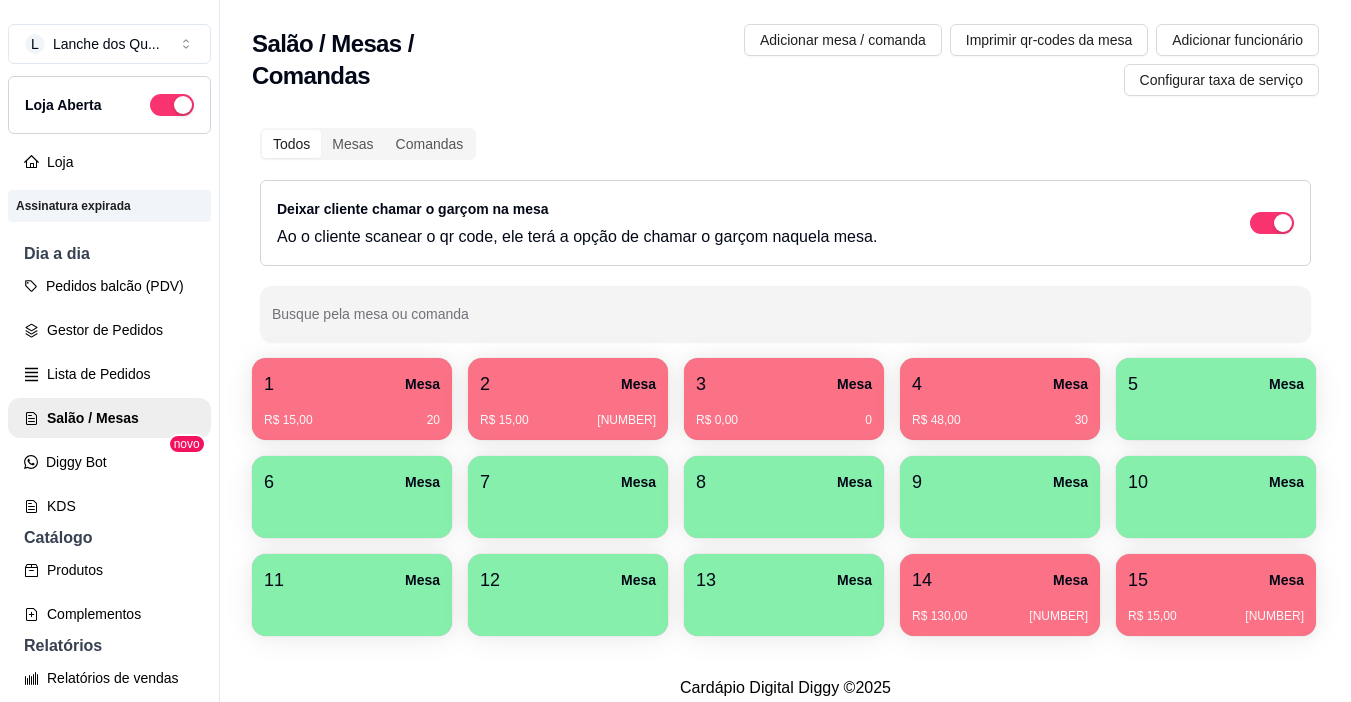 click on "R$ 48,00 30" at bounding box center (1000, 413) 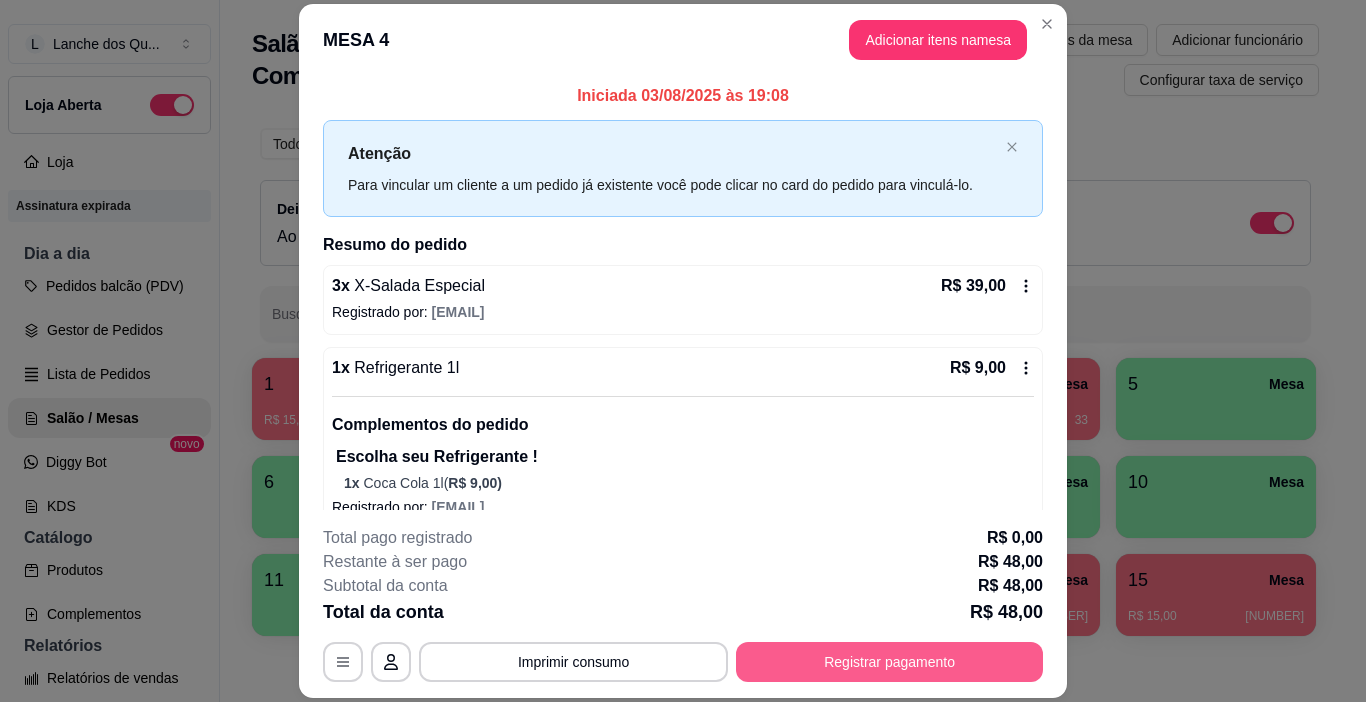 click on "Registrar pagamento" at bounding box center [889, 662] 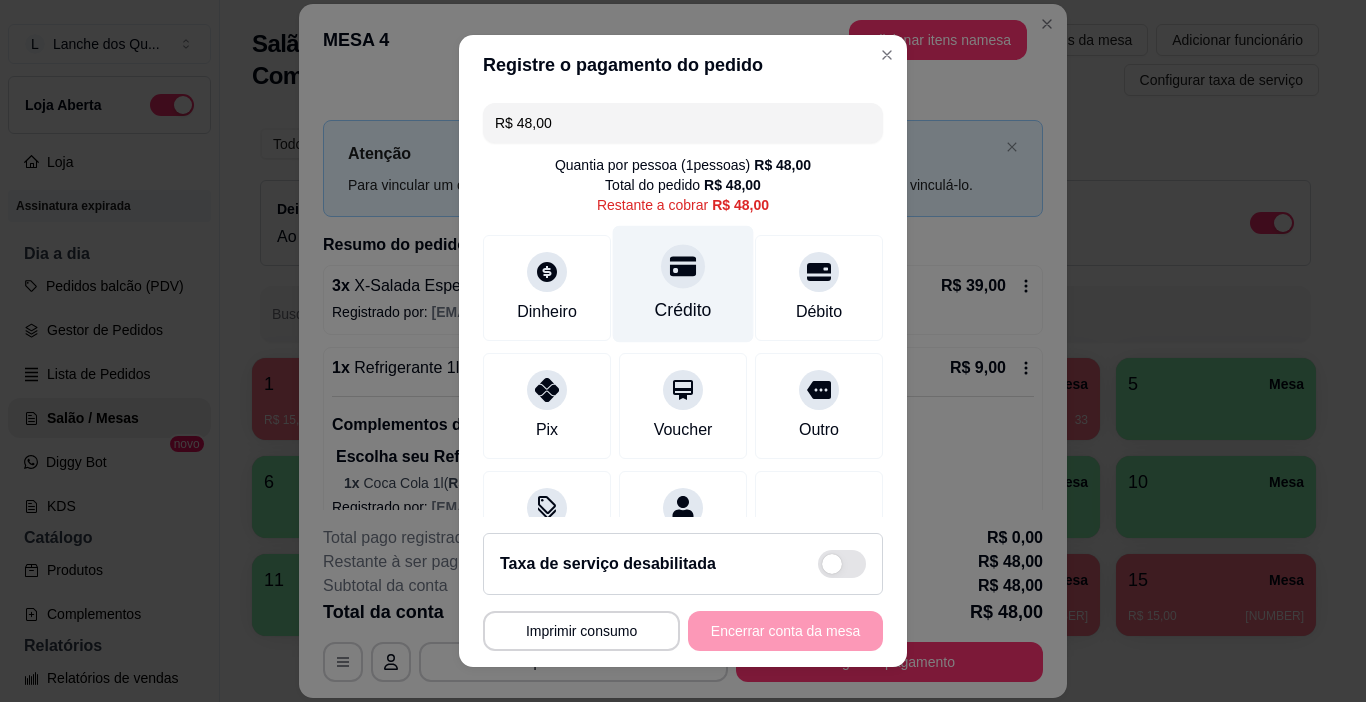 click on "Crédito" at bounding box center (683, 284) 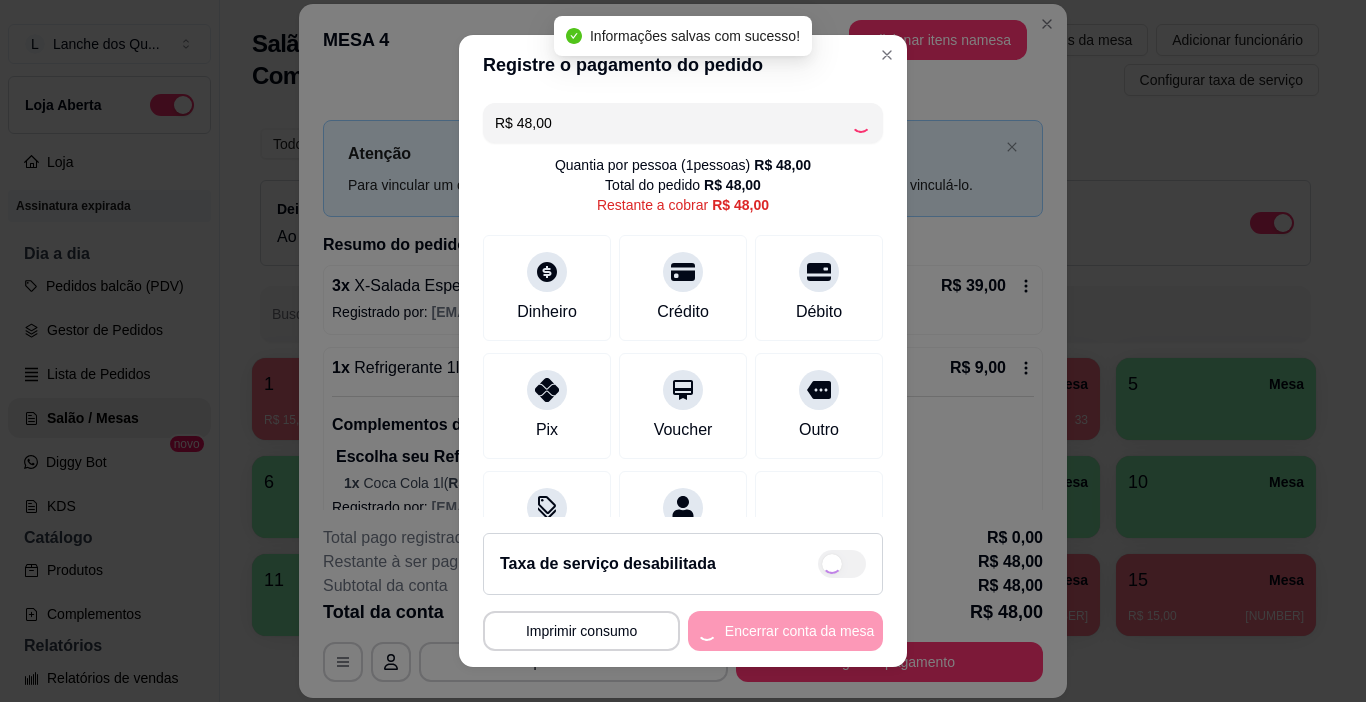 type on "R$ 0,00" 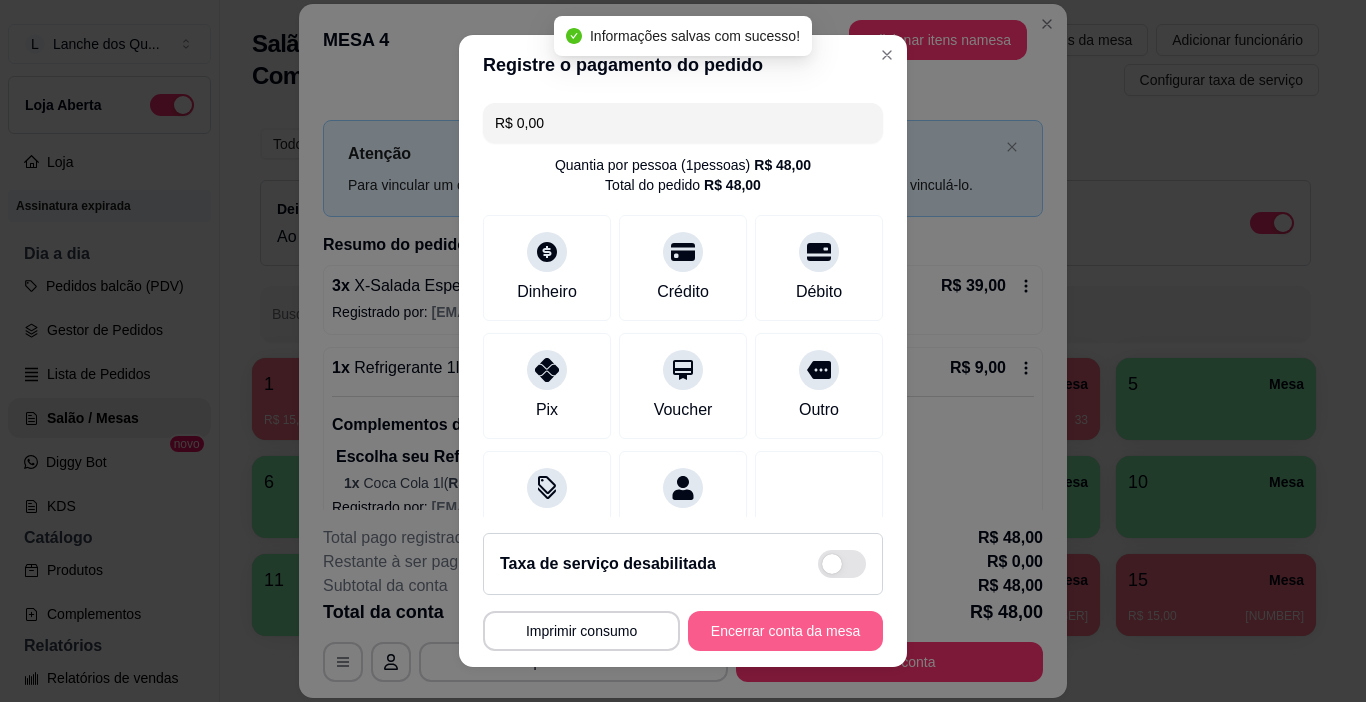click on "Encerrar conta da mesa" at bounding box center [785, 631] 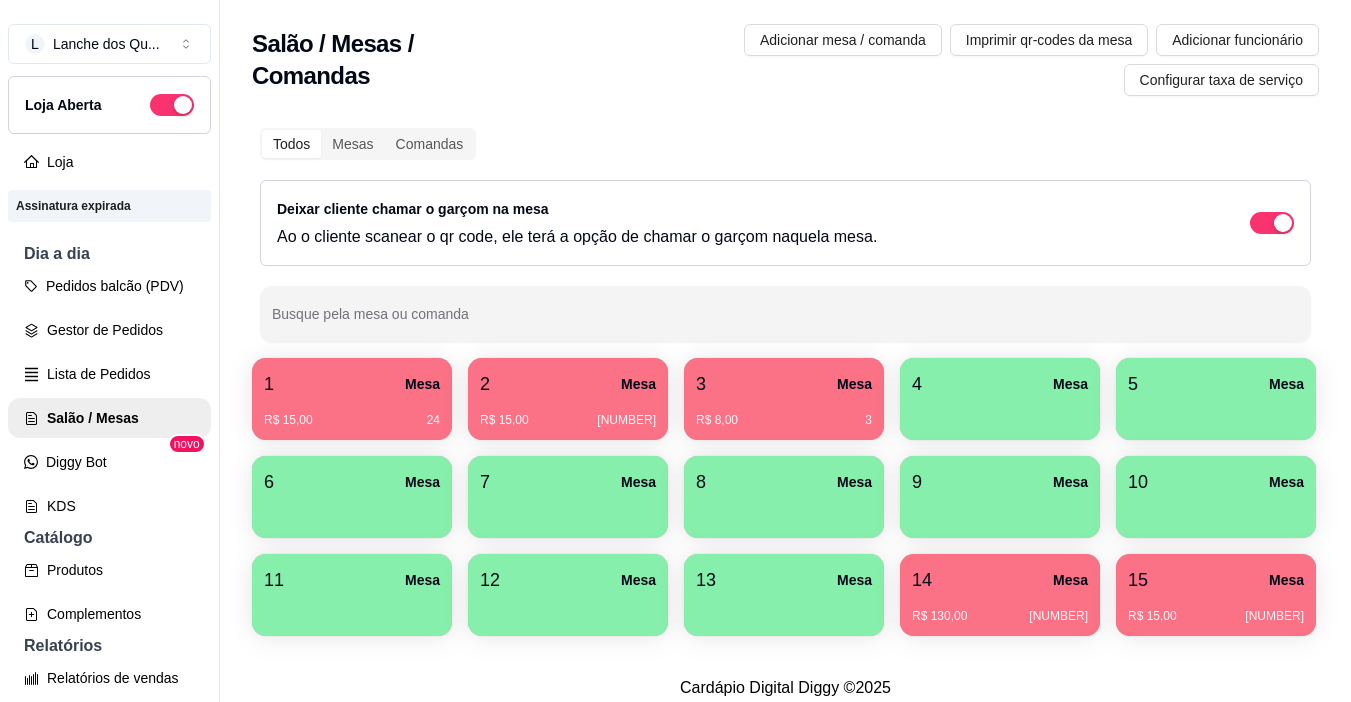 click on "4 Mesa" at bounding box center [1000, 384] 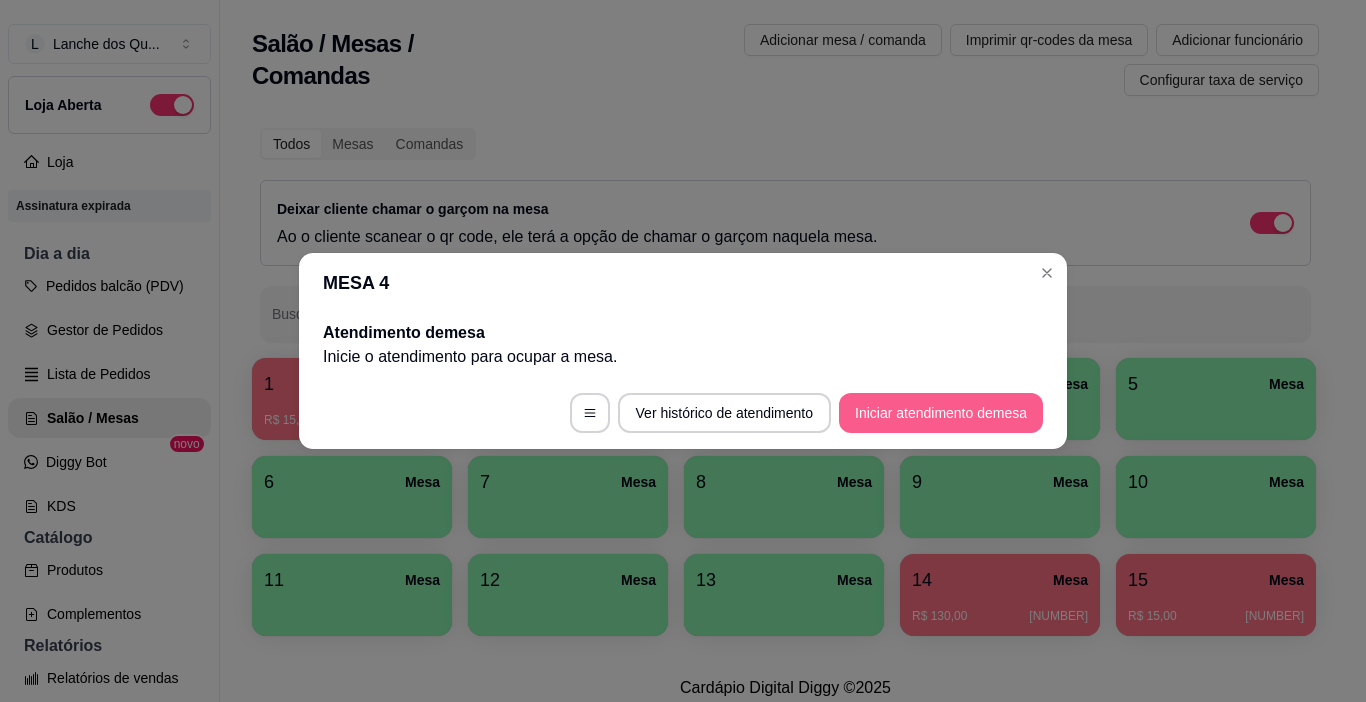 click on "Iniciar atendimento de  mesa" at bounding box center (941, 413) 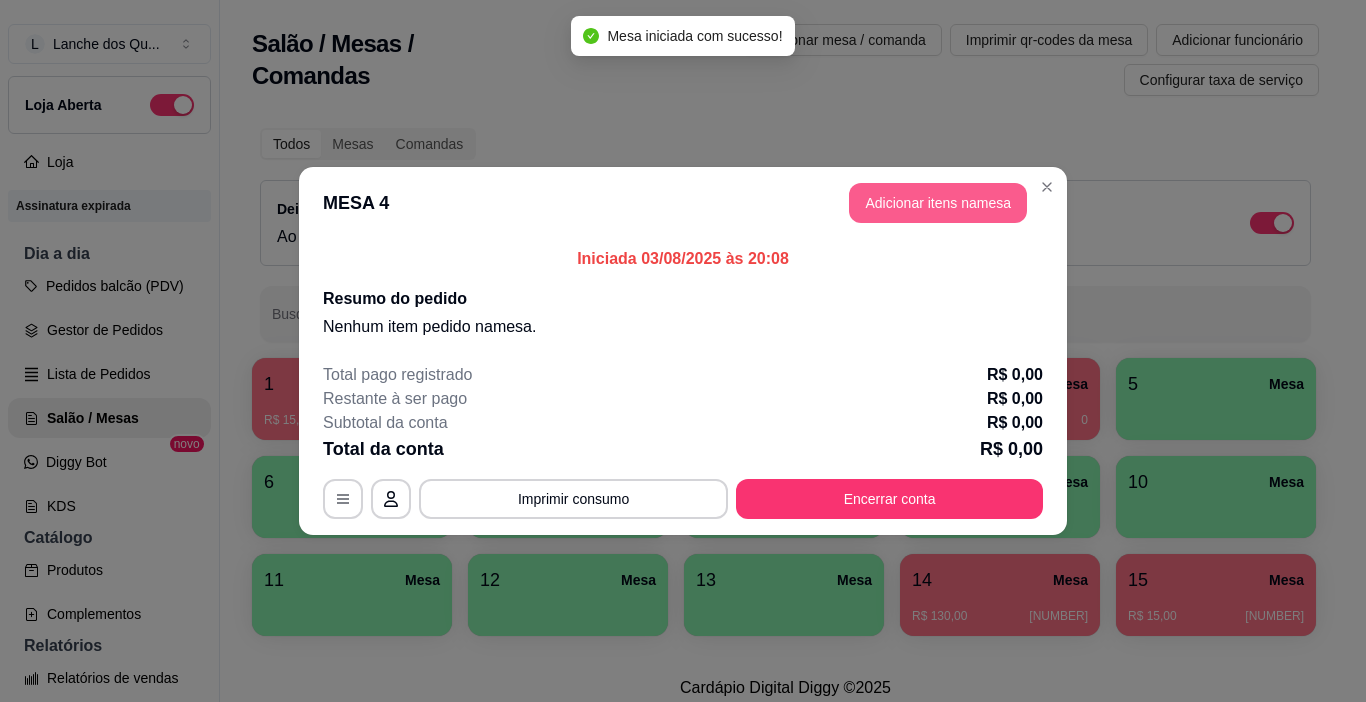 click on "Adicionar itens na  mesa" at bounding box center (938, 203) 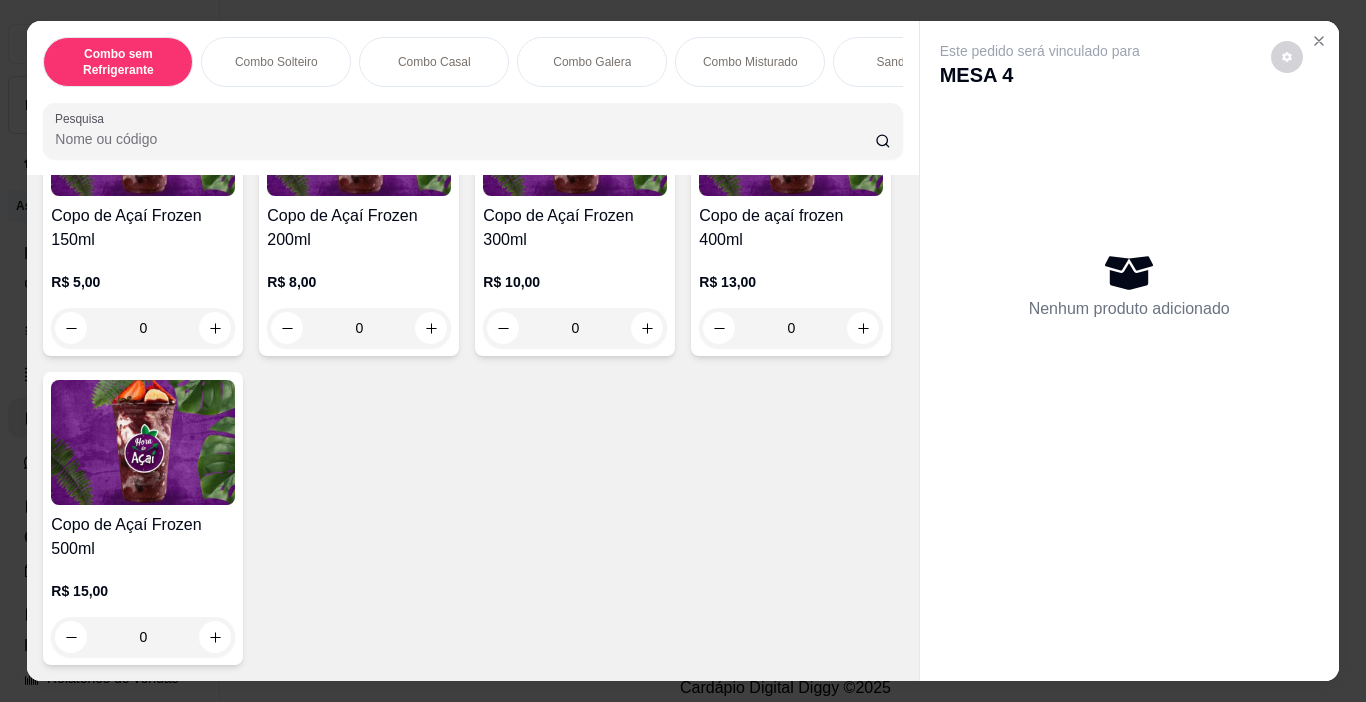 scroll, scrollTop: 5200, scrollLeft: 0, axis: vertical 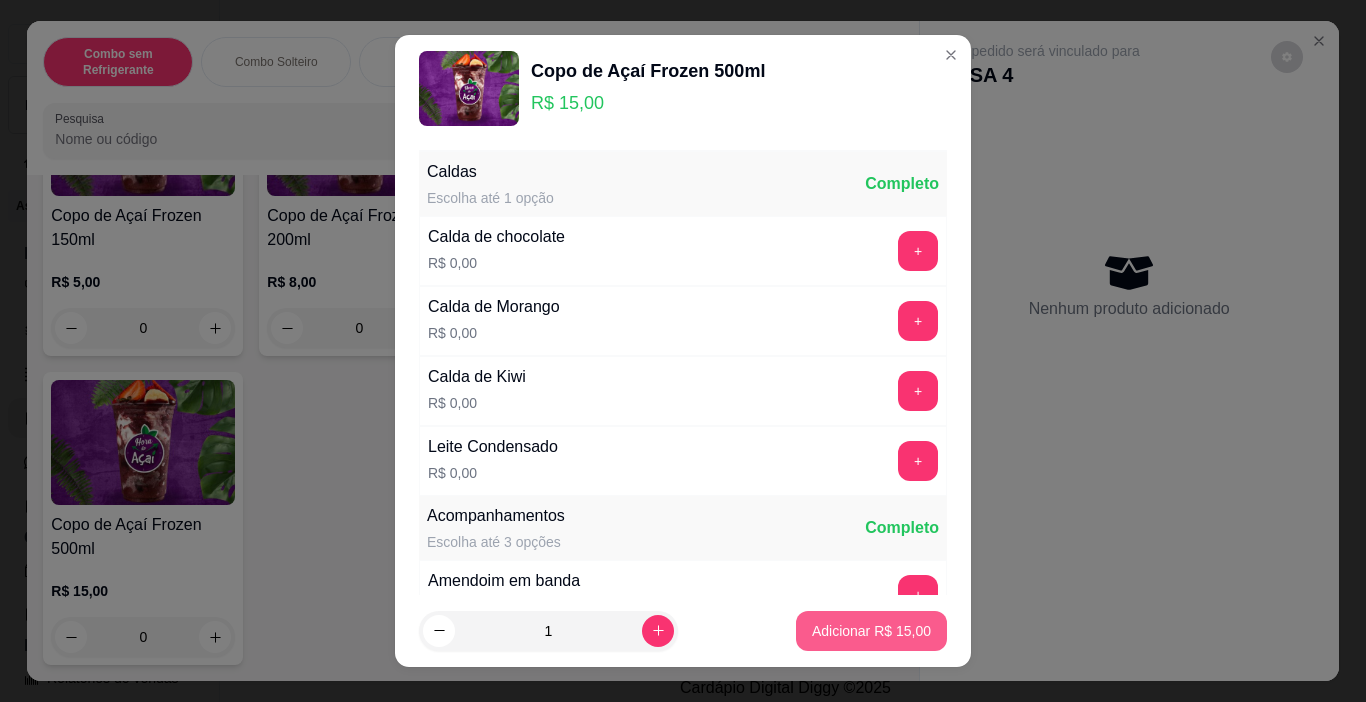 click on "Adicionar   R$ 15,00" at bounding box center (871, 631) 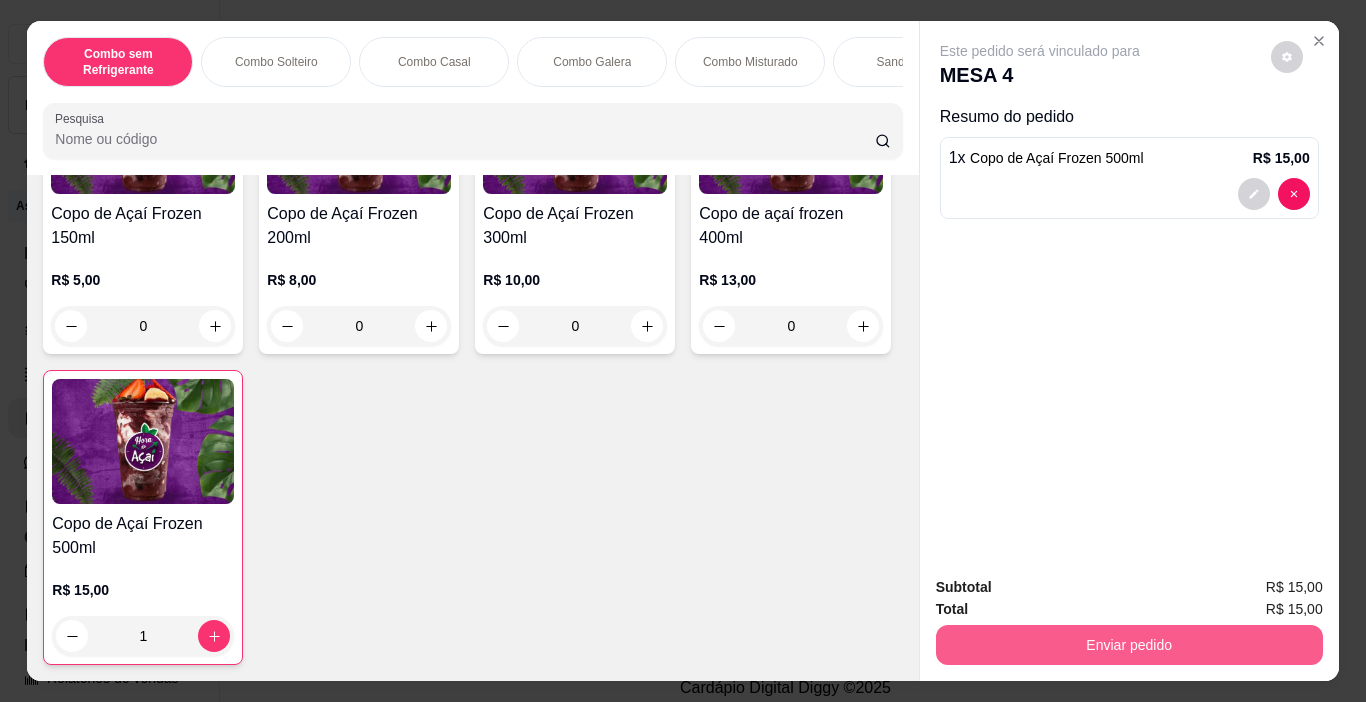 click on "Enviar pedido" at bounding box center [1129, 645] 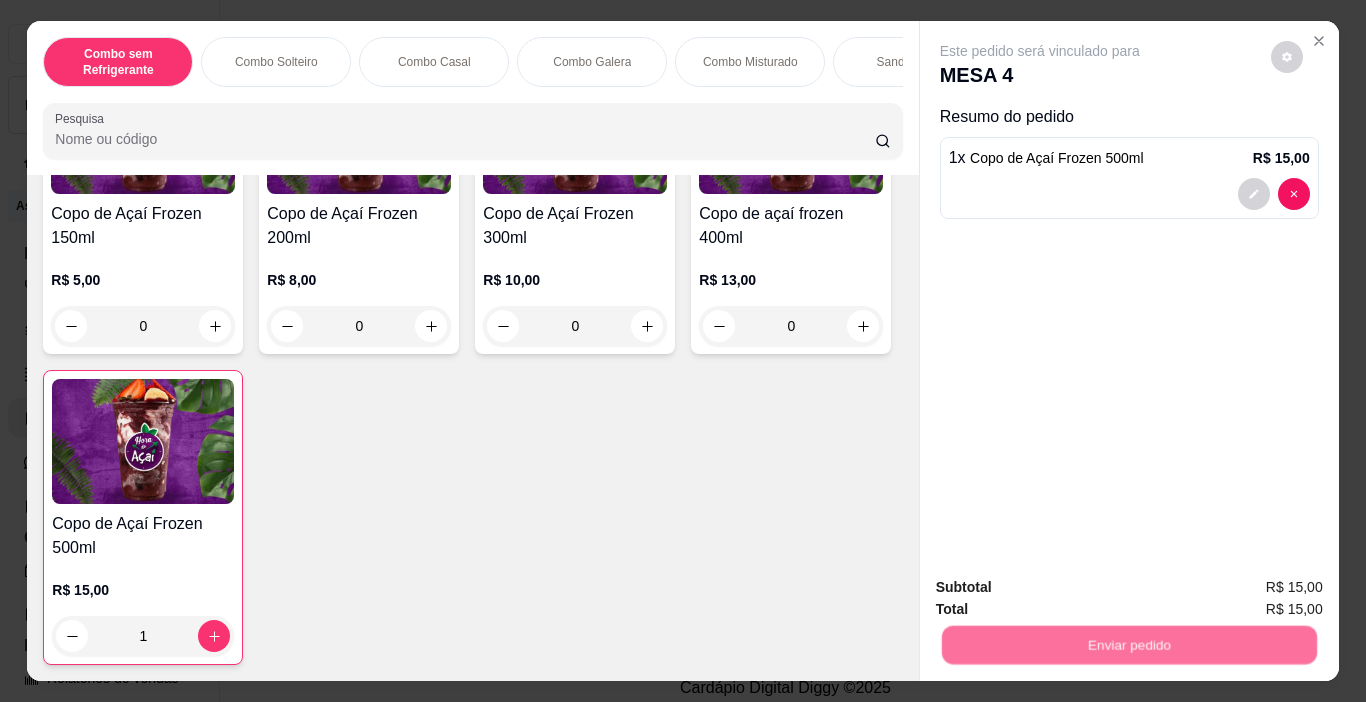 click on "Não registrar e enviar pedido" at bounding box center (1063, 588) 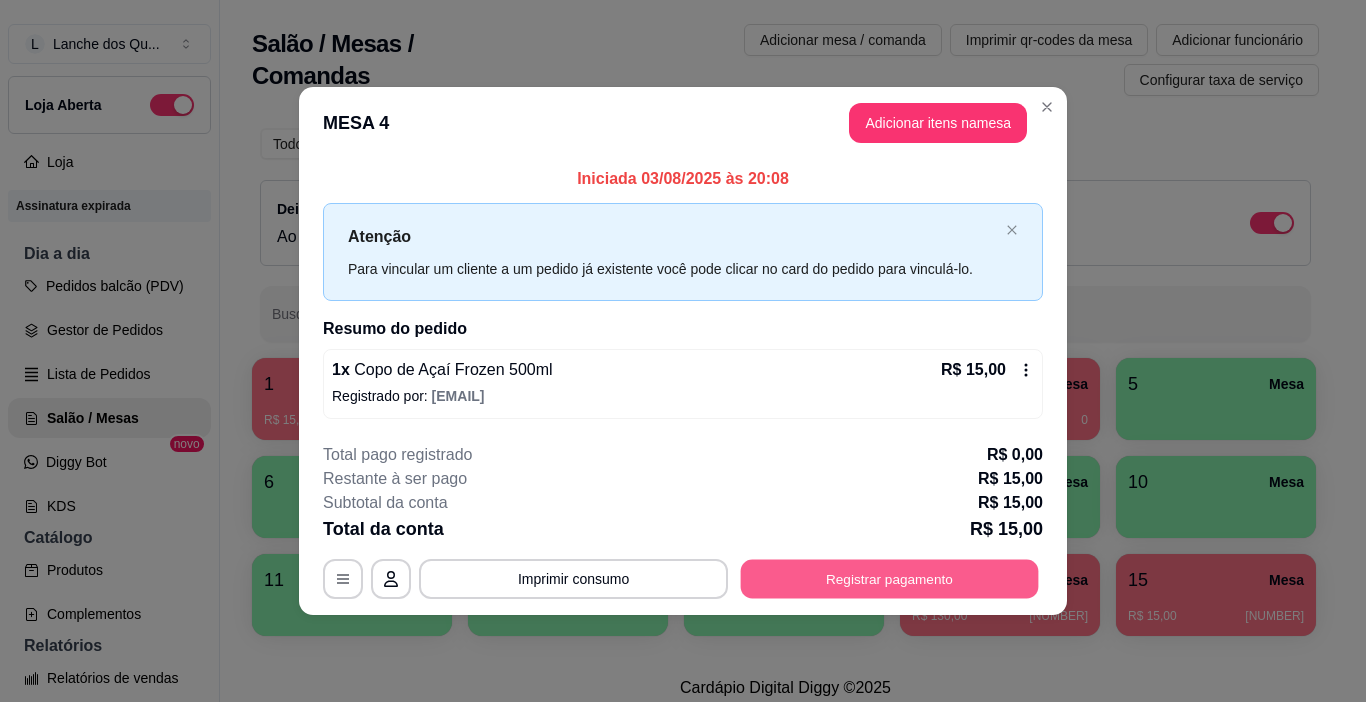 click on "Registrar pagamento" at bounding box center [890, 578] 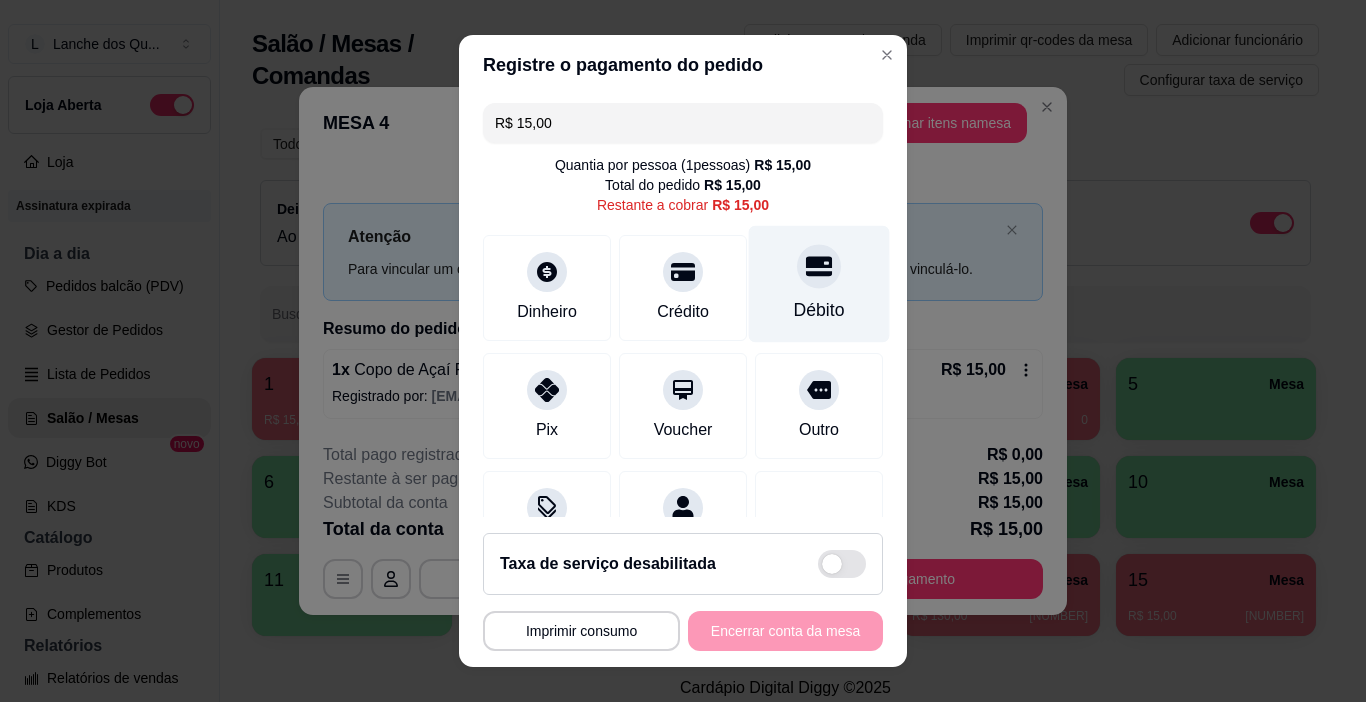 click on "Débito" at bounding box center [819, 310] 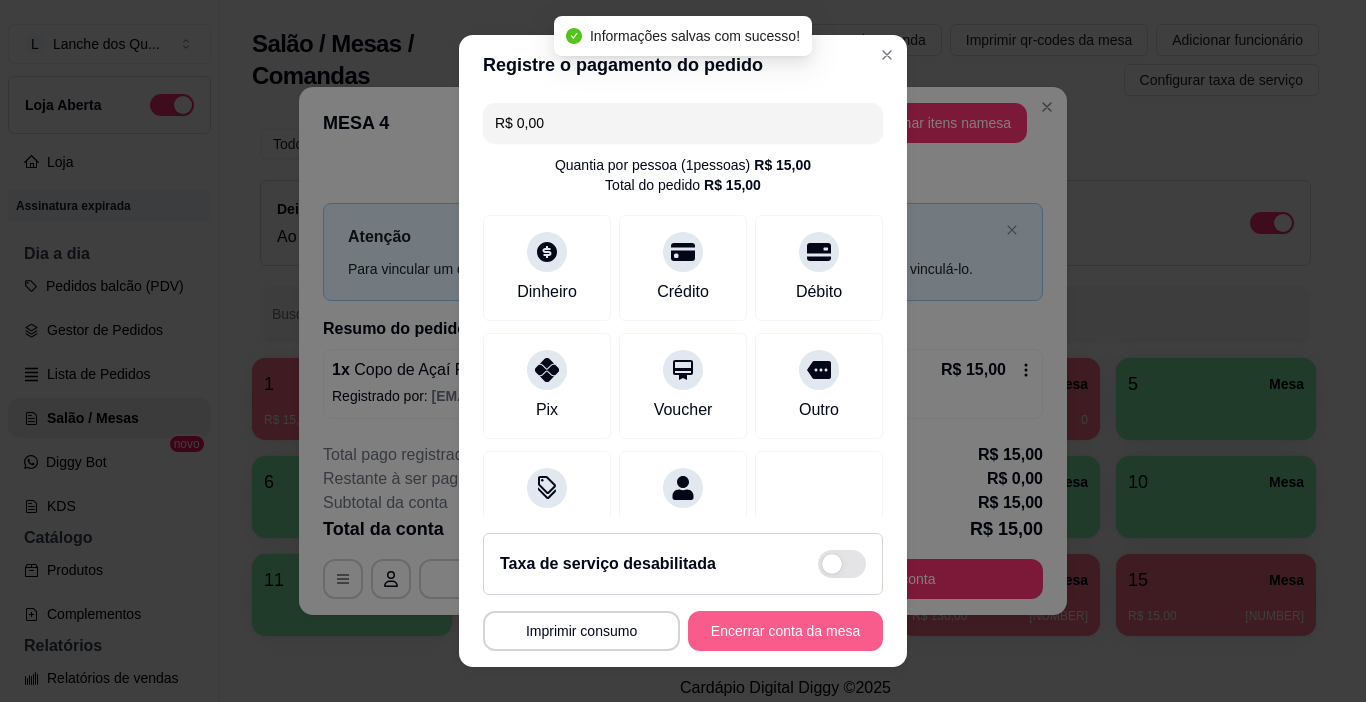 type on "R$ 0,00" 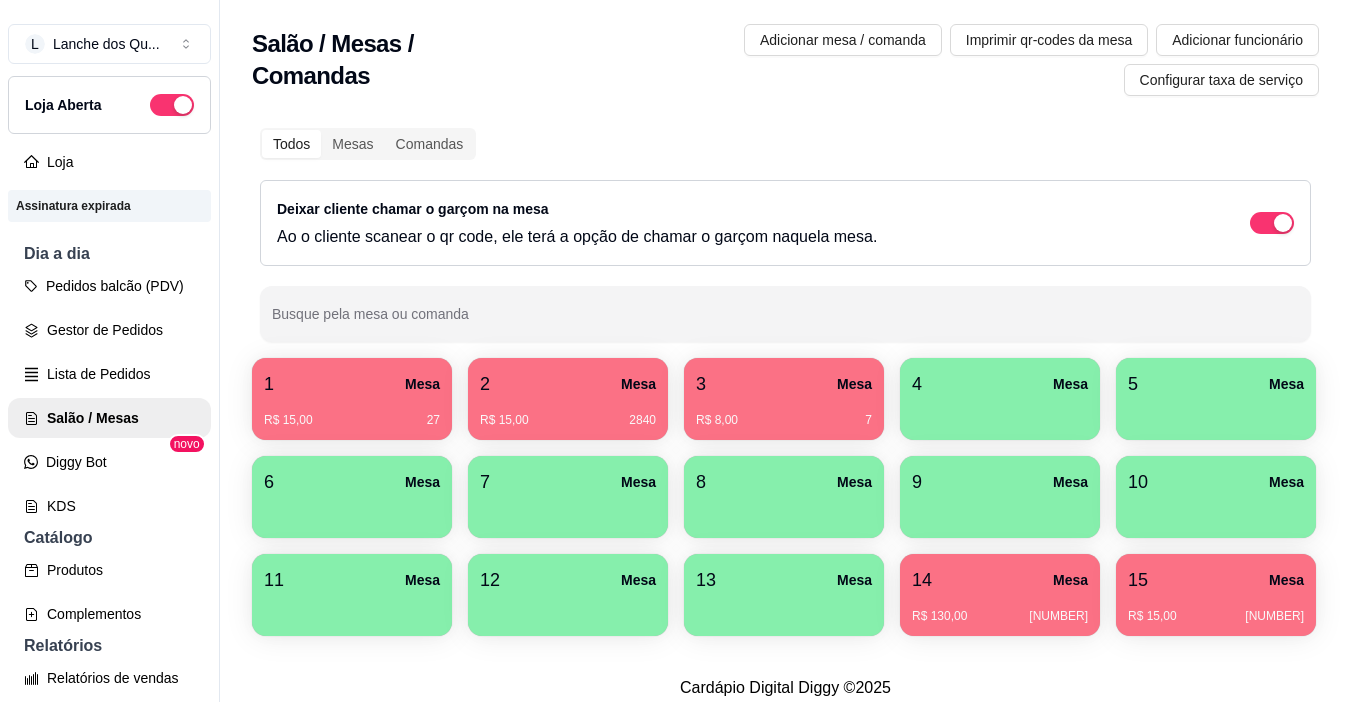 type 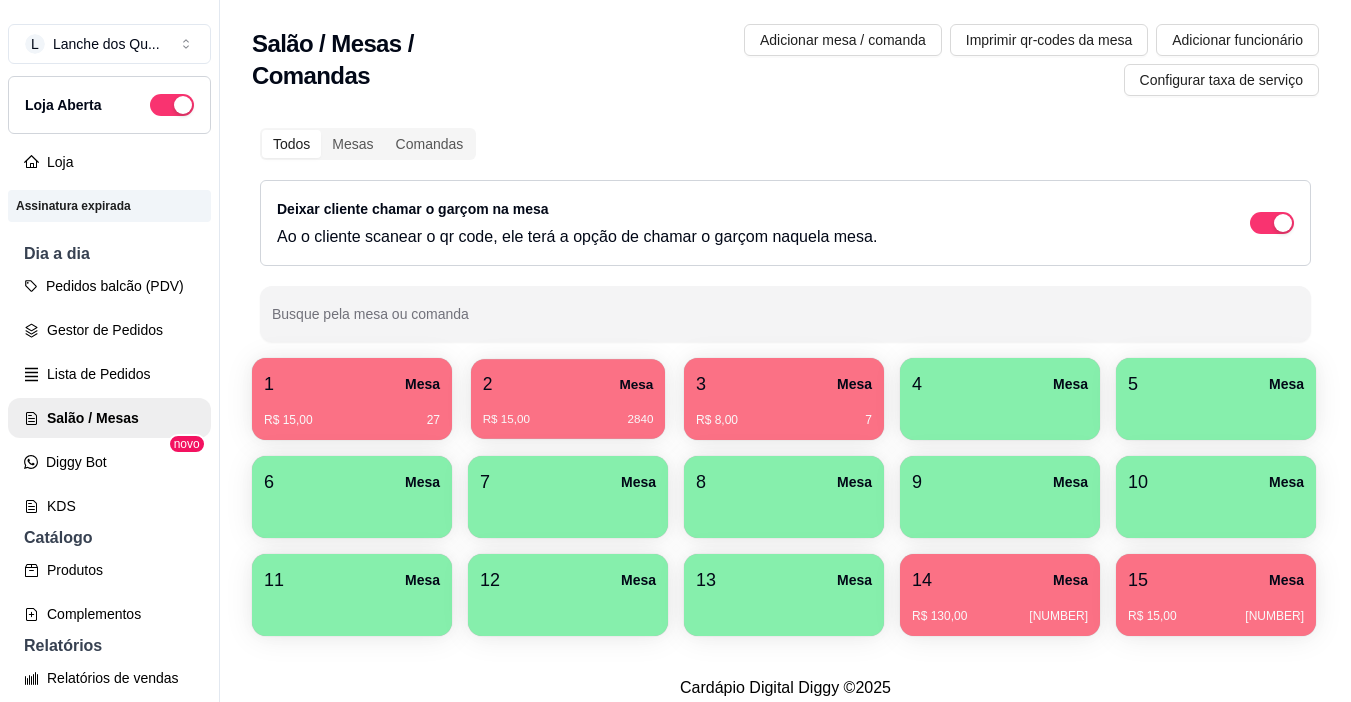 click on "2 Mesa" at bounding box center (568, 384) 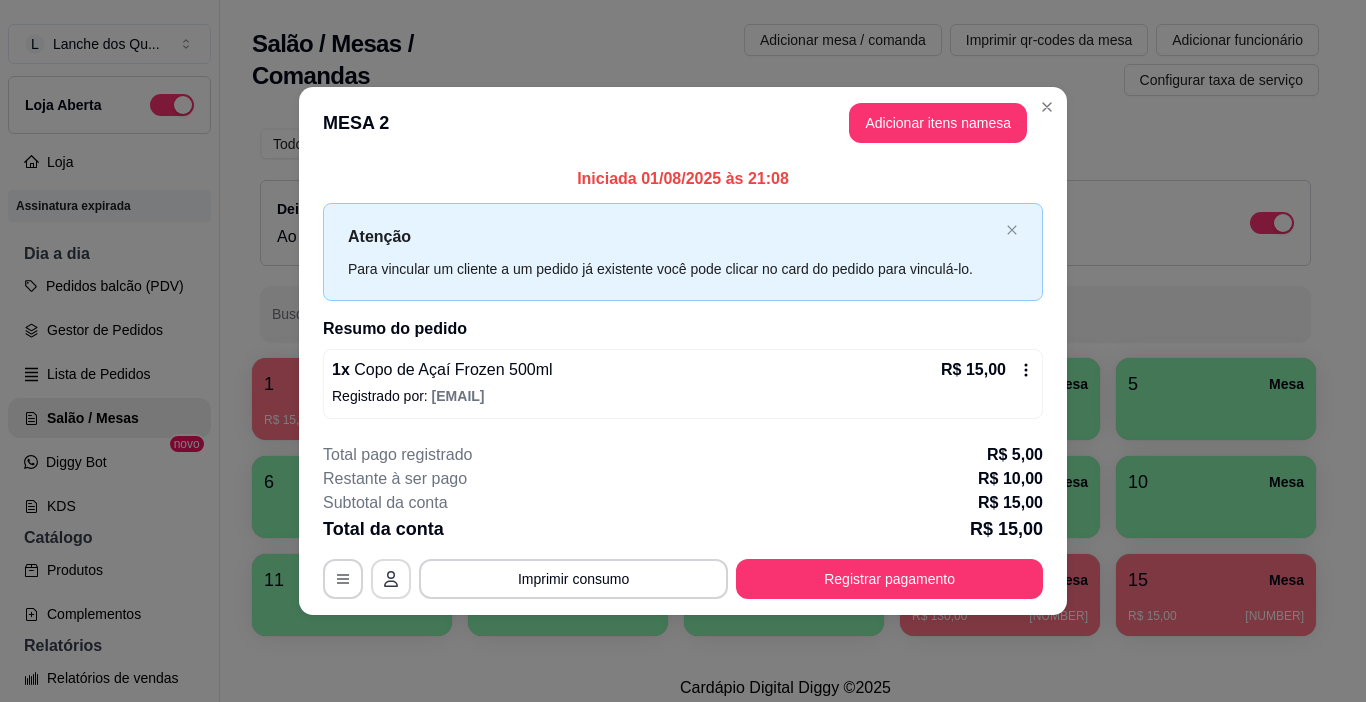 click 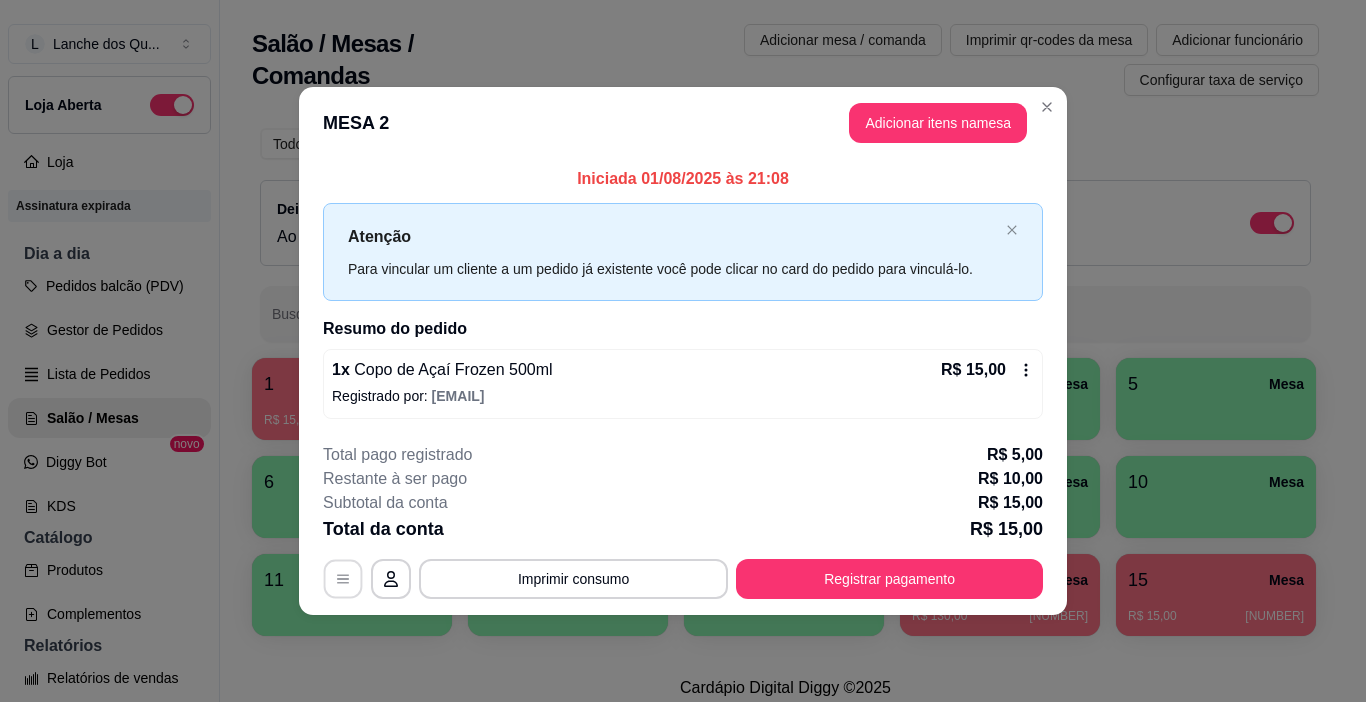 click at bounding box center [343, 578] 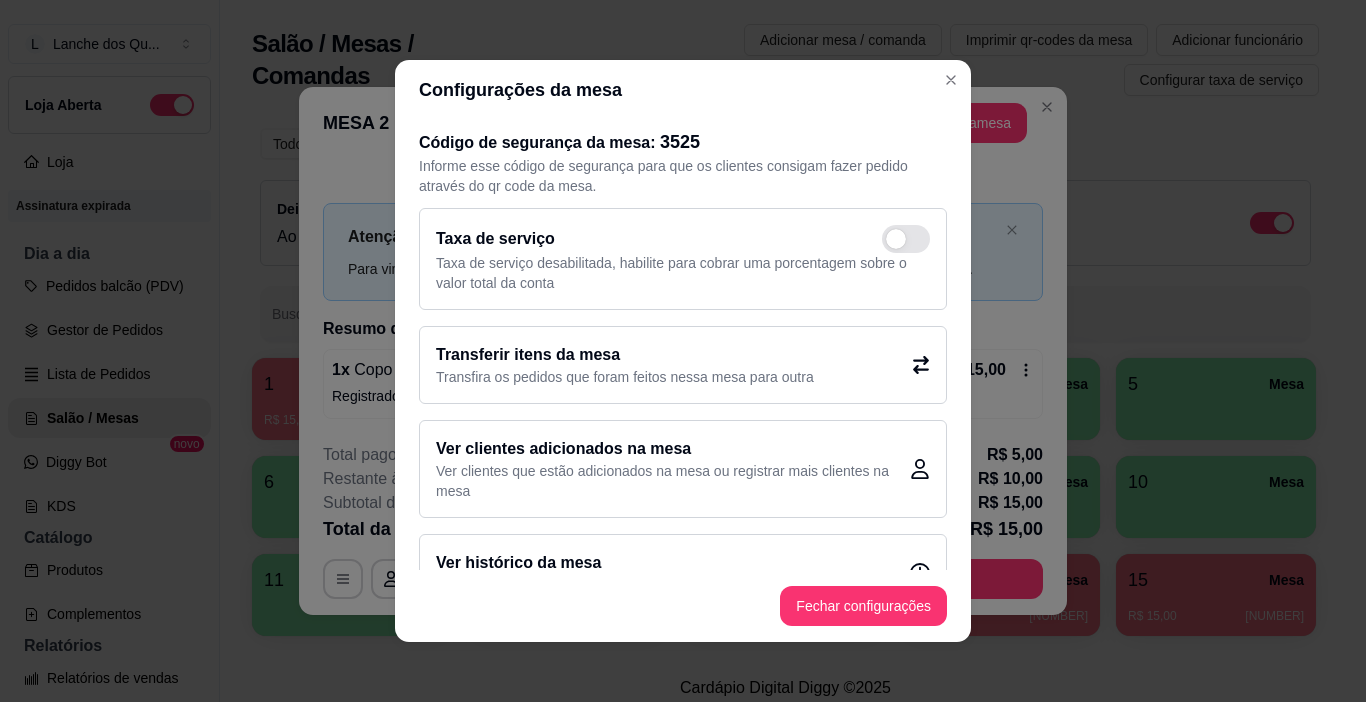 click on "Transfira os pedidos que foram feitos nessa mesa para outra" at bounding box center (625, 377) 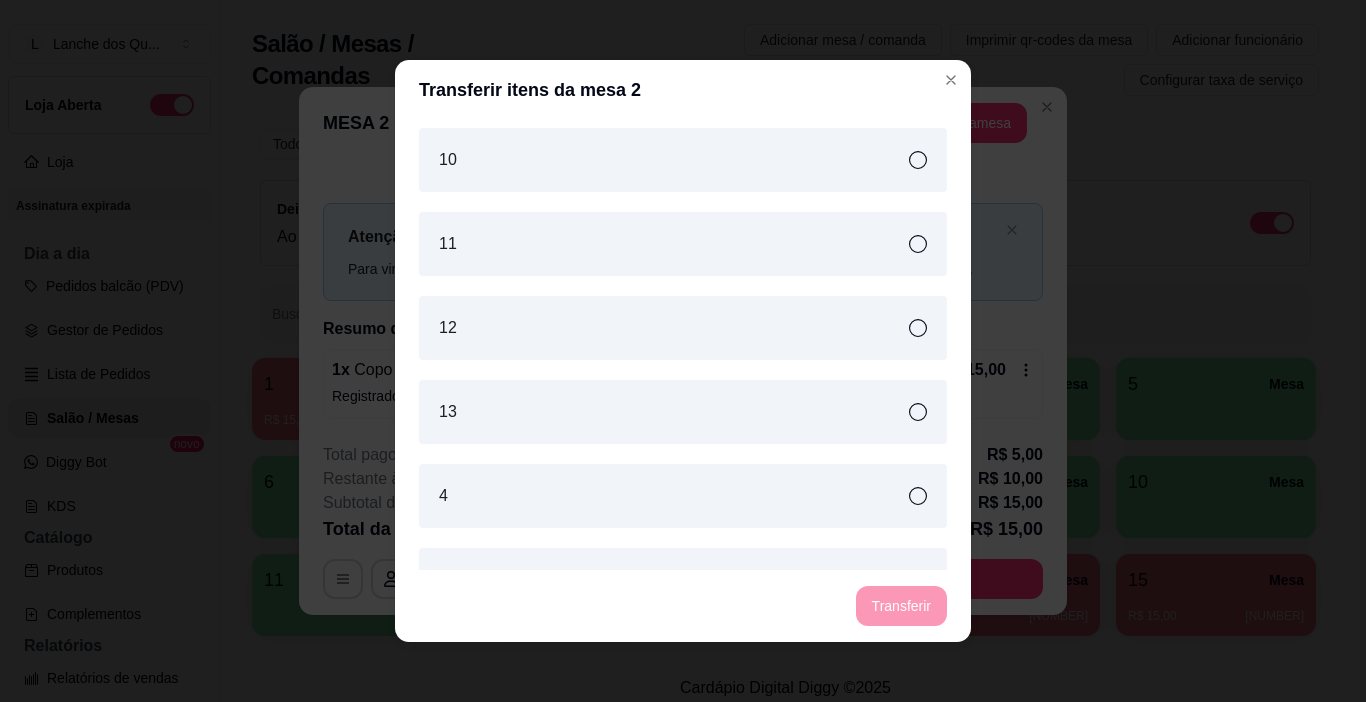 click on "13" at bounding box center (683, 412) 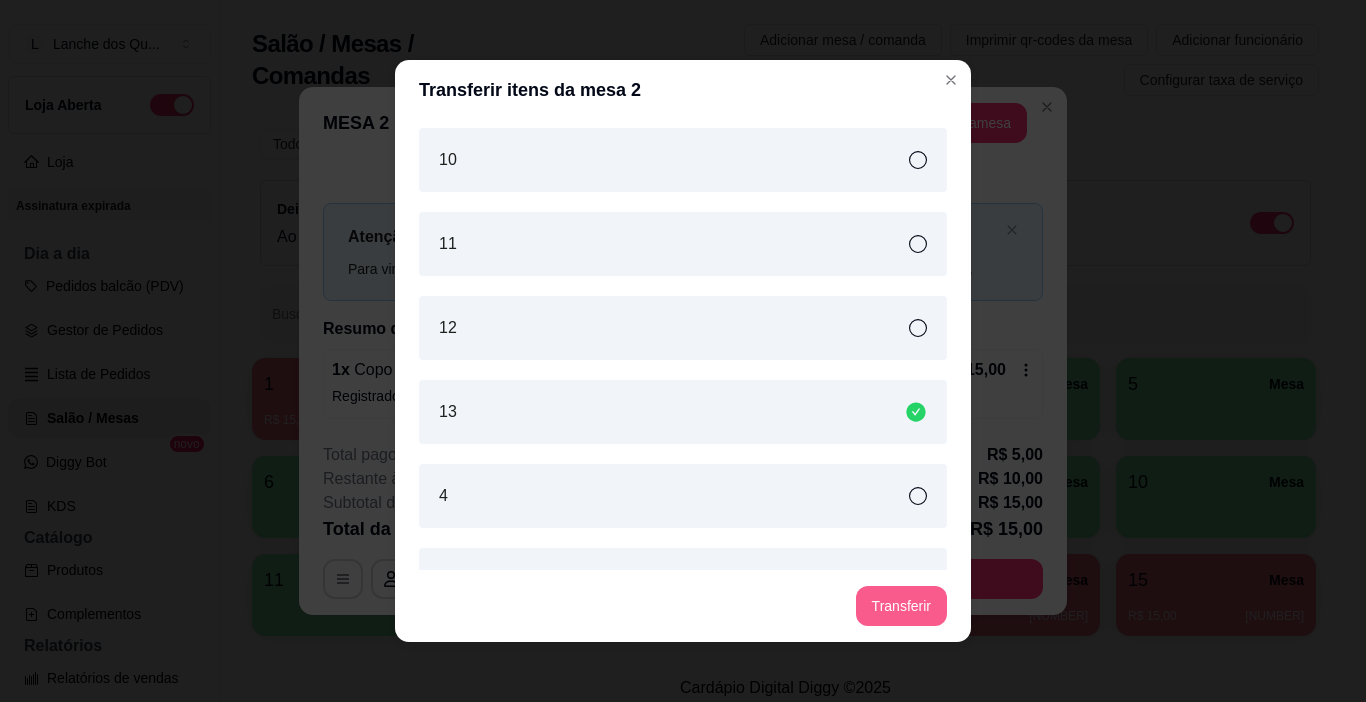click on "Transferir" at bounding box center [901, 606] 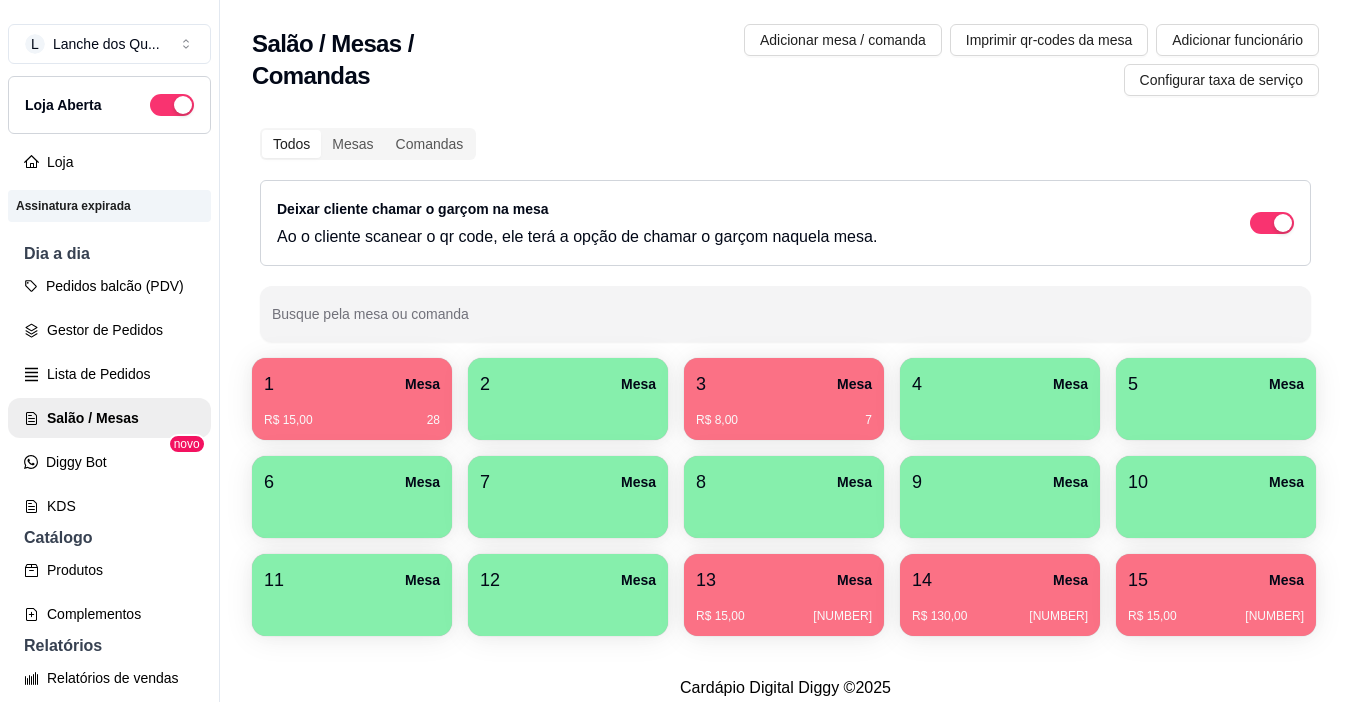 click on "1 Mesa R$ 15,00 [NUMBER] 2 Mesa 3 Mesa R$ 8,00 [NUMBER] 4 Mesa 5 Mesa 6 Mesa 7 Mesa 8 Mesa 9 Mesa 10 Mesa 11 Mesa 12 Mesa 13 Mesa R$ 15,00 [NUMBER] 14 Mesa R$ 130,00 [NUMBER] 15 Mesa R$ 15,00 [NUMBER]" at bounding box center [785, 497] 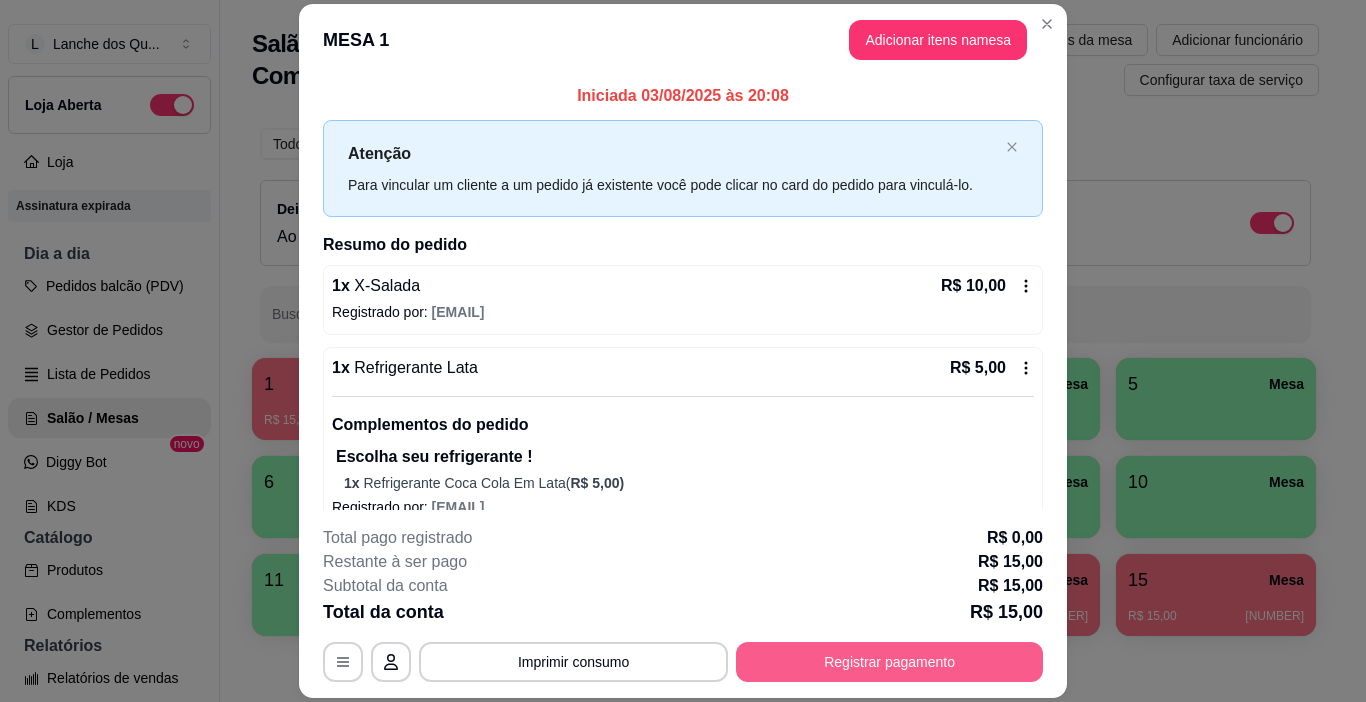 click on "Registrar pagamento" at bounding box center [889, 662] 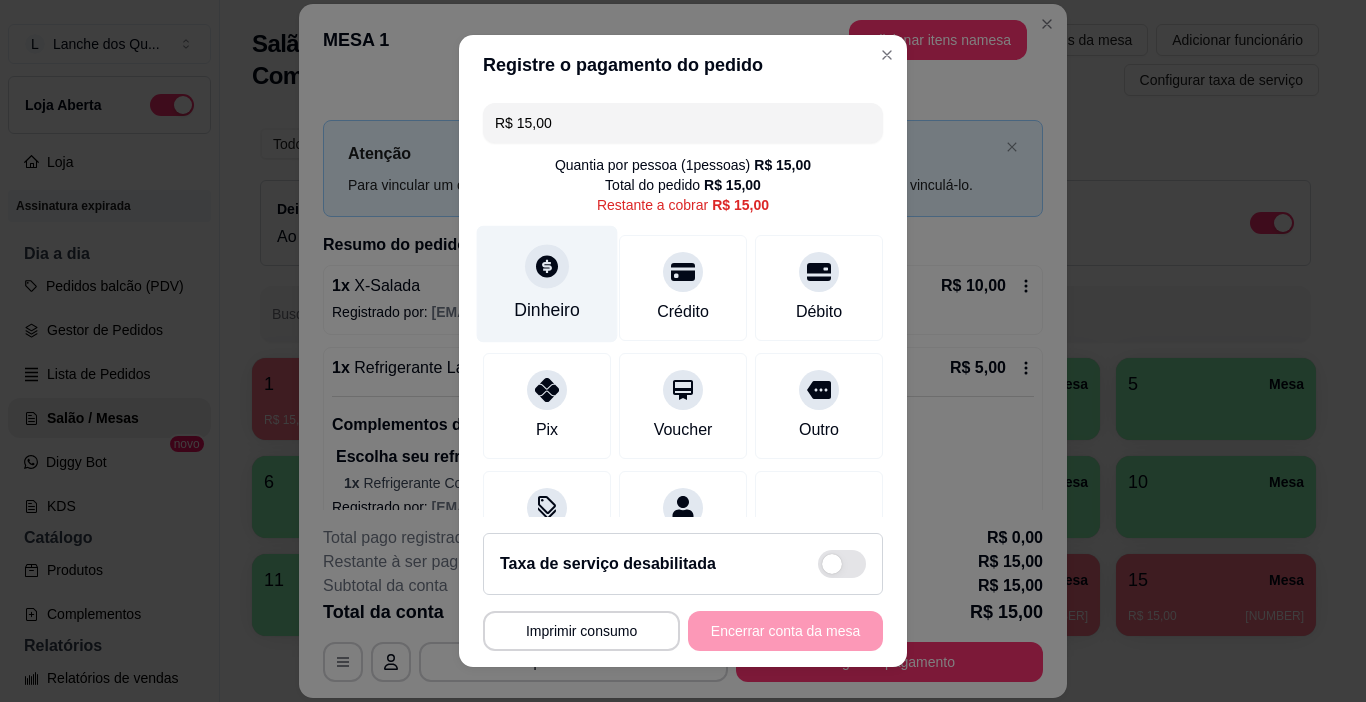 click on "Dinheiro" at bounding box center (547, 310) 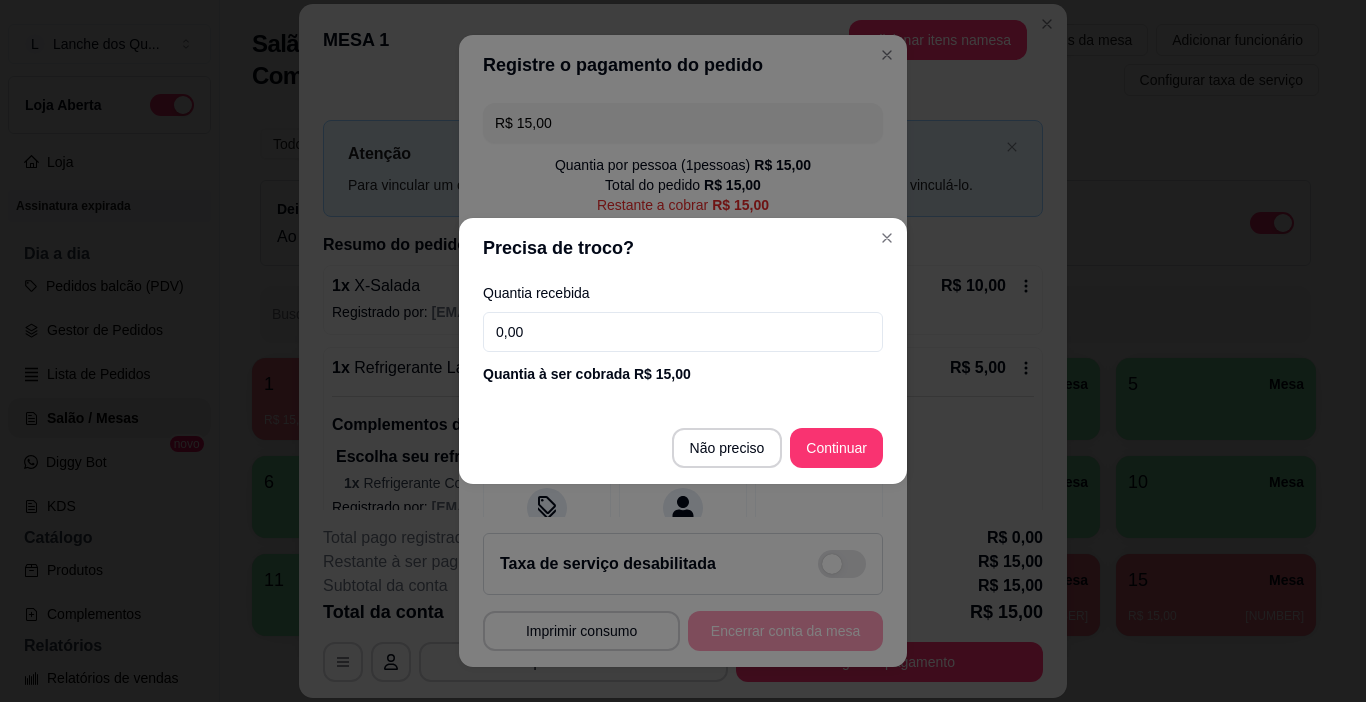 click on "0,00" at bounding box center [683, 332] 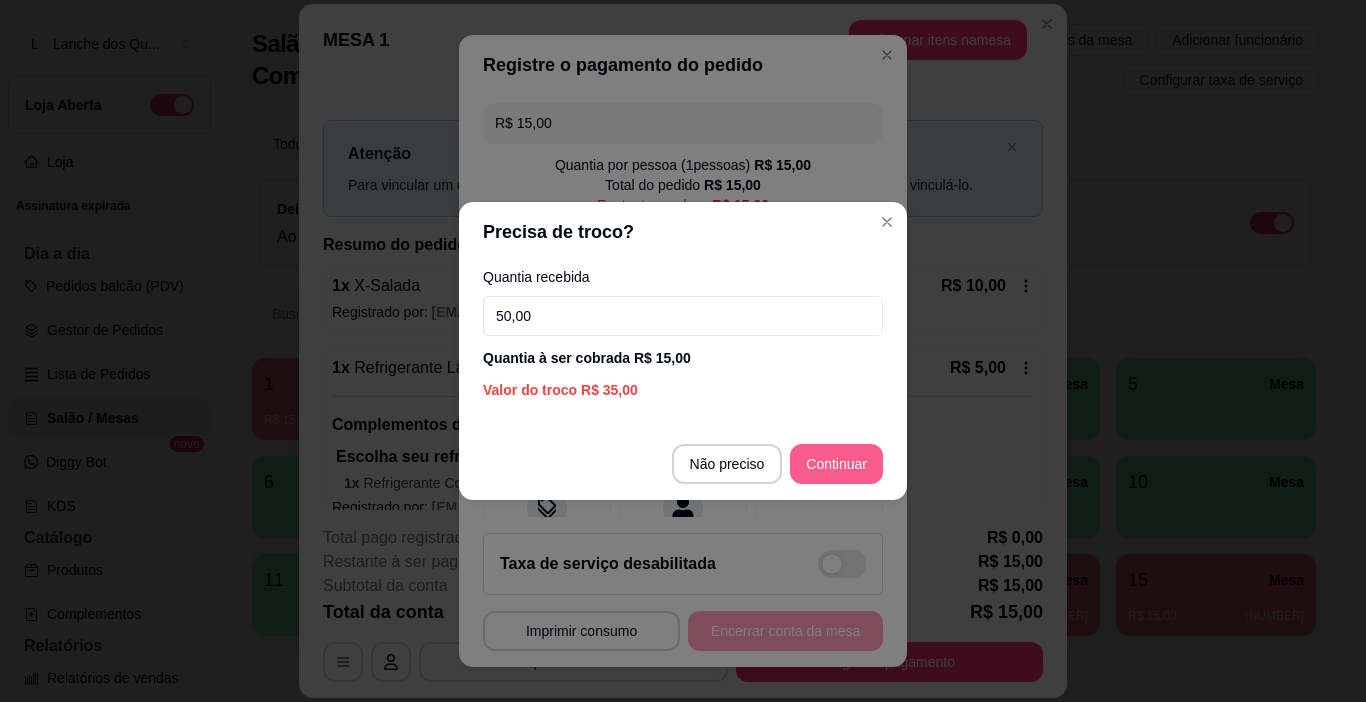 type on "50,00" 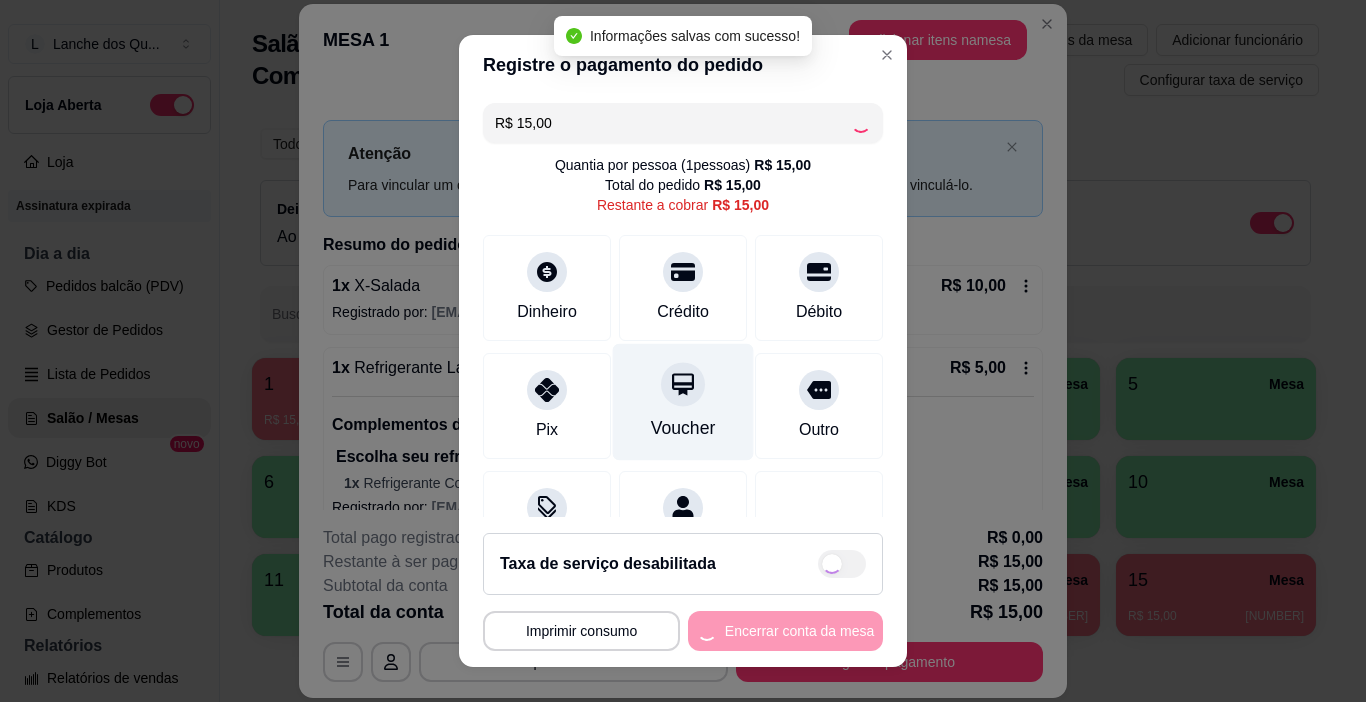 type on "R$ 0,00" 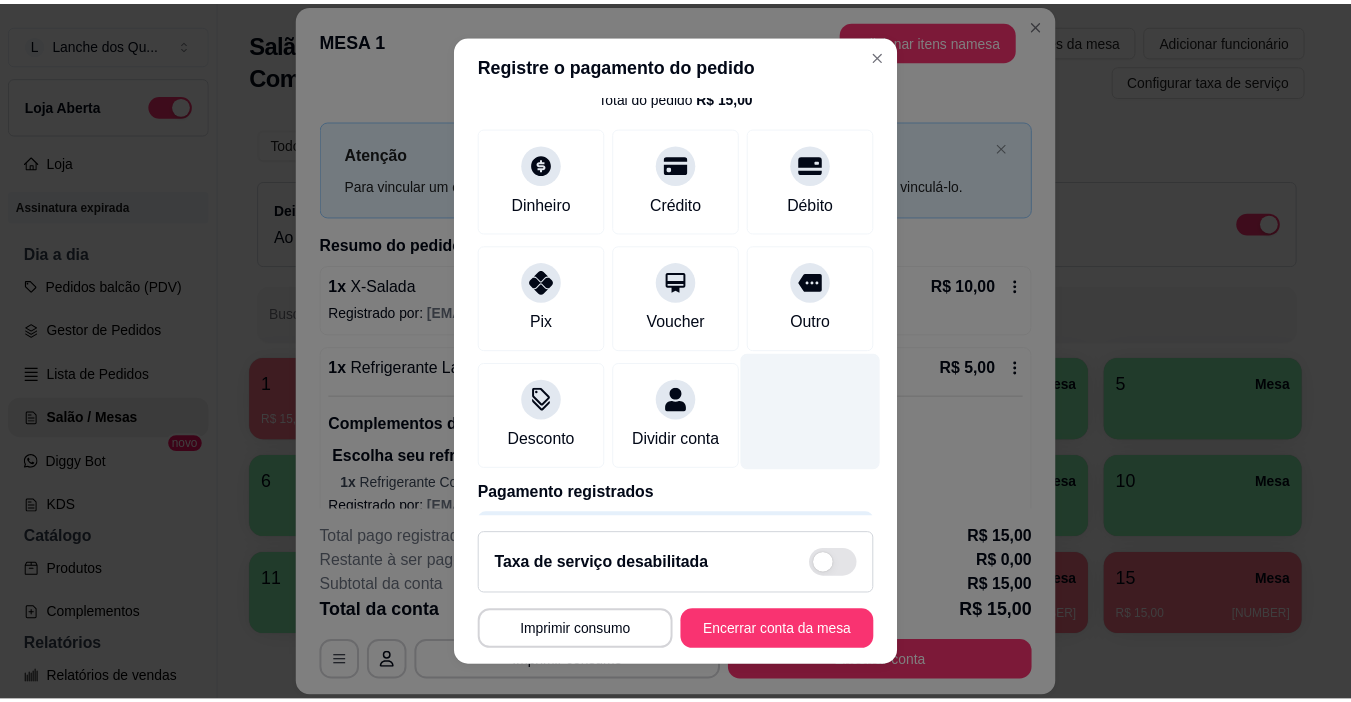 scroll, scrollTop: 176, scrollLeft: 0, axis: vertical 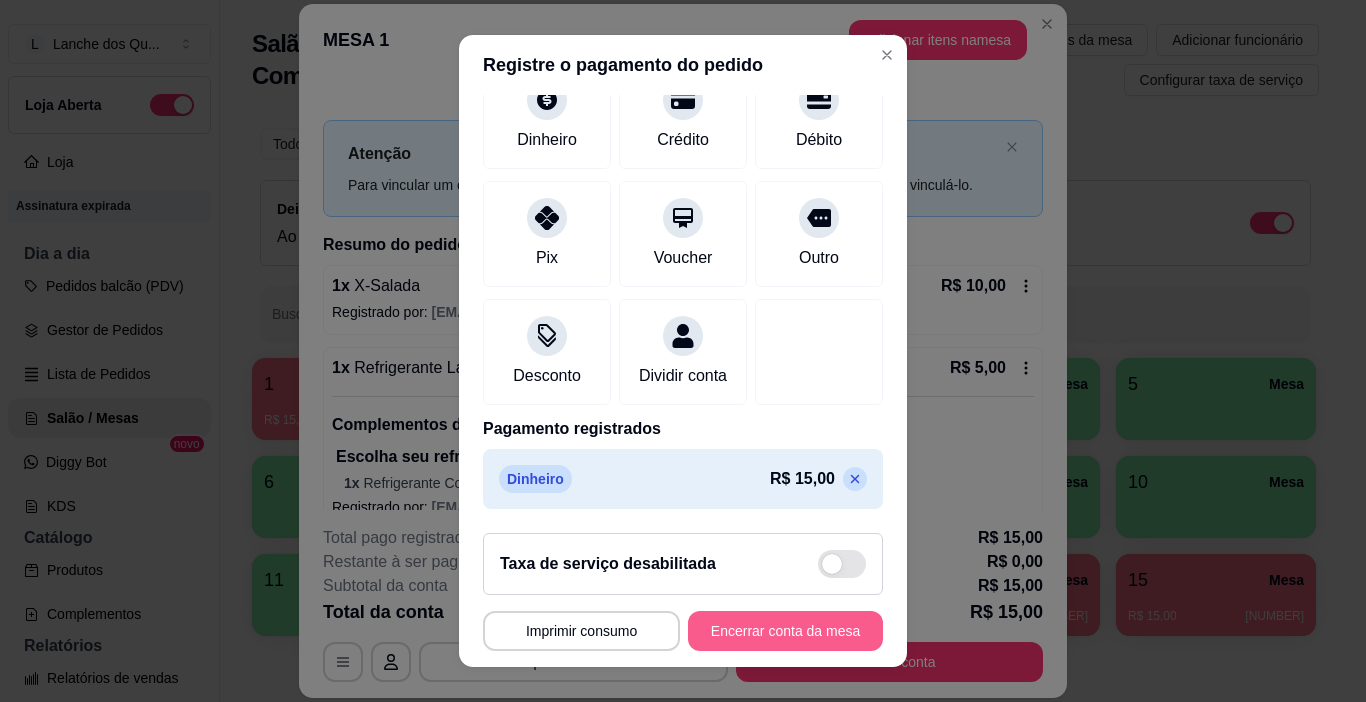click on "Encerrar conta da mesa" at bounding box center (785, 631) 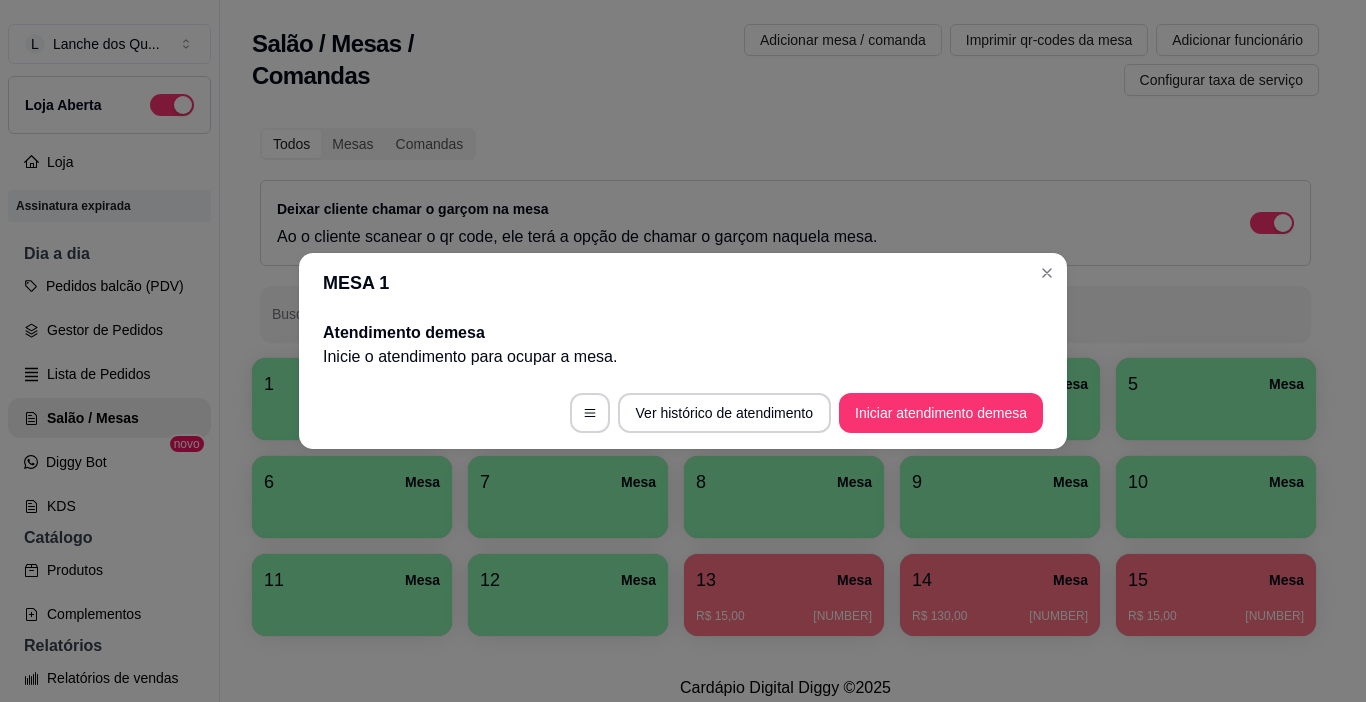 click on "MESA 1" at bounding box center (683, 283) 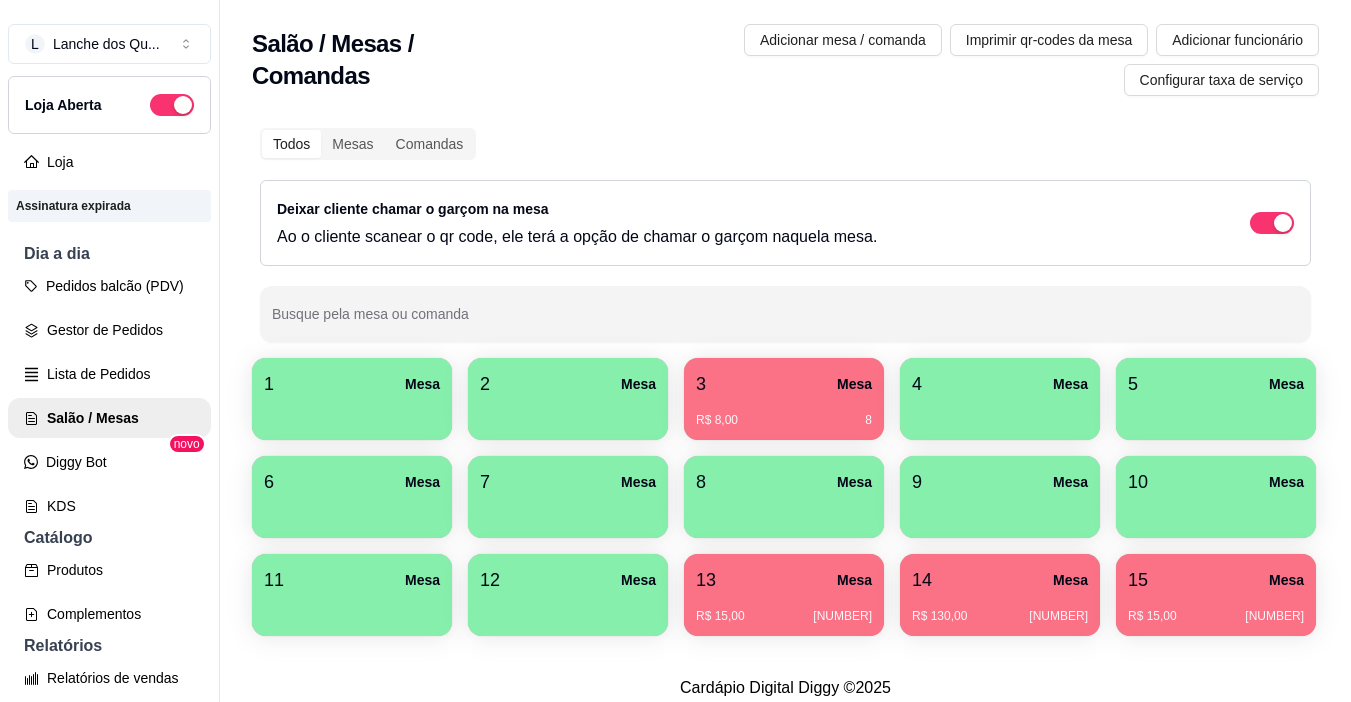 click on "R$ 8,00 [NUMBER]" at bounding box center (784, 420) 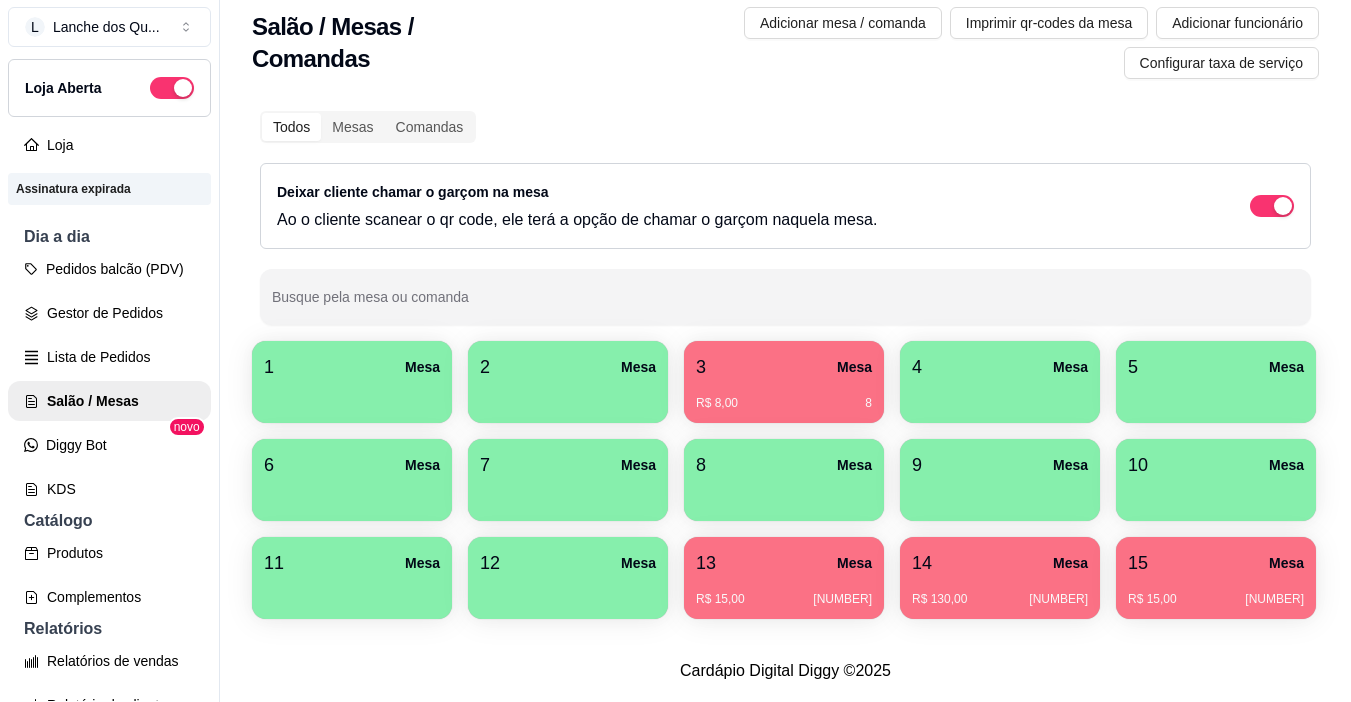 scroll, scrollTop: 32, scrollLeft: 0, axis: vertical 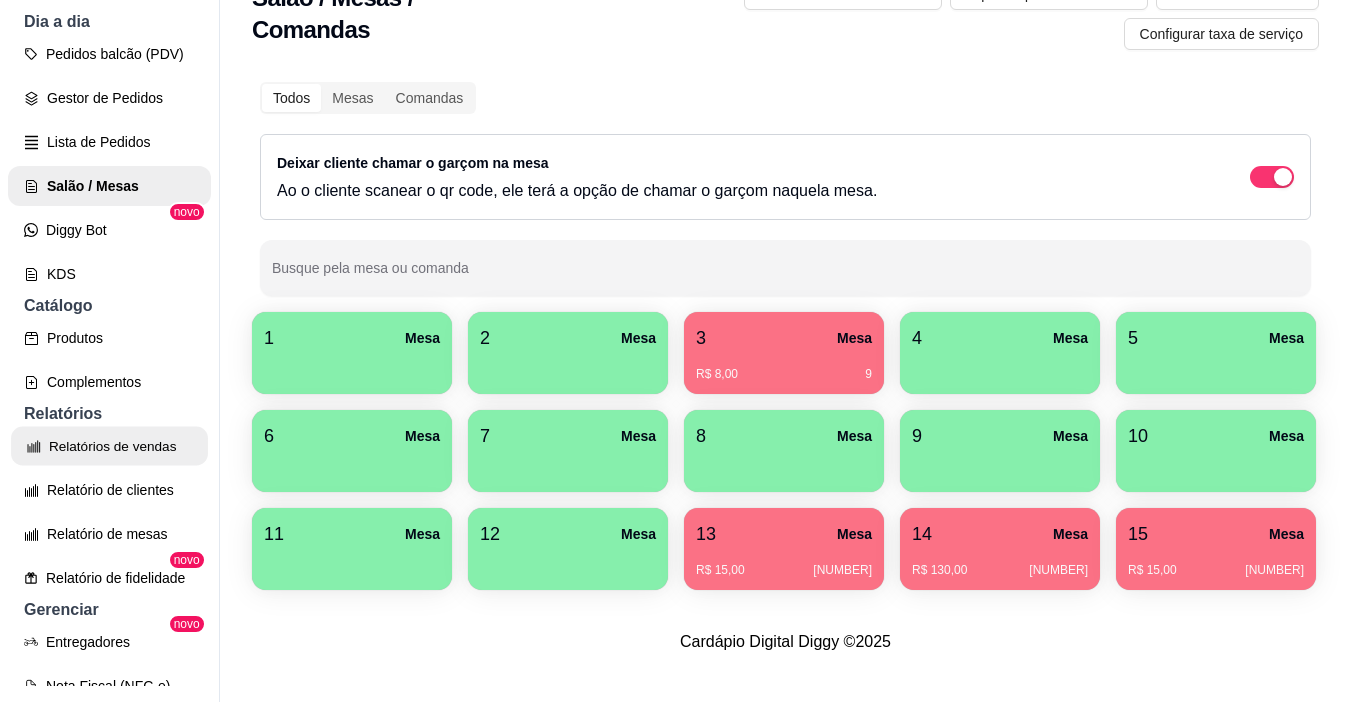 click on "Relatórios de vendas" at bounding box center [109, 446] 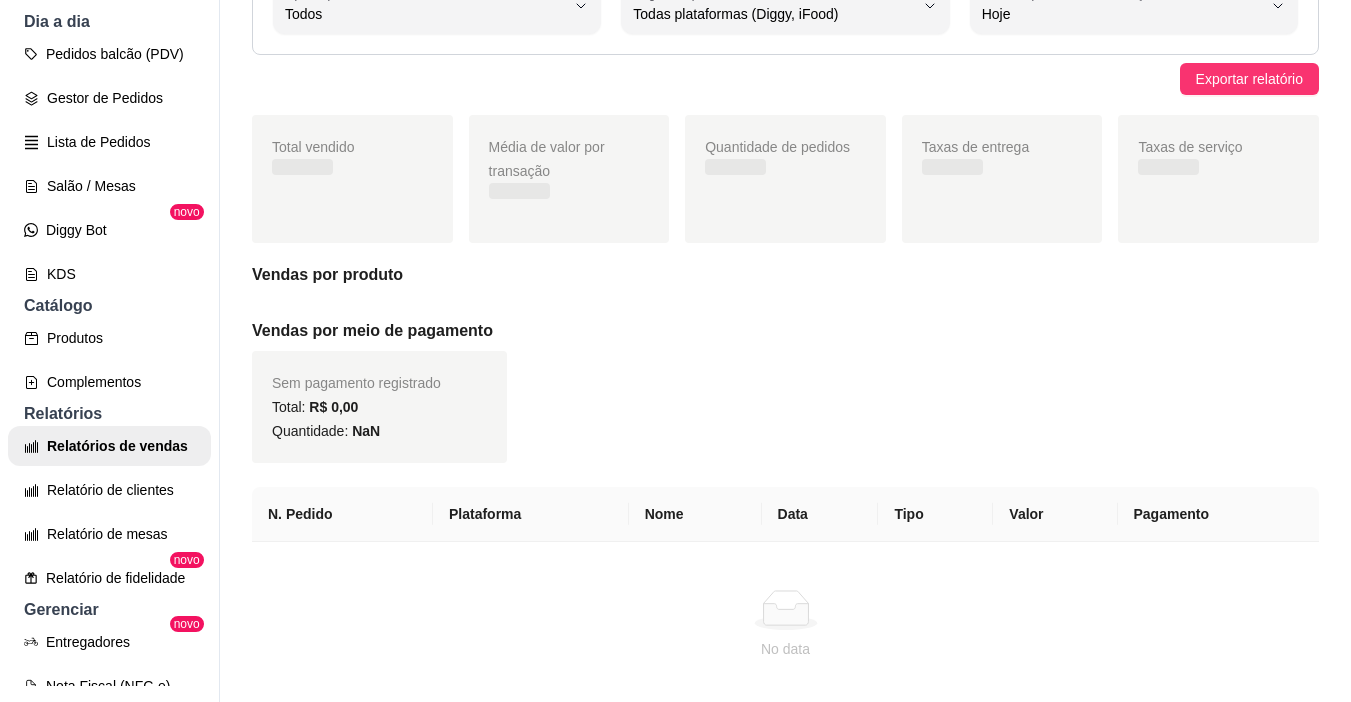 scroll, scrollTop: 0, scrollLeft: 0, axis: both 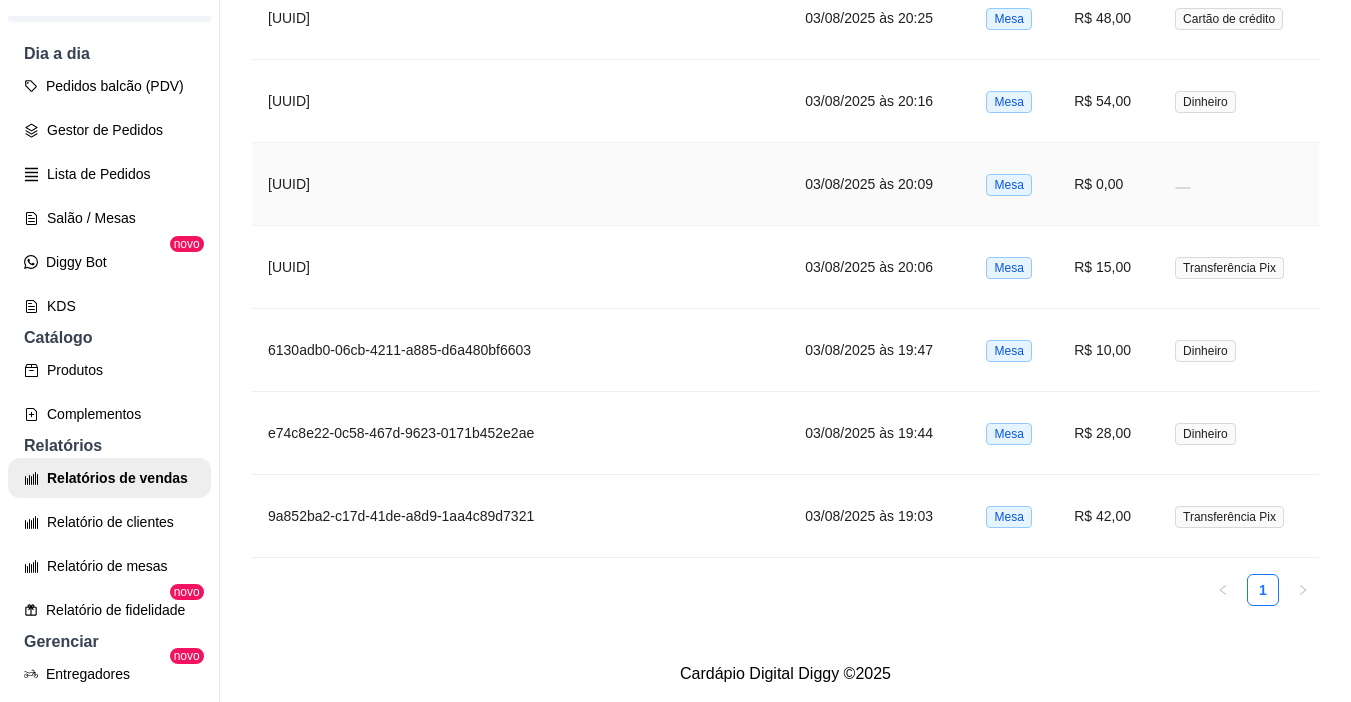 click on "R$ 0,00" at bounding box center (1108, 184) 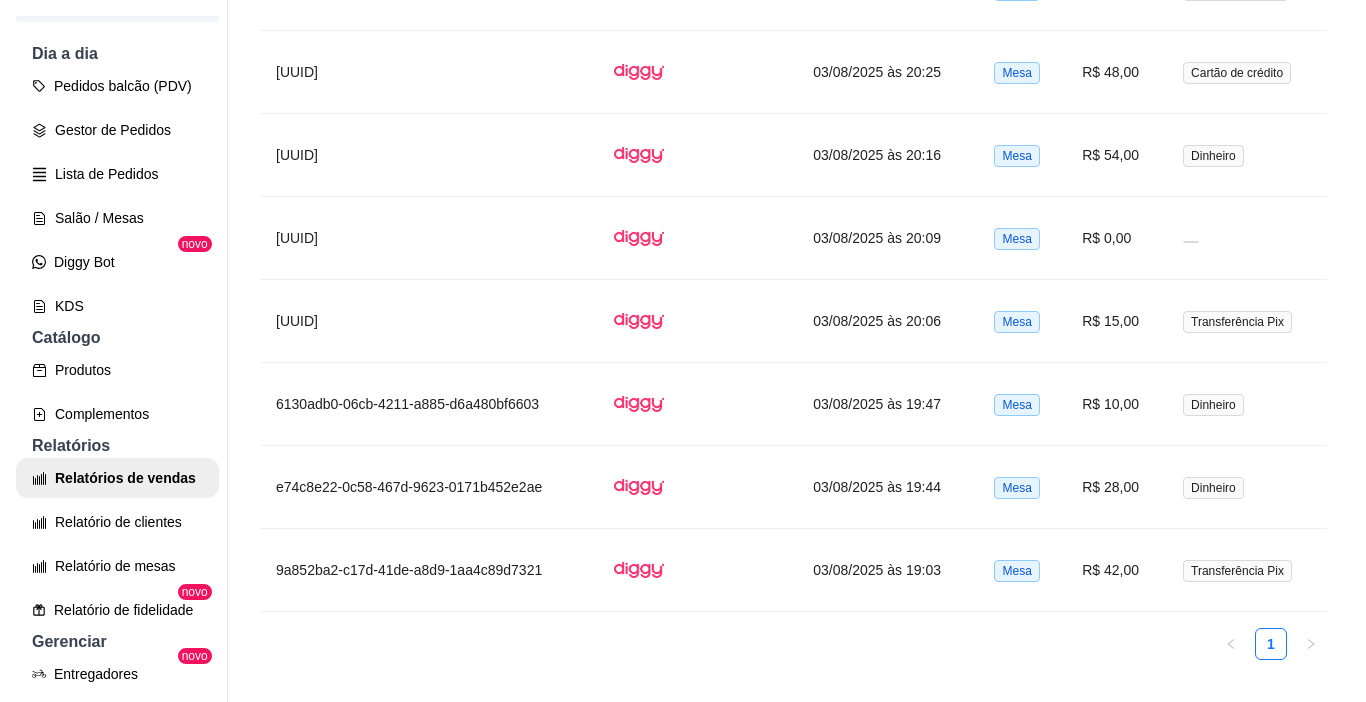 scroll, scrollTop: 1309, scrollLeft: 0, axis: vertical 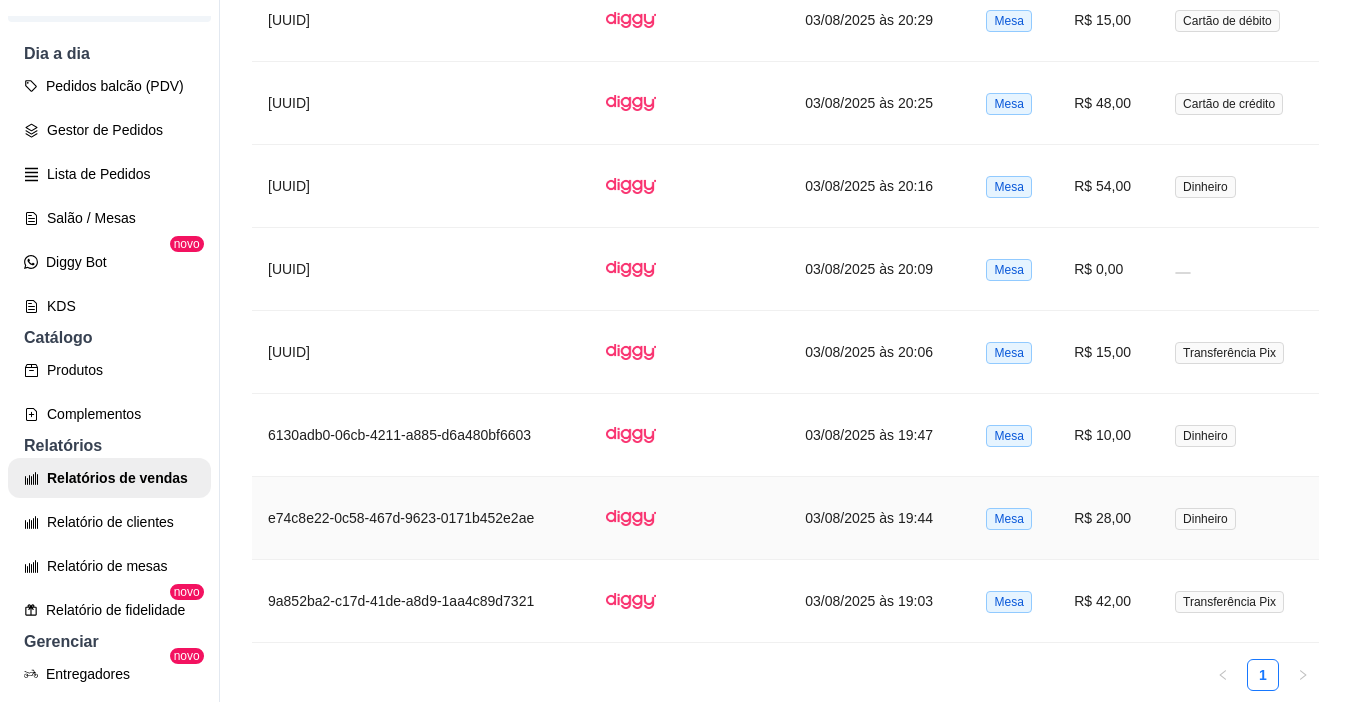 click on "R$ 28,00" at bounding box center [1108, 518] 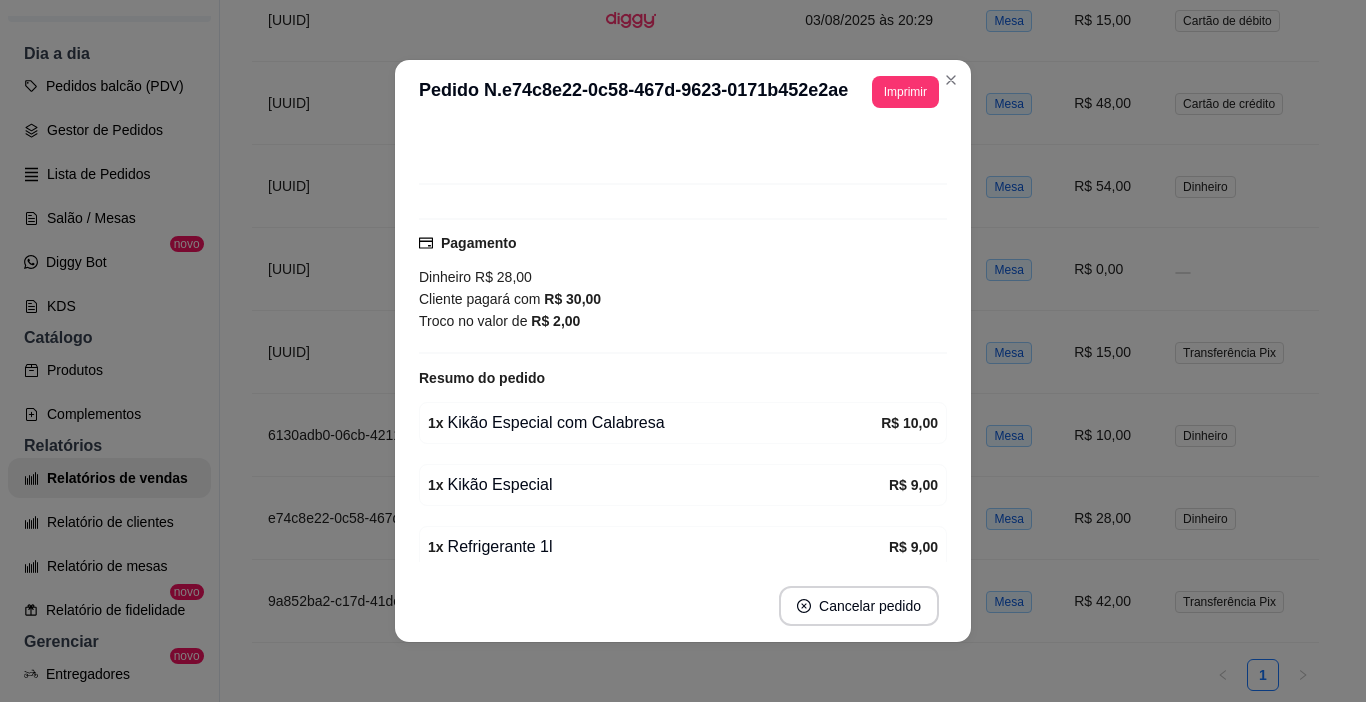 scroll, scrollTop: 251, scrollLeft: 0, axis: vertical 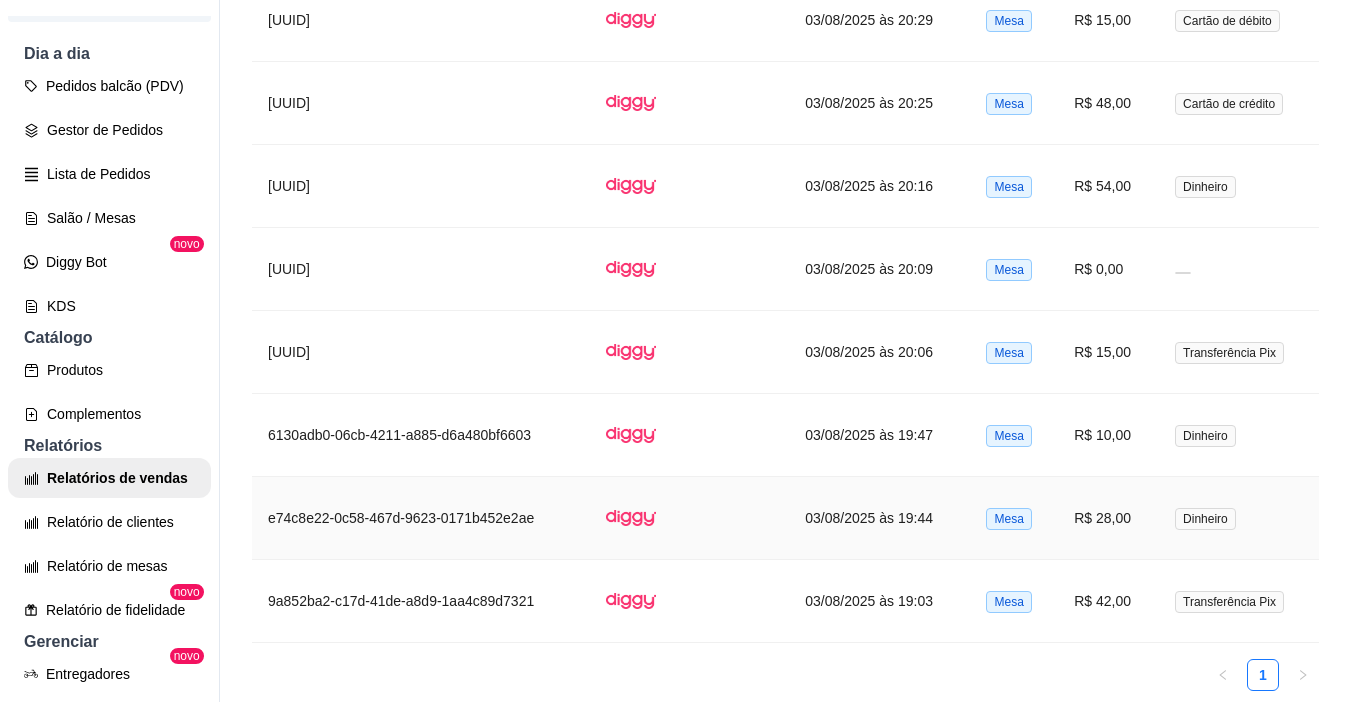 click on "R$ 28,00" at bounding box center (1108, 518) 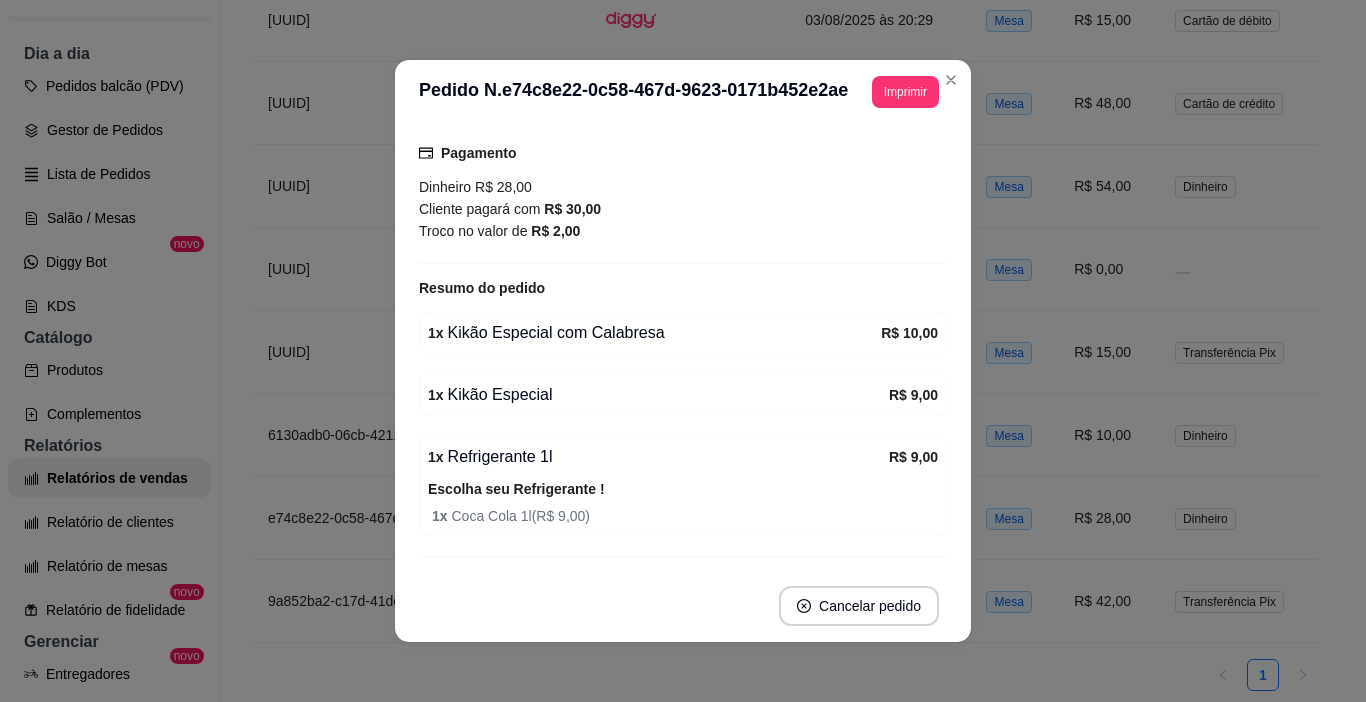 scroll, scrollTop: 200, scrollLeft: 0, axis: vertical 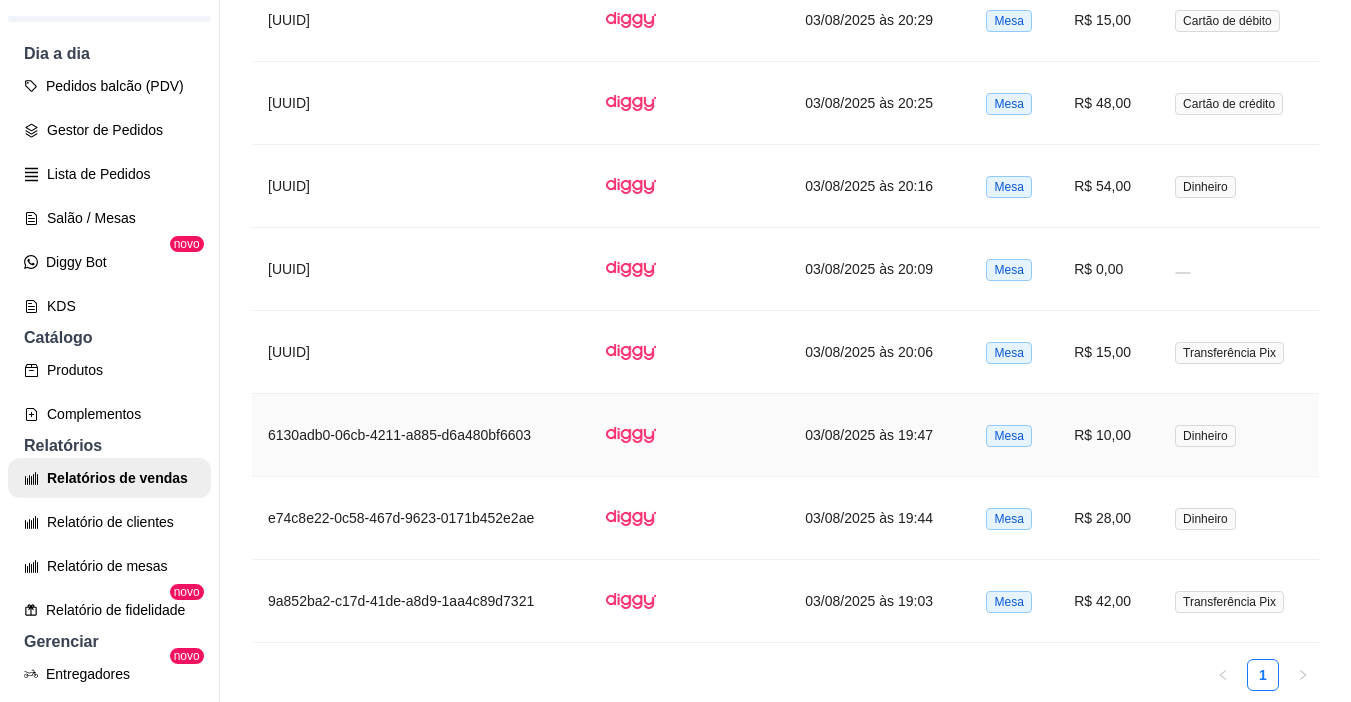 click on "R$ 28,00" at bounding box center (1108, 518) 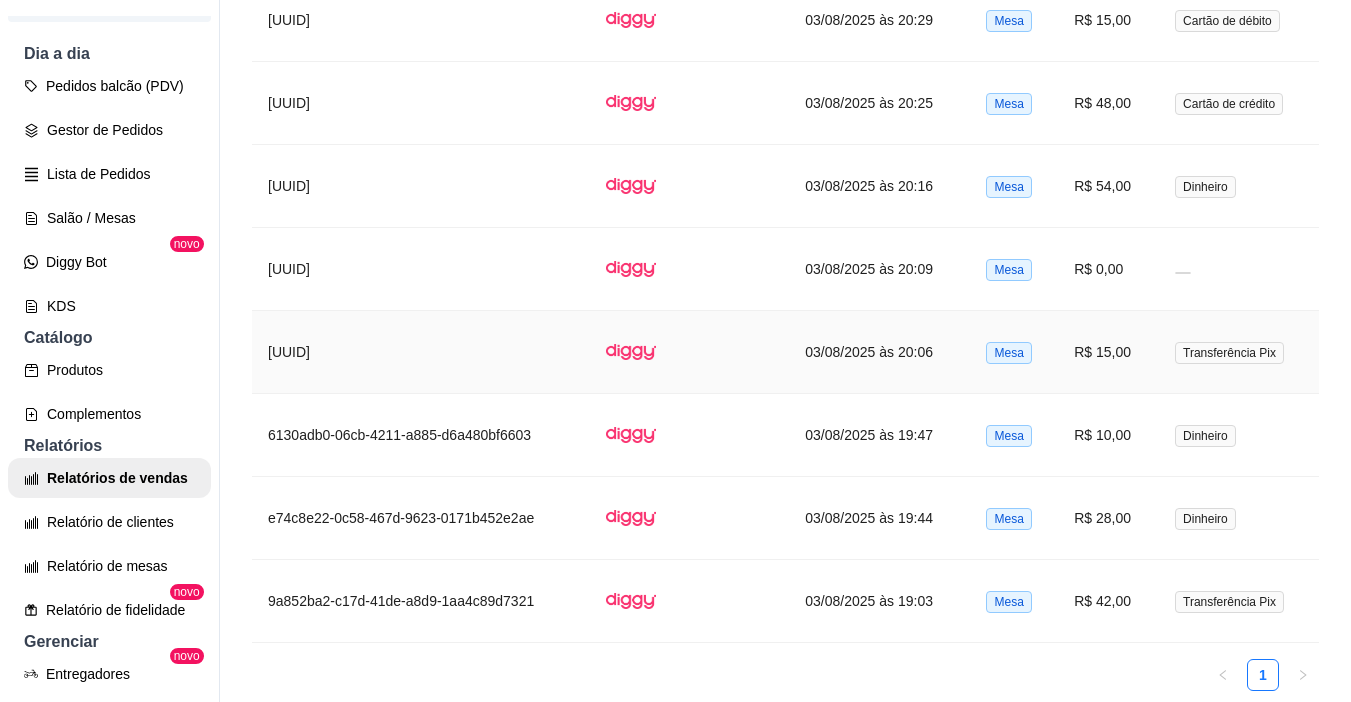 click on "R$ 15,00" at bounding box center (1108, 352) 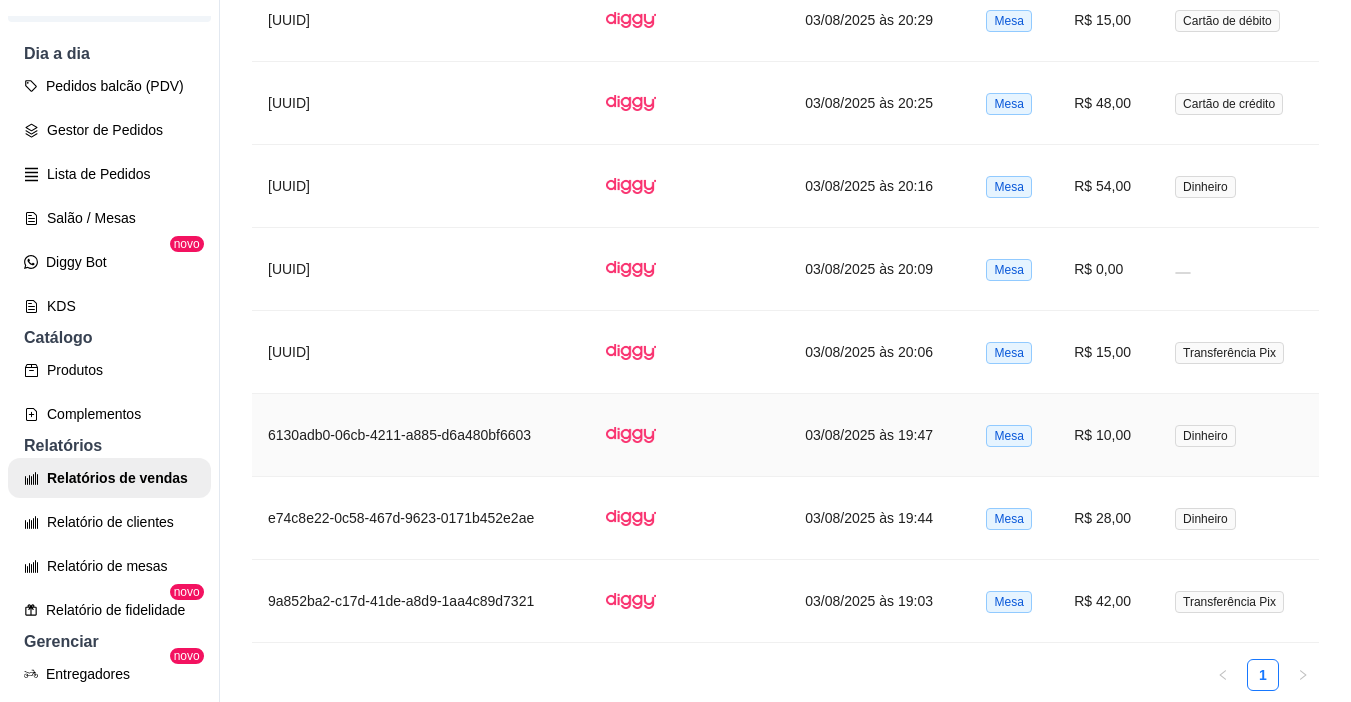 click on "R$ 10,00" at bounding box center (1108, 435) 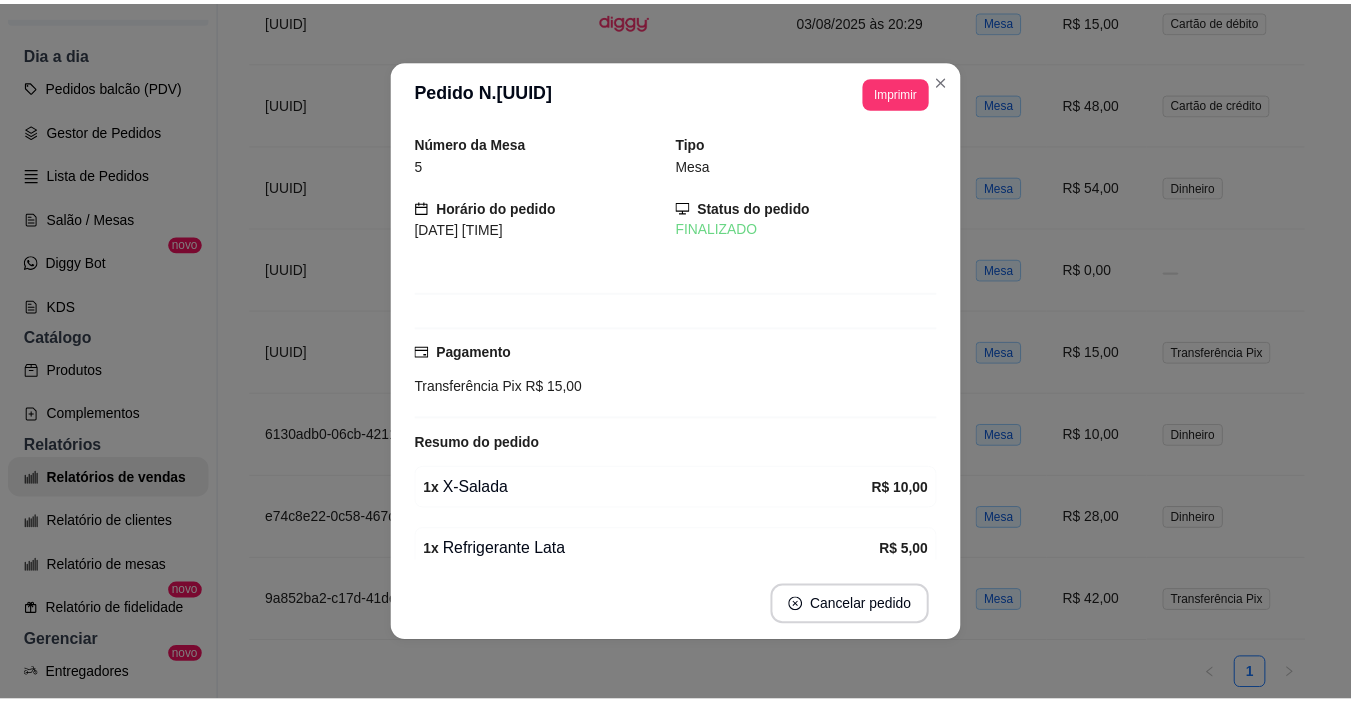 scroll, scrollTop: 145, scrollLeft: 0, axis: vertical 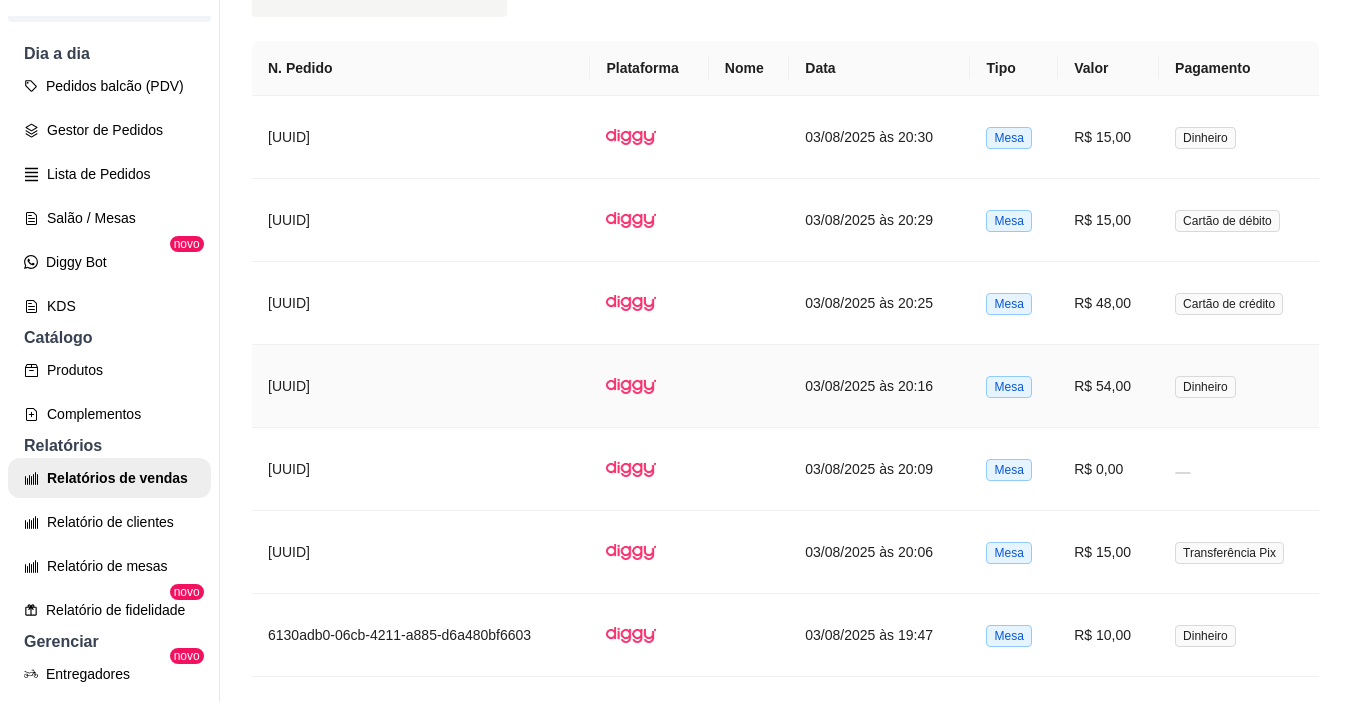 click on "R$ 54,00" at bounding box center [1108, 386] 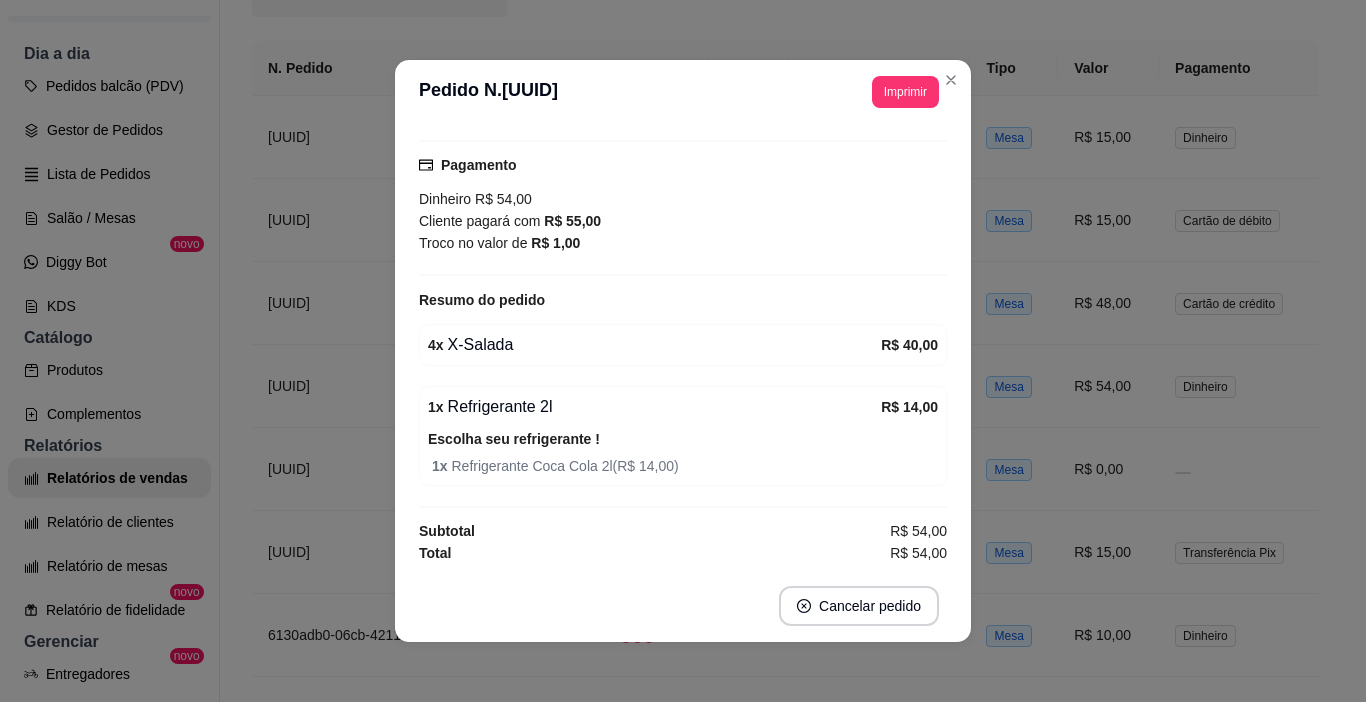 scroll, scrollTop: 189, scrollLeft: 0, axis: vertical 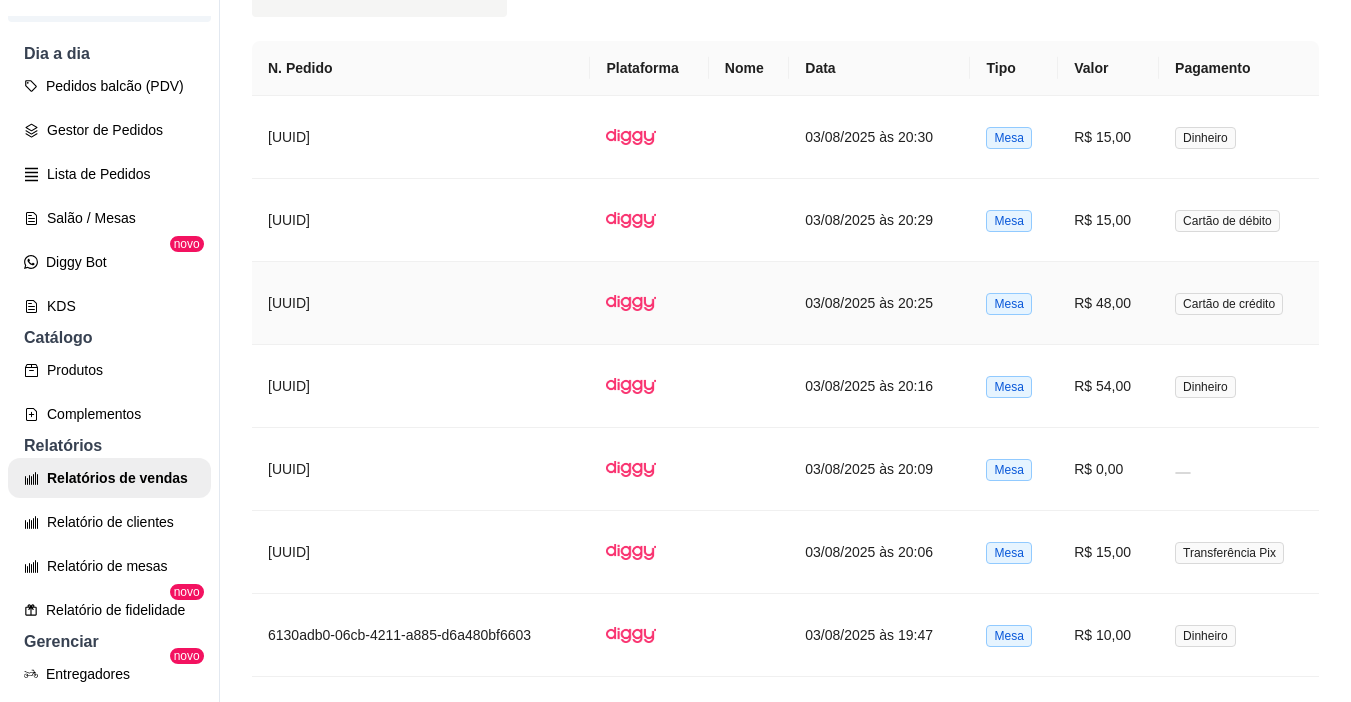 click on "R$ 54,00" at bounding box center [1108, 386] 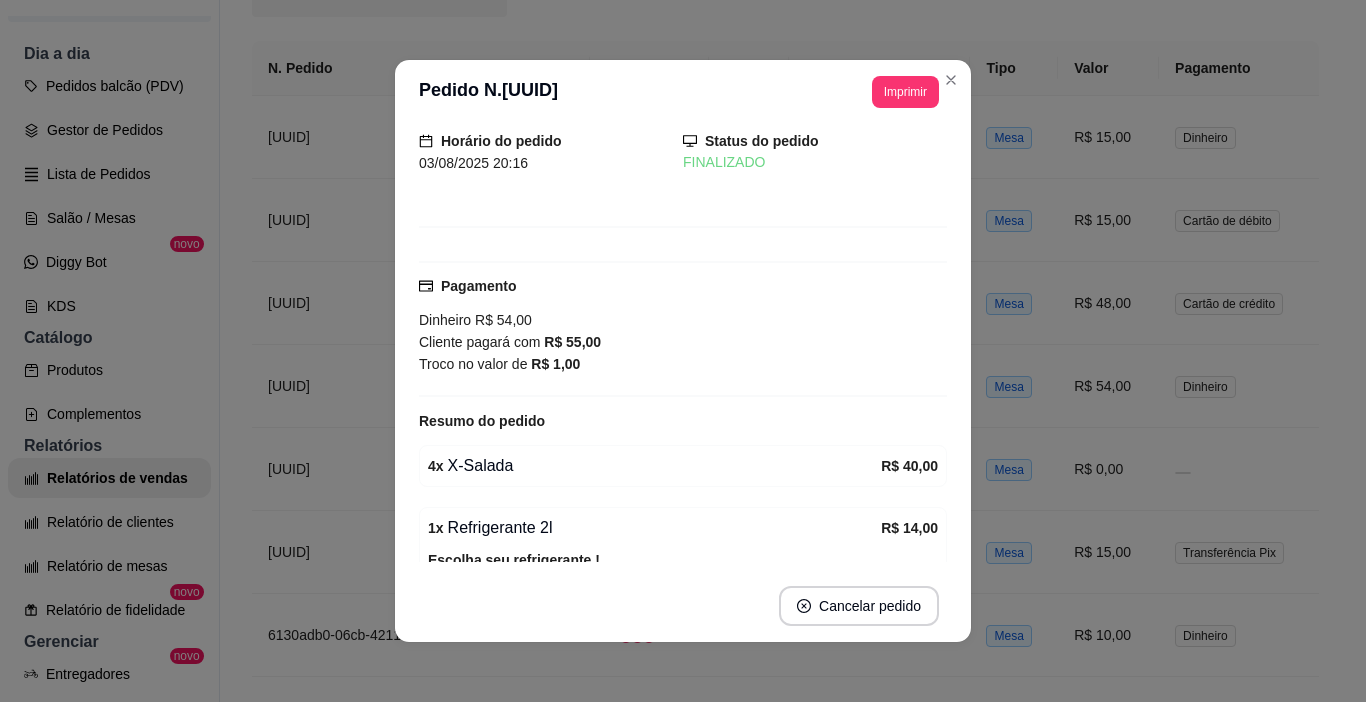 scroll, scrollTop: 100, scrollLeft: 0, axis: vertical 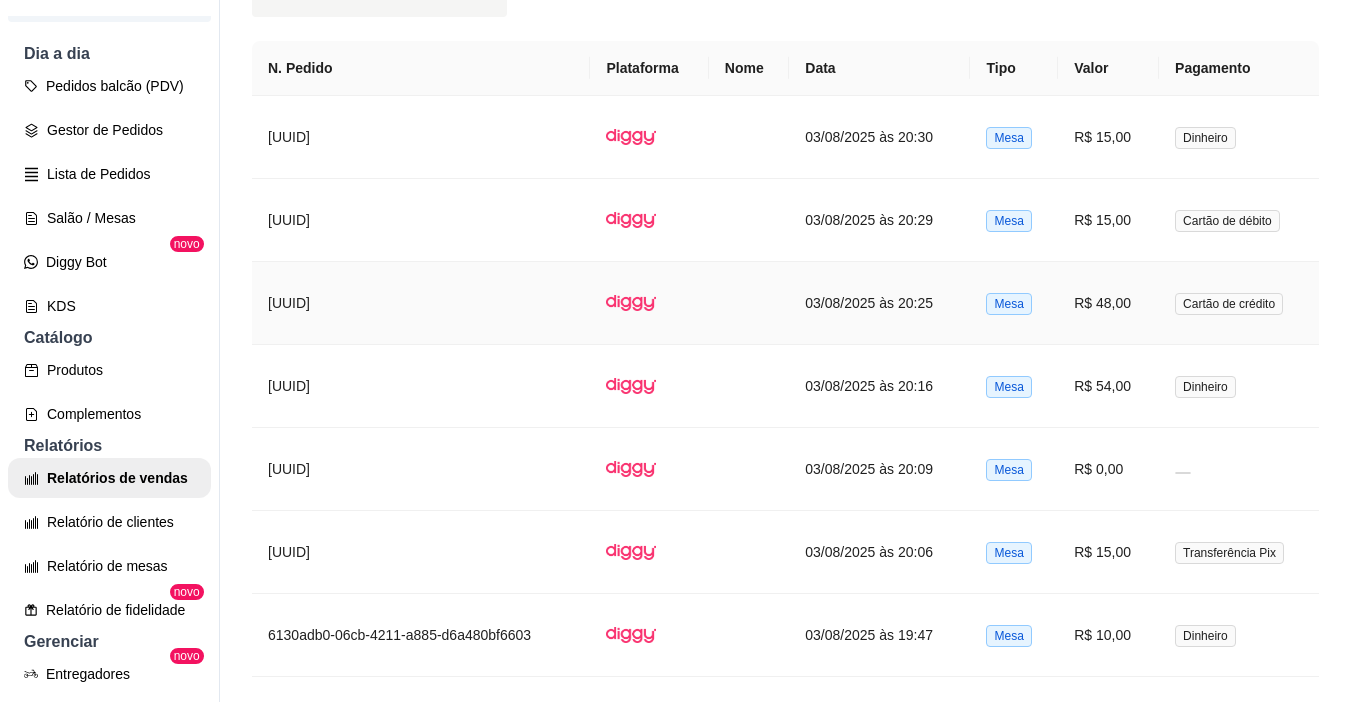 click on "R$ 48,00" at bounding box center (1108, 303) 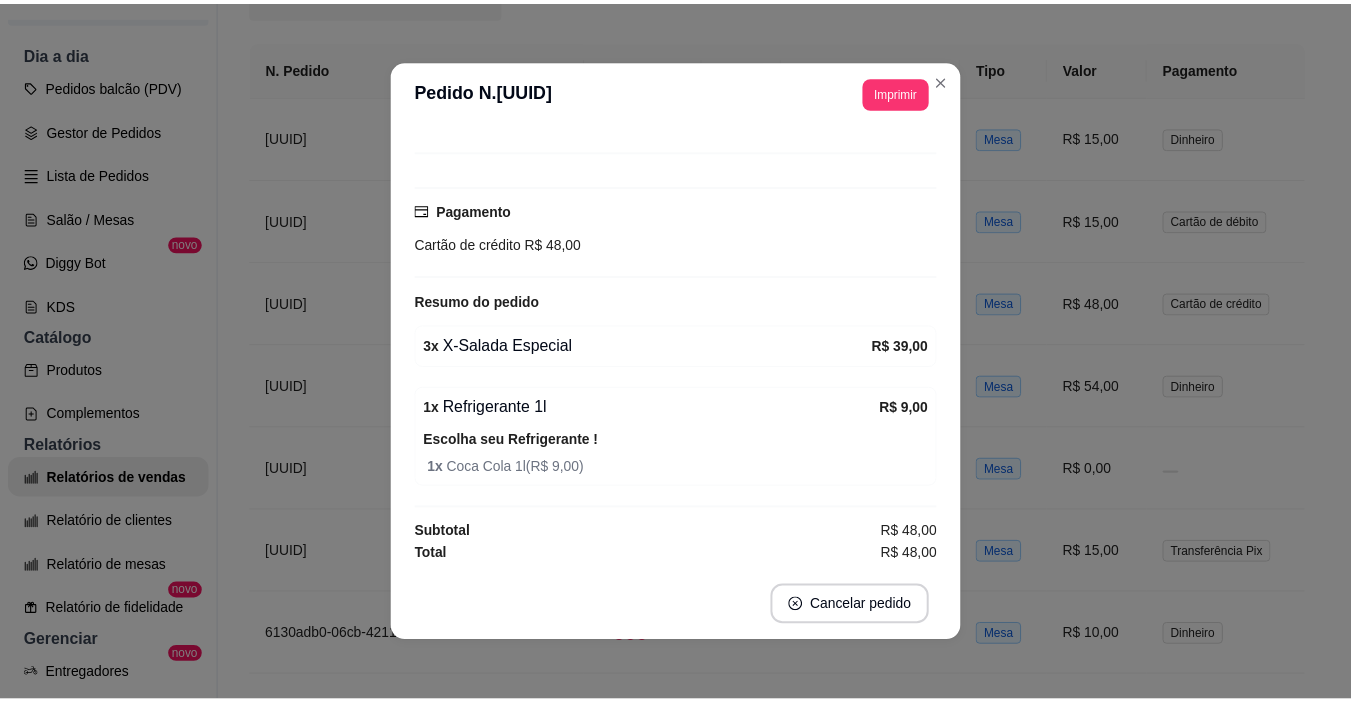 scroll, scrollTop: 145, scrollLeft: 0, axis: vertical 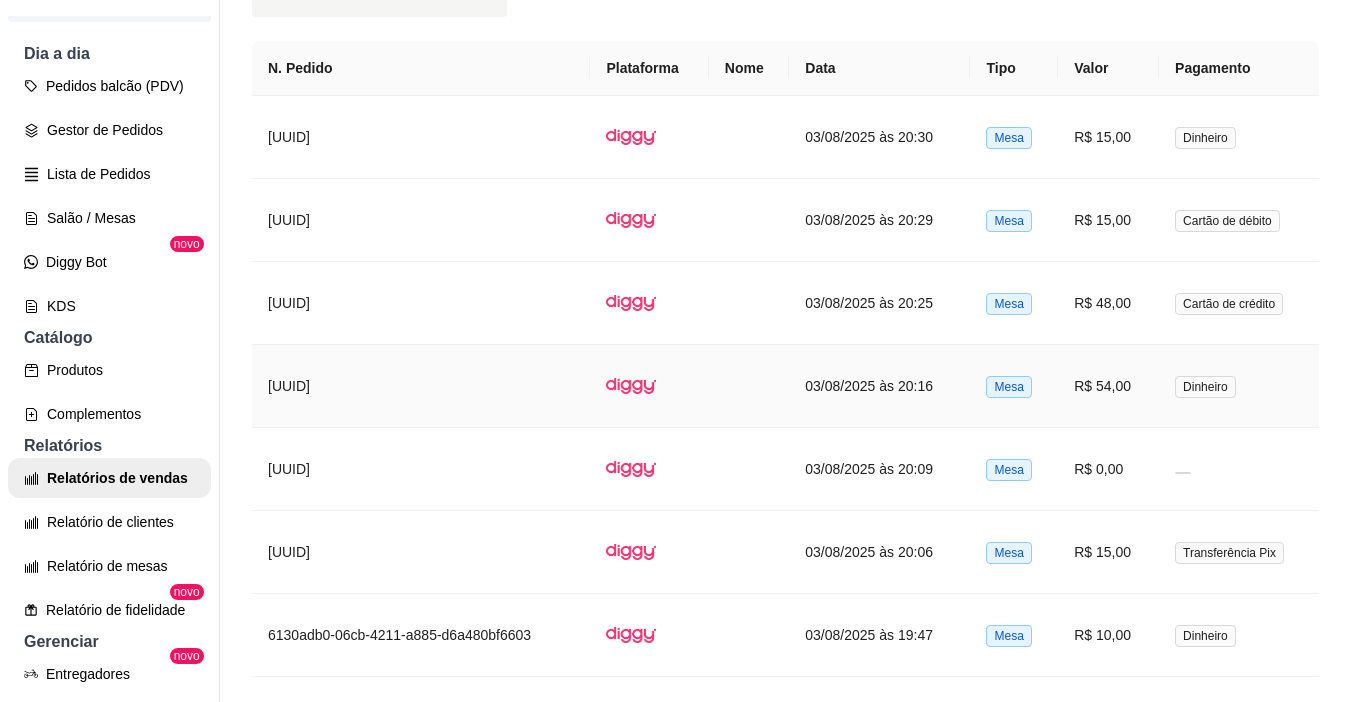 click on "R$ 54,00" at bounding box center [1108, 386] 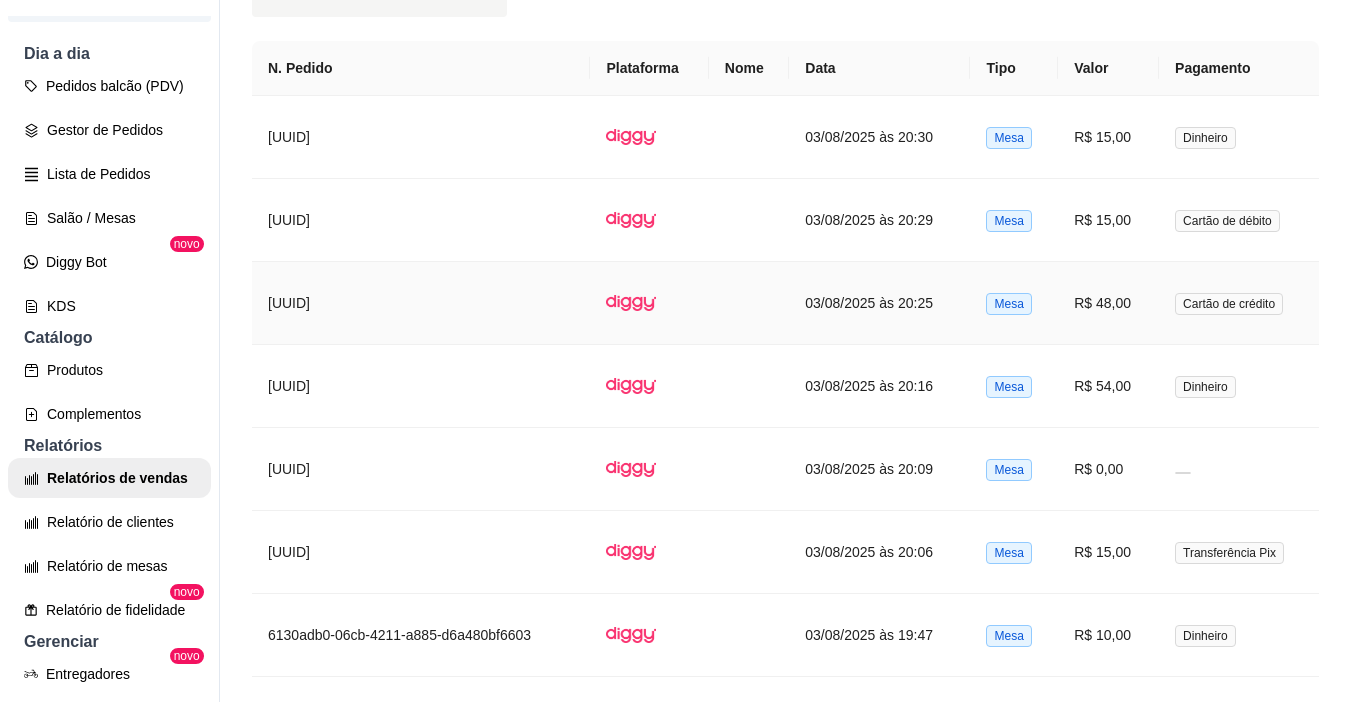 click on "R$ 48,00" at bounding box center (1108, 303) 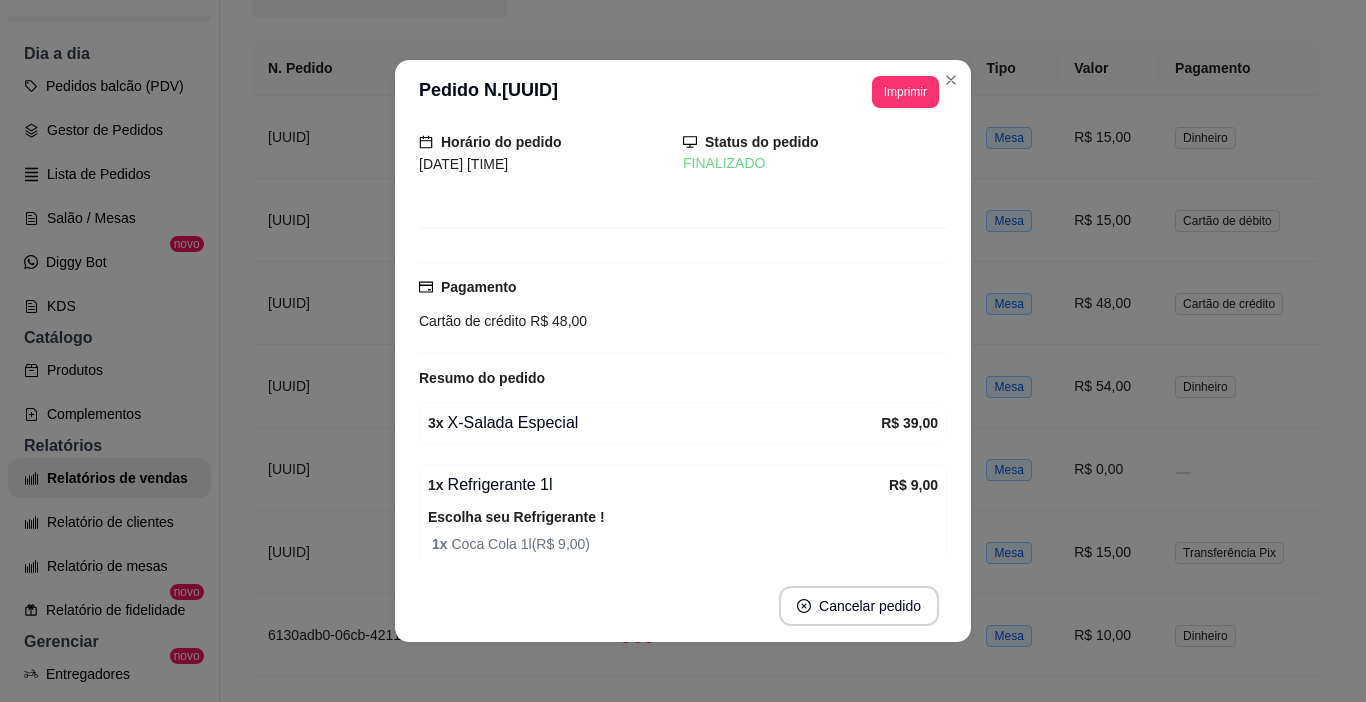scroll, scrollTop: 100, scrollLeft: 0, axis: vertical 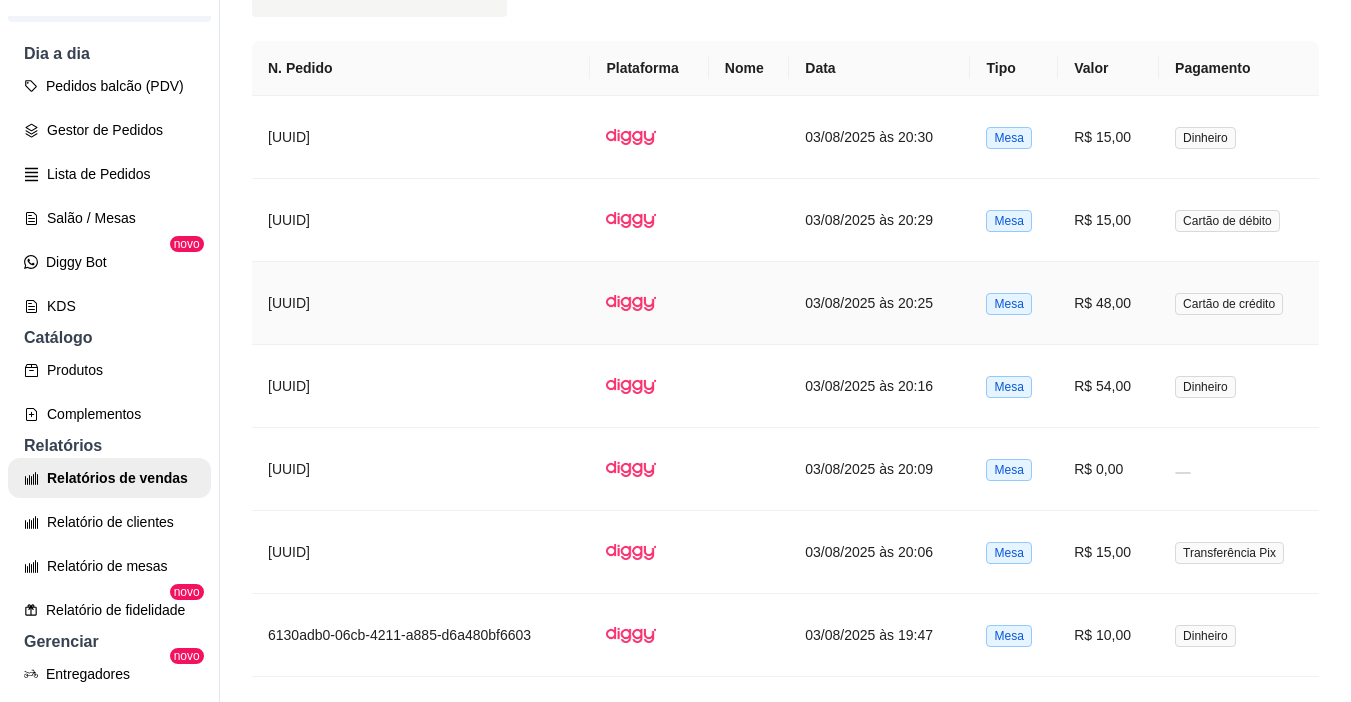 click on "R$ 15,00" at bounding box center [1108, 220] 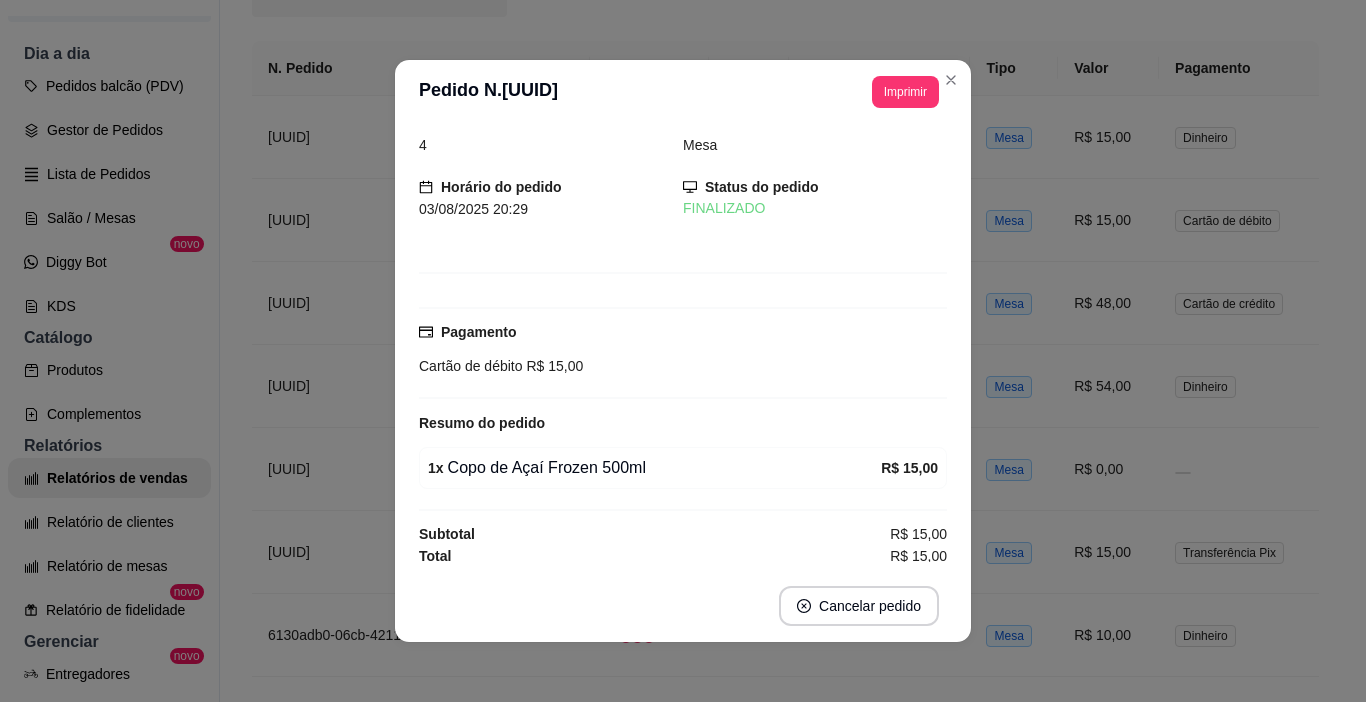 scroll, scrollTop: 25, scrollLeft: 0, axis: vertical 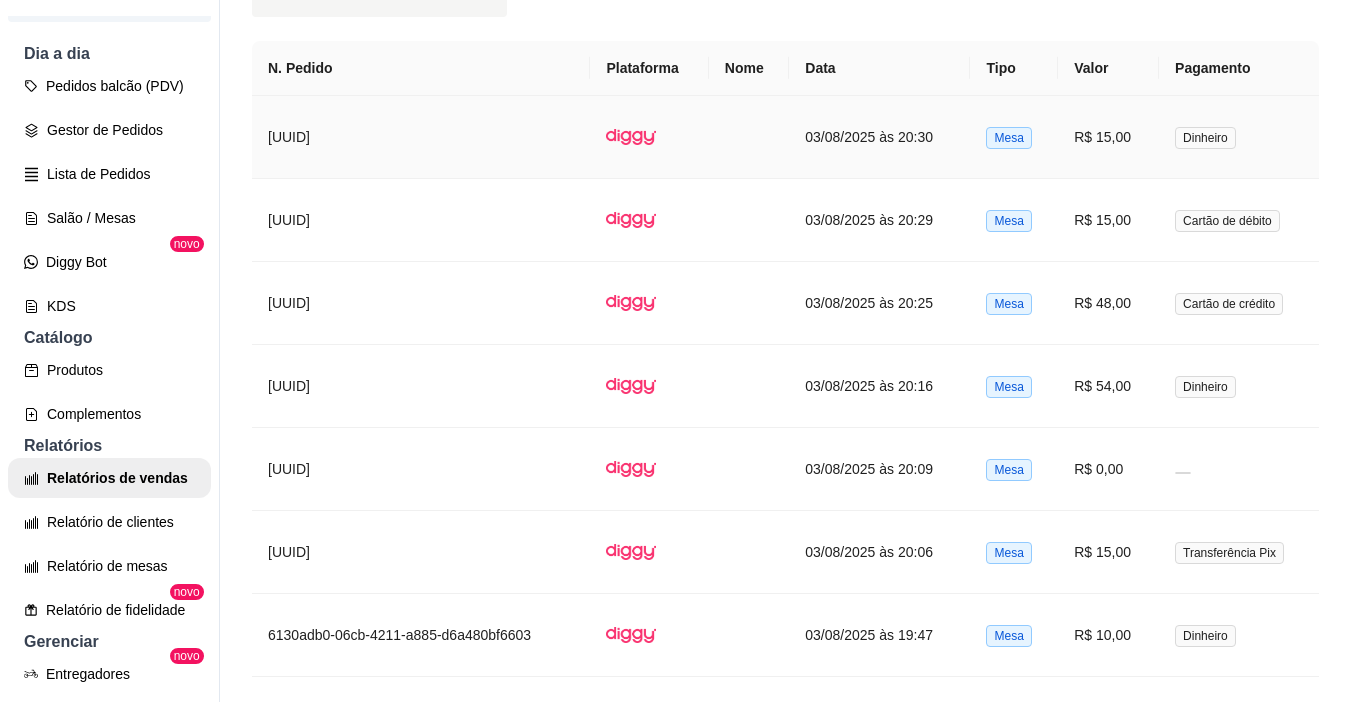 click on "R$ 15,00" at bounding box center [1108, 137] 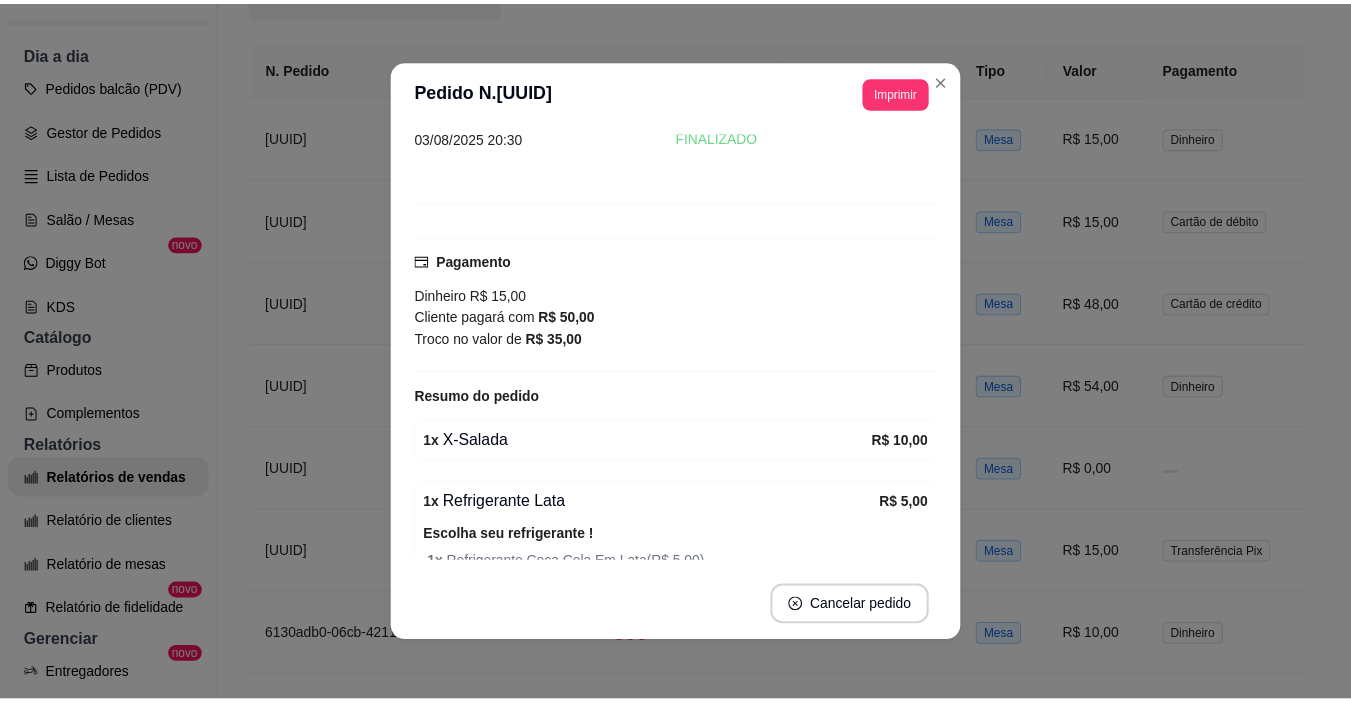 scroll, scrollTop: 189, scrollLeft: 0, axis: vertical 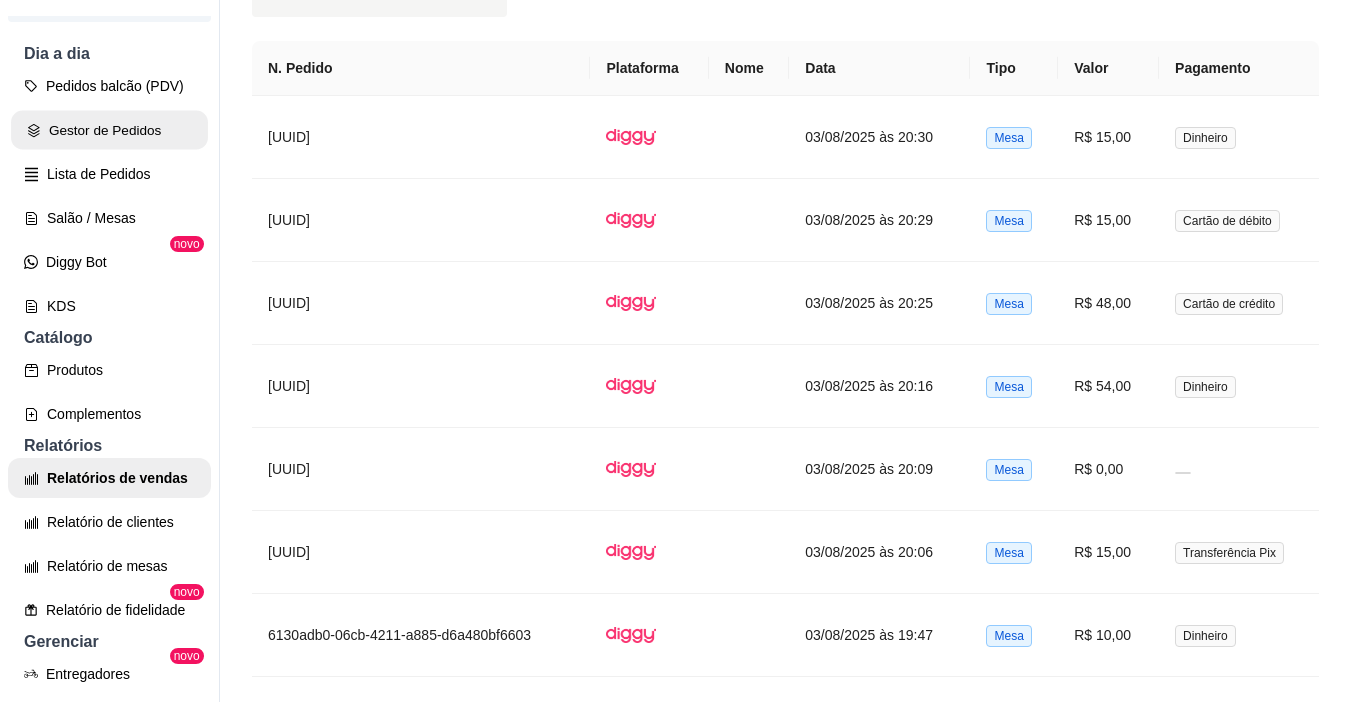 click on "Gestor de Pedidos" at bounding box center [109, 130] 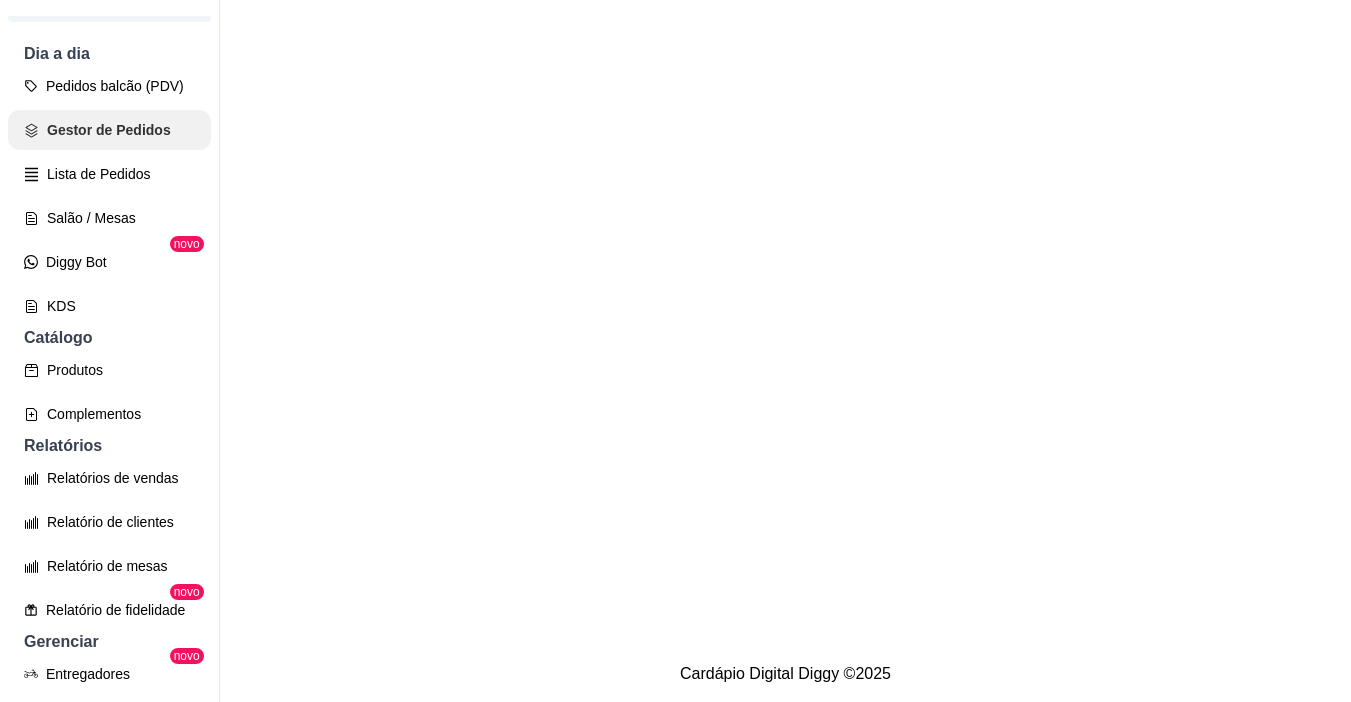 scroll, scrollTop: 0, scrollLeft: 0, axis: both 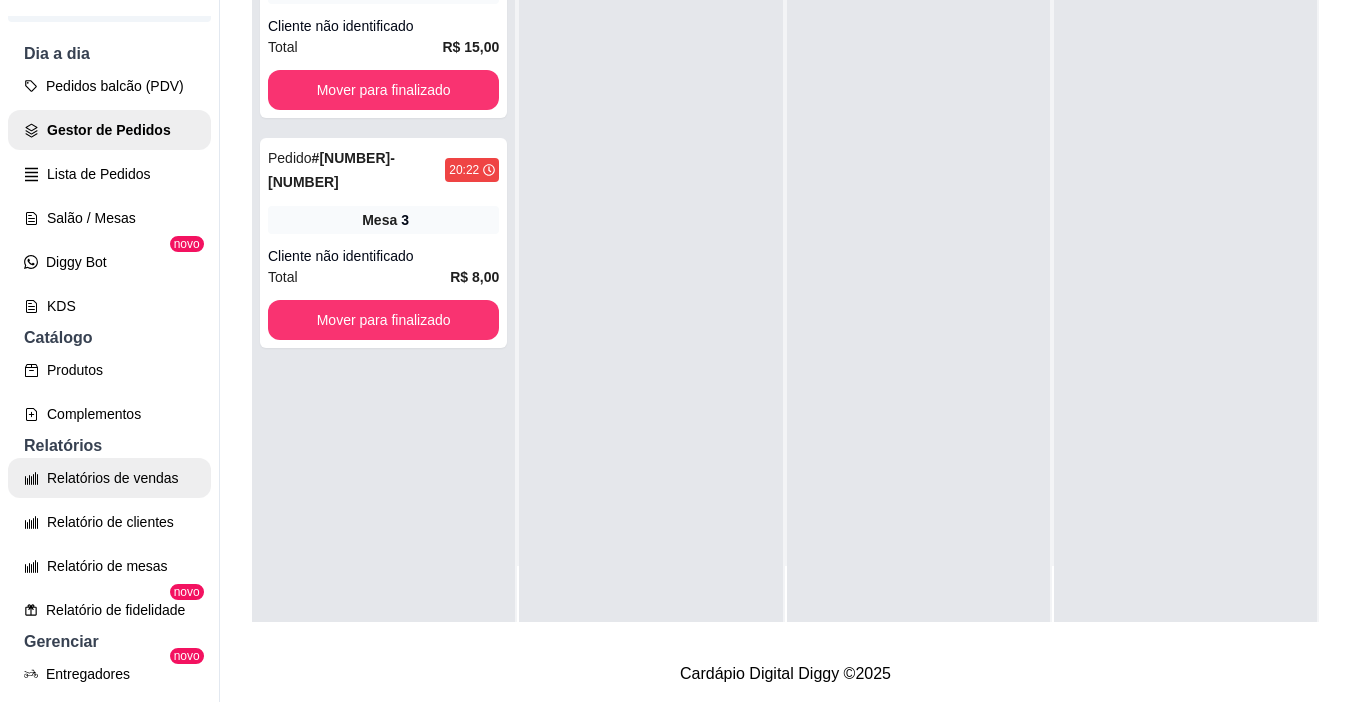 click on "Relatórios de vendas" at bounding box center (109, 478) 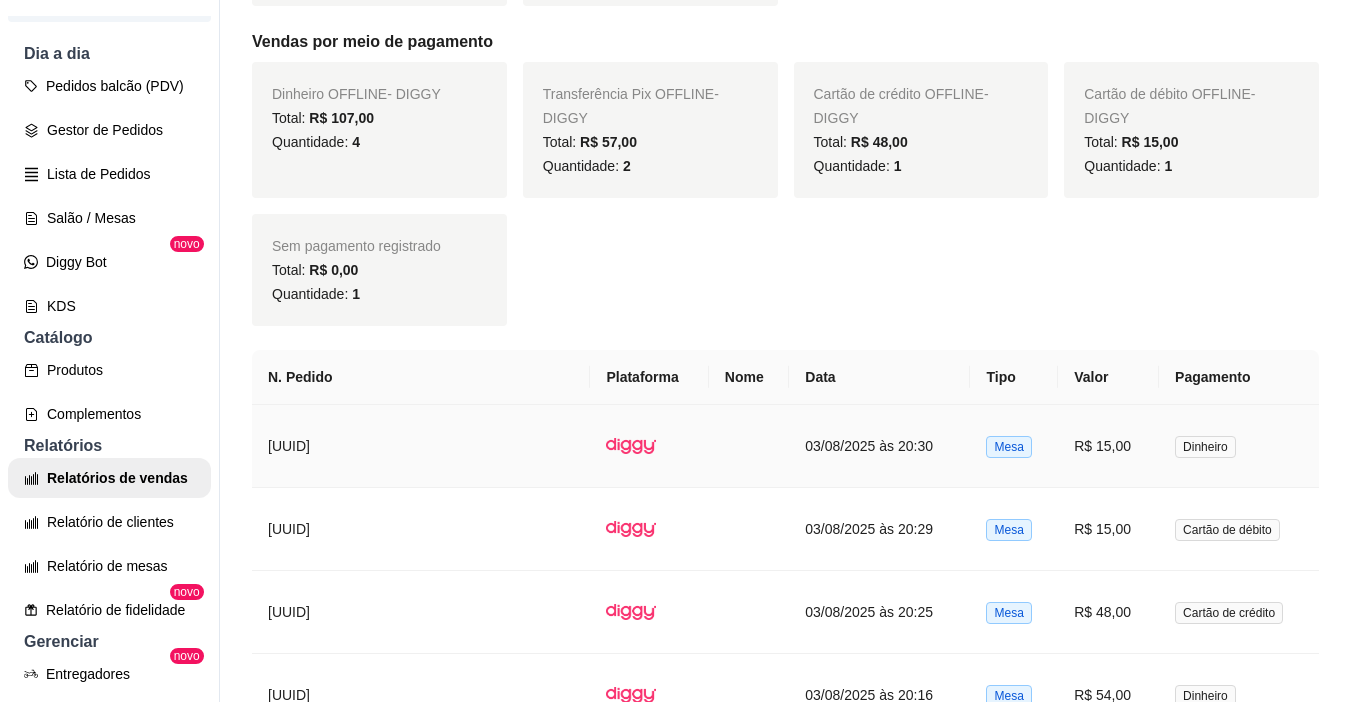 scroll, scrollTop: 1409, scrollLeft: 0, axis: vertical 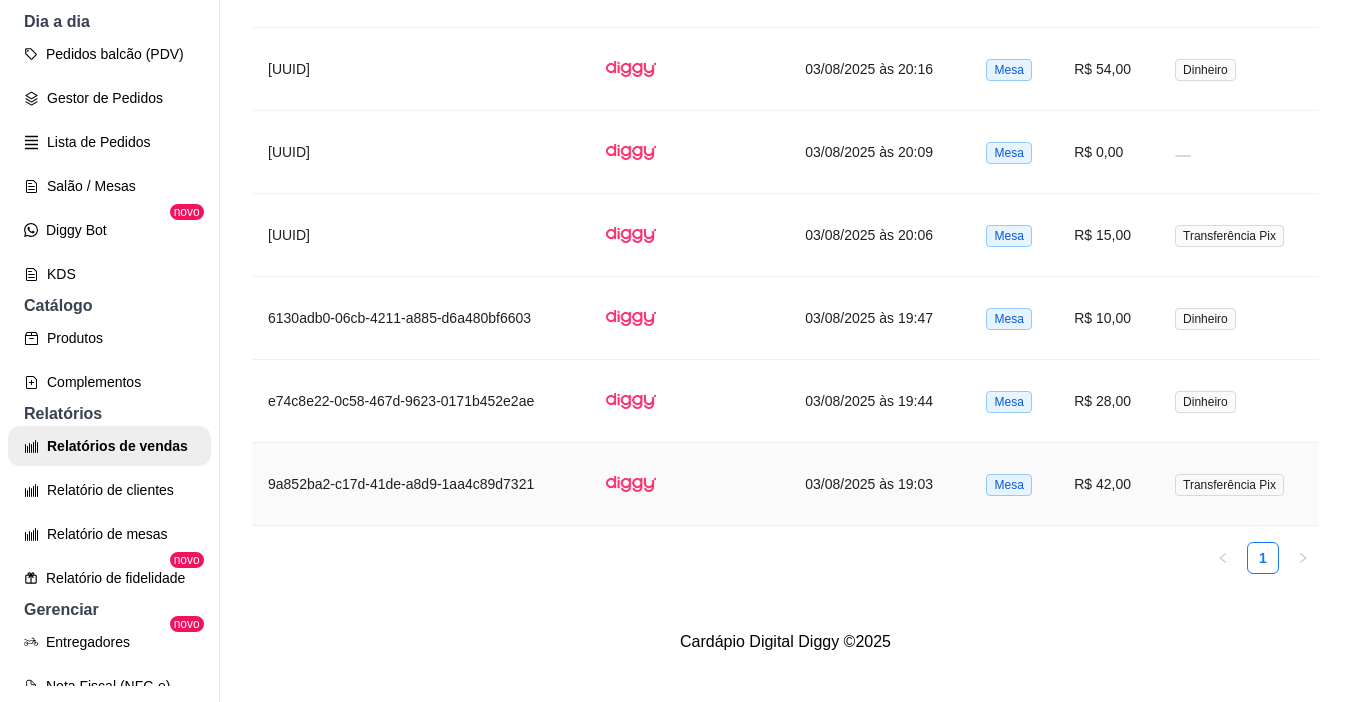 click on "R$ 42,00" at bounding box center [1108, 484] 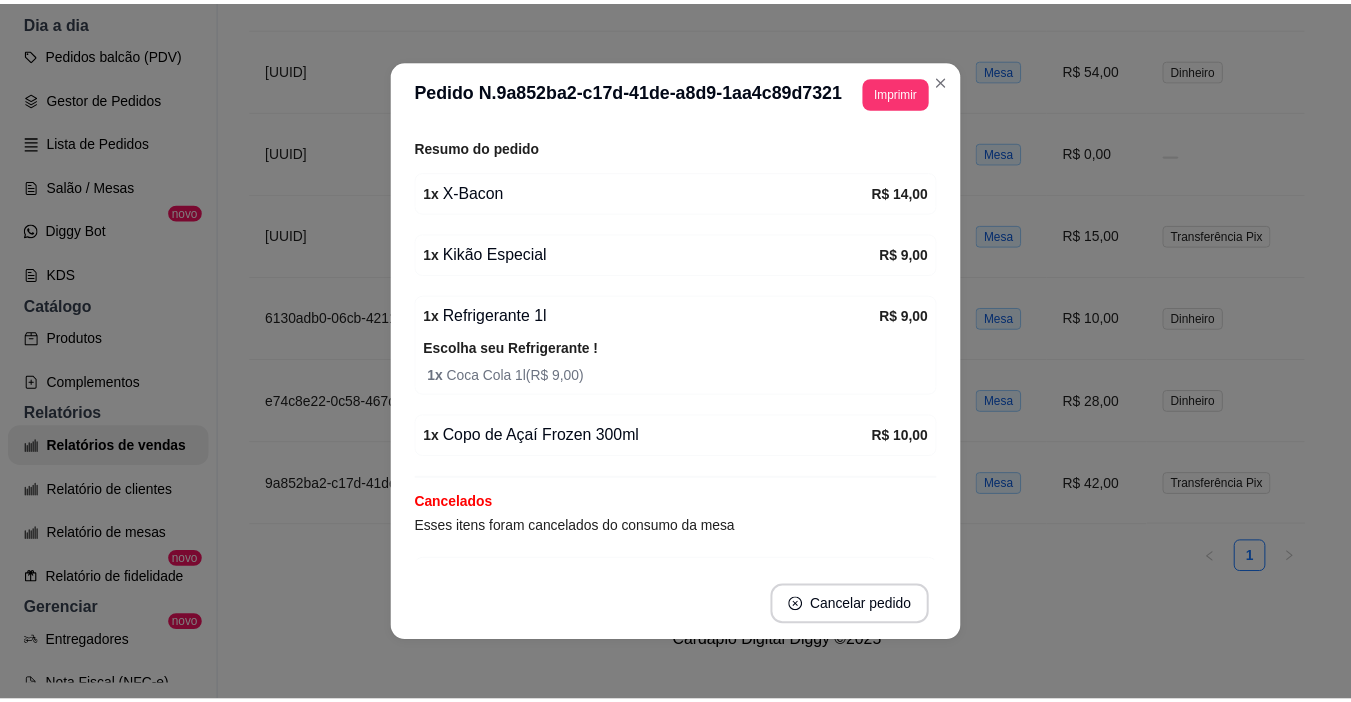 scroll, scrollTop: 300, scrollLeft: 0, axis: vertical 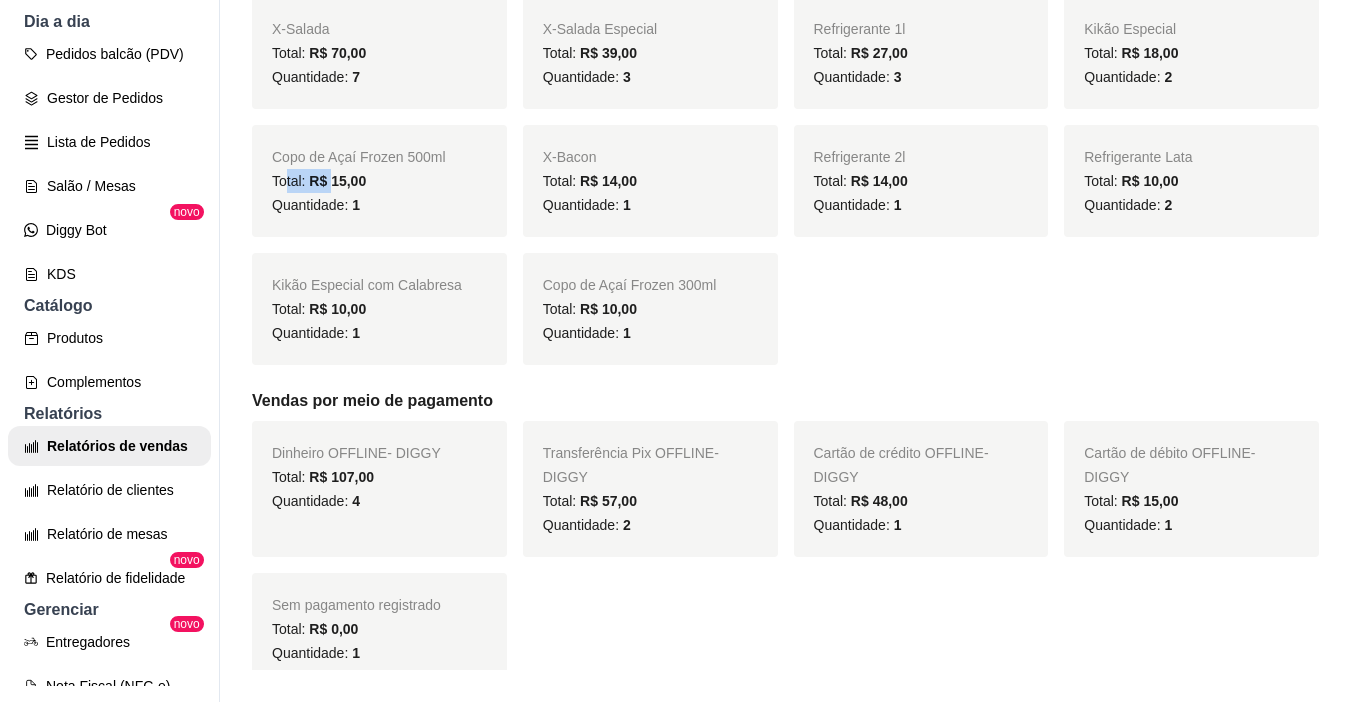 drag, startPoint x: 286, startPoint y: 173, endPoint x: 355, endPoint y: 182, distance: 69.58448 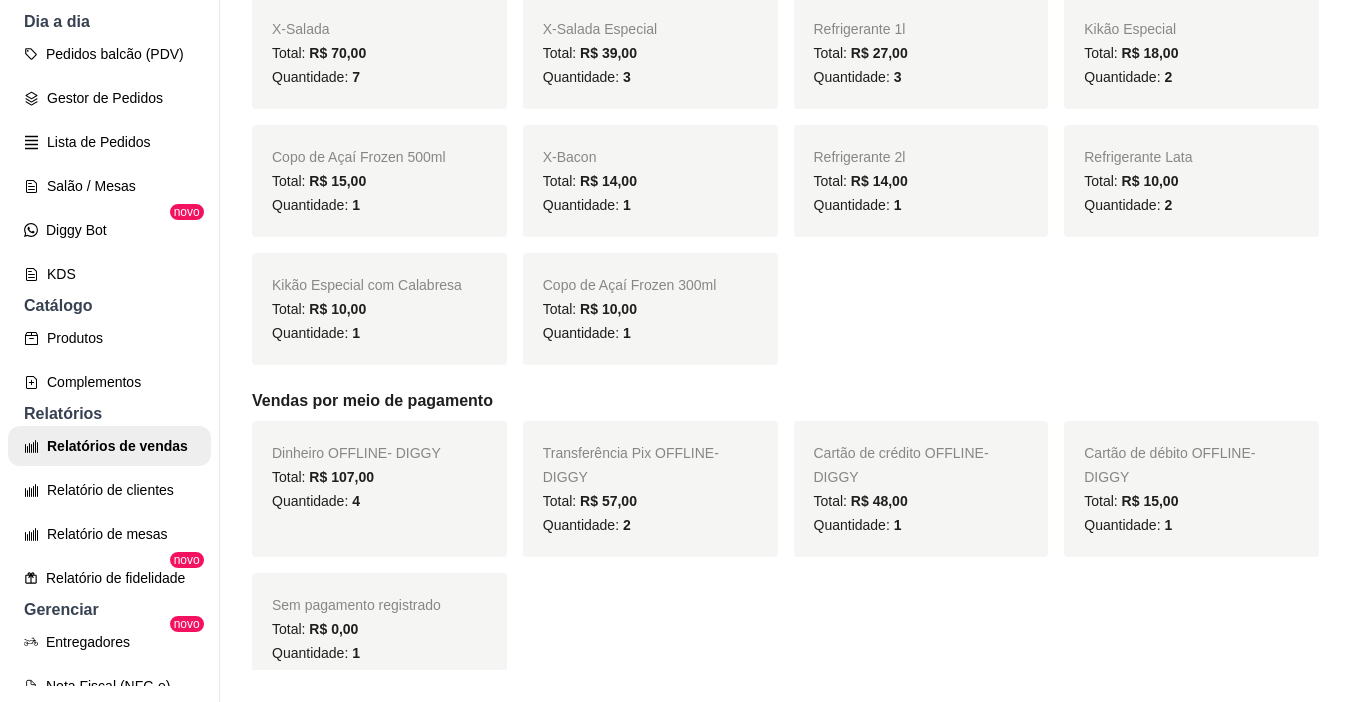click on "R$ 15,00" at bounding box center (337, 181) 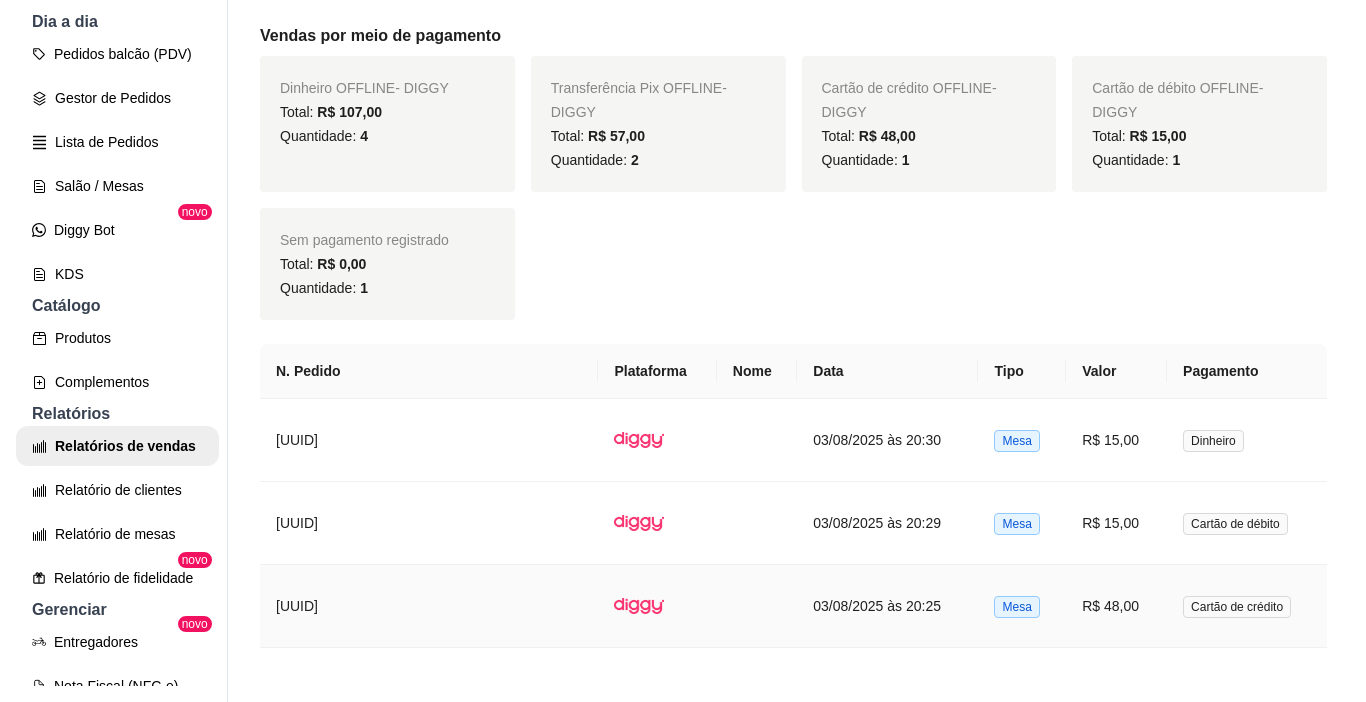scroll, scrollTop: 809, scrollLeft: 0, axis: vertical 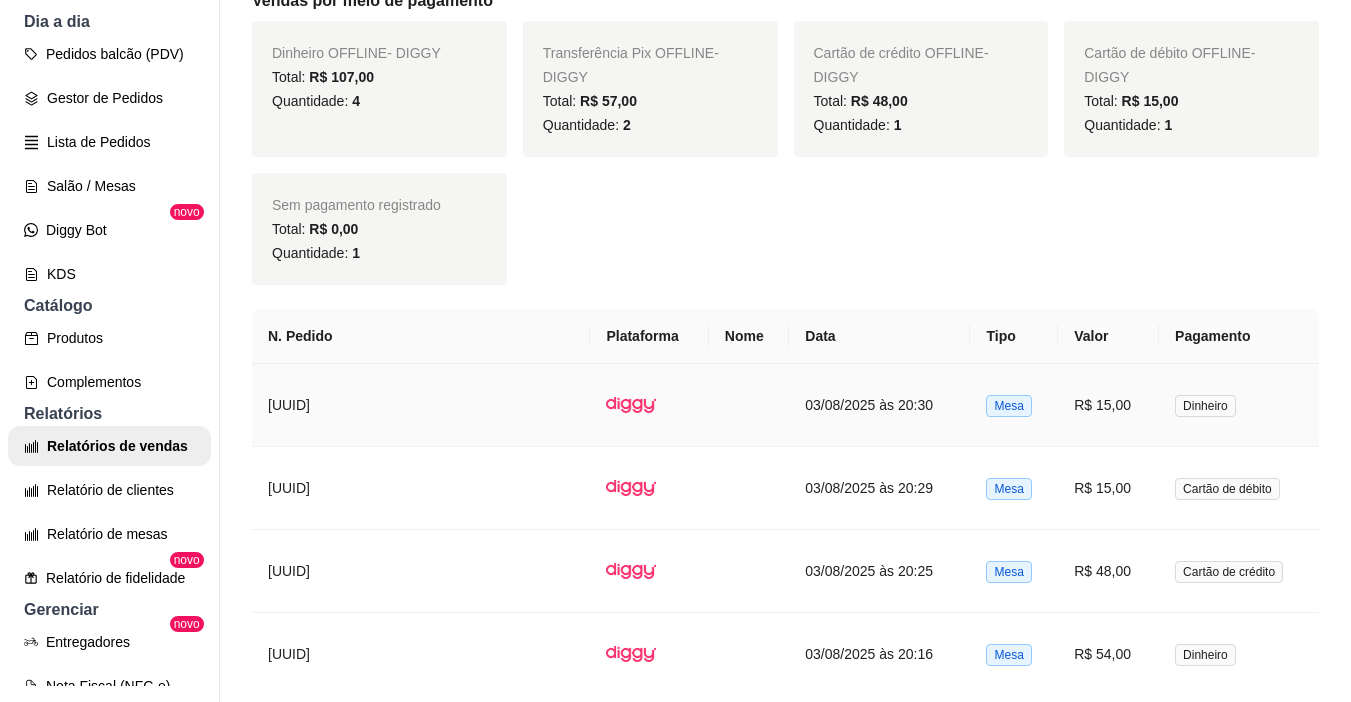 click on "R$ 15,00" at bounding box center (1108, 405) 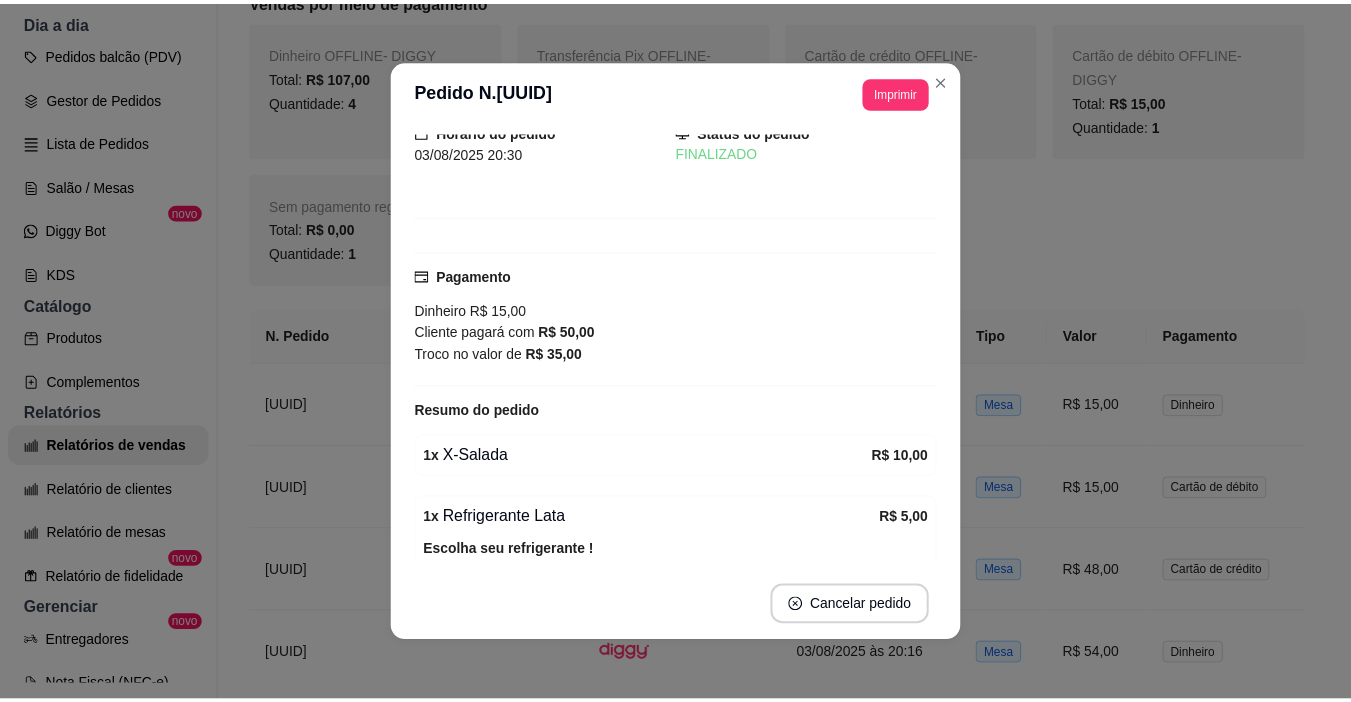 scroll, scrollTop: 189, scrollLeft: 0, axis: vertical 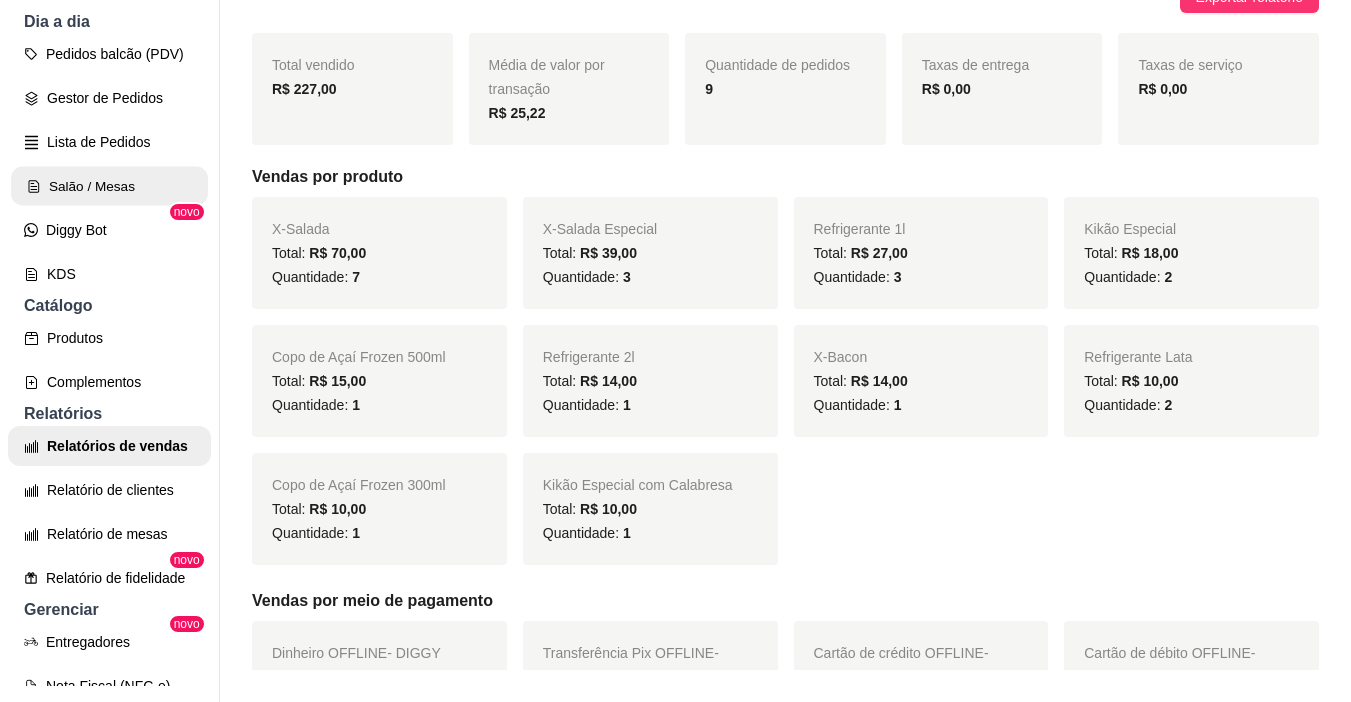 click on "Salão / Mesas" at bounding box center (109, 186) 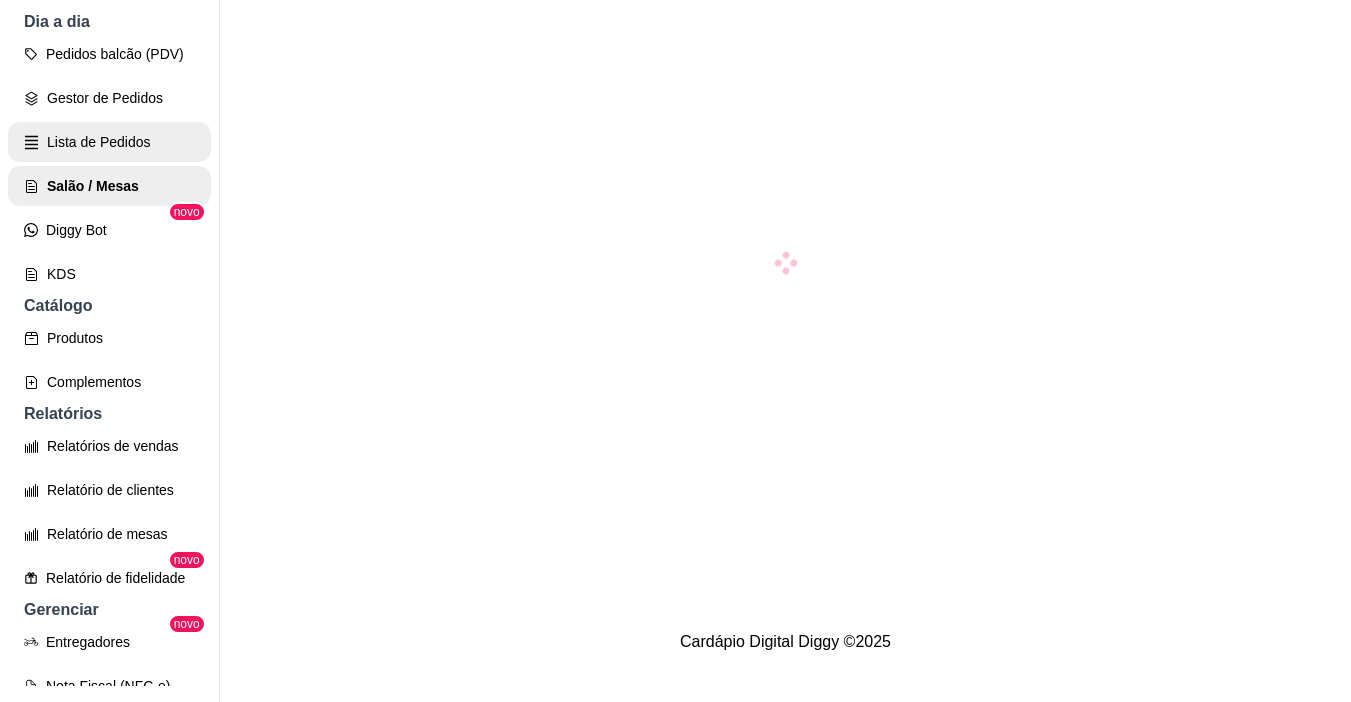 scroll, scrollTop: 0, scrollLeft: 0, axis: both 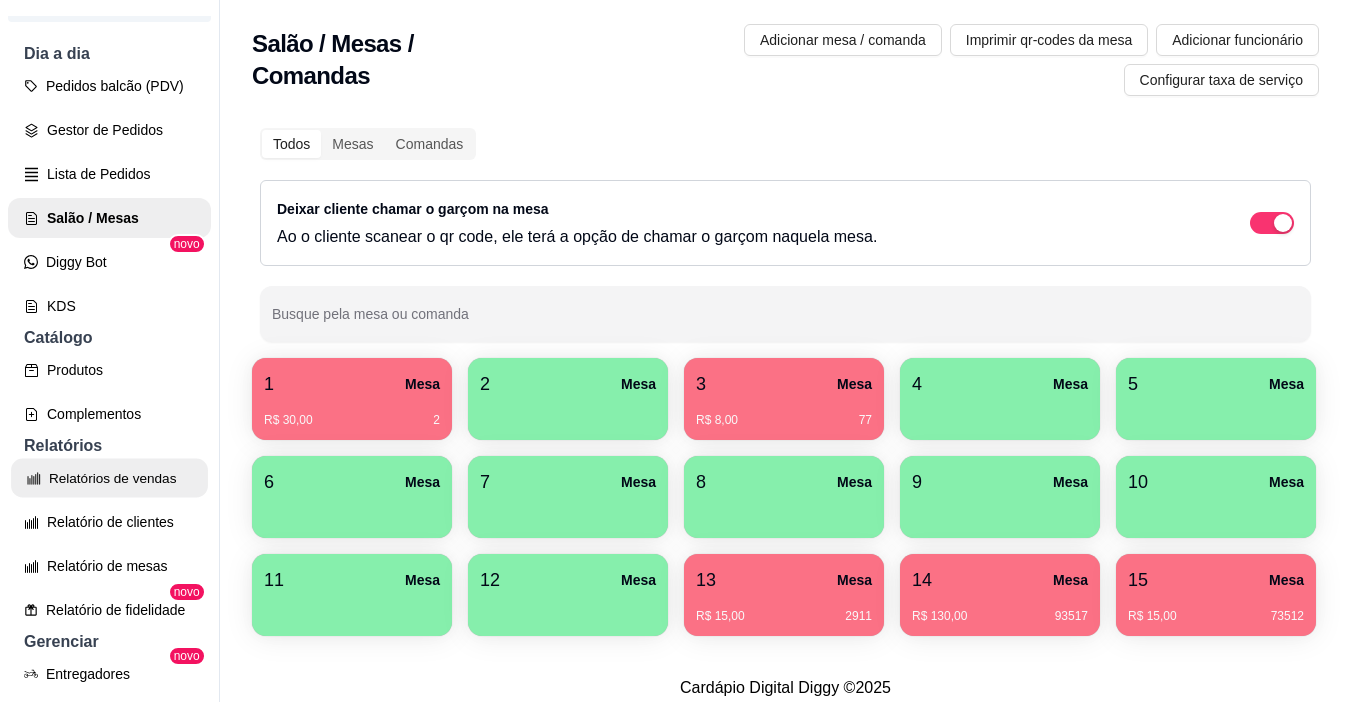 click on "Relatórios de vendas" at bounding box center [109, 478] 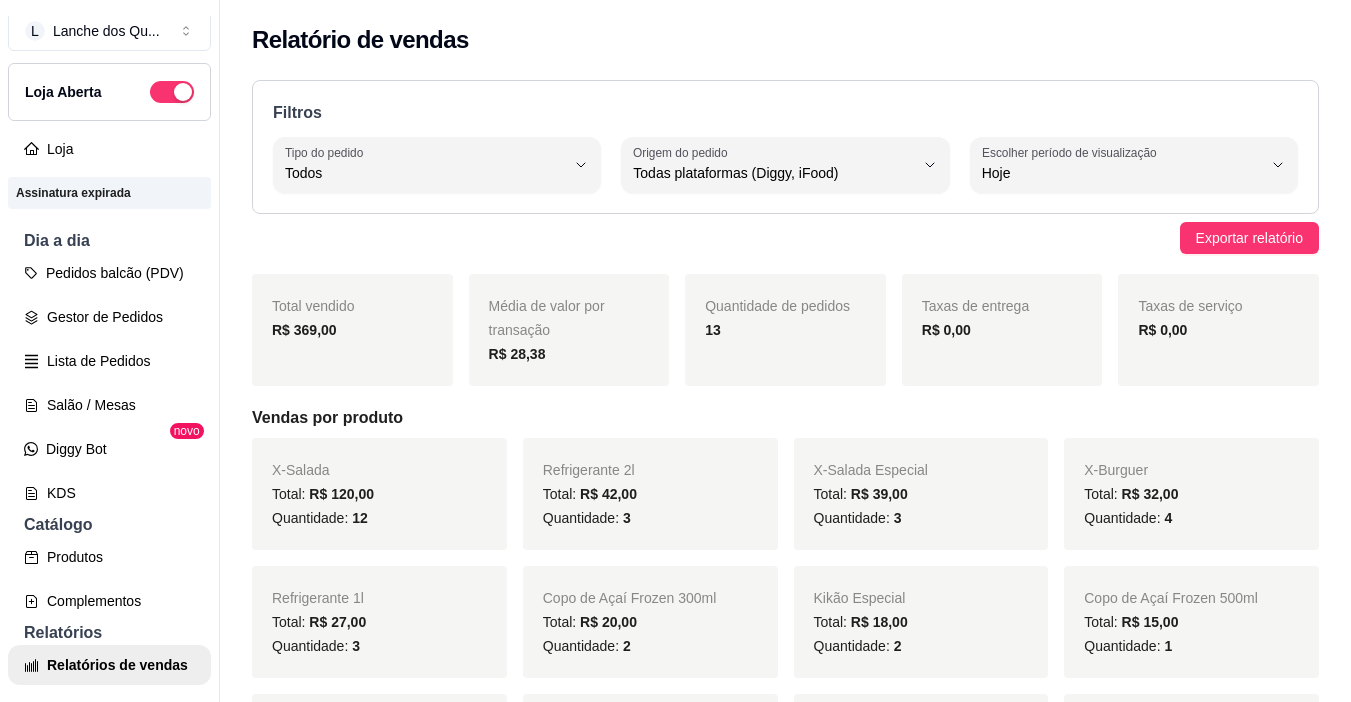 scroll, scrollTop: 0, scrollLeft: 0, axis: both 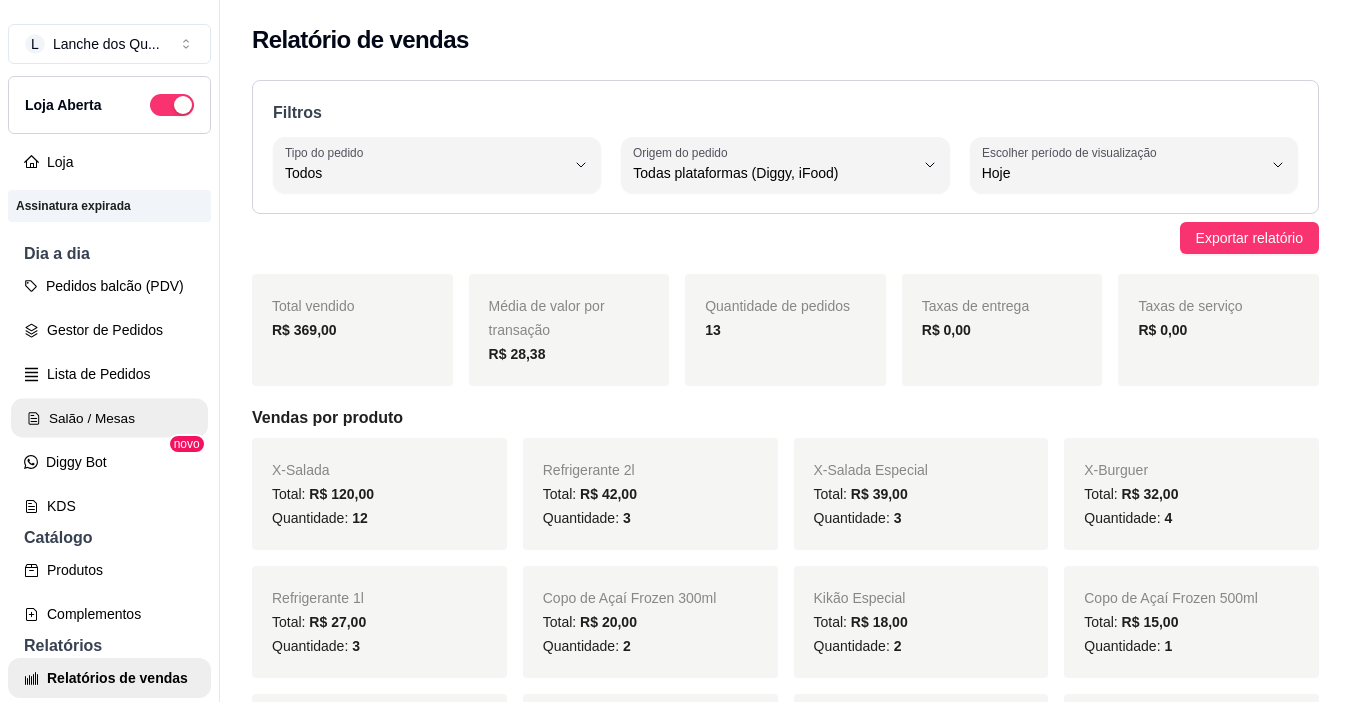 click on "Salão / Mesas" at bounding box center (109, 418) 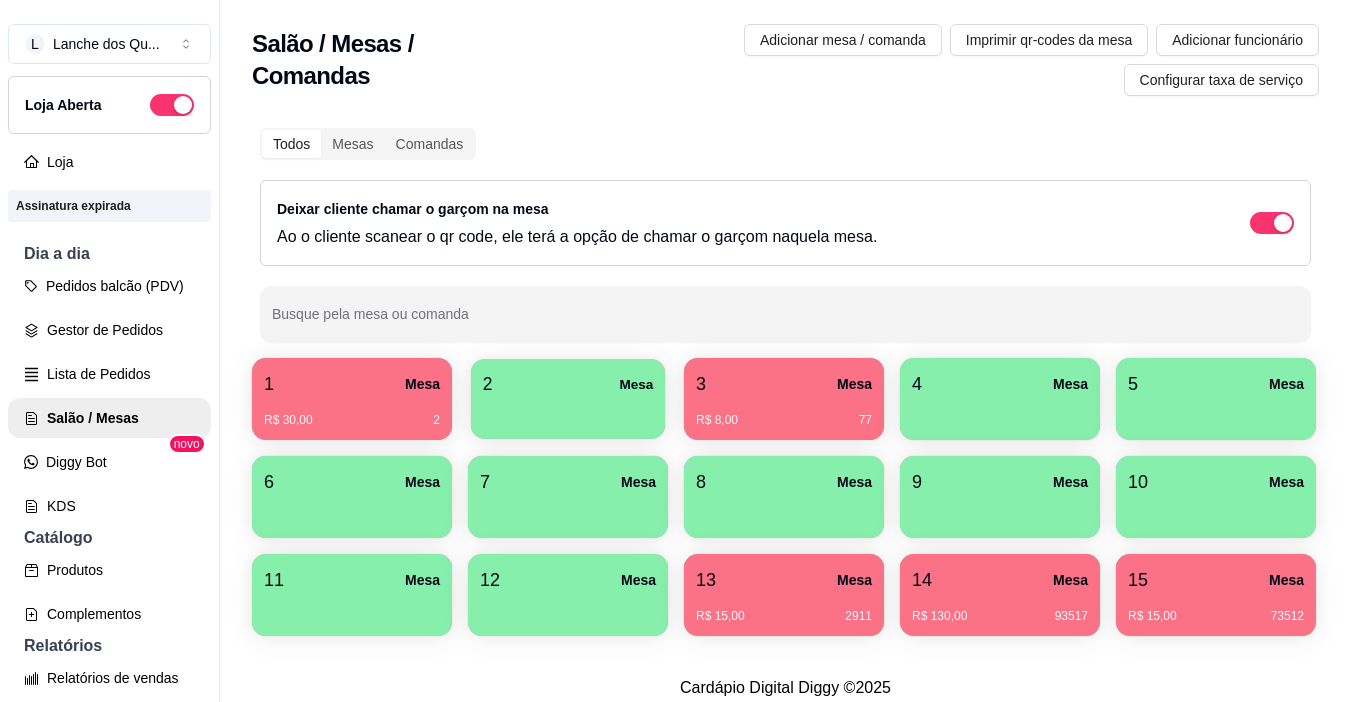 click on "2 Mesa" at bounding box center (568, 384) 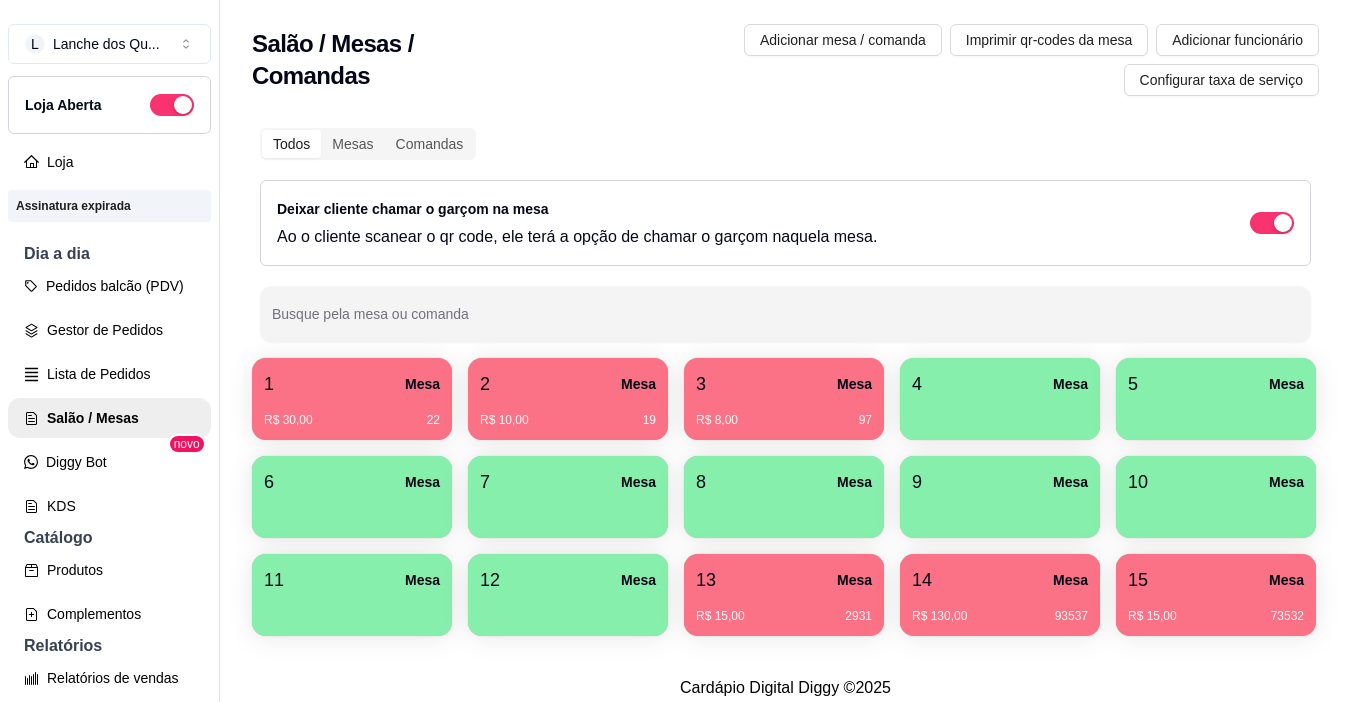 type 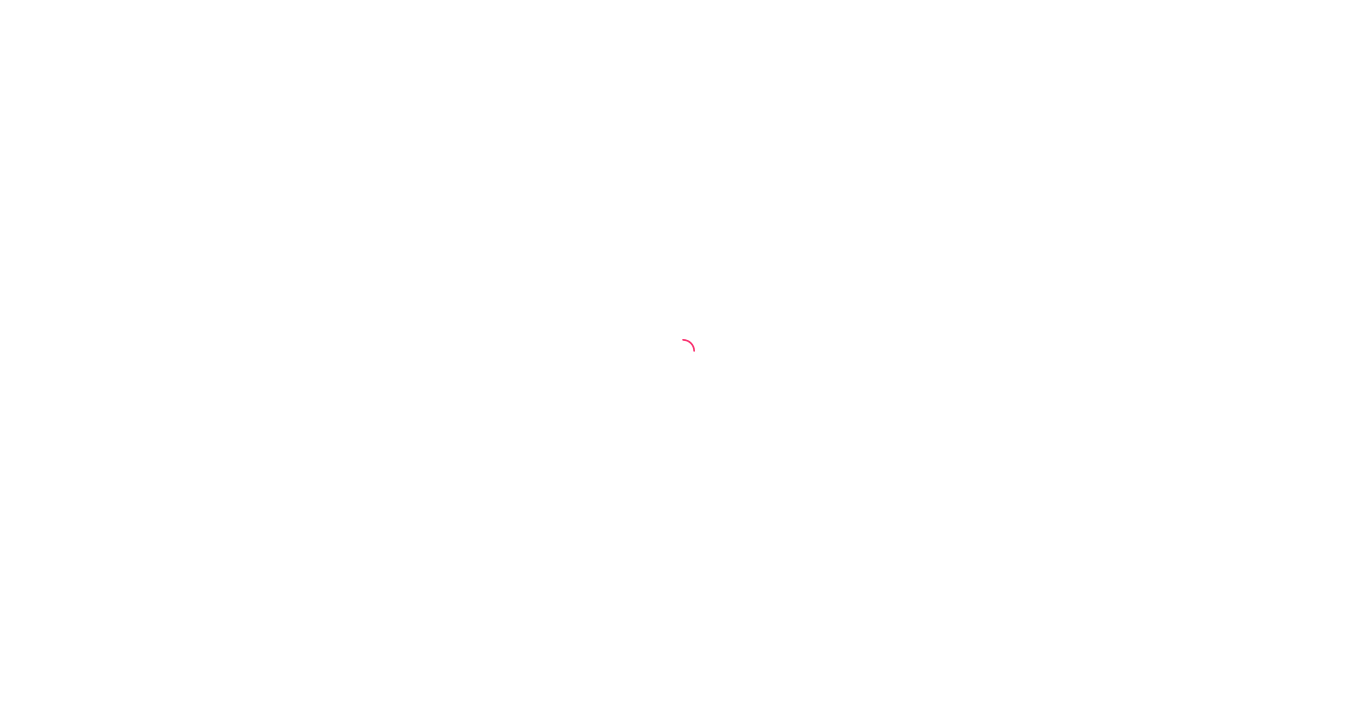 scroll, scrollTop: 0, scrollLeft: 0, axis: both 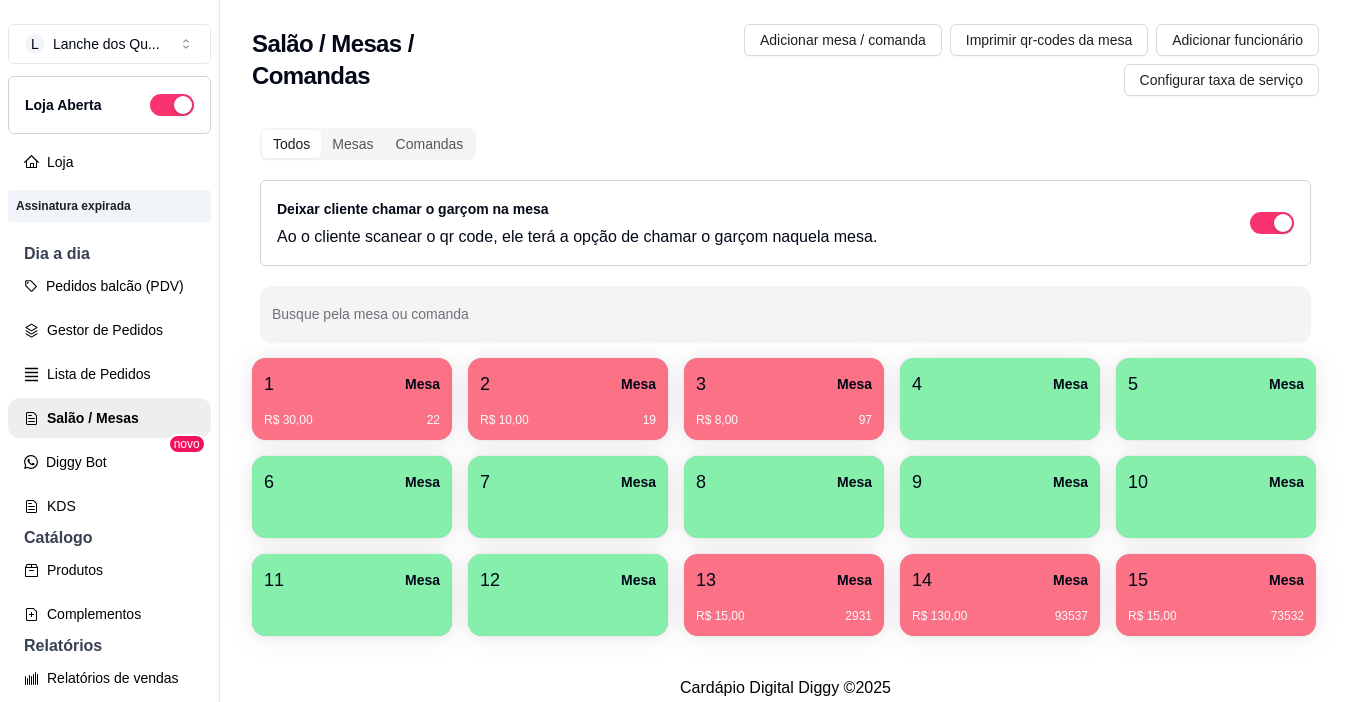click at bounding box center (1000, 413) 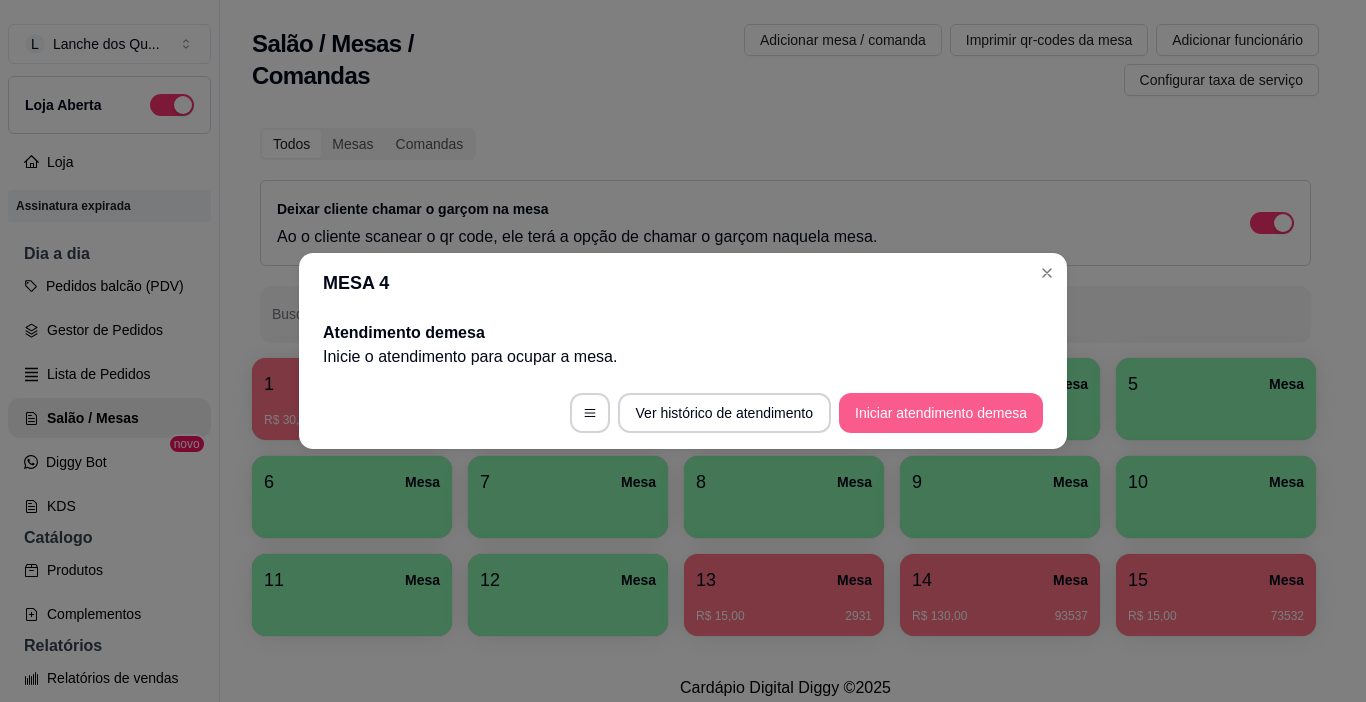 click on "Iniciar atendimento de  mesa" at bounding box center [941, 413] 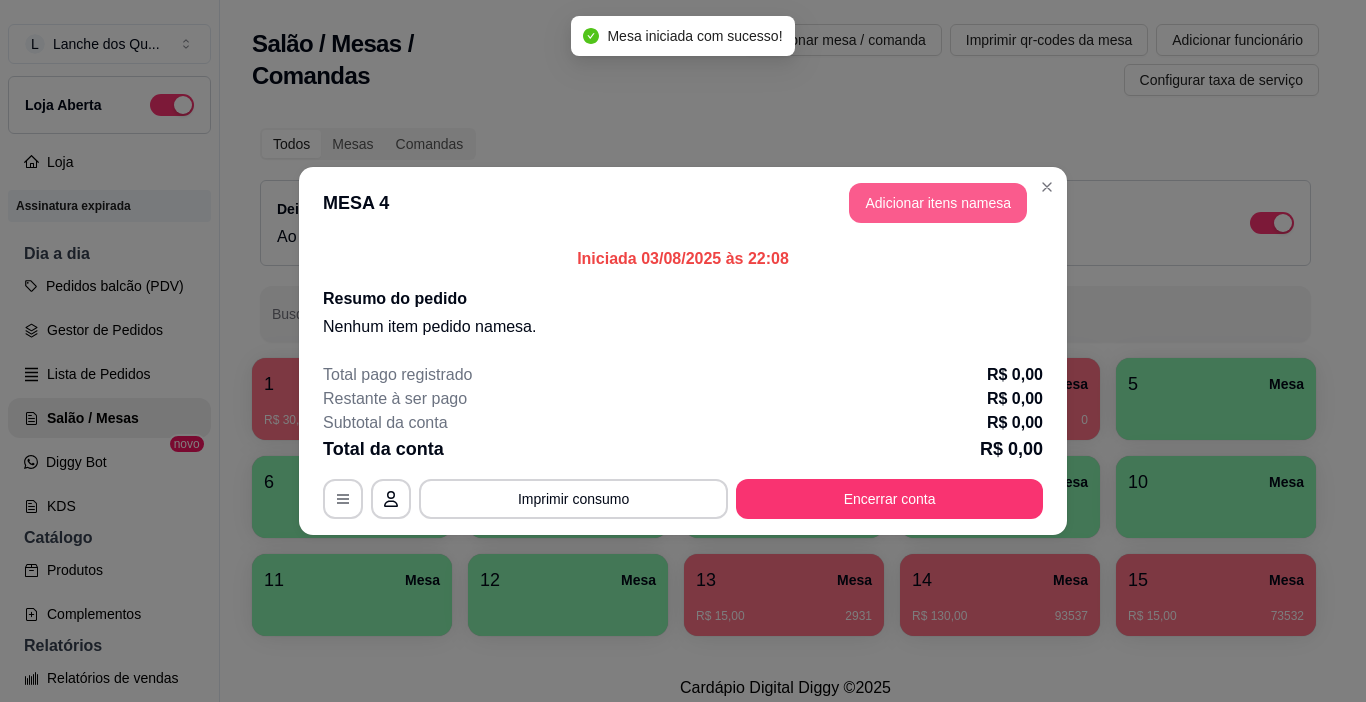 click on "Adicionar itens na  mesa" at bounding box center (938, 203) 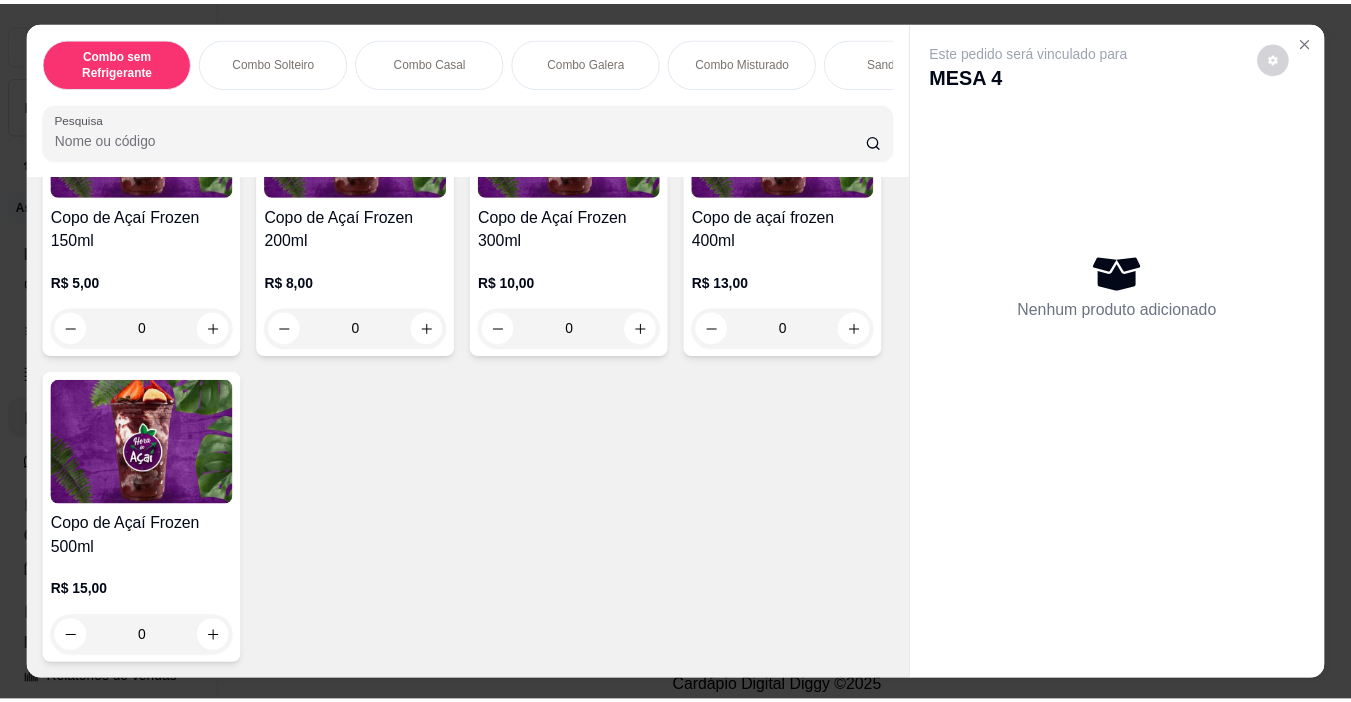 scroll, scrollTop: 5000, scrollLeft: 0, axis: vertical 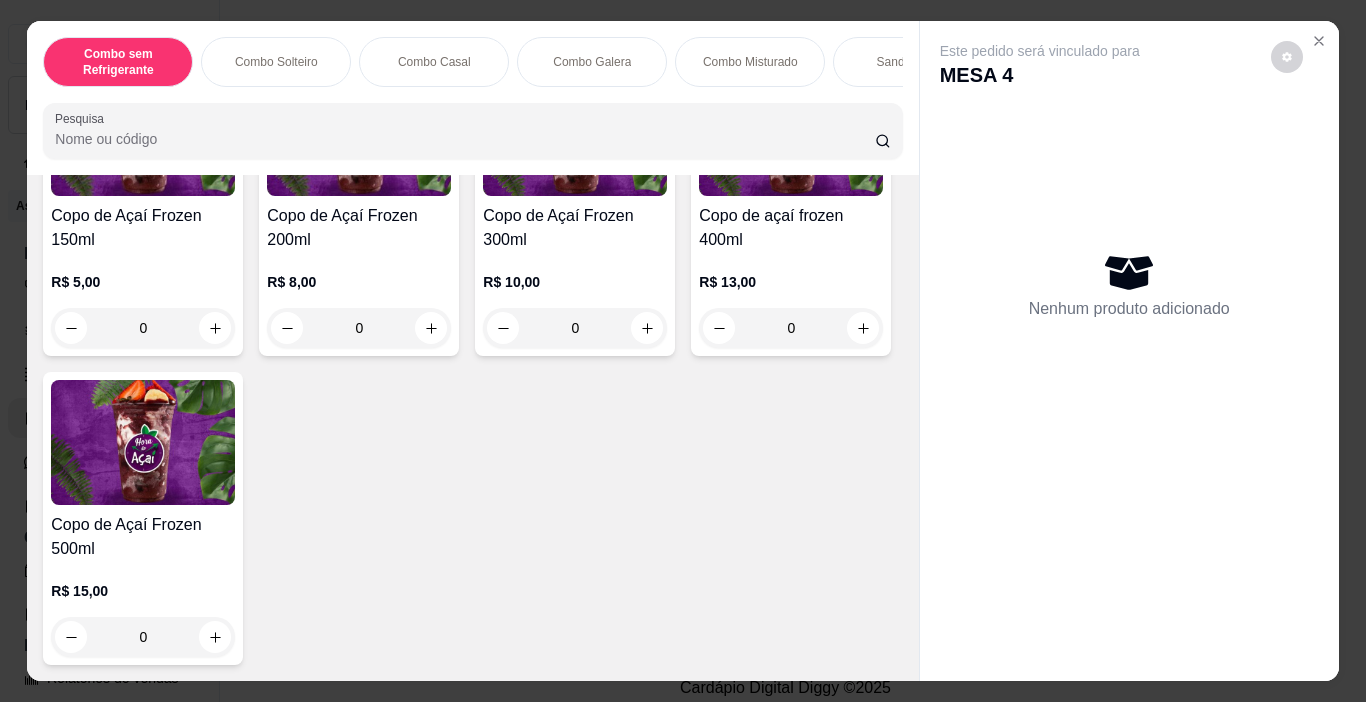 click at bounding box center (575, 133) 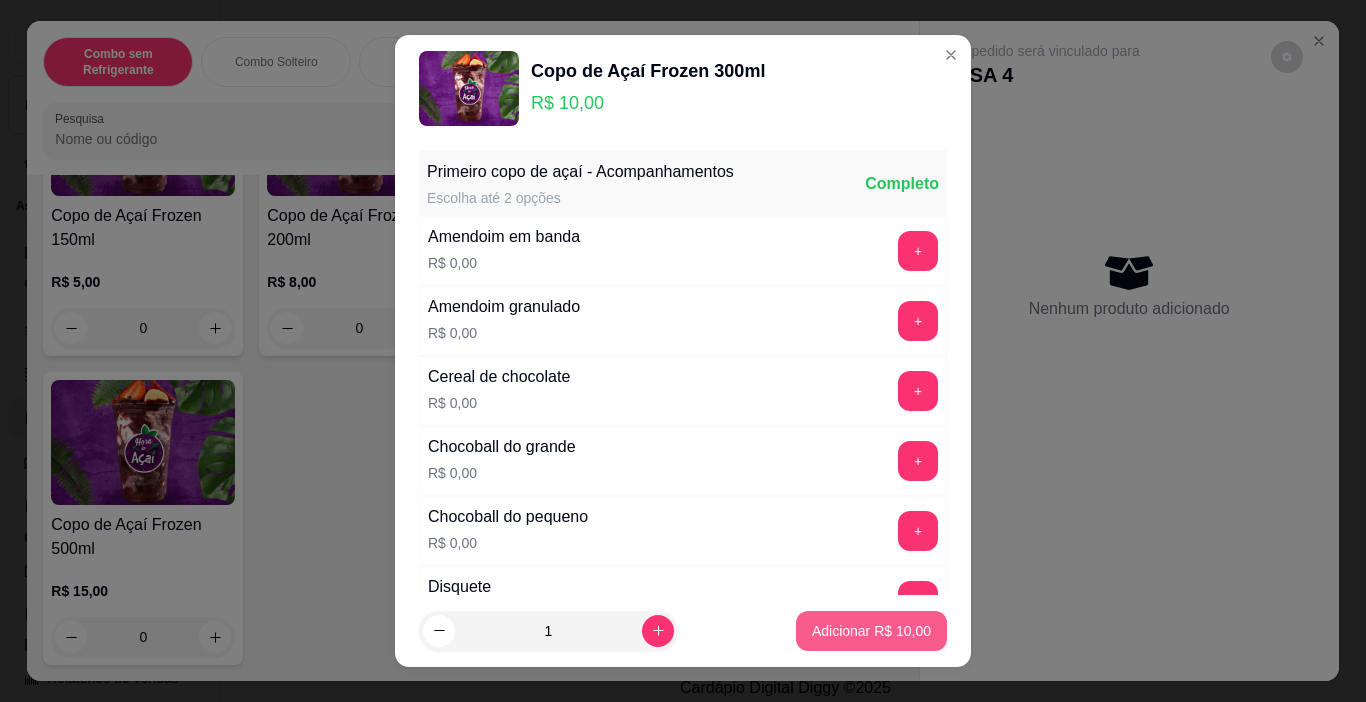 click on "Adicionar   R$ 10,00" at bounding box center [871, 631] 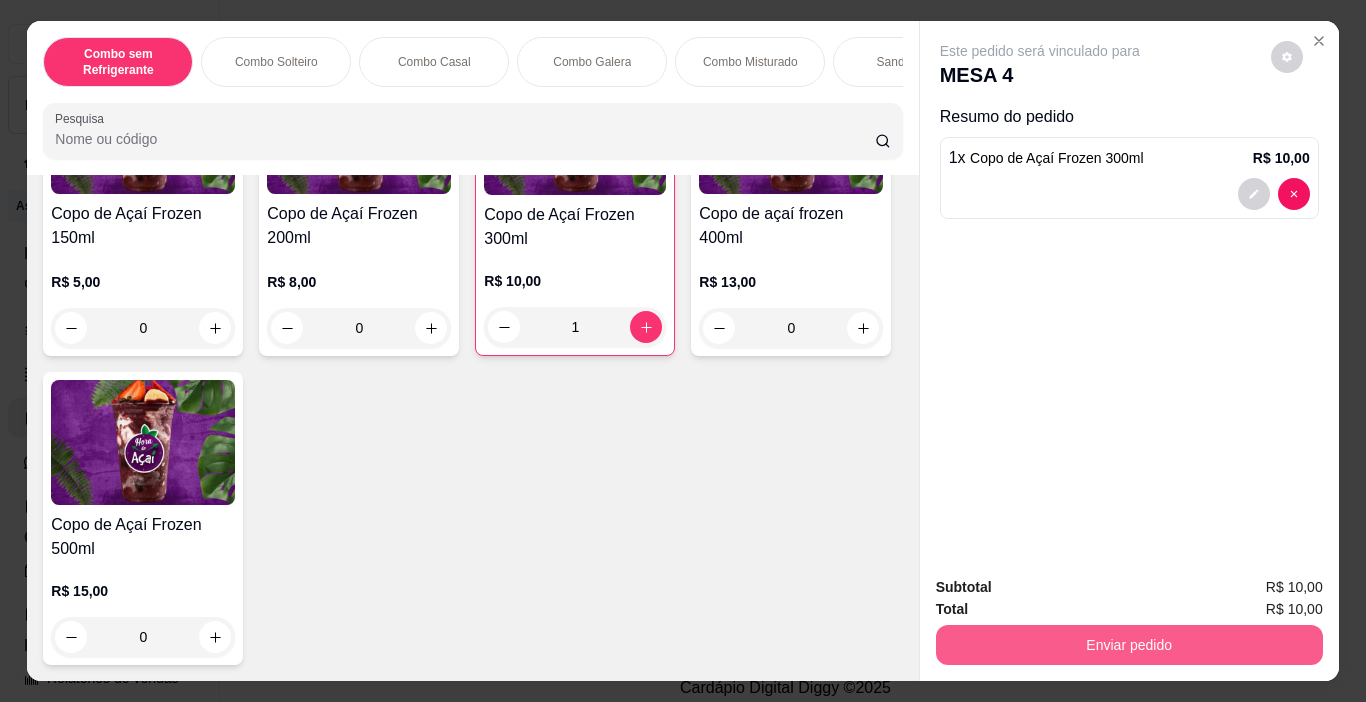 click on "Enviar pedido" at bounding box center [1129, 645] 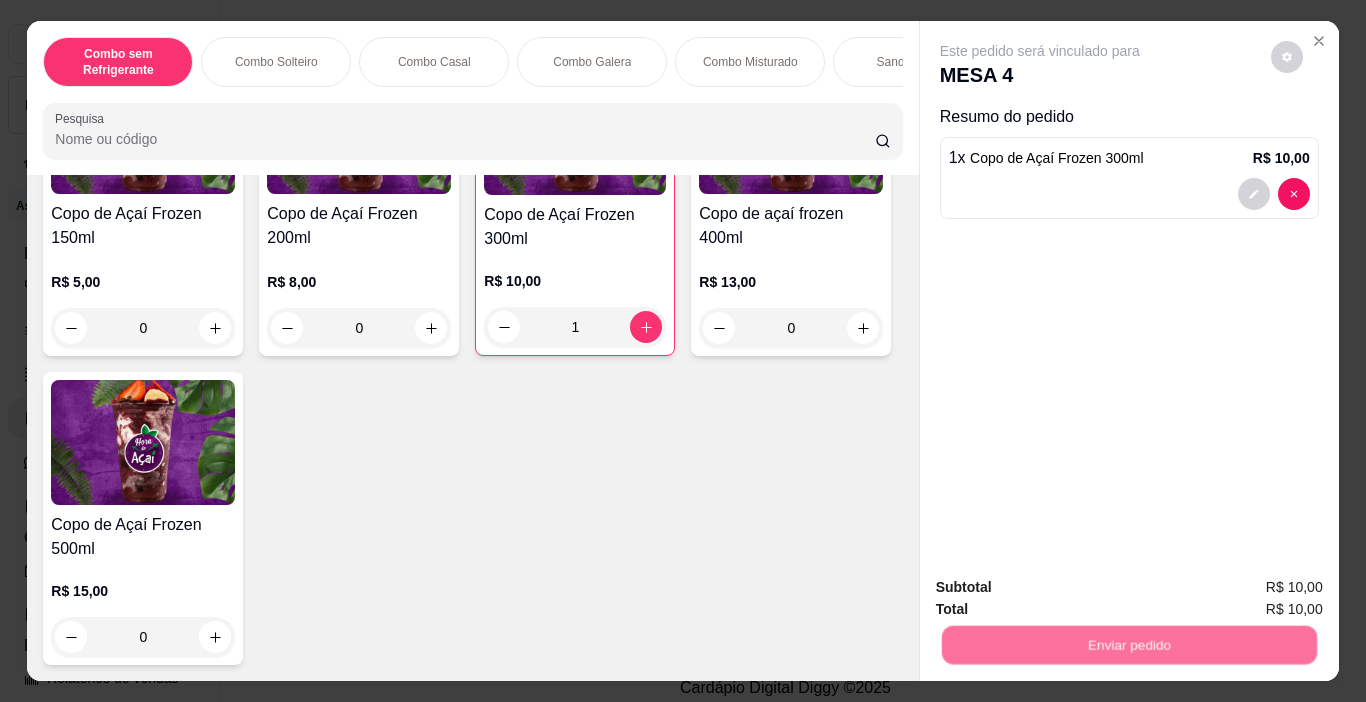 click on "Não registrar e enviar pedido" at bounding box center [1063, 588] 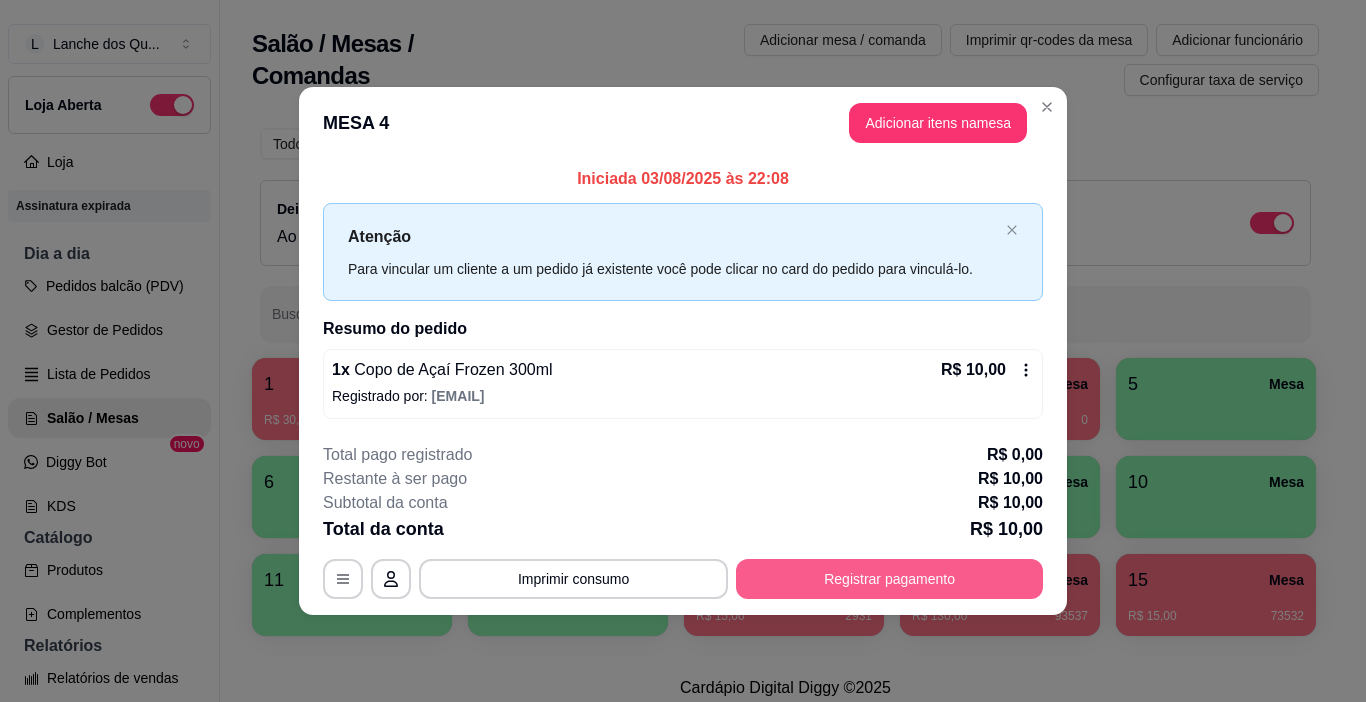 click on "Registrar pagamento" at bounding box center [889, 579] 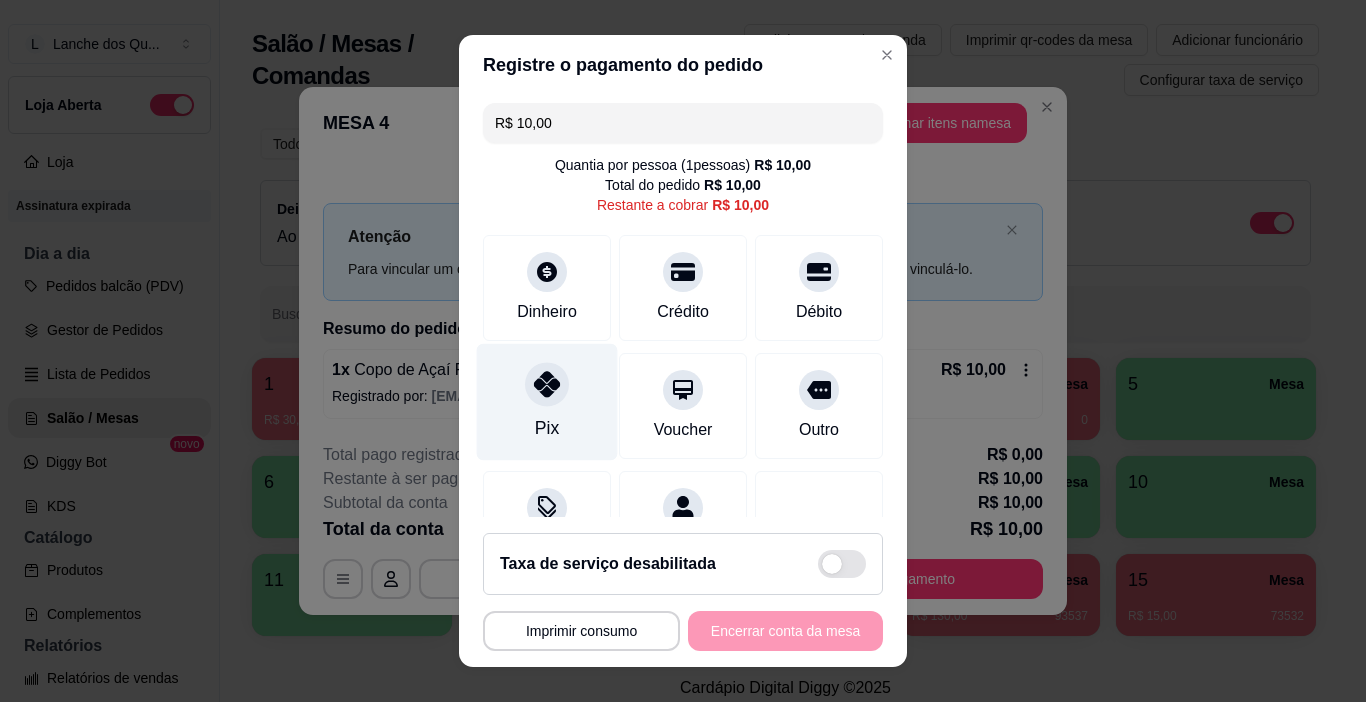 click on "Pix" at bounding box center (547, 402) 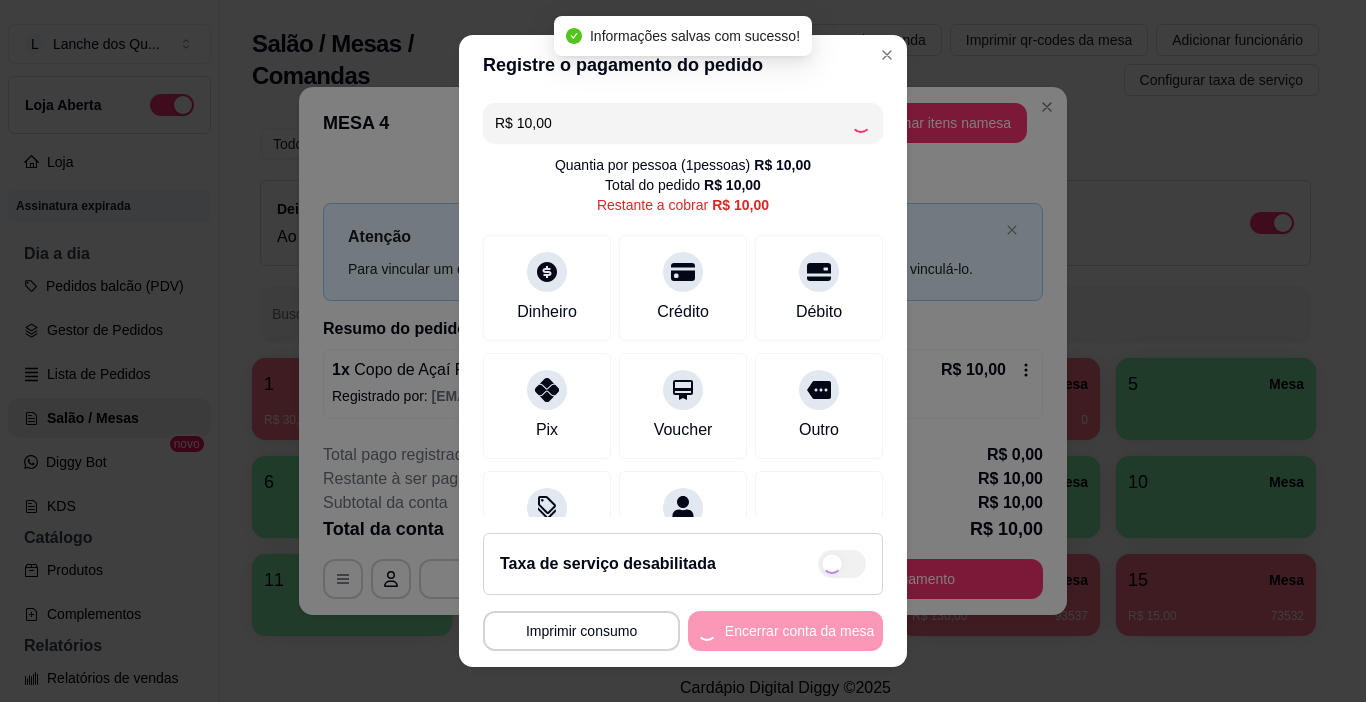 type on "R$ 0,00" 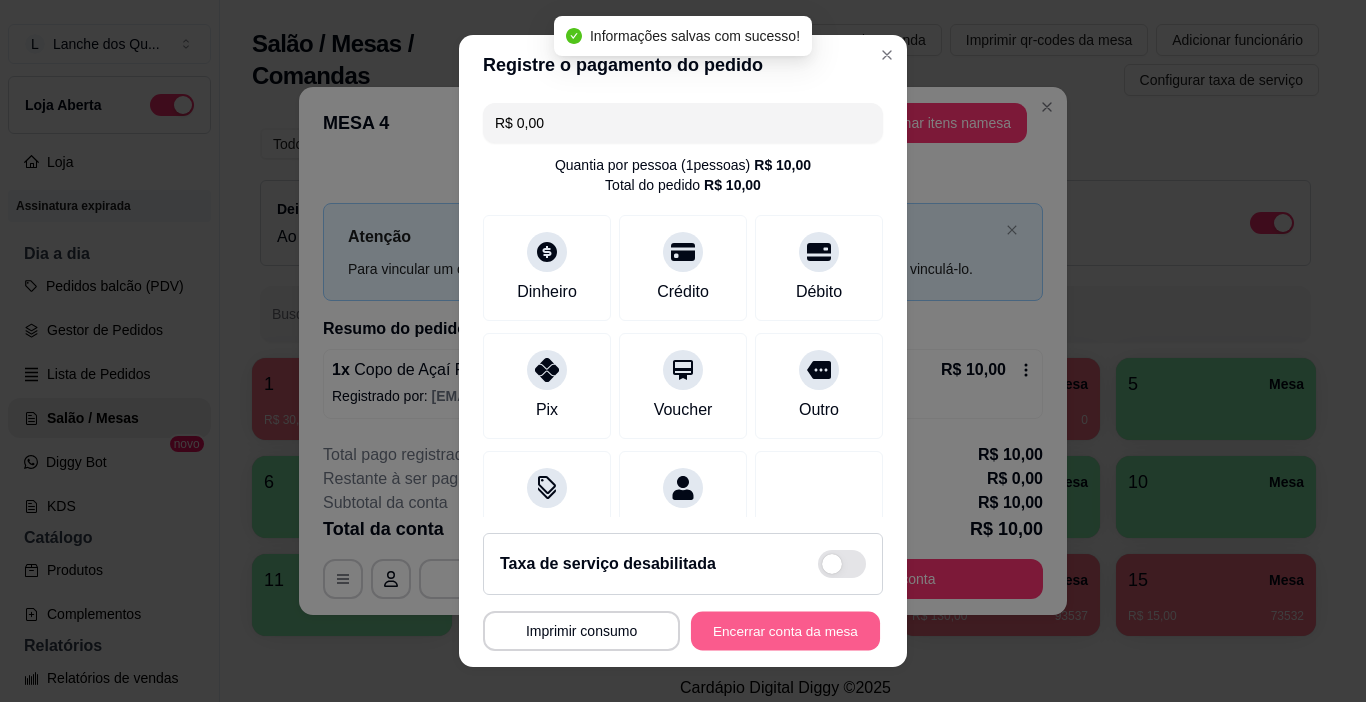 click on "Encerrar conta da mesa" at bounding box center (785, 631) 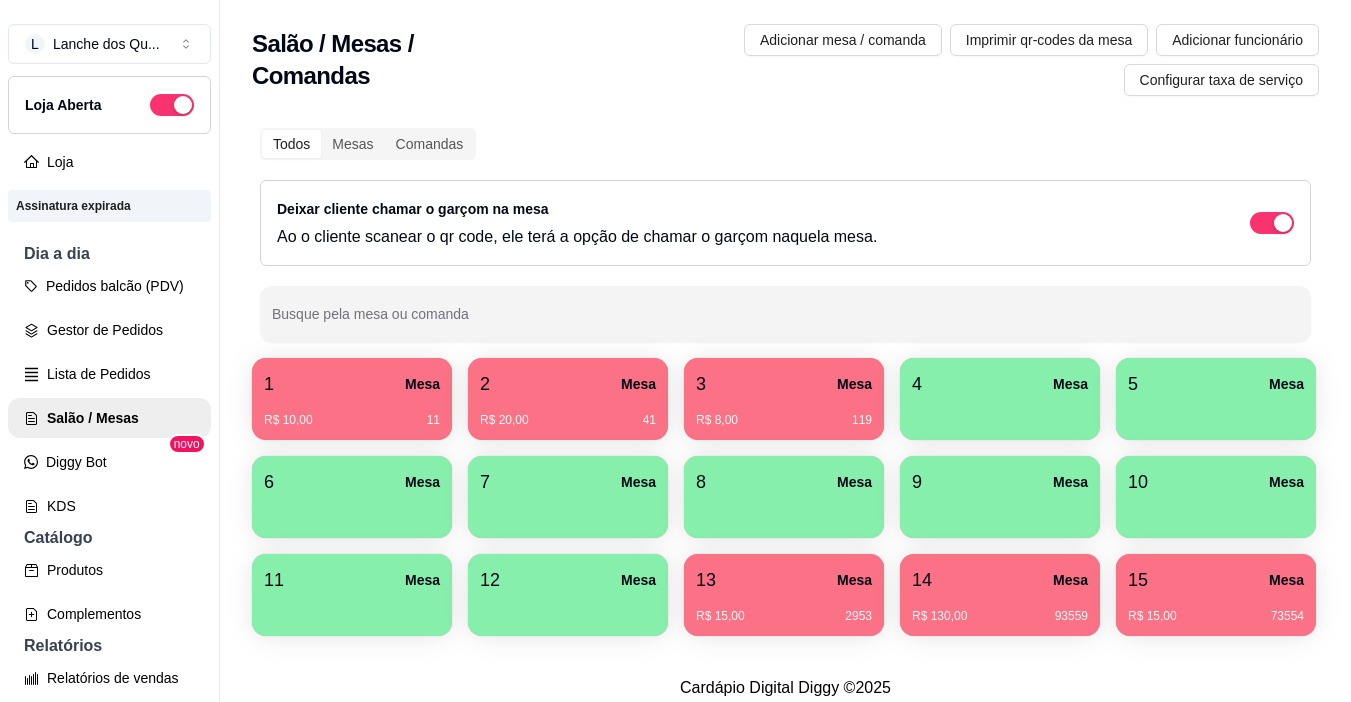 type 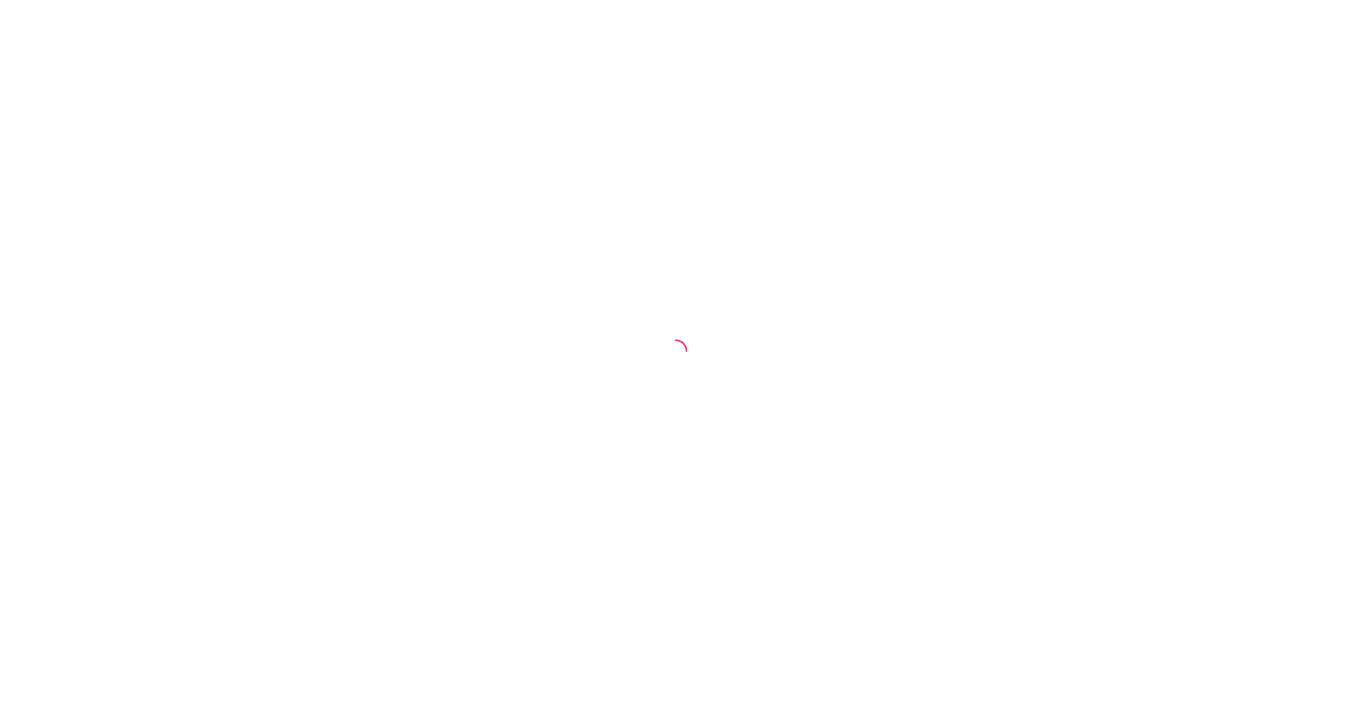 scroll, scrollTop: 0, scrollLeft: 0, axis: both 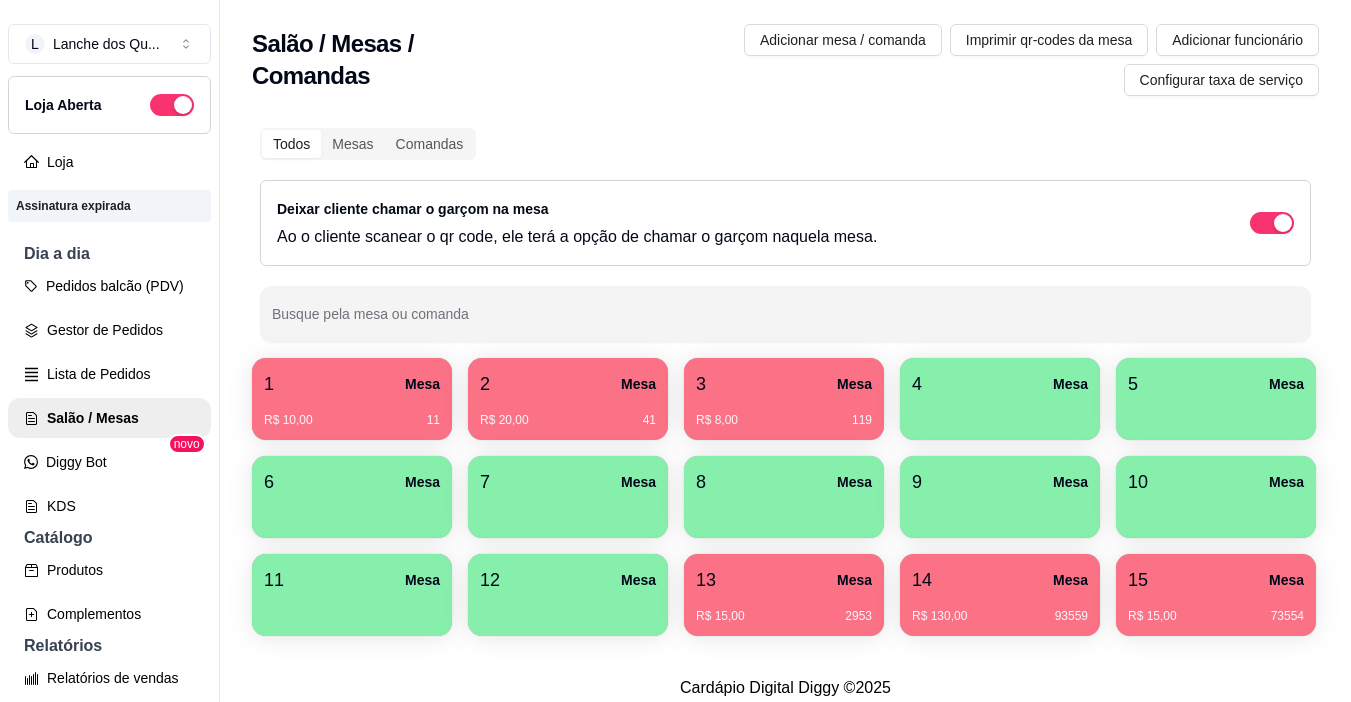 click on "R$ 10,00 11" at bounding box center (352, 413) 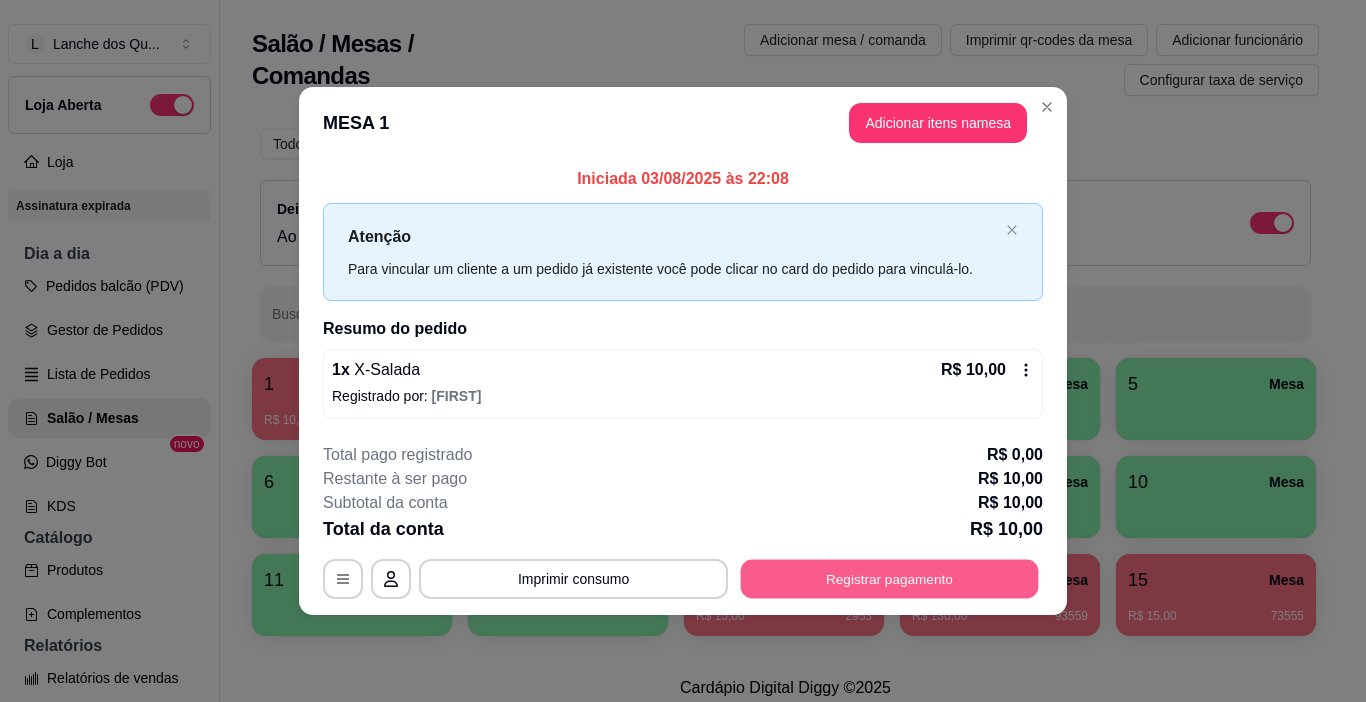 click on "Registrar pagamento" at bounding box center [890, 578] 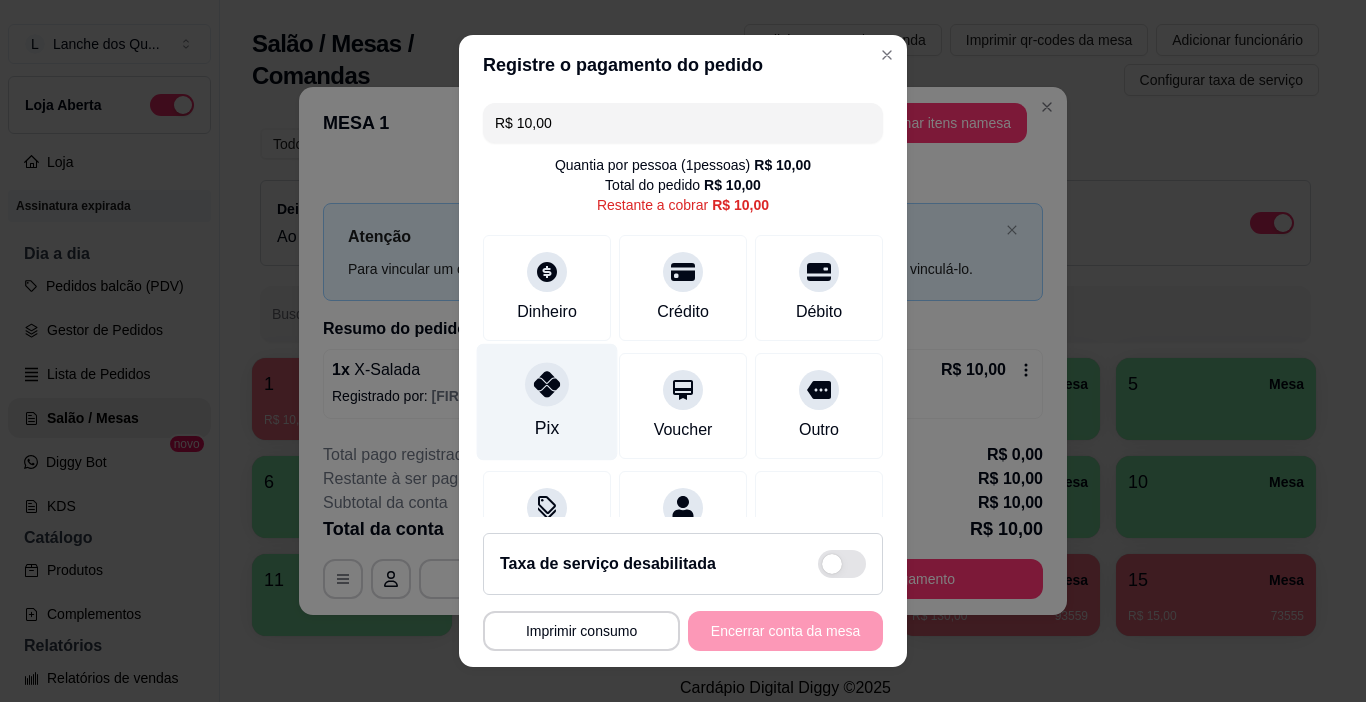 click at bounding box center (547, 385) 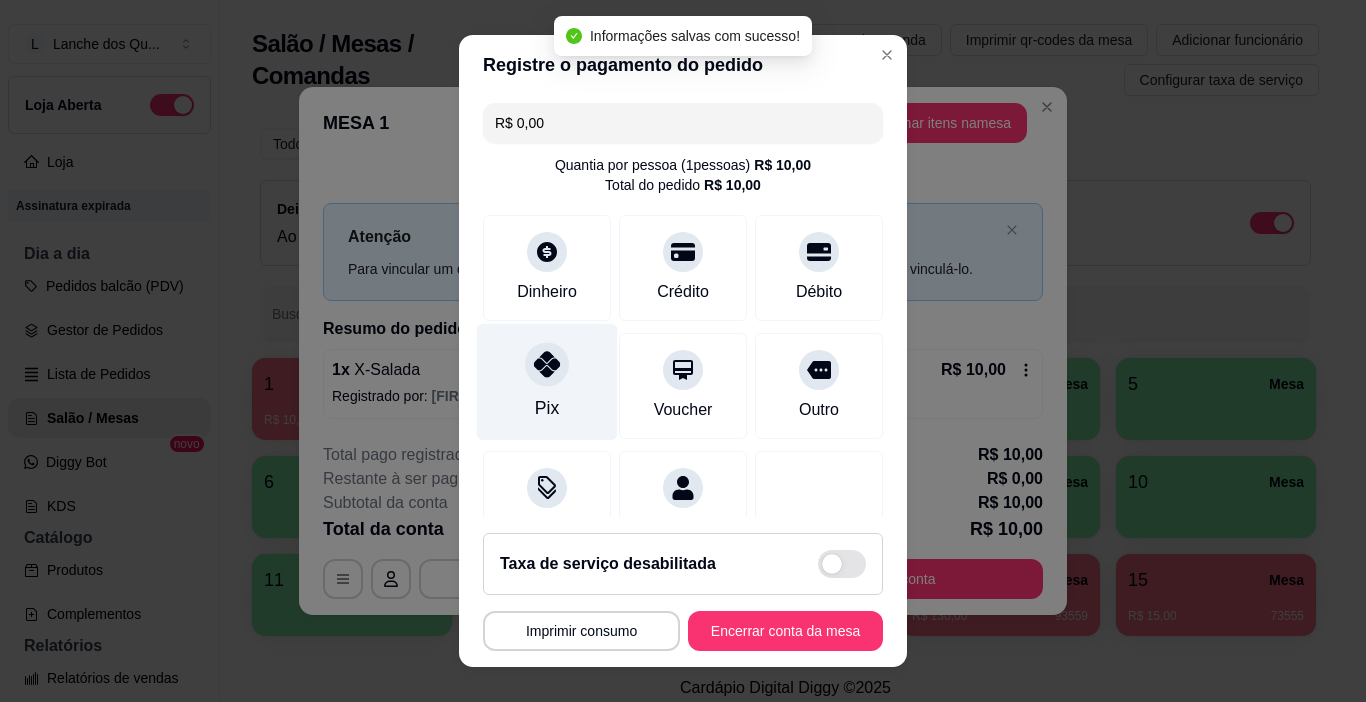 type on "R$ 0,00" 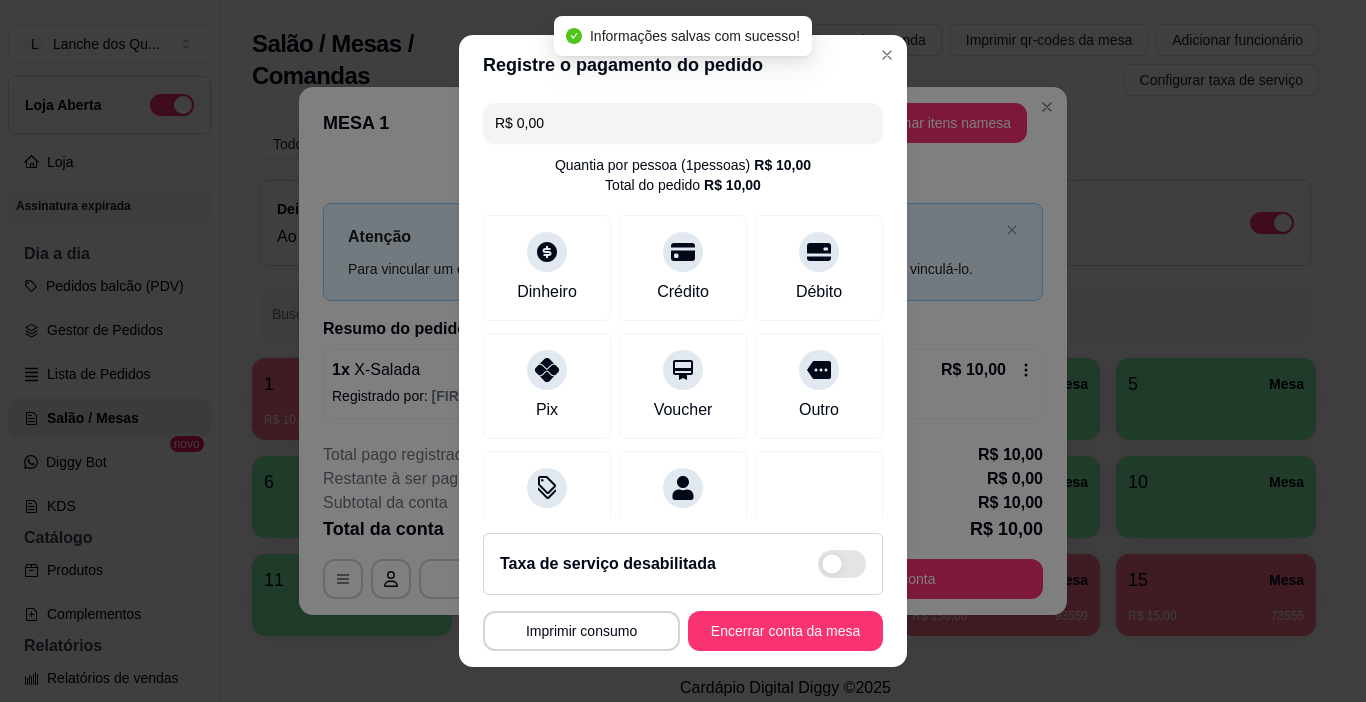 click on "**********" at bounding box center (683, 592) 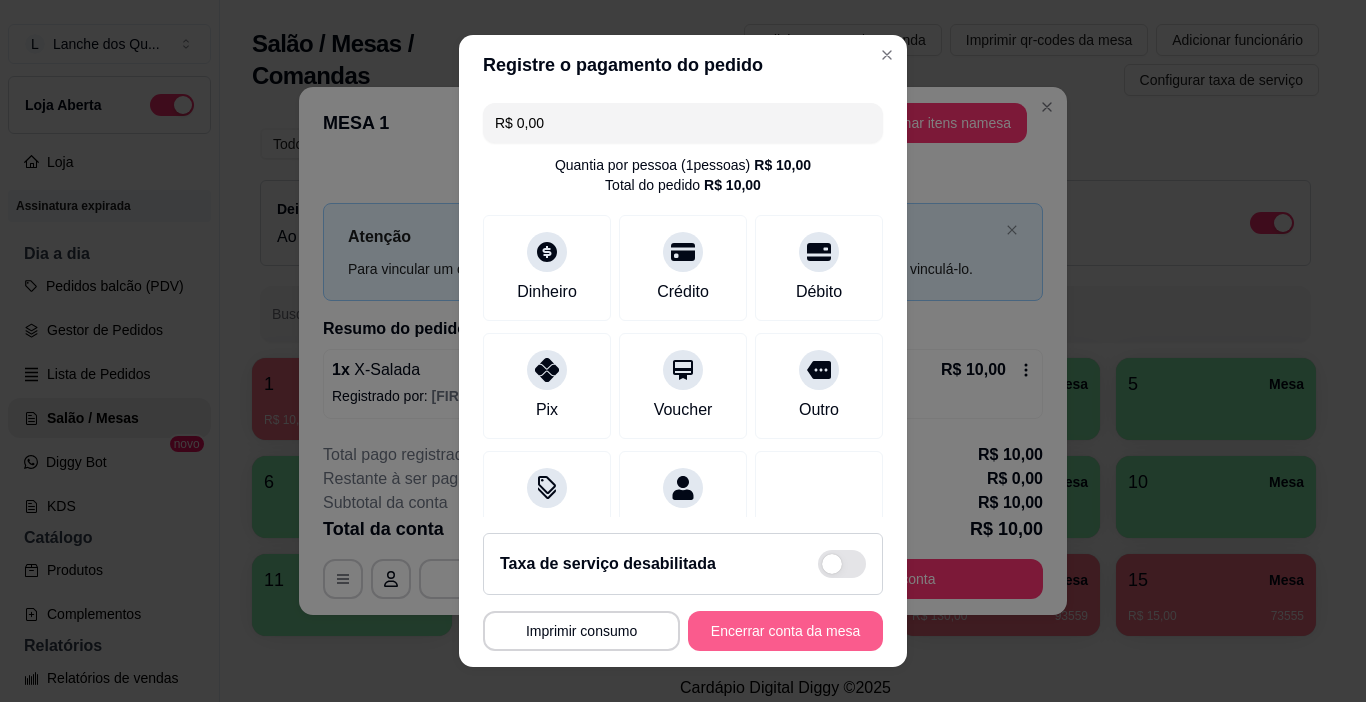 click on "Encerrar conta da mesa" at bounding box center [785, 631] 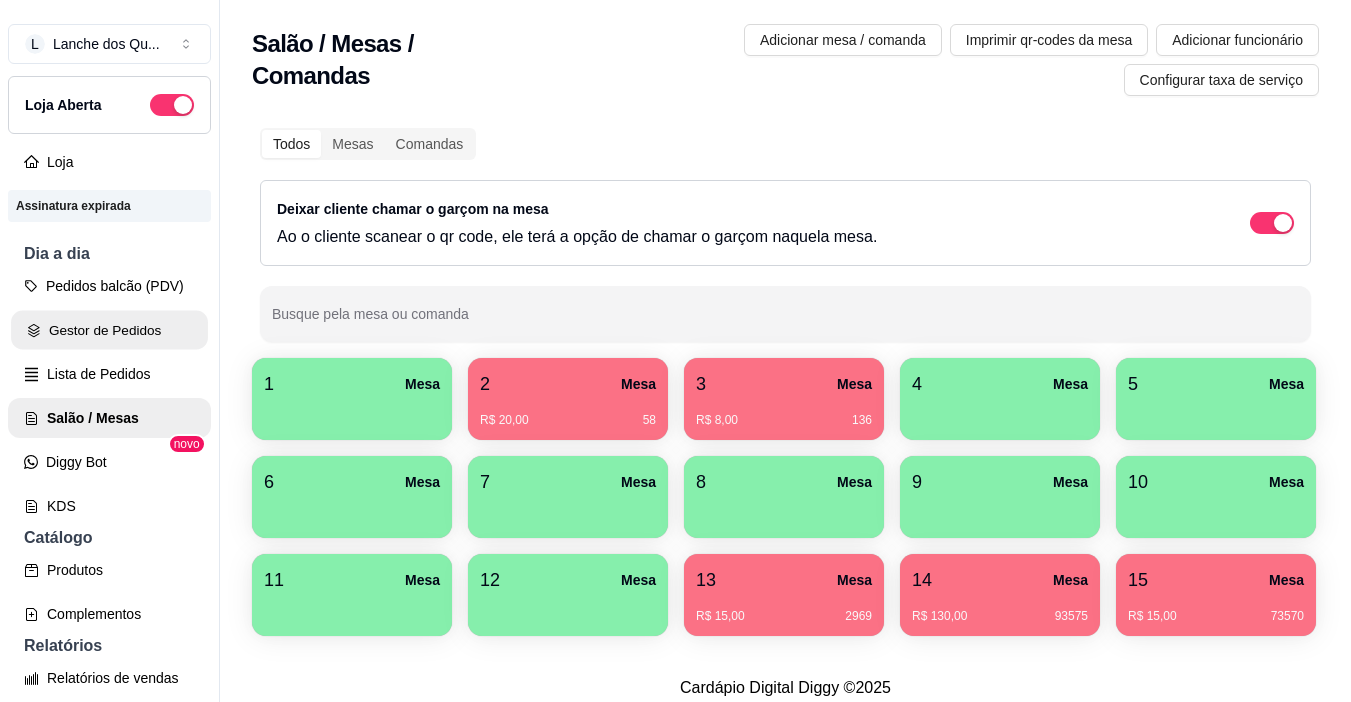 click on "Gestor de Pedidos" at bounding box center [109, 330] 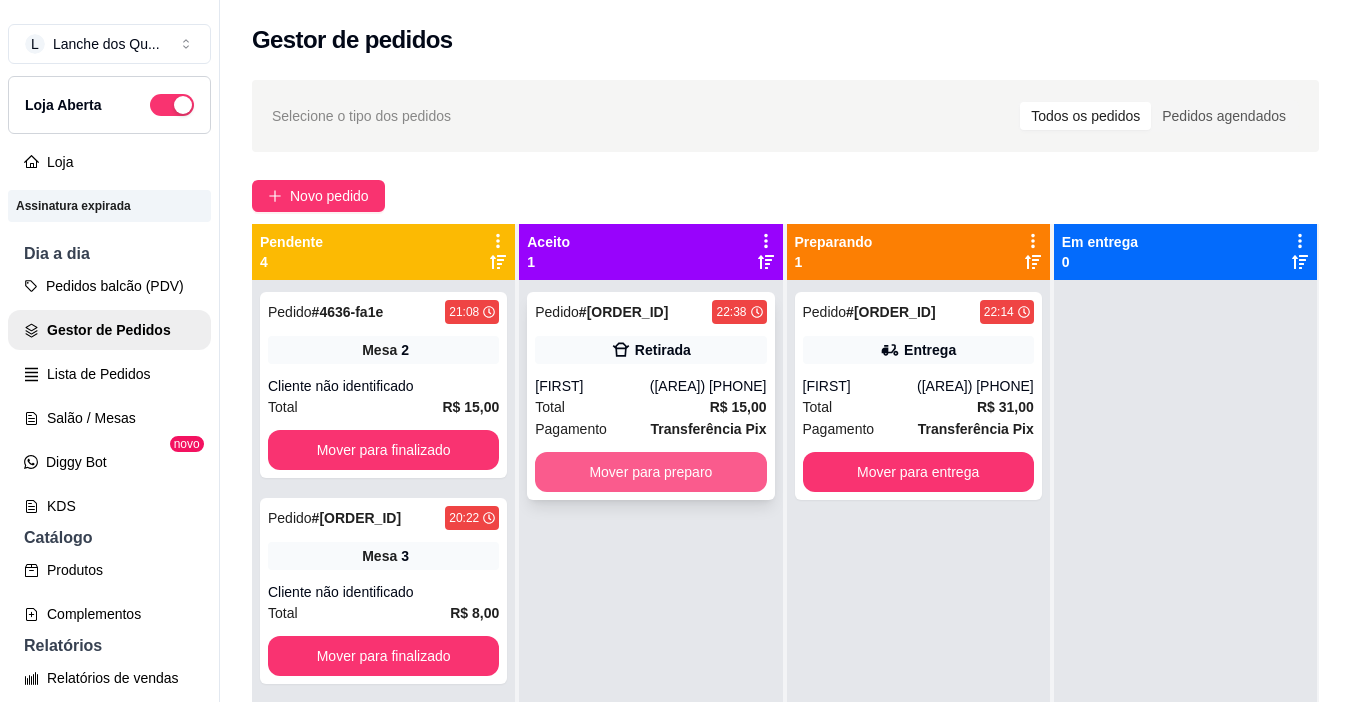 click on "Mover para preparo" at bounding box center (650, 472) 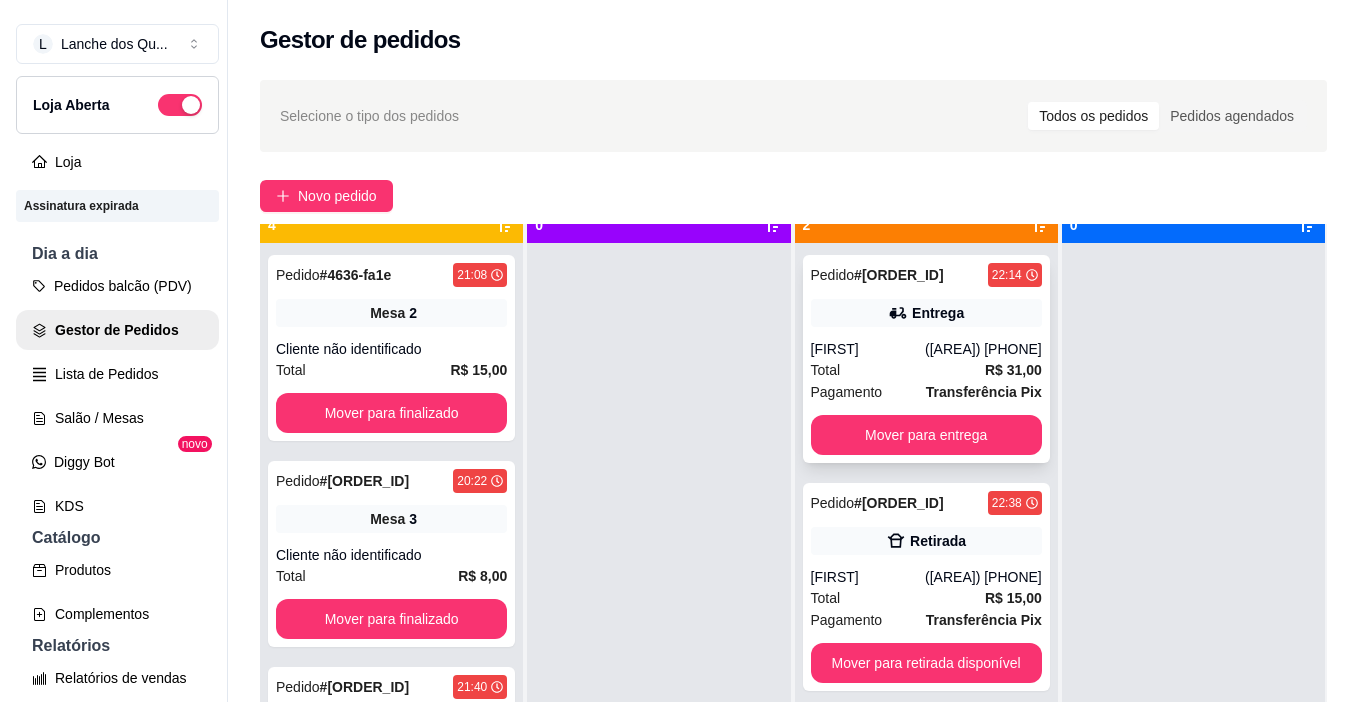 scroll, scrollTop: 56, scrollLeft: 0, axis: vertical 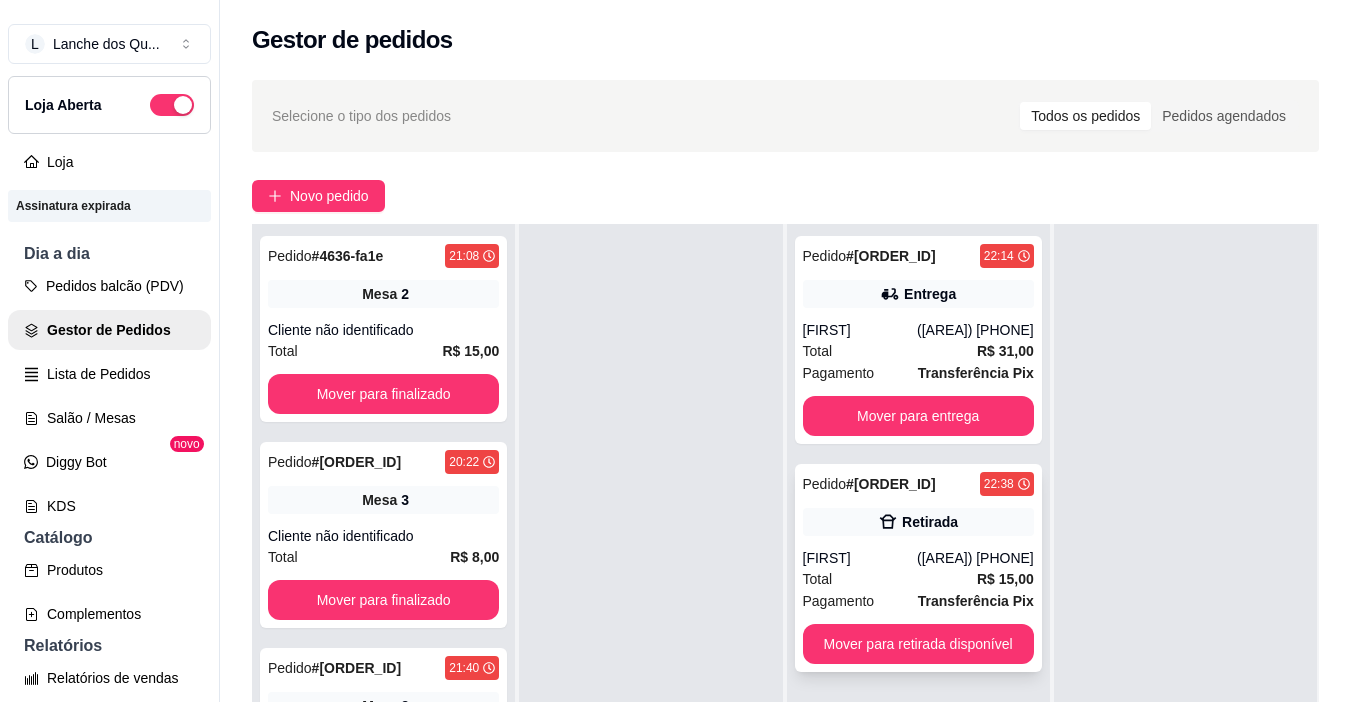 click on "(21) 96648-2888" at bounding box center [975, 558] 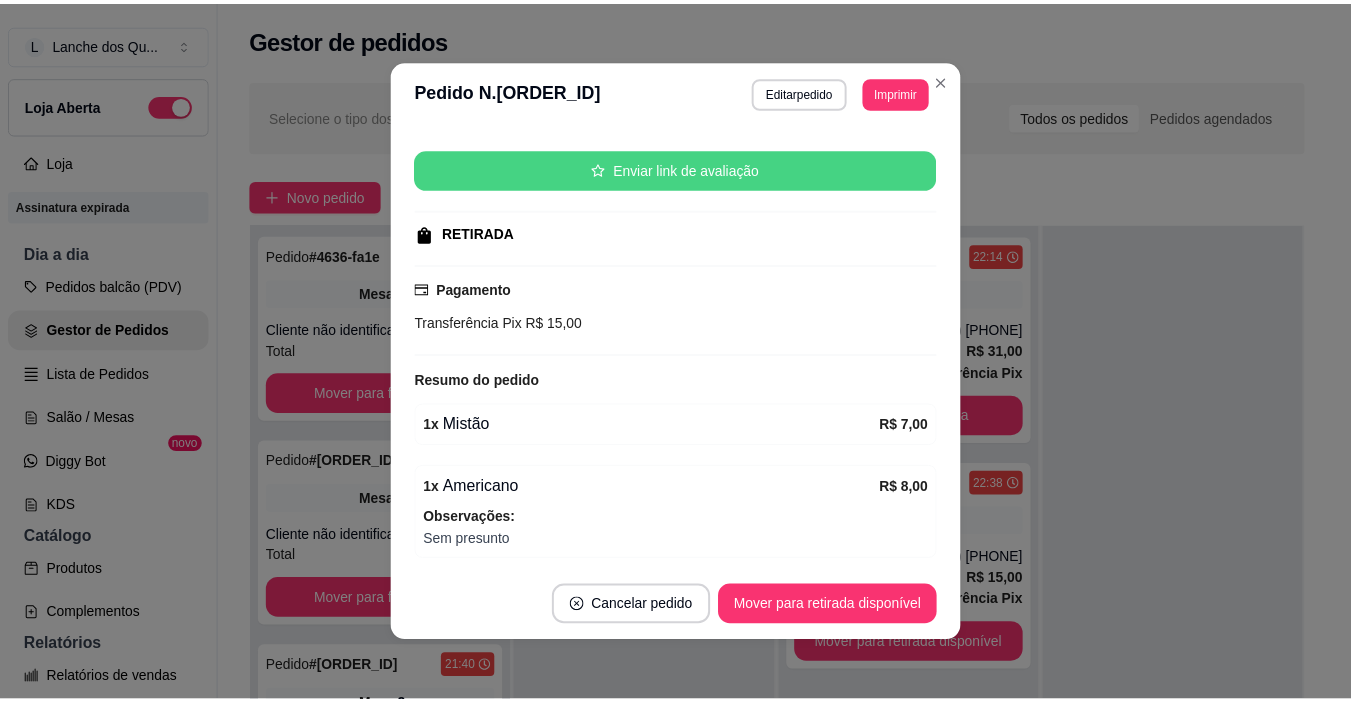 scroll, scrollTop: 300, scrollLeft: 0, axis: vertical 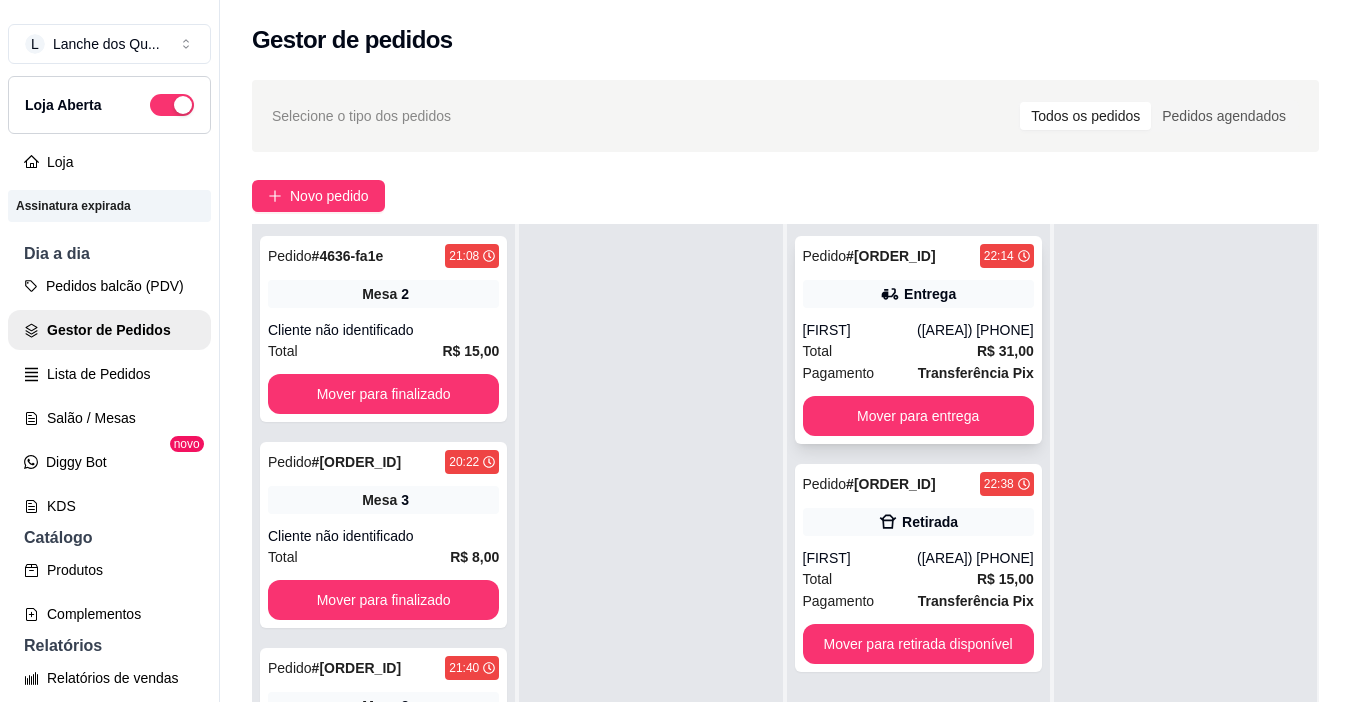click on "Total R$ 31,00" at bounding box center [918, 351] 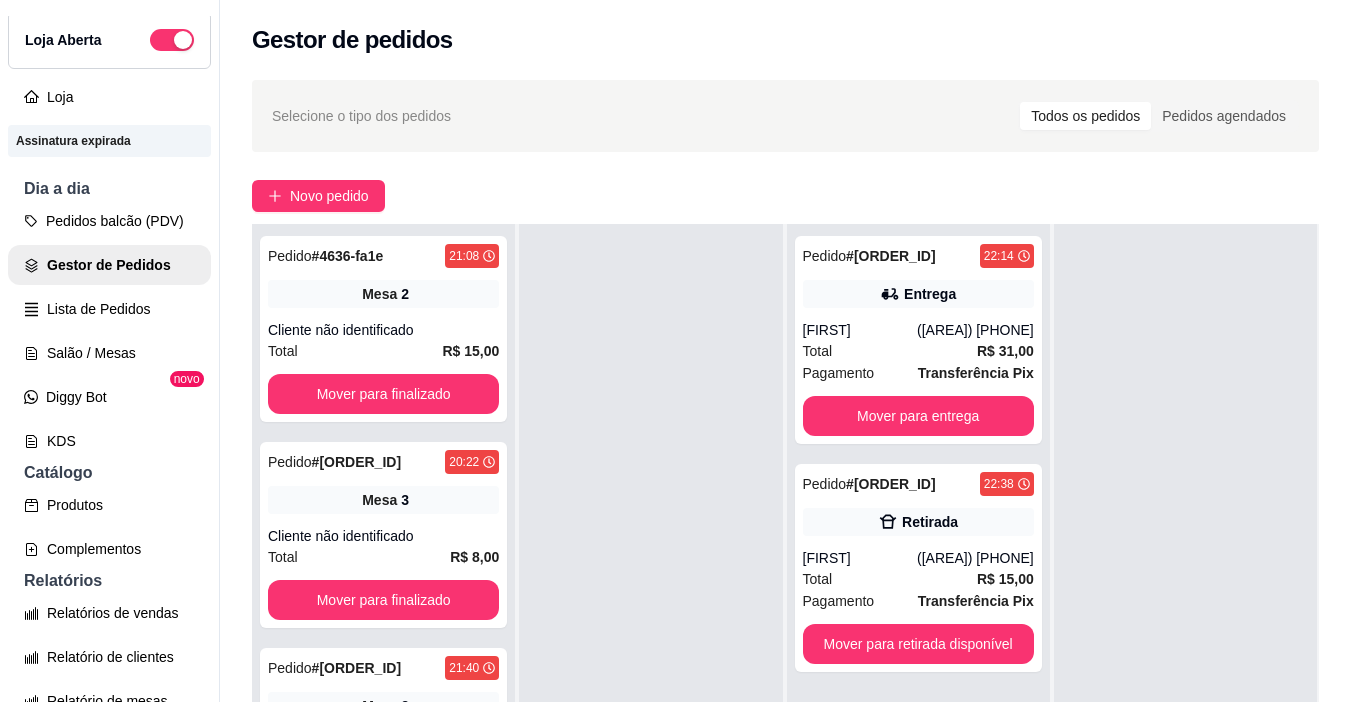 scroll, scrollTop: 100, scrollLeft: 0, axis: vertical 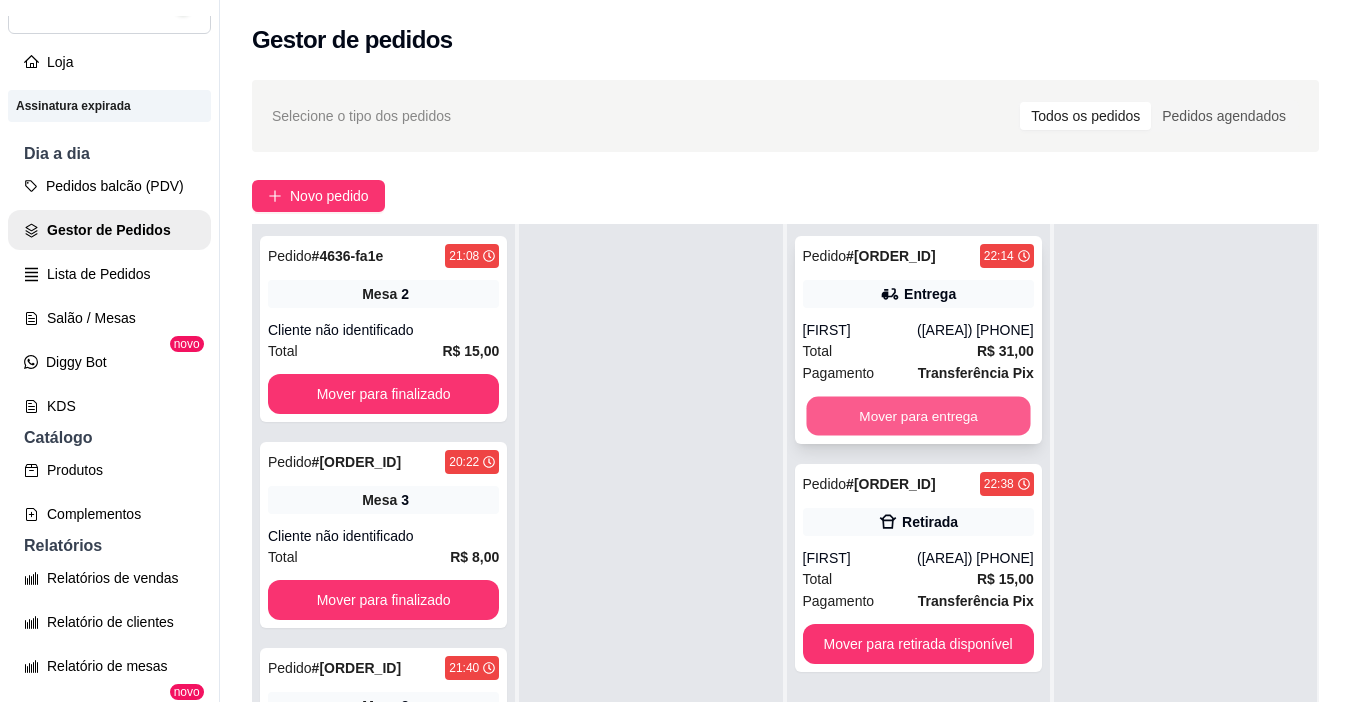 click on "Mover para entrega" at bounding box center [918, 416] 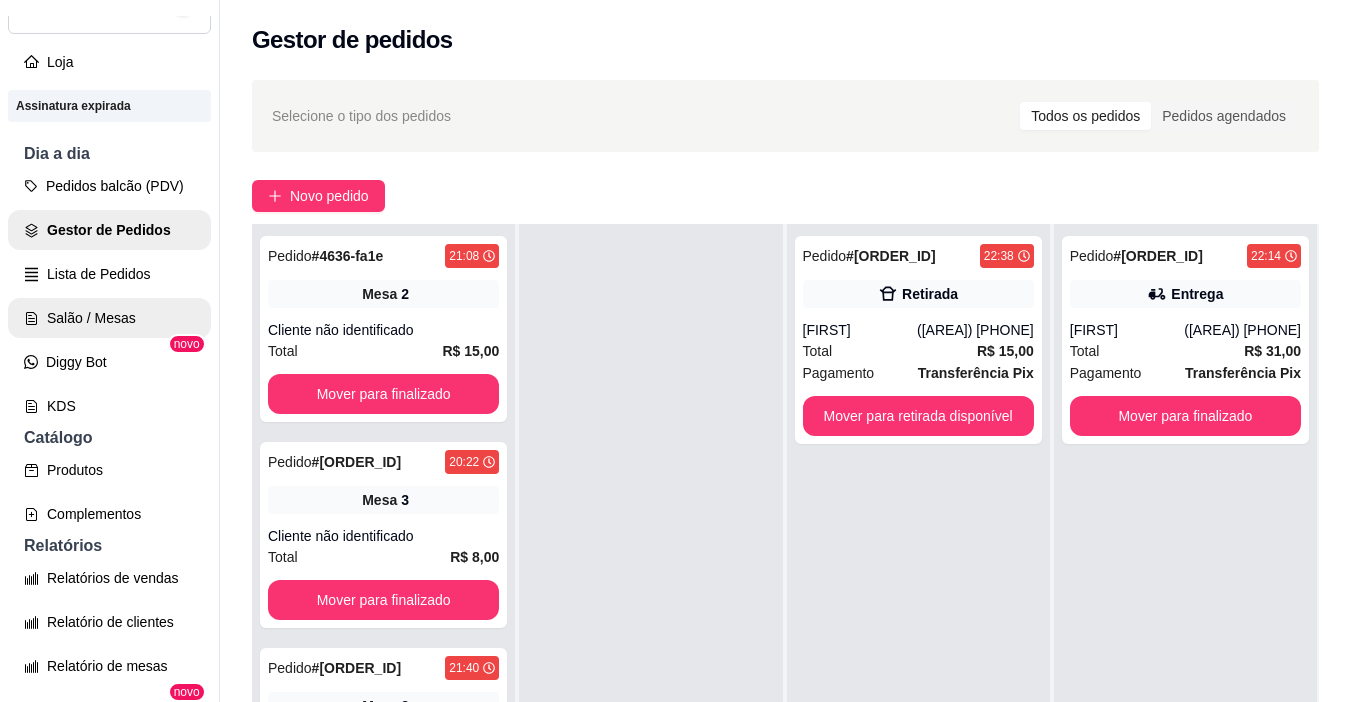 click on "Salão / Mesas" at bounding box center (109, 318) 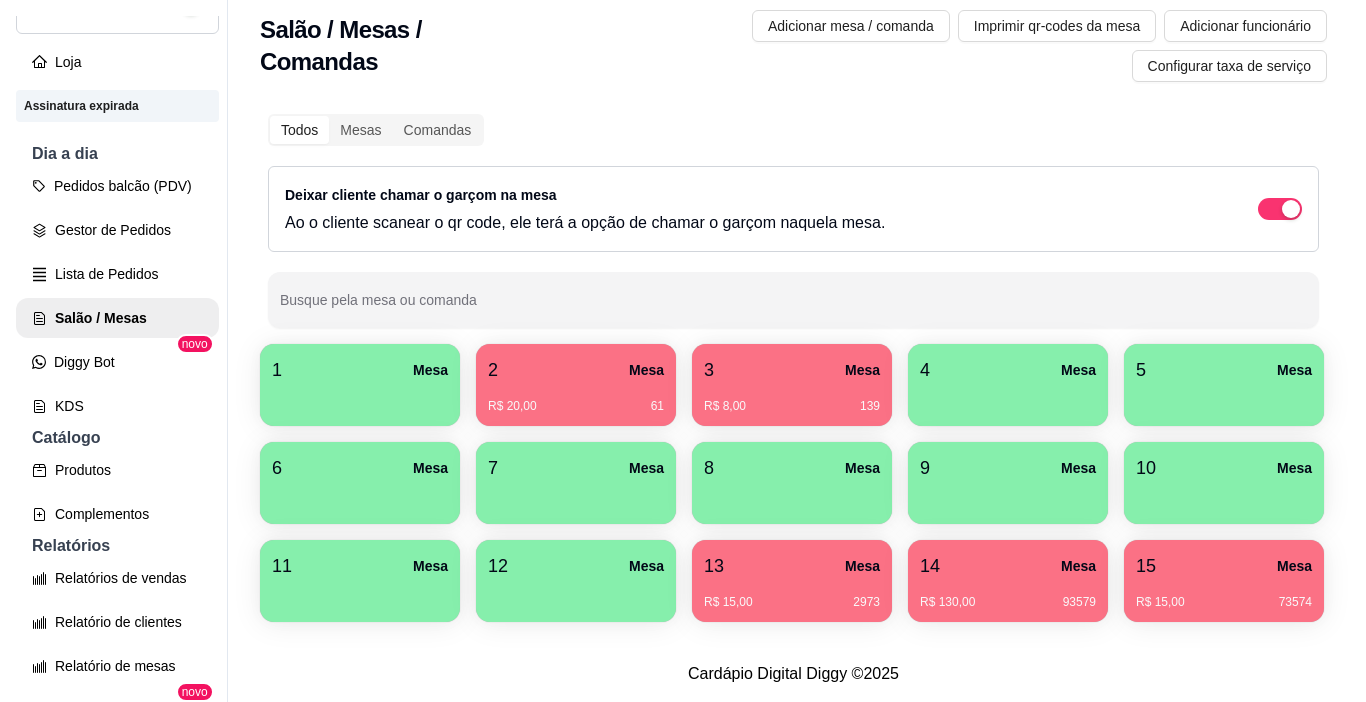 scroll, scrollTop: 127, scrollLeft: 0, axis: vertical 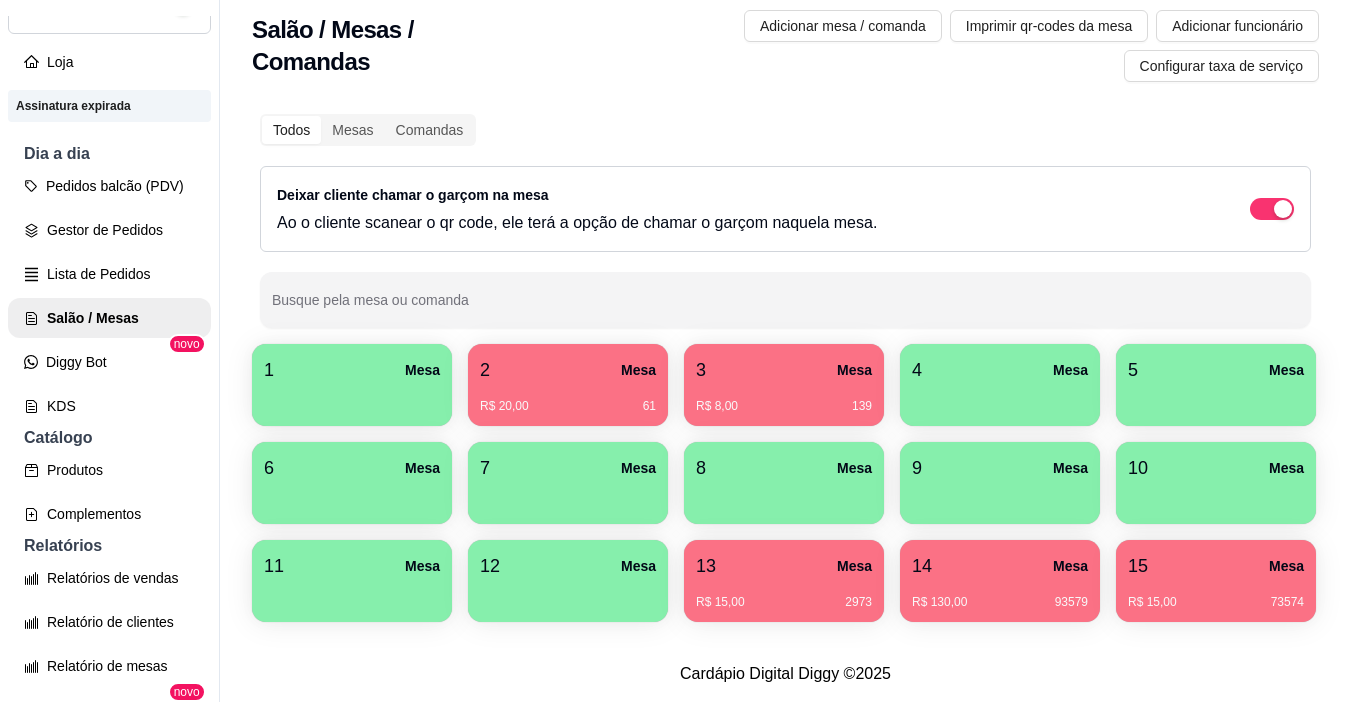 click at bounding box center [352, 399] 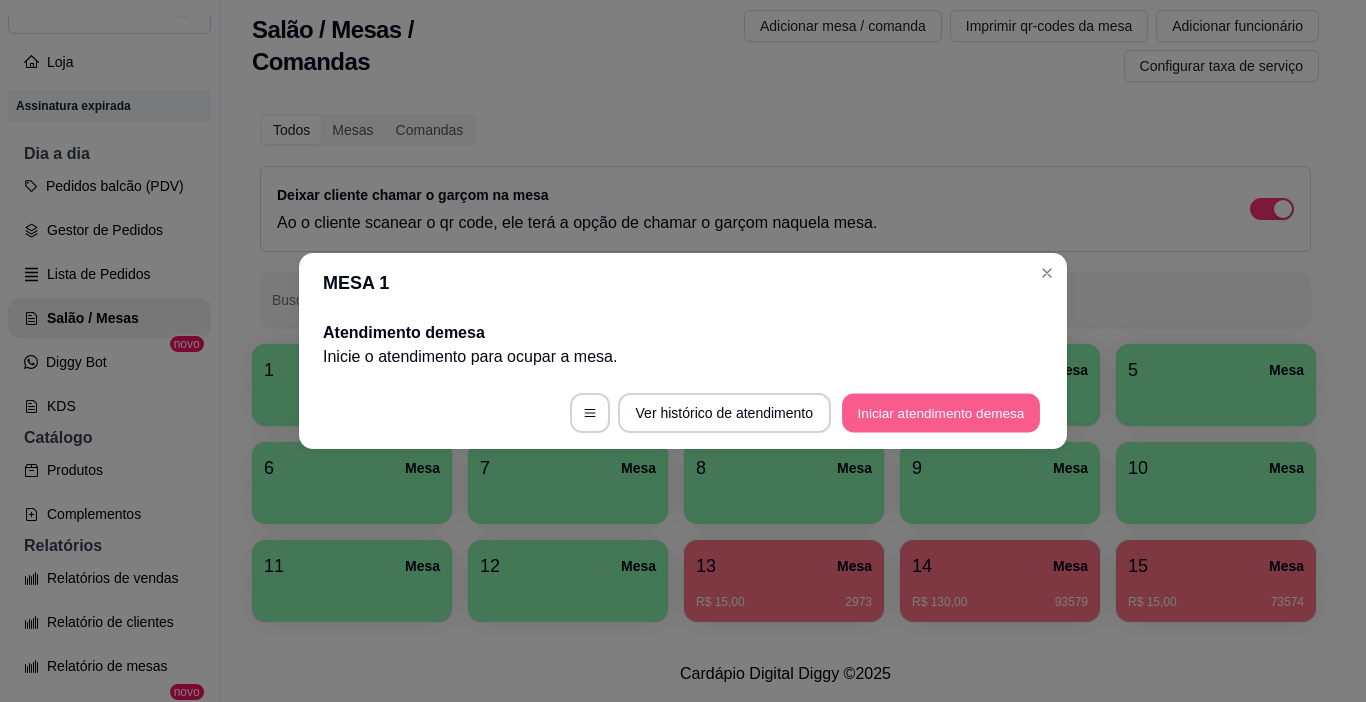 click on "Iniciar atendimento de  mesa" at bounding box center [941, 413] 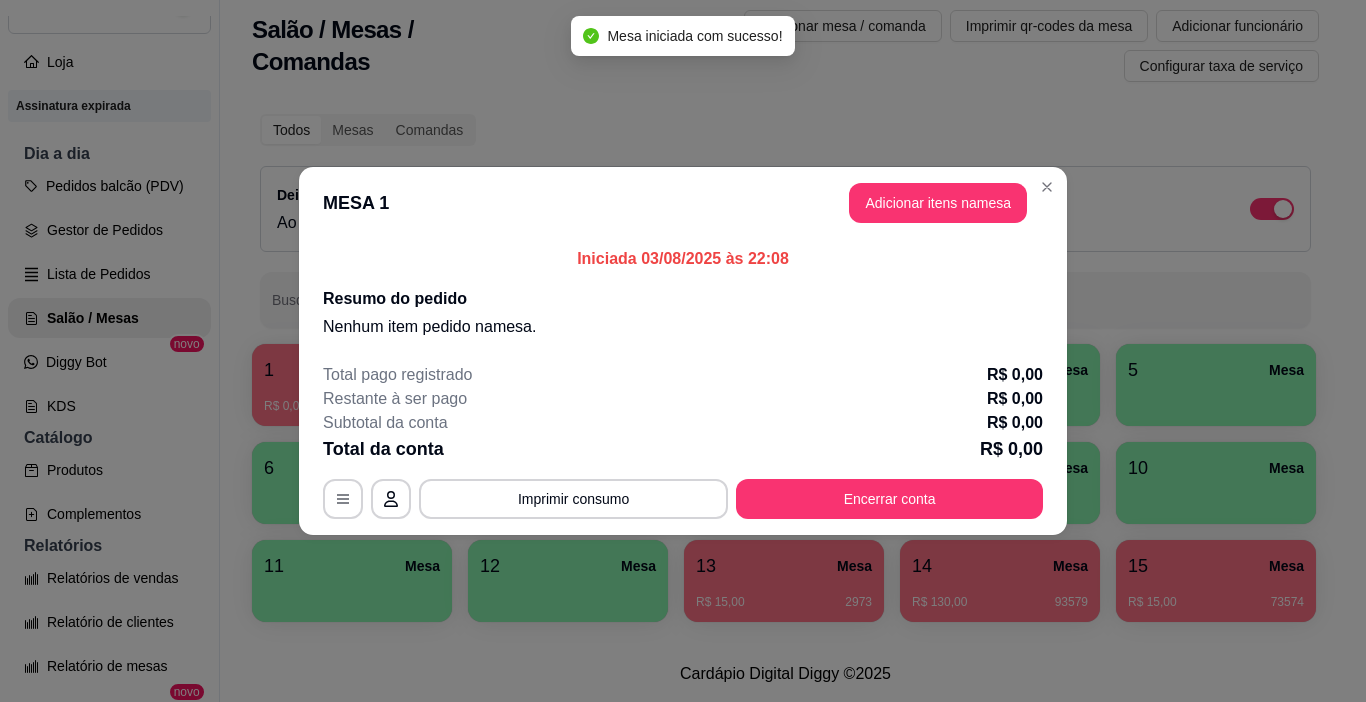 click on "Adicionar itens na  mesa" at bounding box center (938, 203) 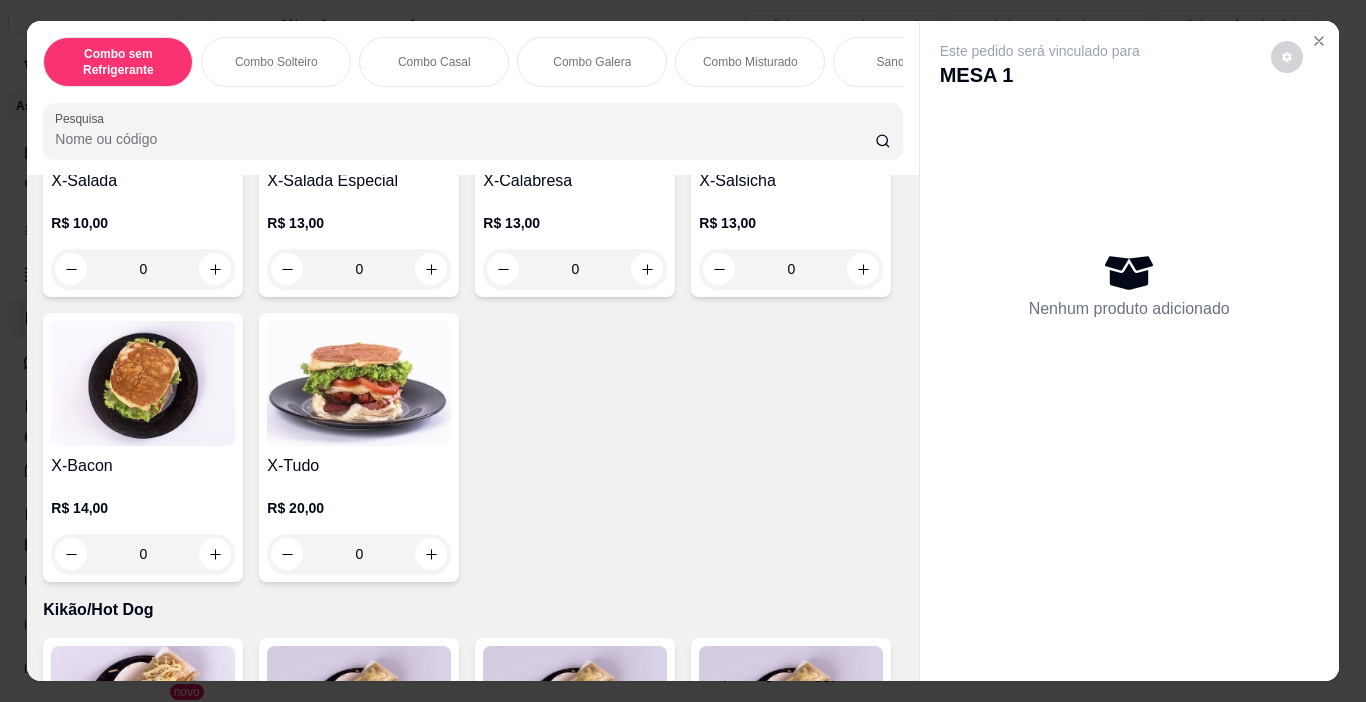 scroll, scrollTop: 3100, scrollLeft: 0, axis: vertical 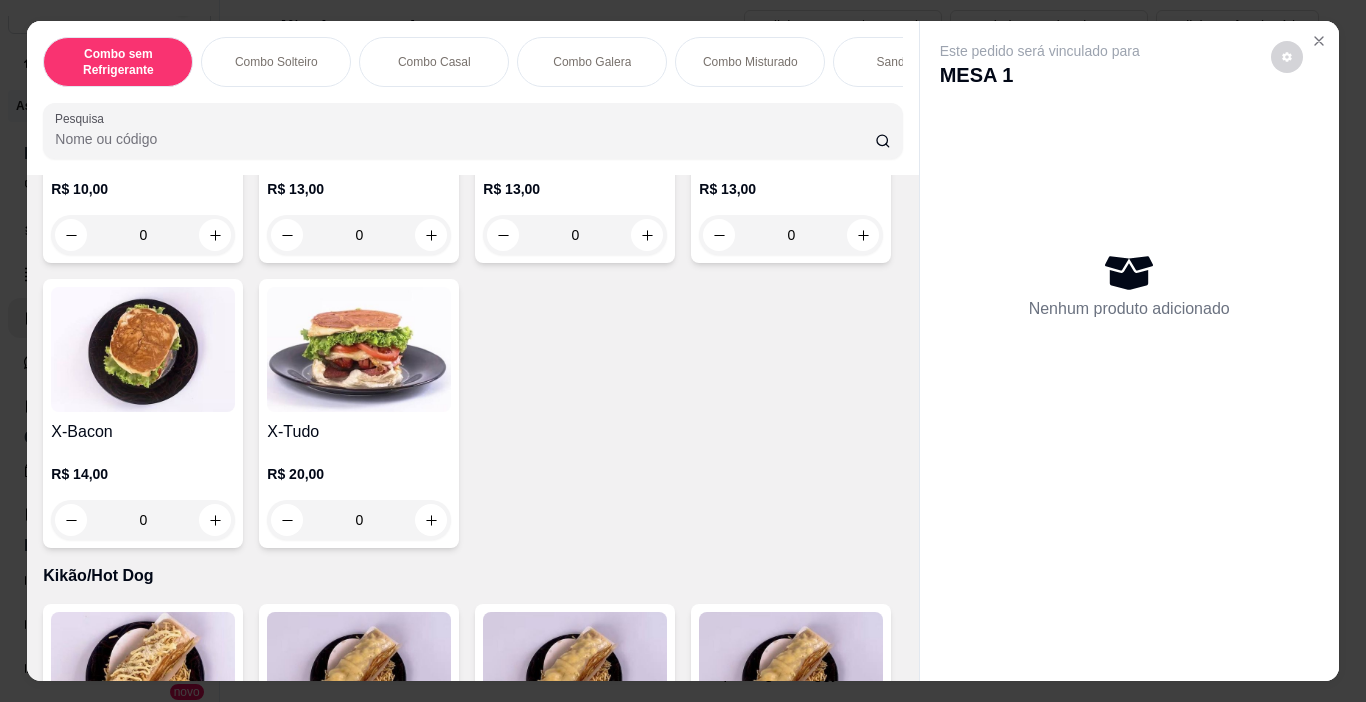 click on "0" at bounding box center (143, 235) 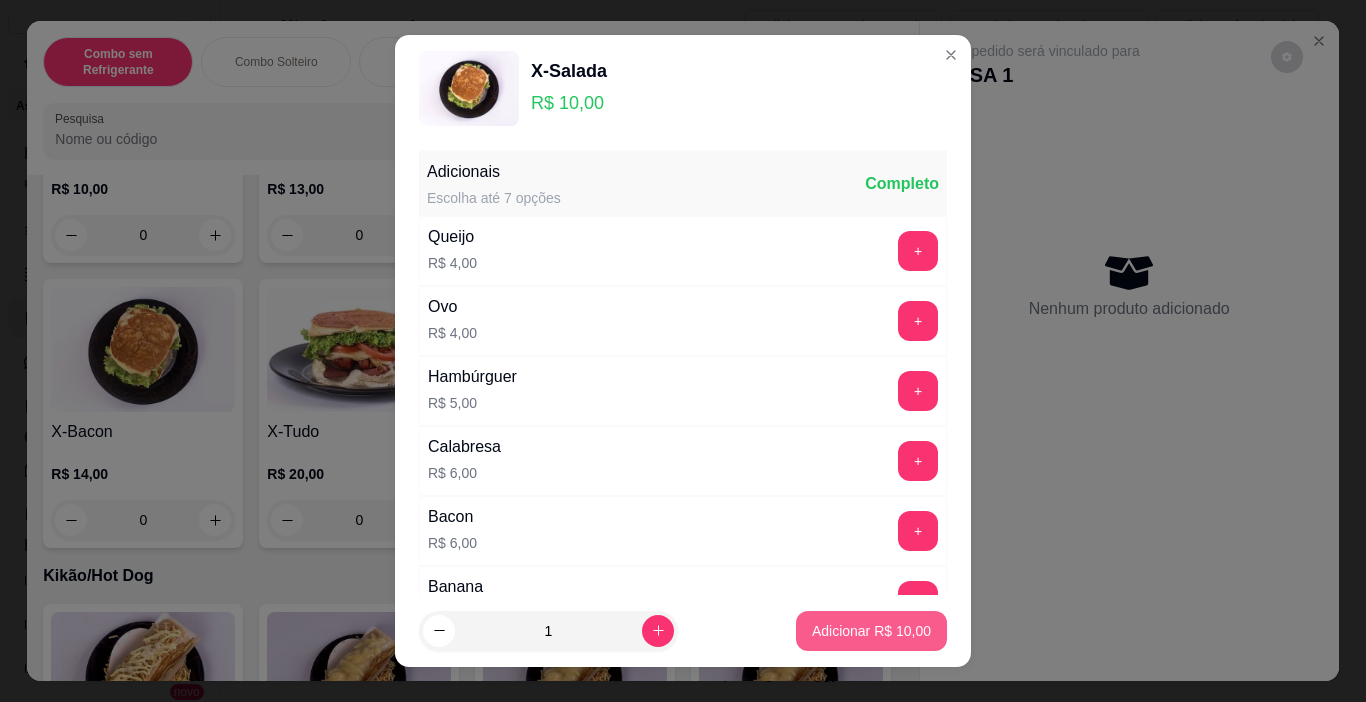 click on "Adicionar   R$ 10,00" at bounding box center (871, 631) 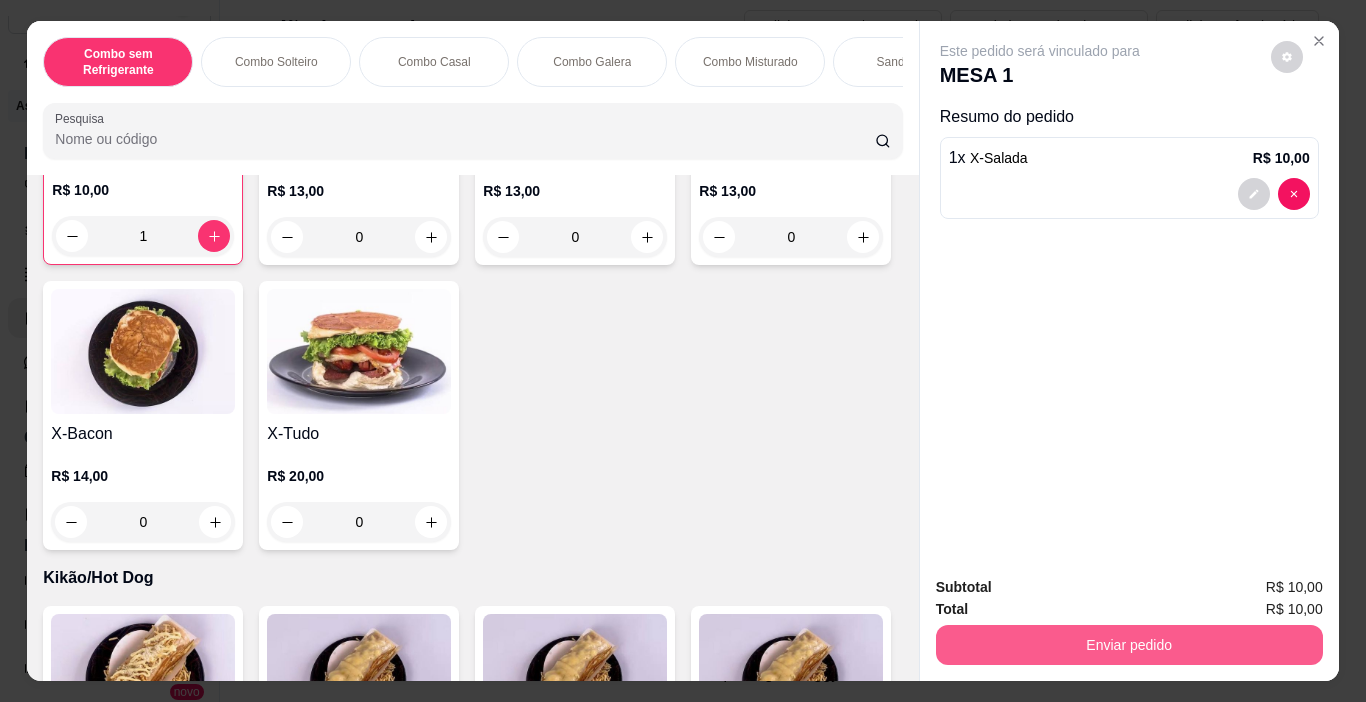 click on "Enviar pedido" at bounding box center [1129, 645] 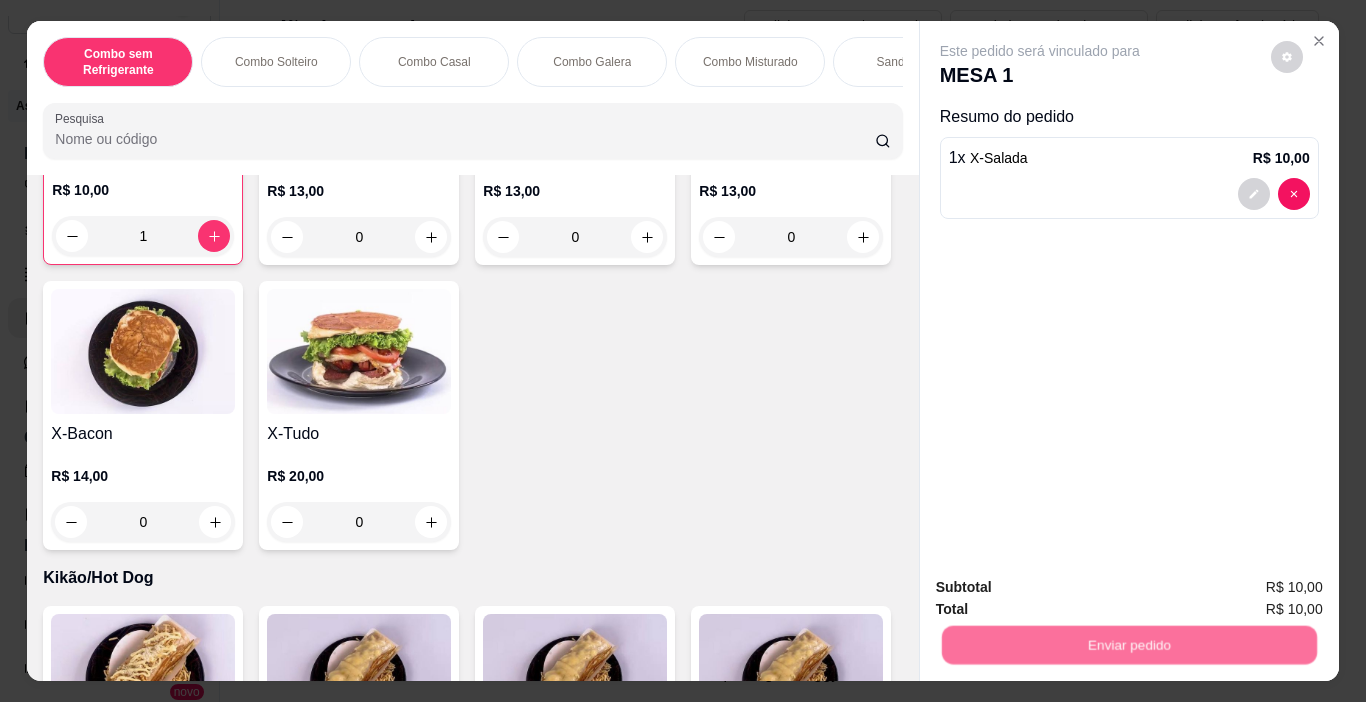 click on "Não registrar e enviar pedido" at bounding box center (1063, 587) 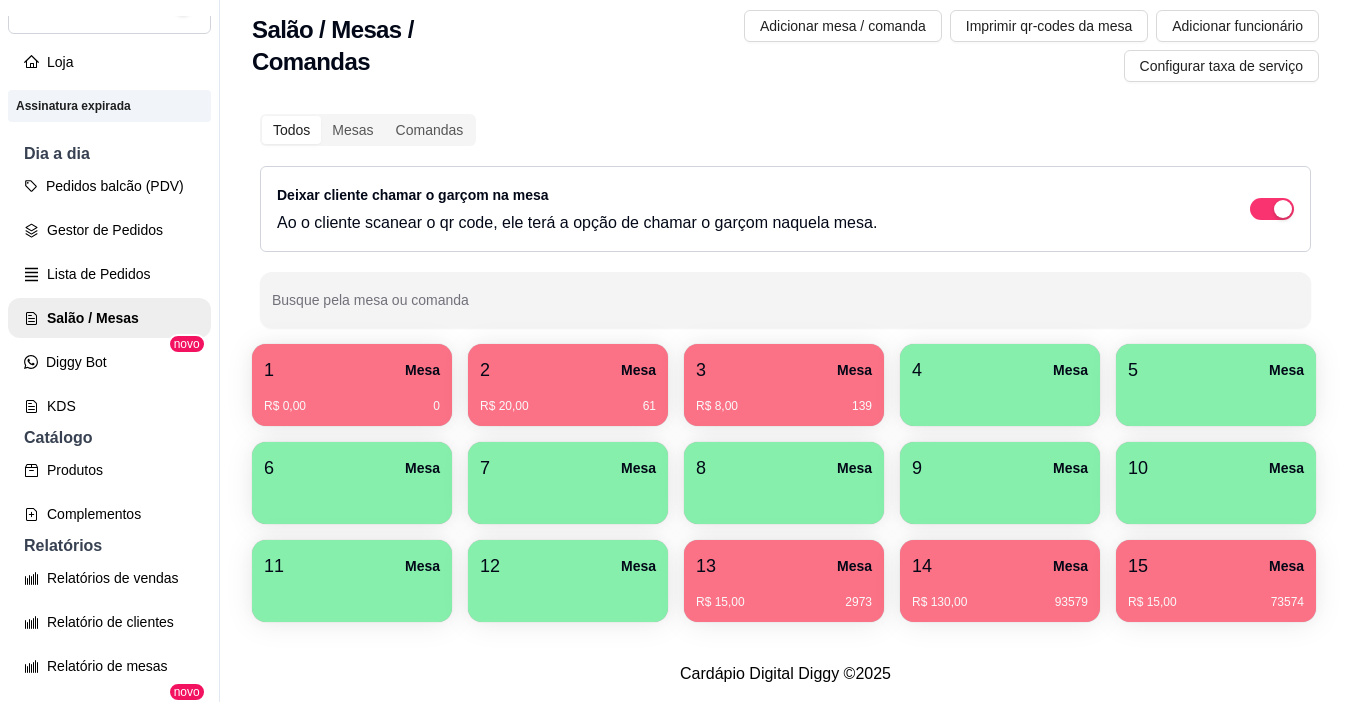 click on "R$ 20,00 61" at bounding box center (568, 406) 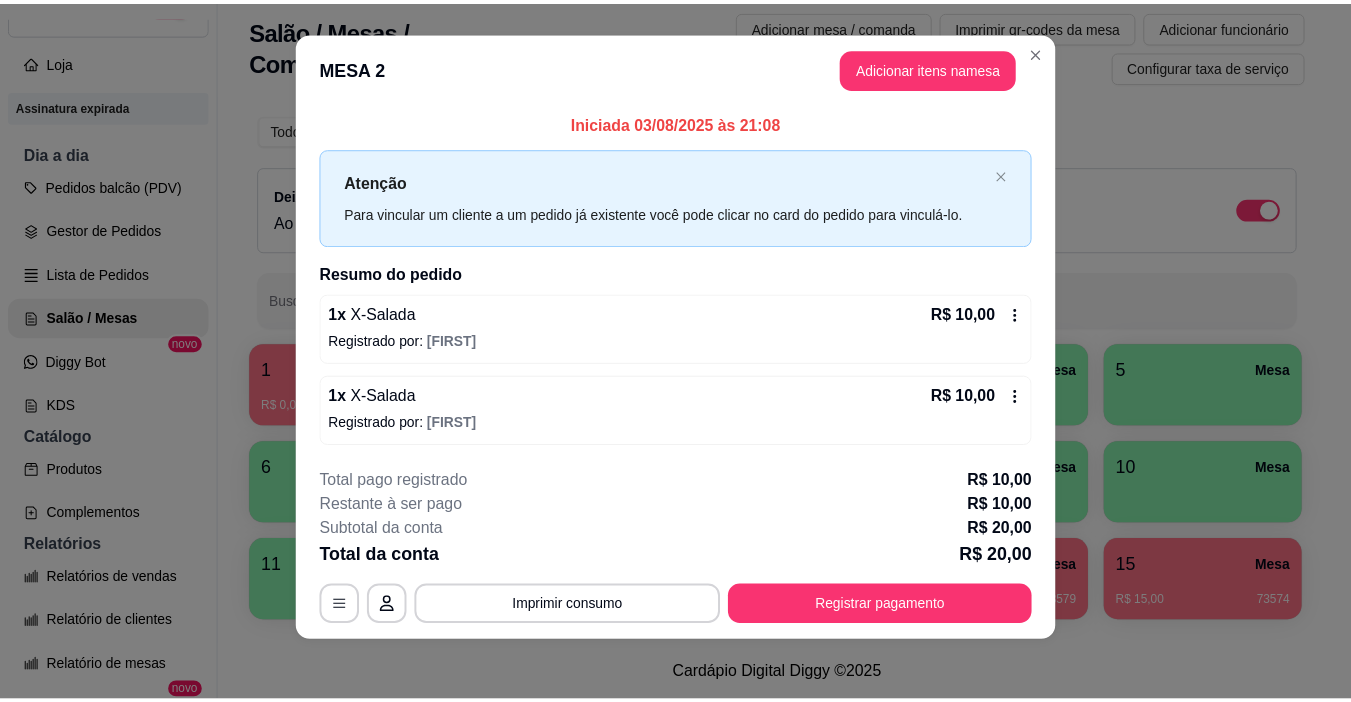 scroll, scrollTop: 18, scrollLeft: 0, axis: vertical 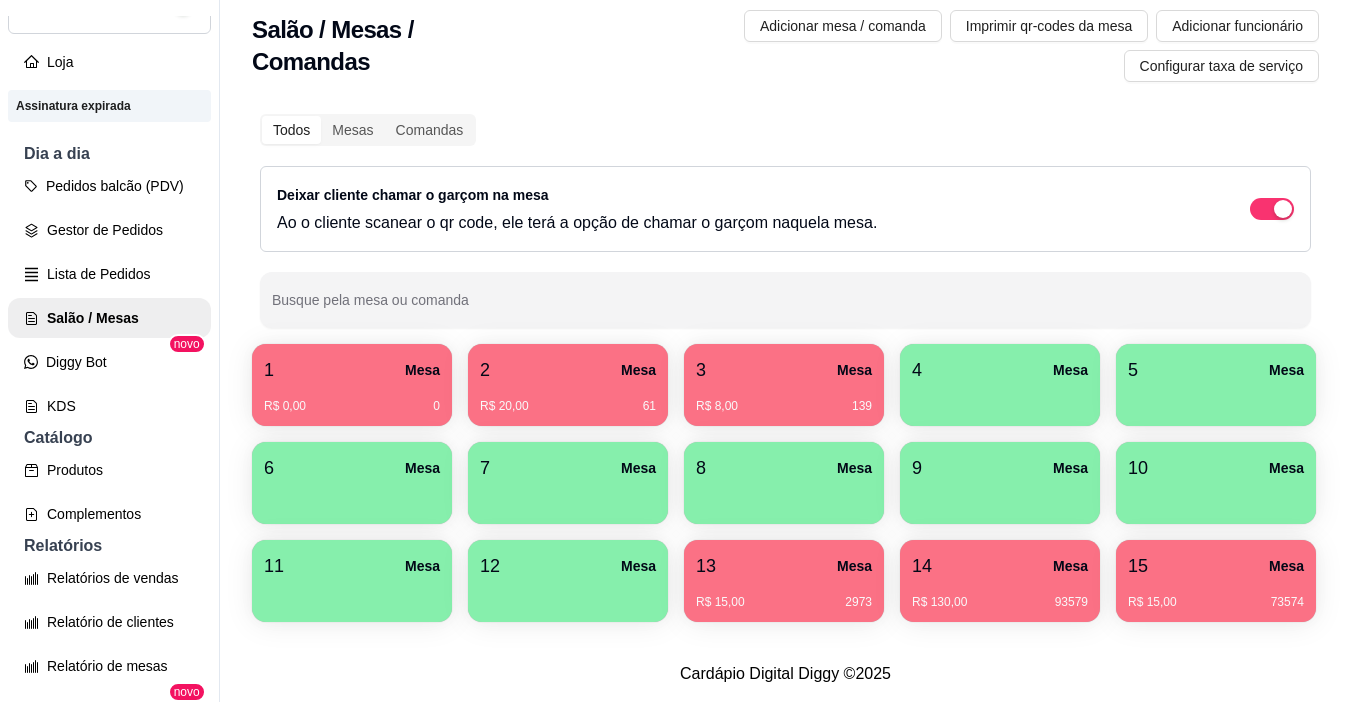 click on "R$ 8,00 139" at bounding box center [784, 406] 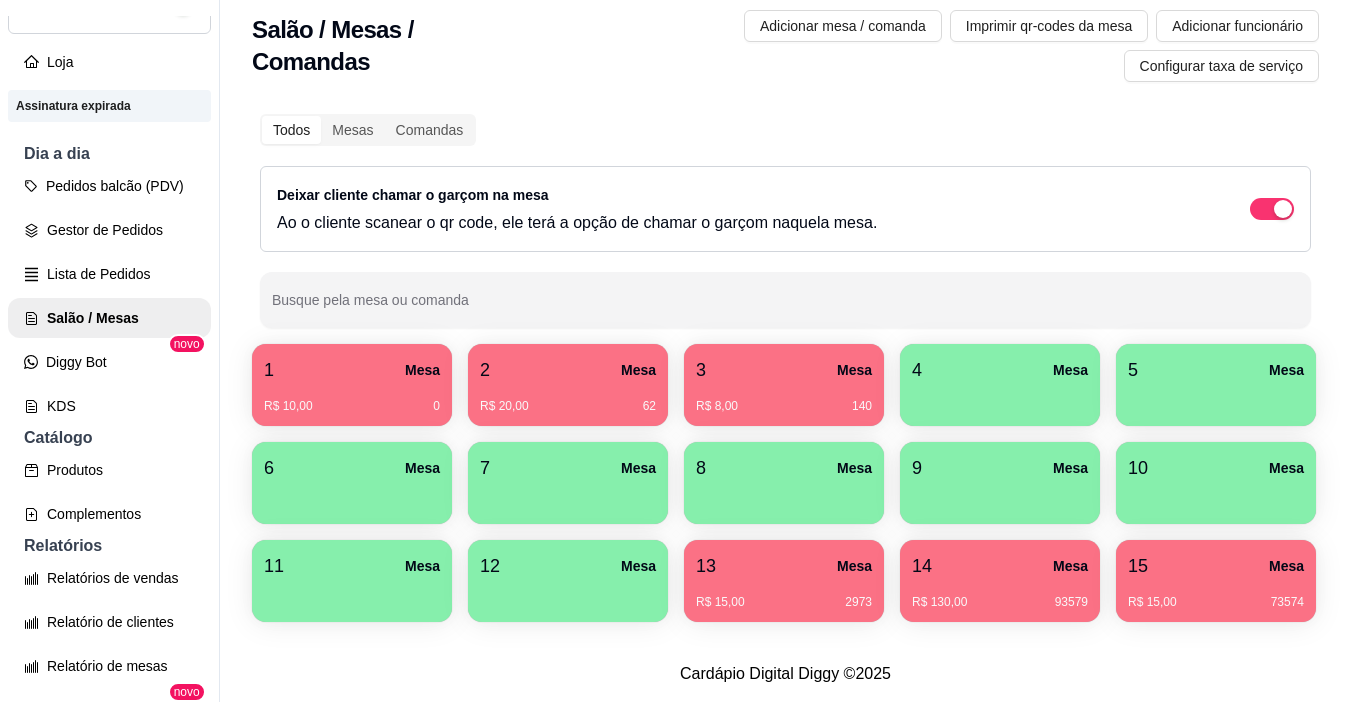click on "R$ 8,00 140" at bounding box center [784, 399] 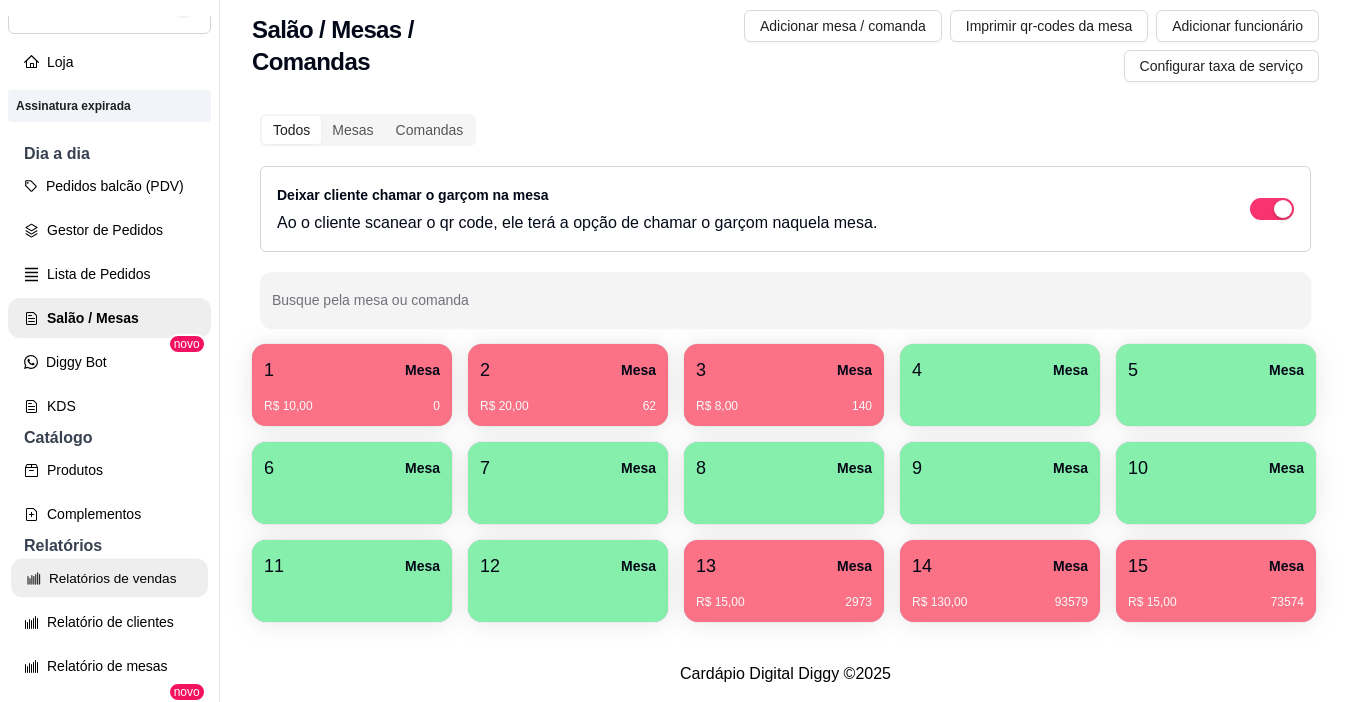 click on "Relatórios de vendas" at bounding box center [109, 578] 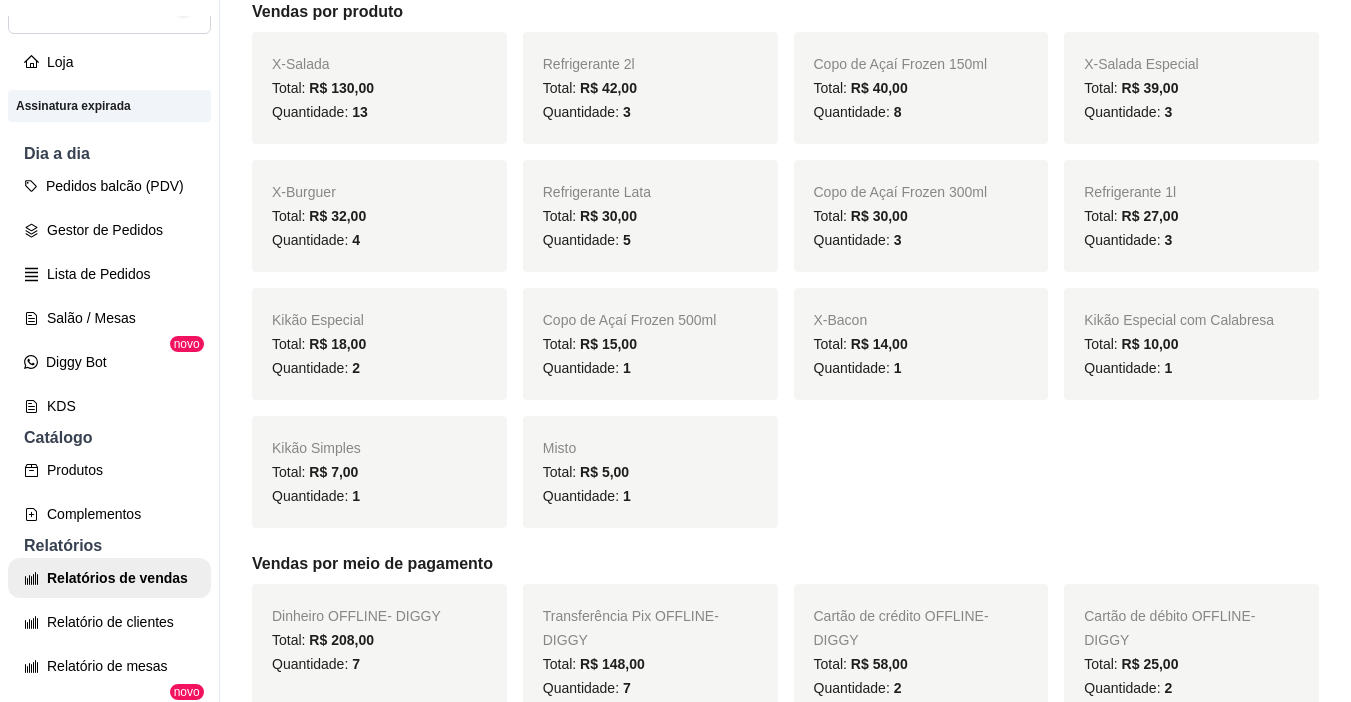 scroll, scrollTop: 700, scrollLeft: 0, axis: vertical 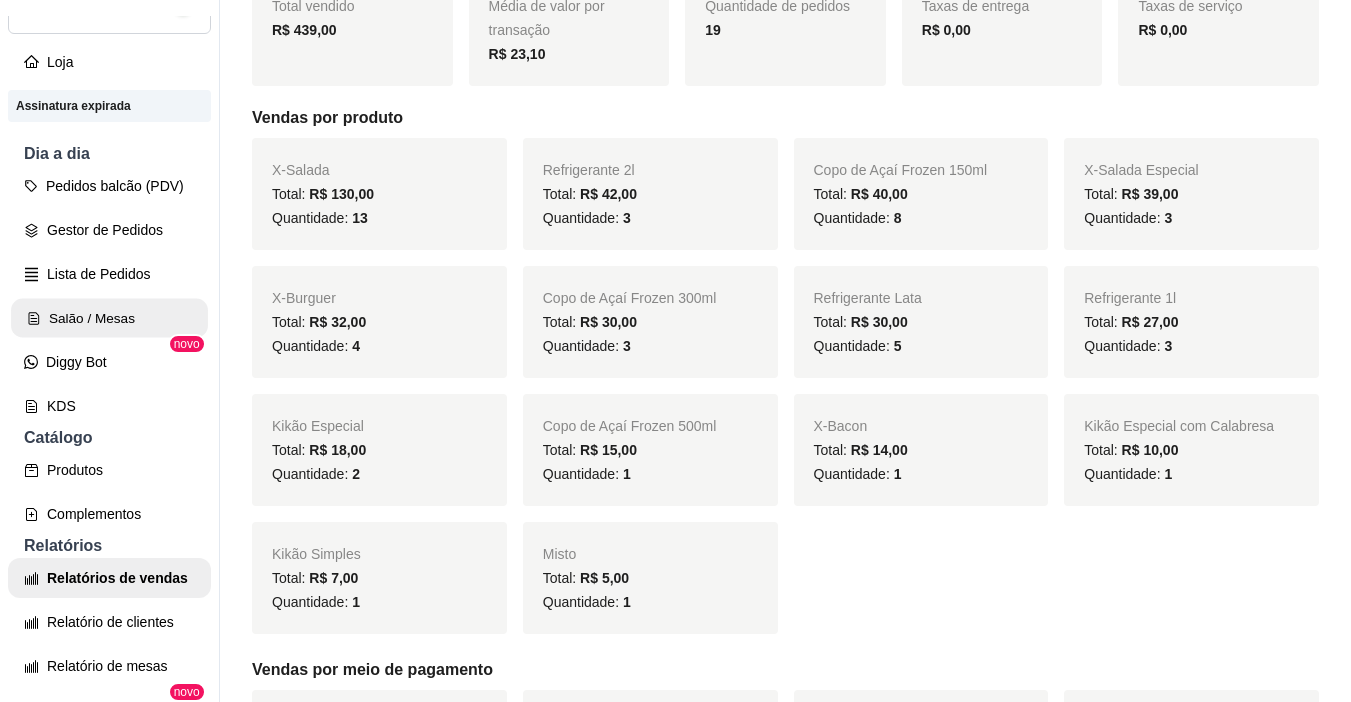 click on "Salão / Mesas" at bounding box center [109, 318] 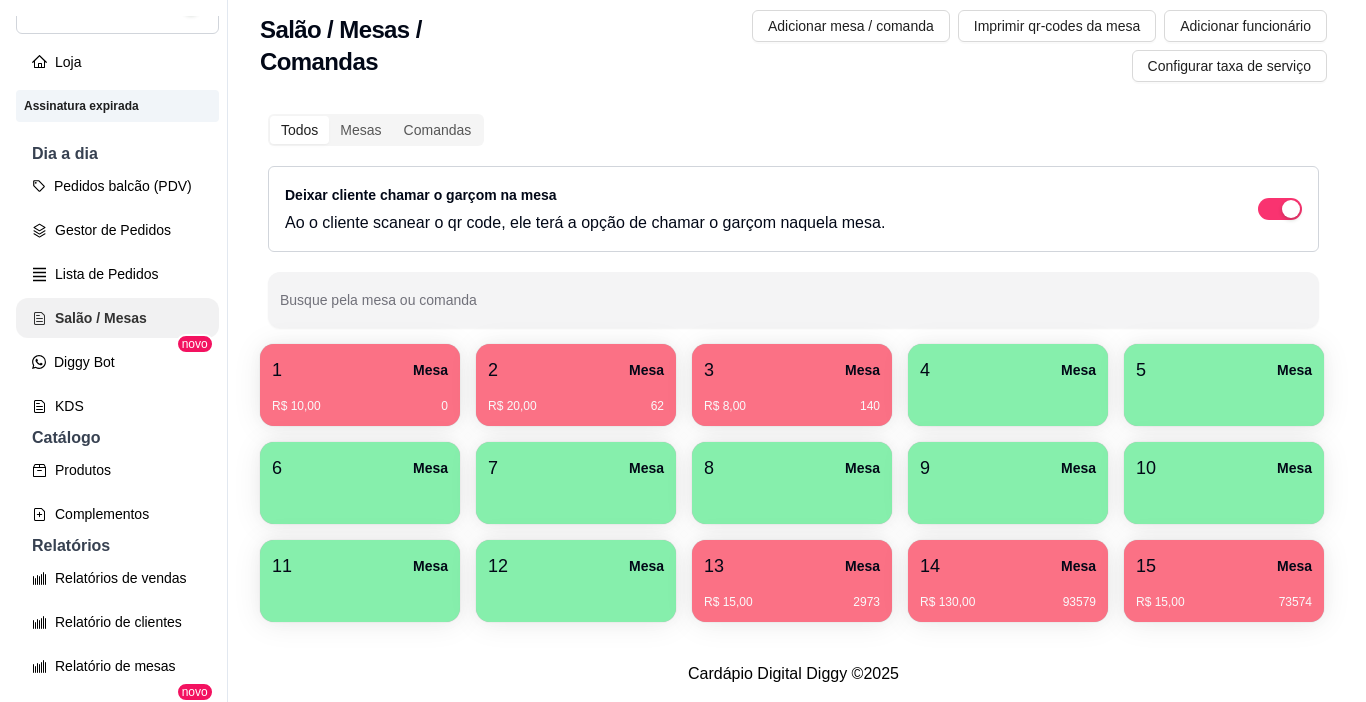 scroll, scrollTop: 0, scrollLeft: 0, axis: both 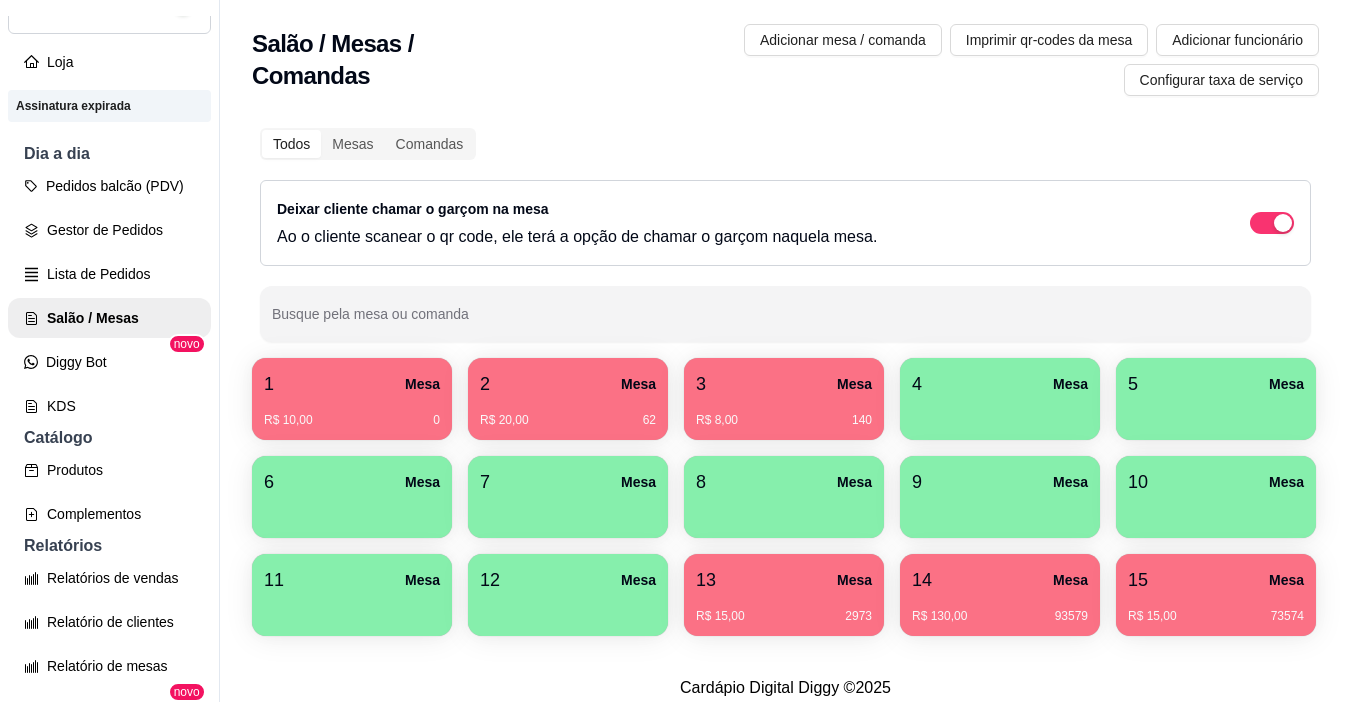 click on "3 Mesa" at bounding box center [784, 384] 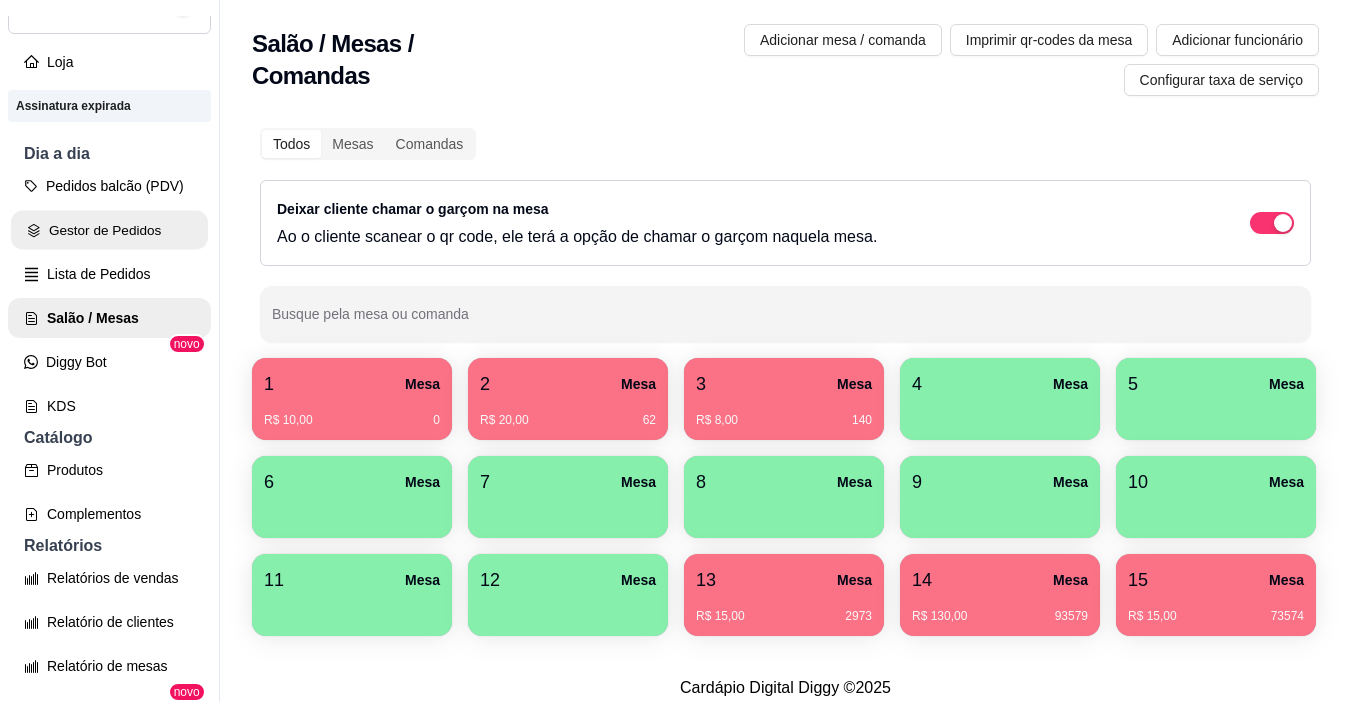 click on "Gestor de Pedidos" at bounding box center [109, 230] 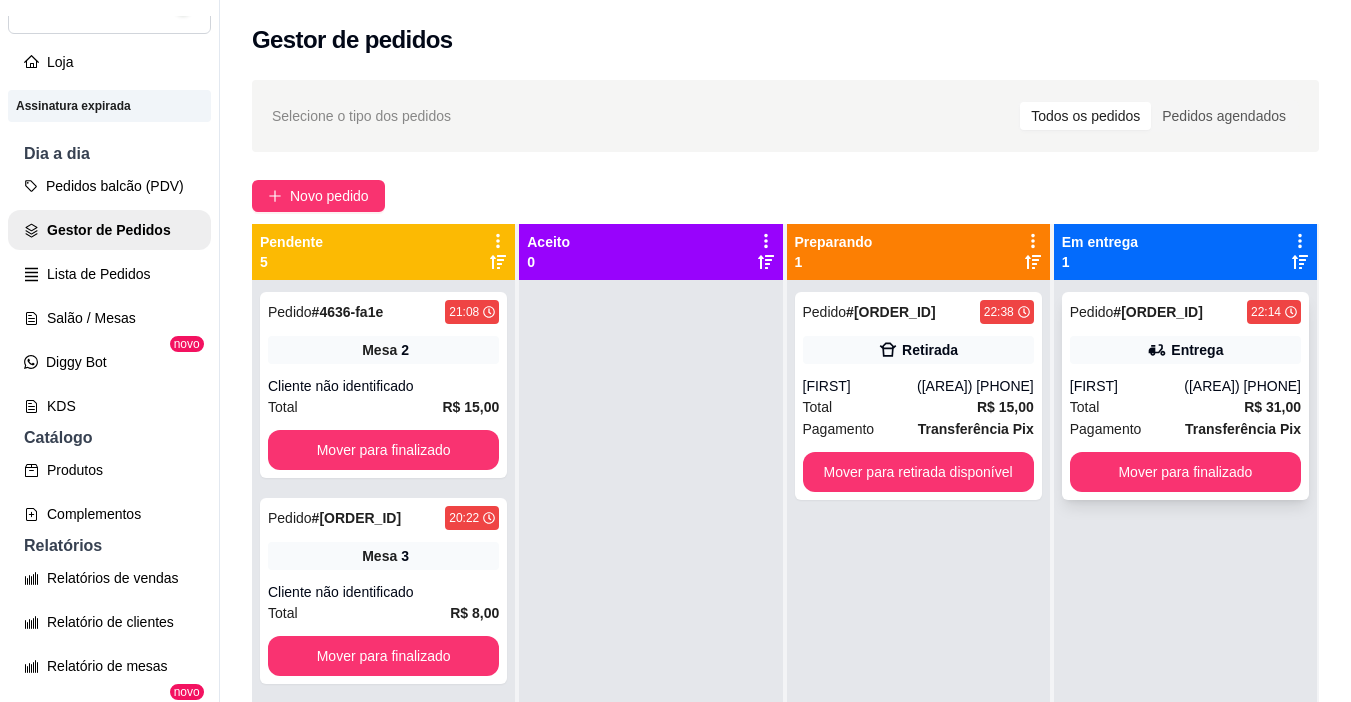 click on "(92) 99418-9141" at bounding box center [1242, 386] 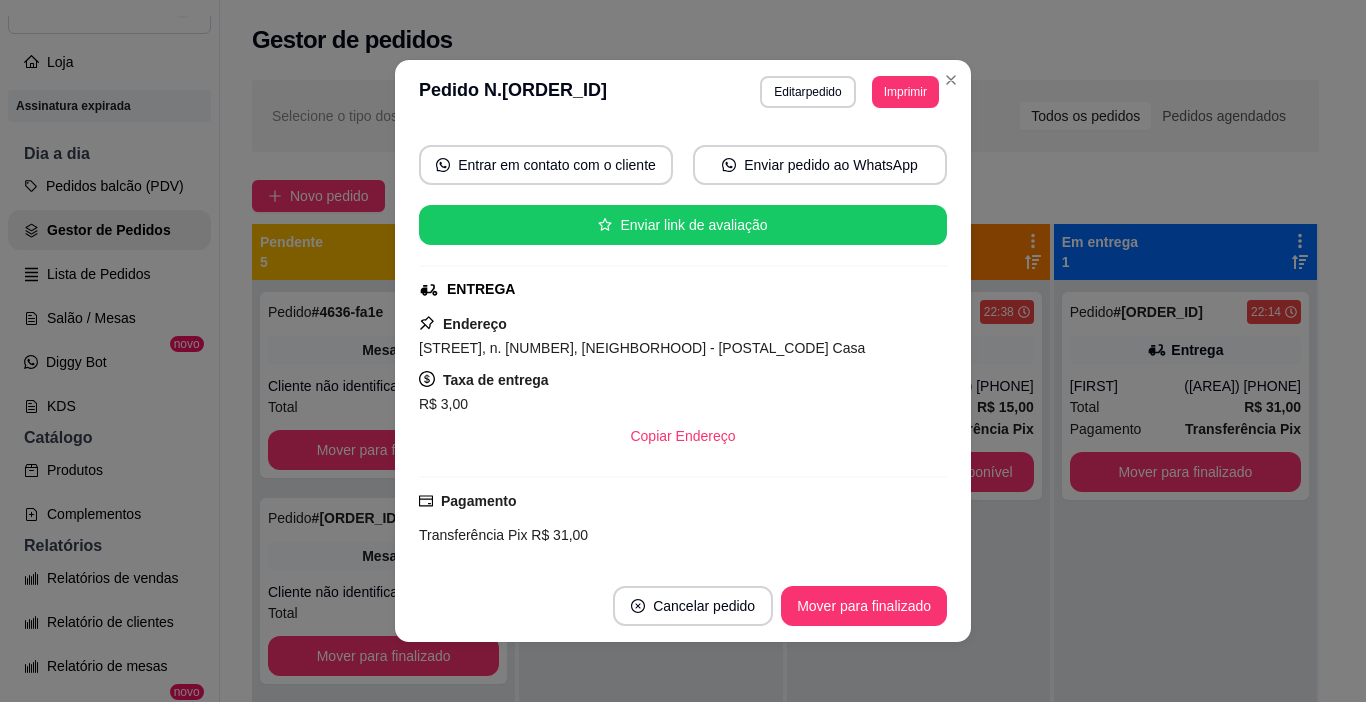 scroll, scrollTop: 200, scrollLeft: 0, axis: vertical 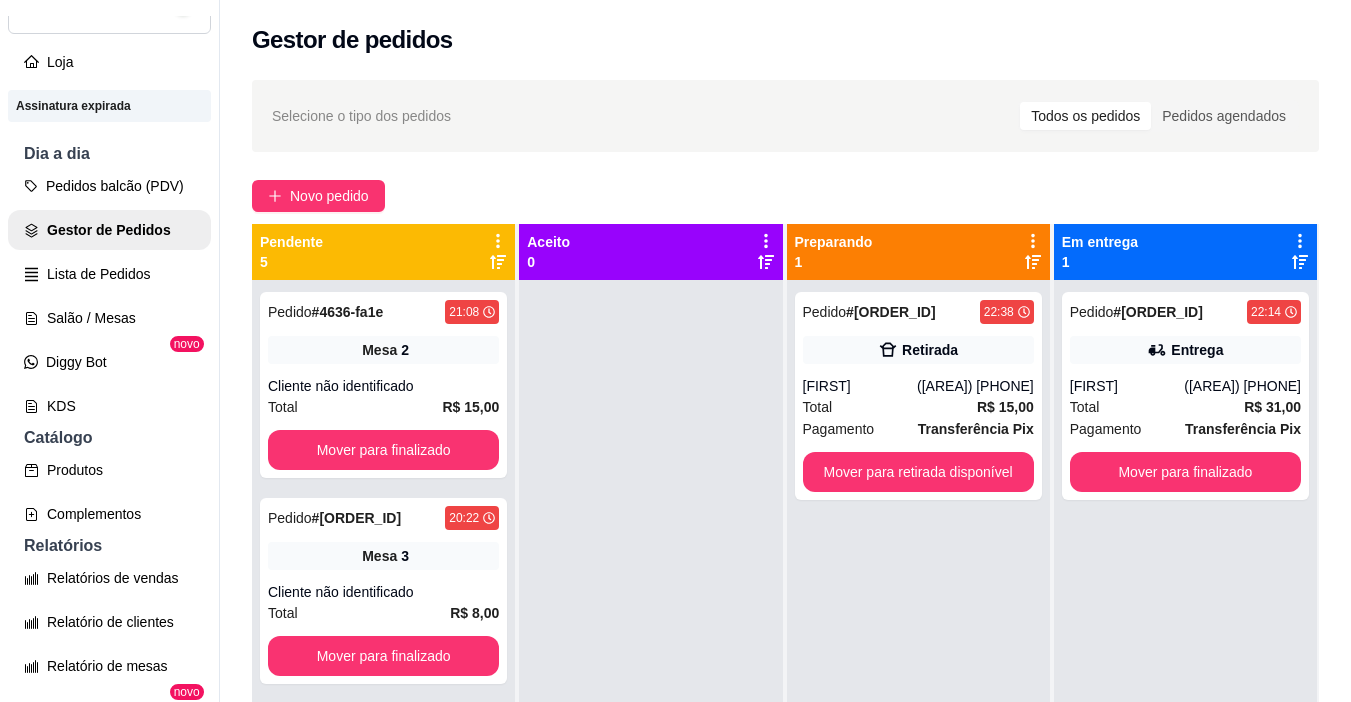 click on "Total R$ 31,00" at bounding box center [1185, 407] 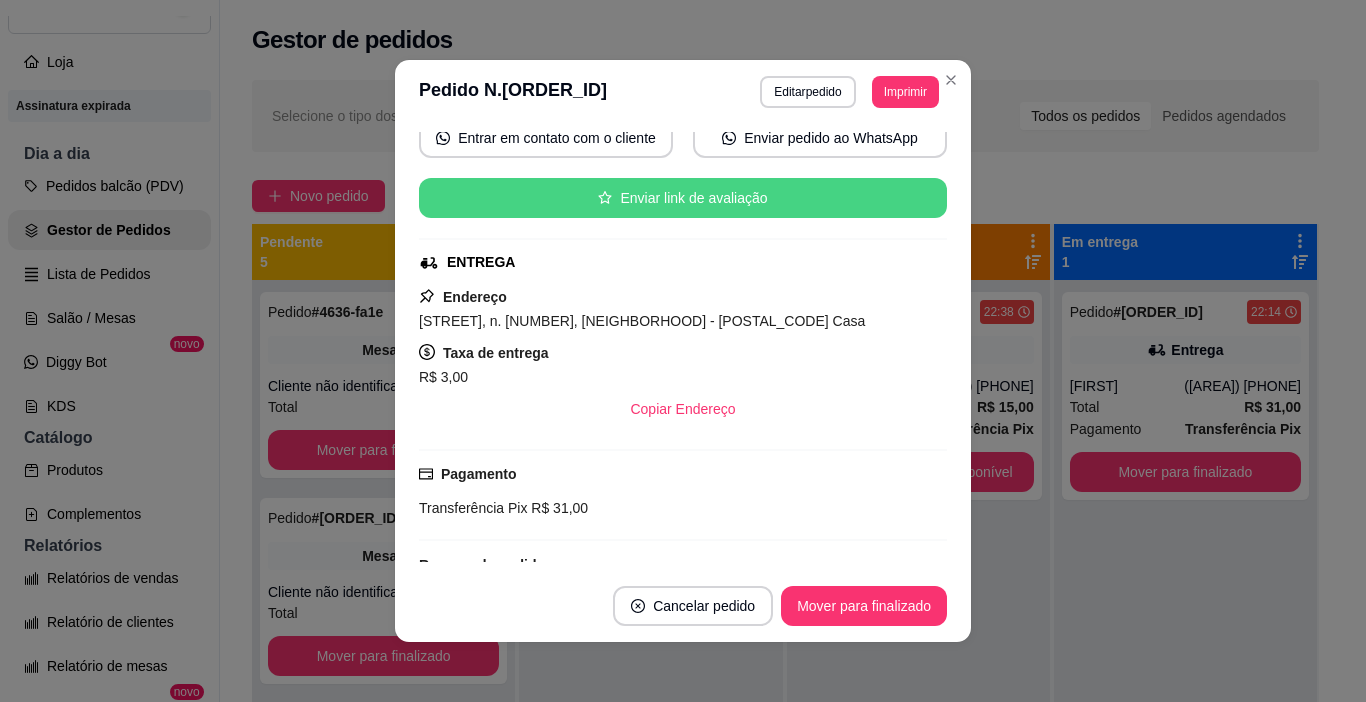 scroll, scrollTop: 529, scrollLeft: 0, axis: vertical 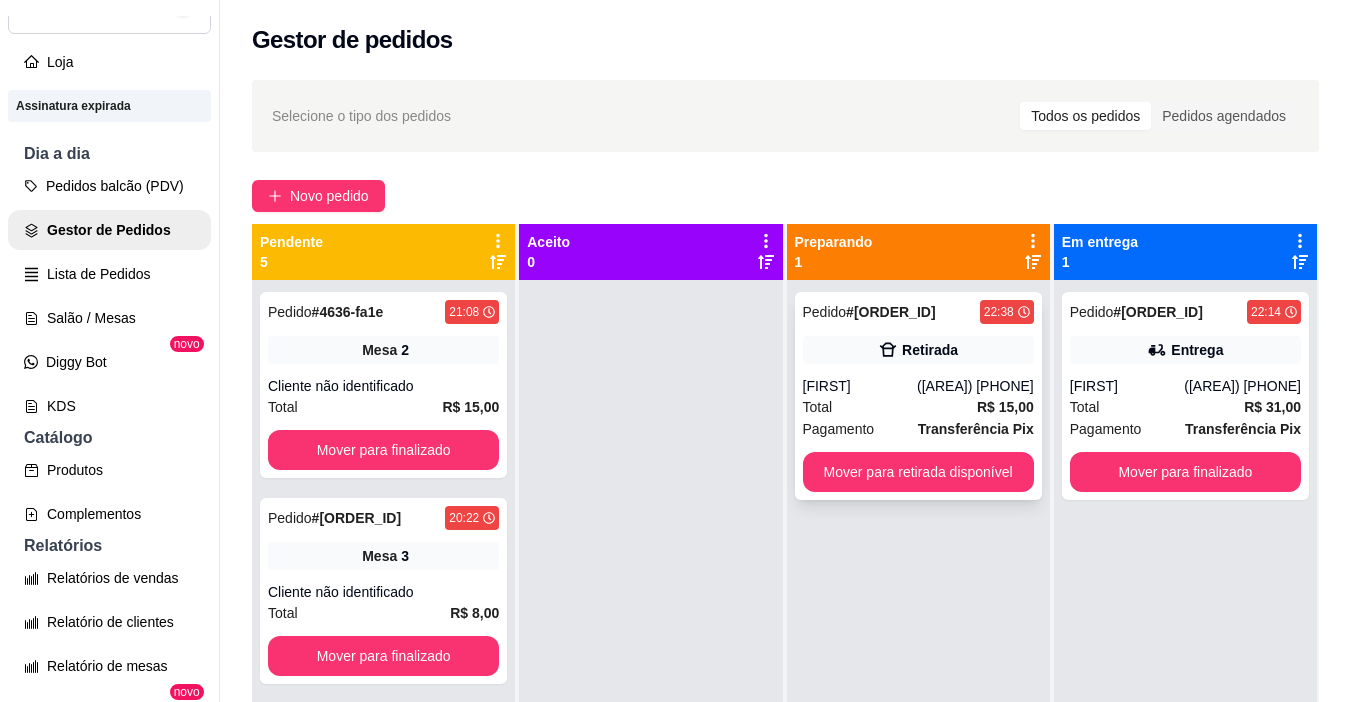 click on "Total R$ 15,00" at bounding box center [918, 407] 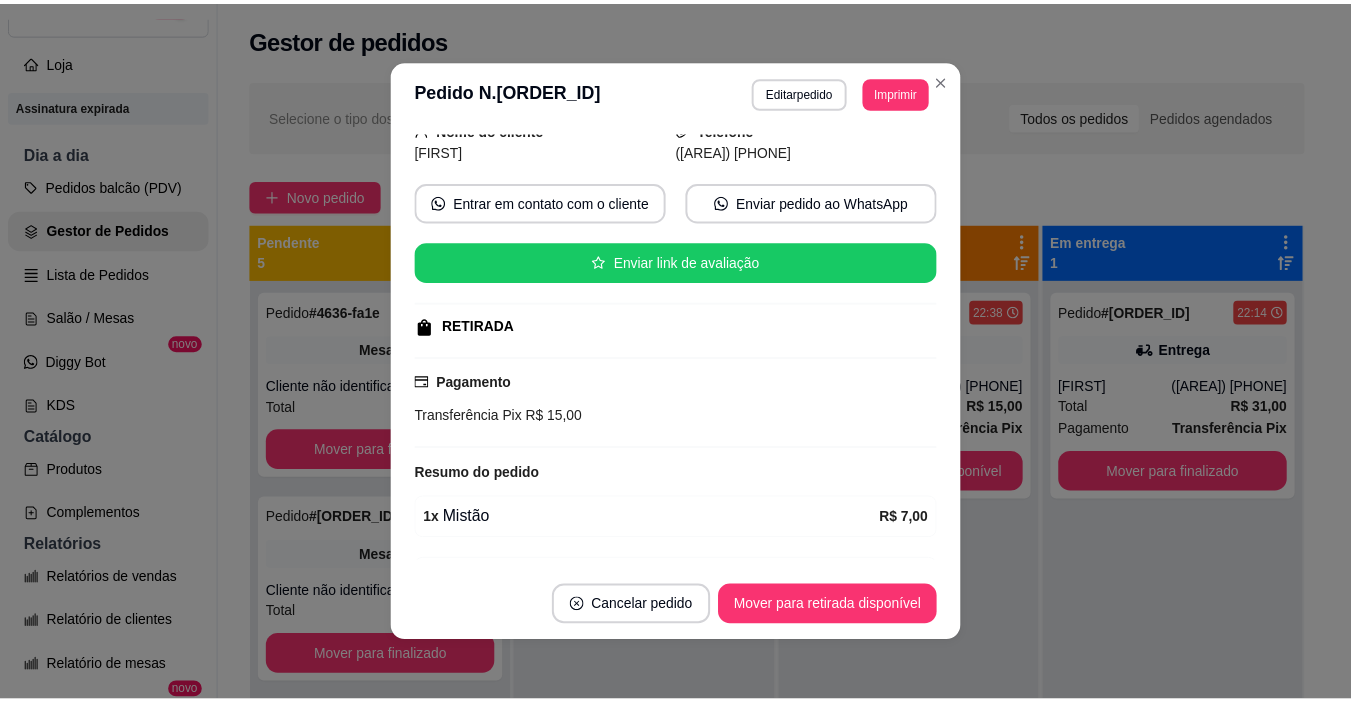 scroll, scrollTop: 300, scrollLeft: 0, axis: vertical 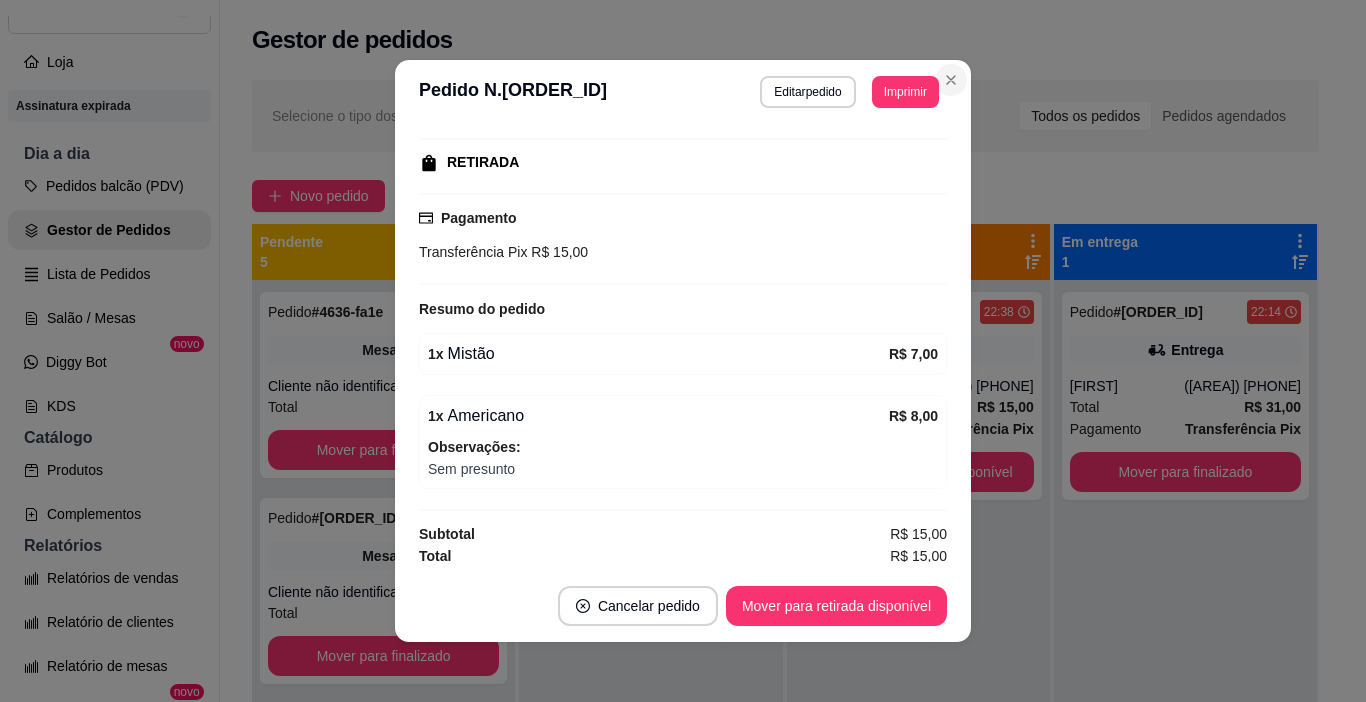 click on "**********" at bounding box center (683, 351) 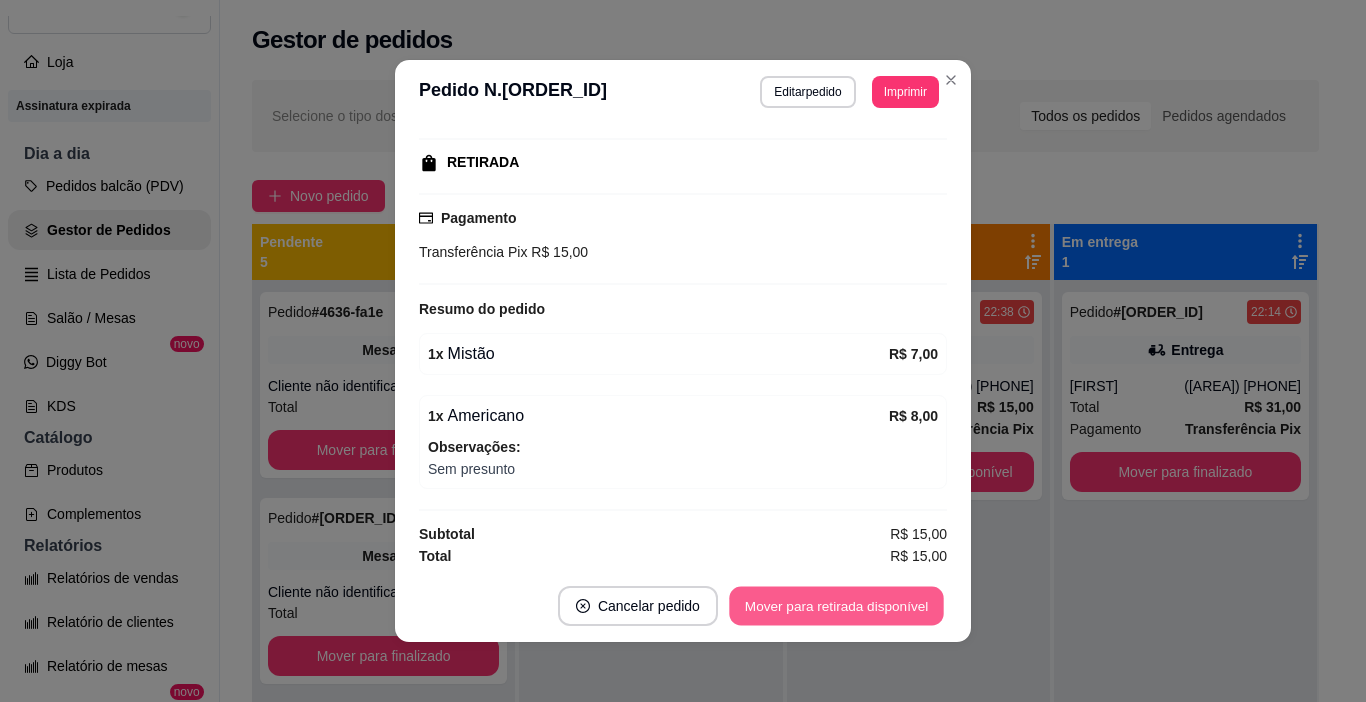 click on "Mover para retirada disponível" at bounding box center (836, 606) 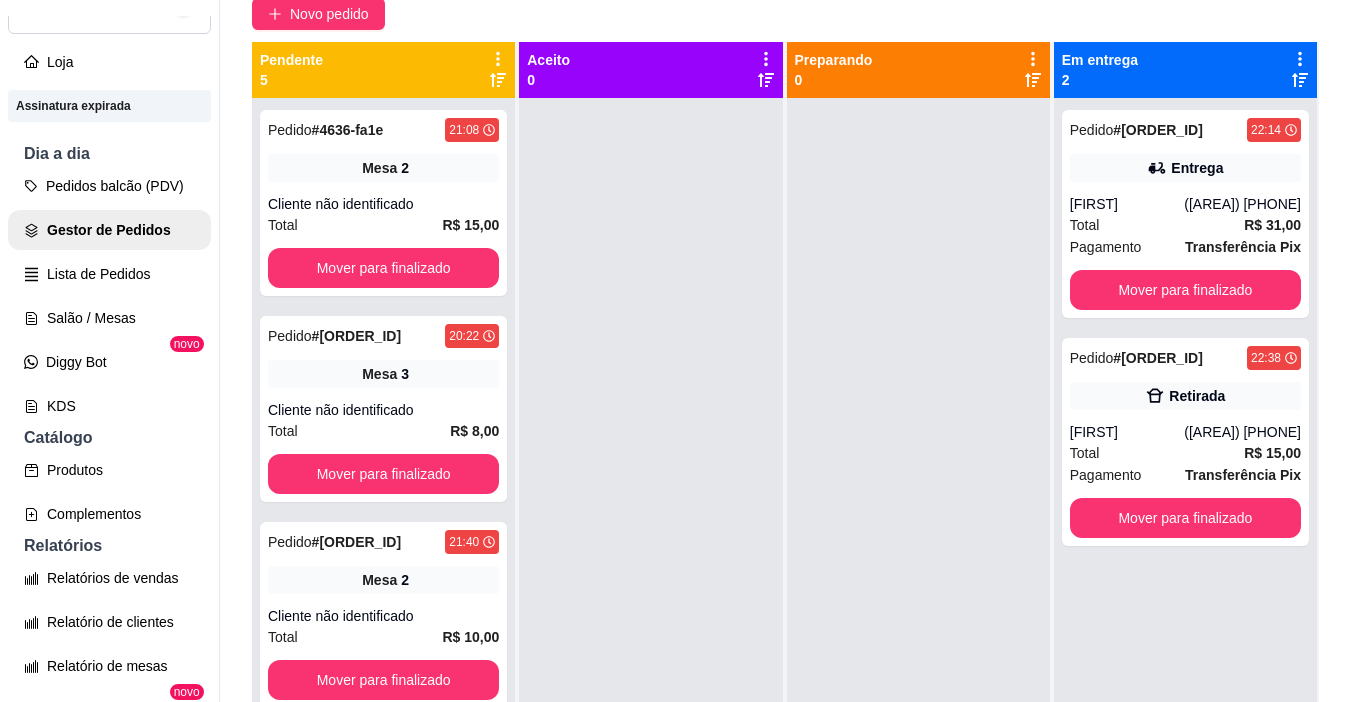 scroll, scrollTop: 200, scrollLeft: 0, axis: vertical 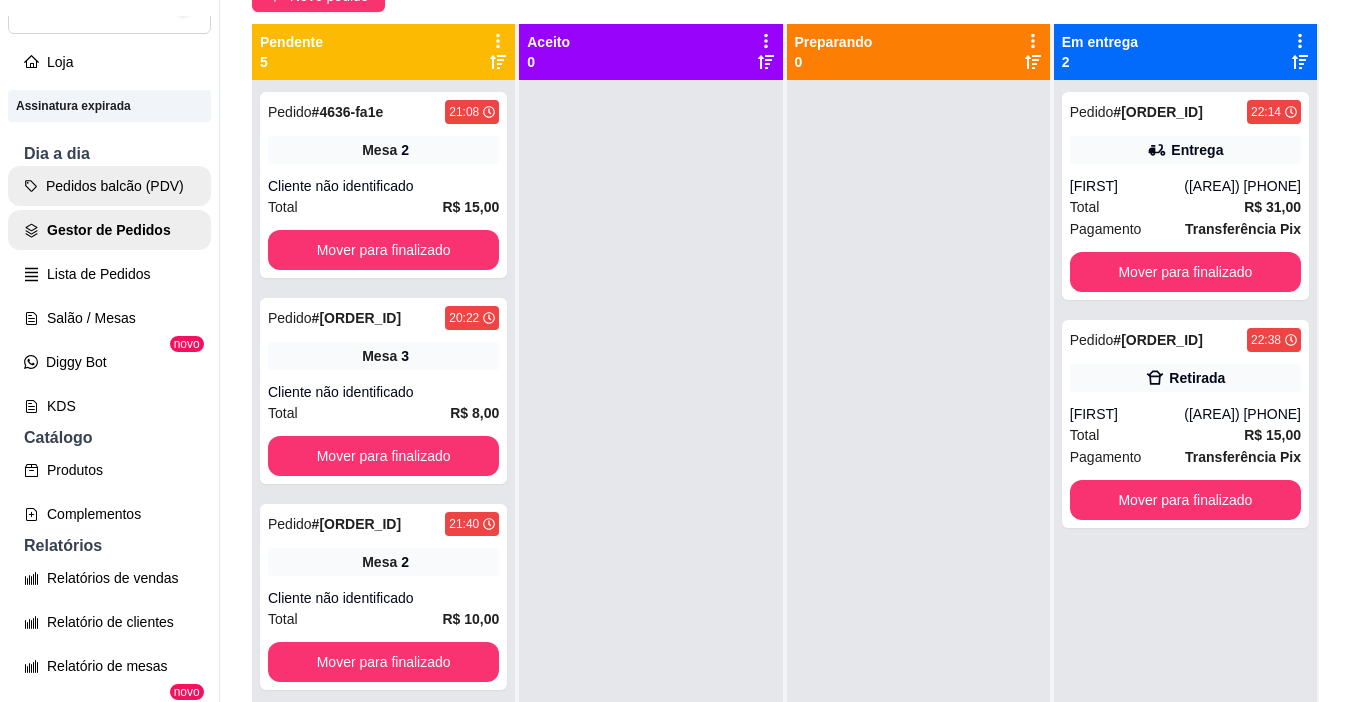 click on "Pedidos balcão (PDV)" at bounding box center [109, 186] 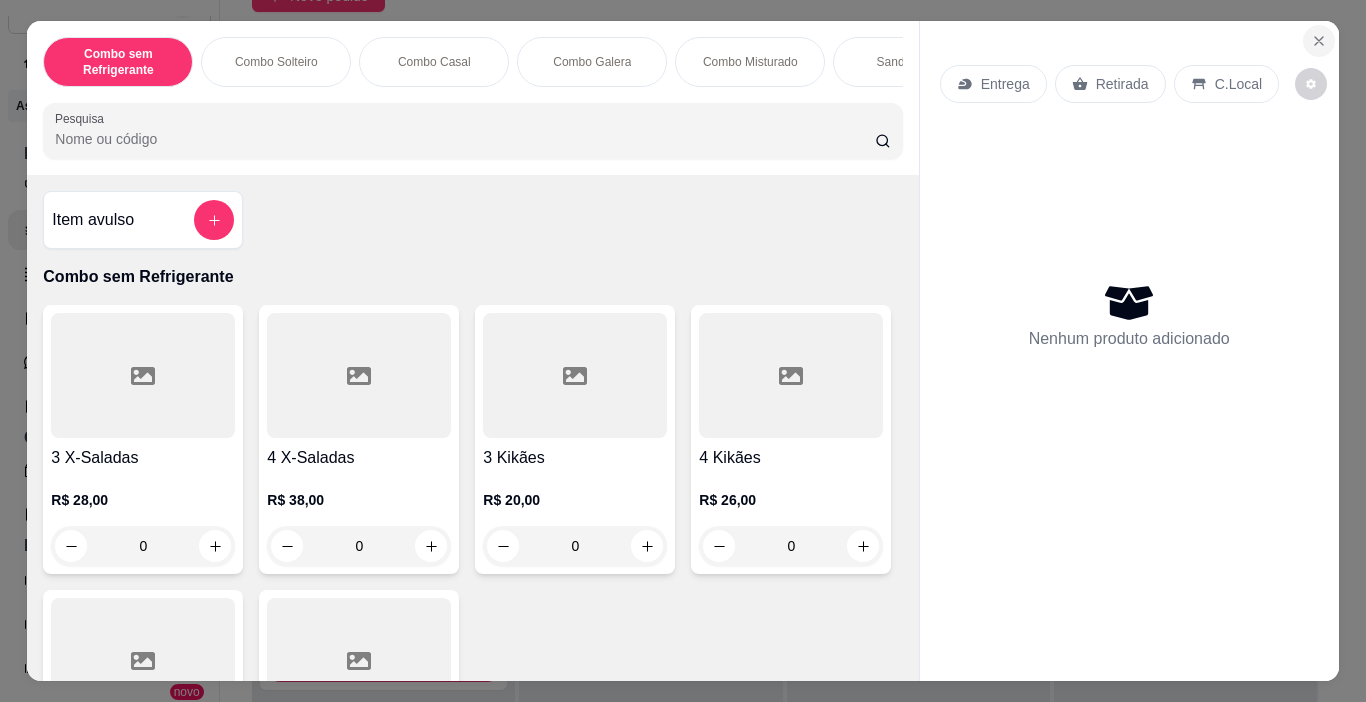 click 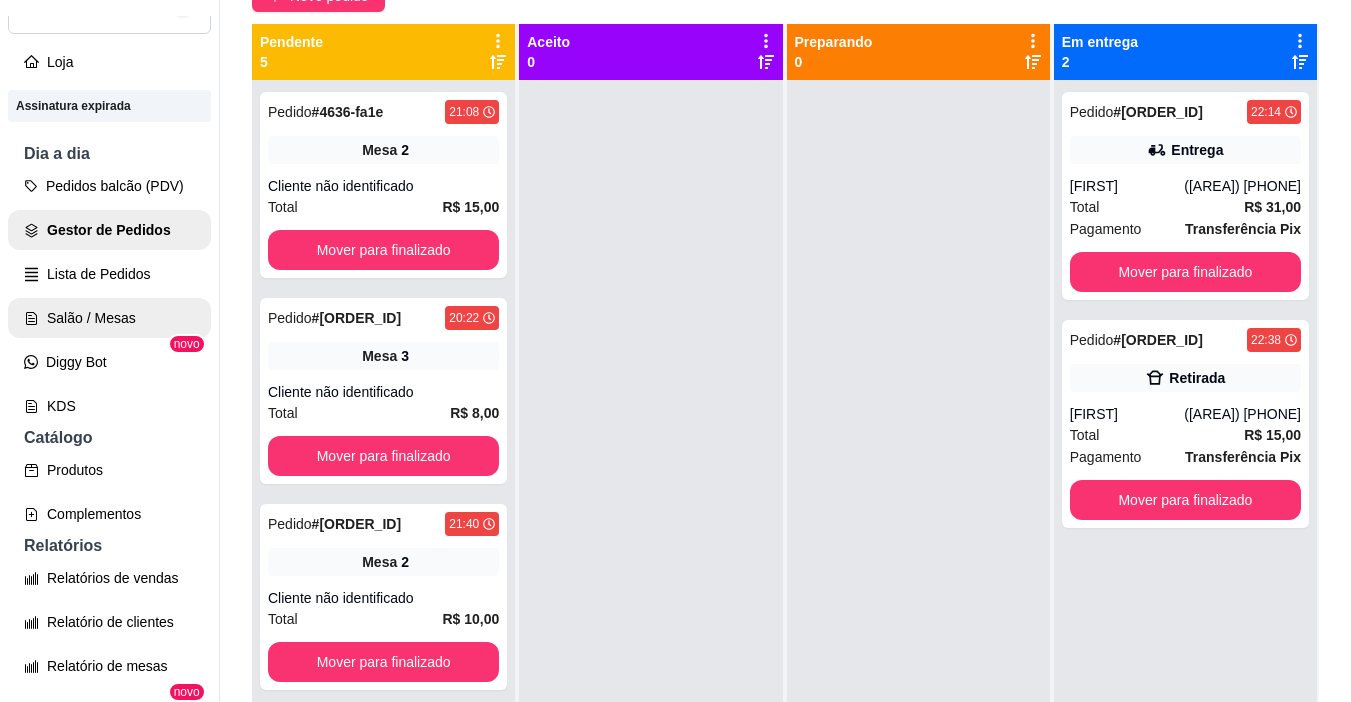 click on "Salão / Mesas" at bounding box center (109, 318) 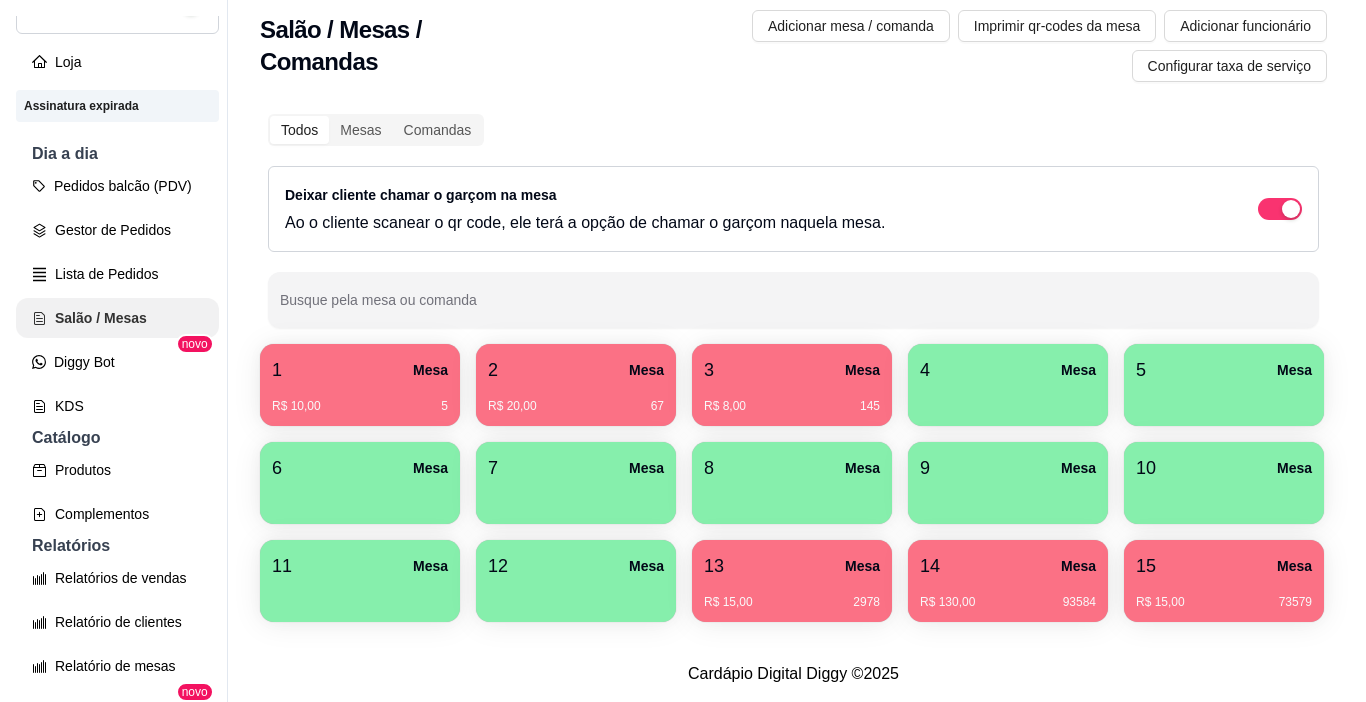 scroll, scrollTop: 0, scrollLeft: 0, axis: both 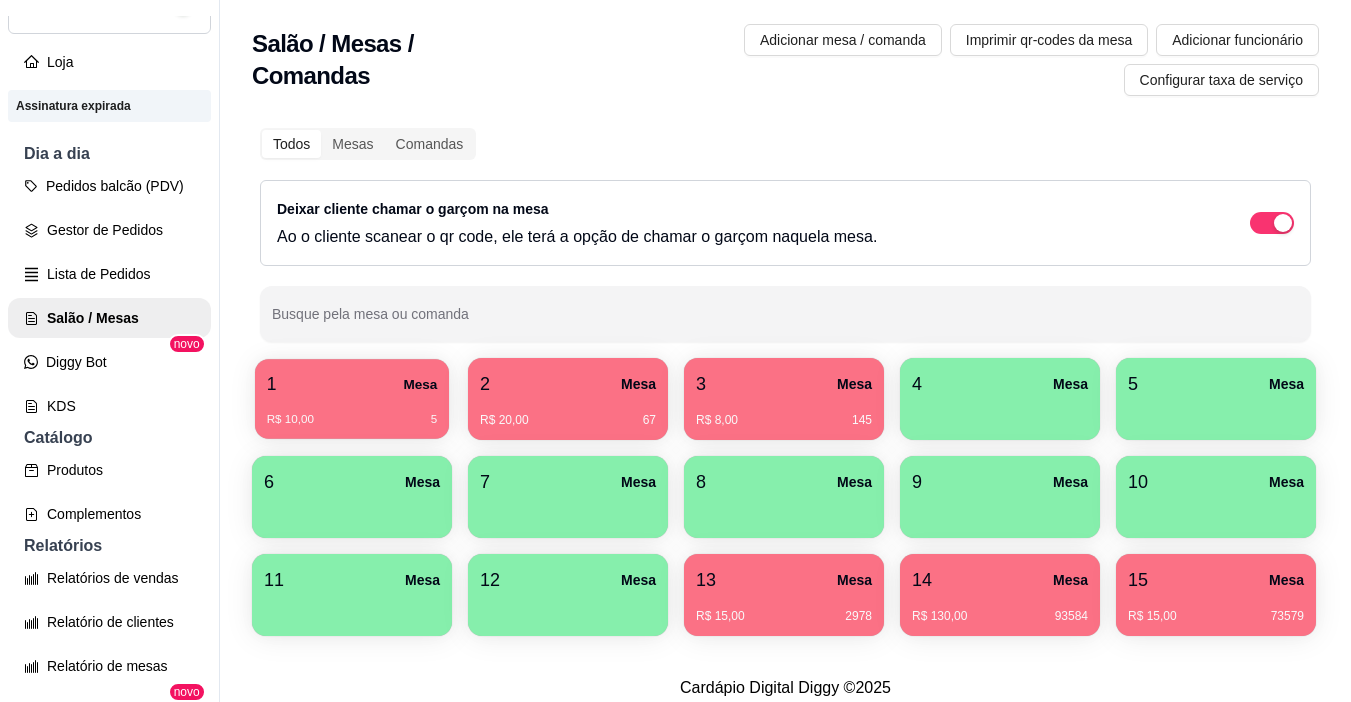 click on "1 Mesa" at bounding box center (352, 384) 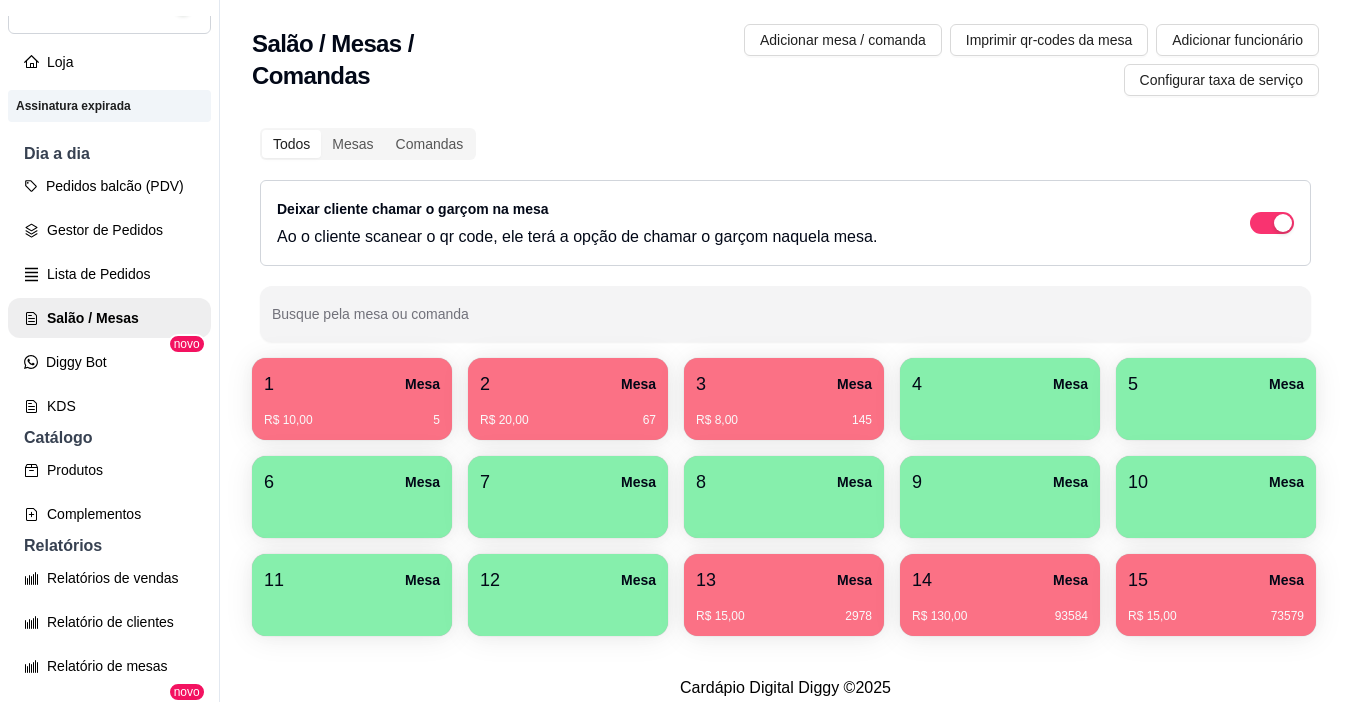 click on "2 Mesa" at bounding box center [568, 384] 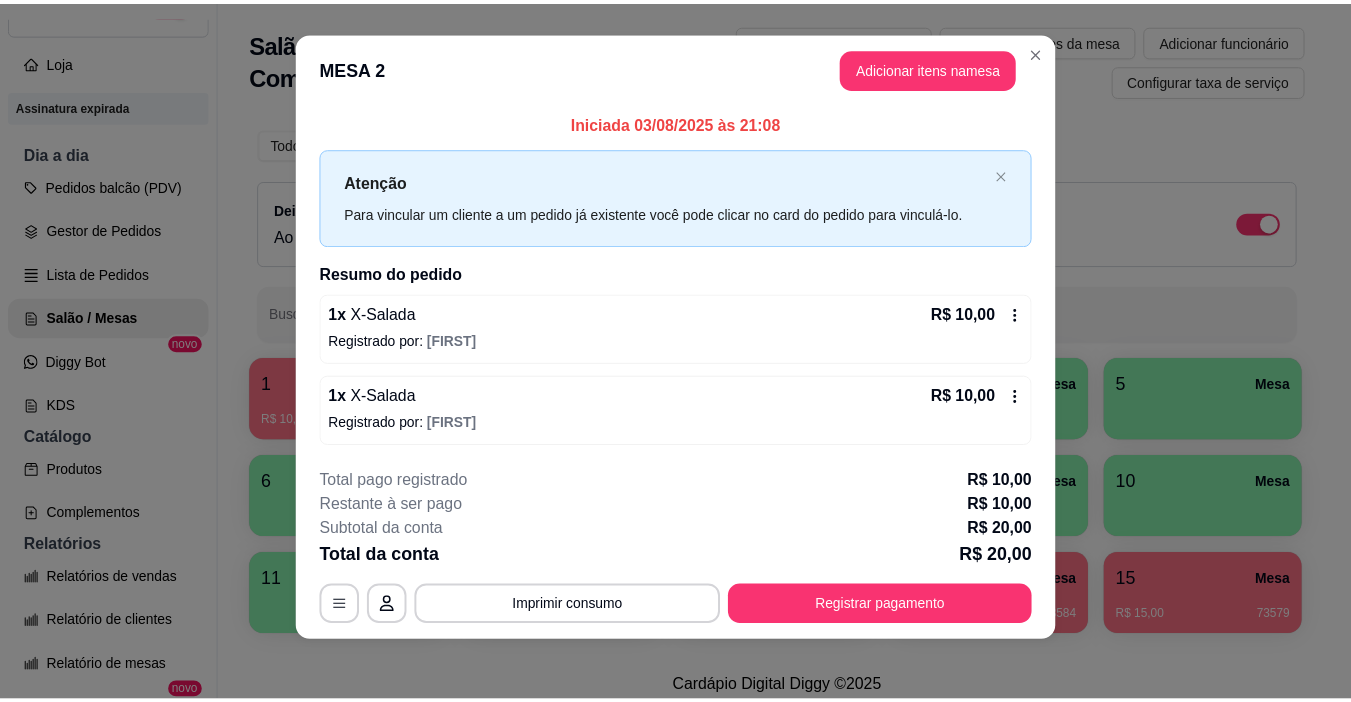 scroll, scrollTop: 18, scrollLeft: 0, axis: vertical 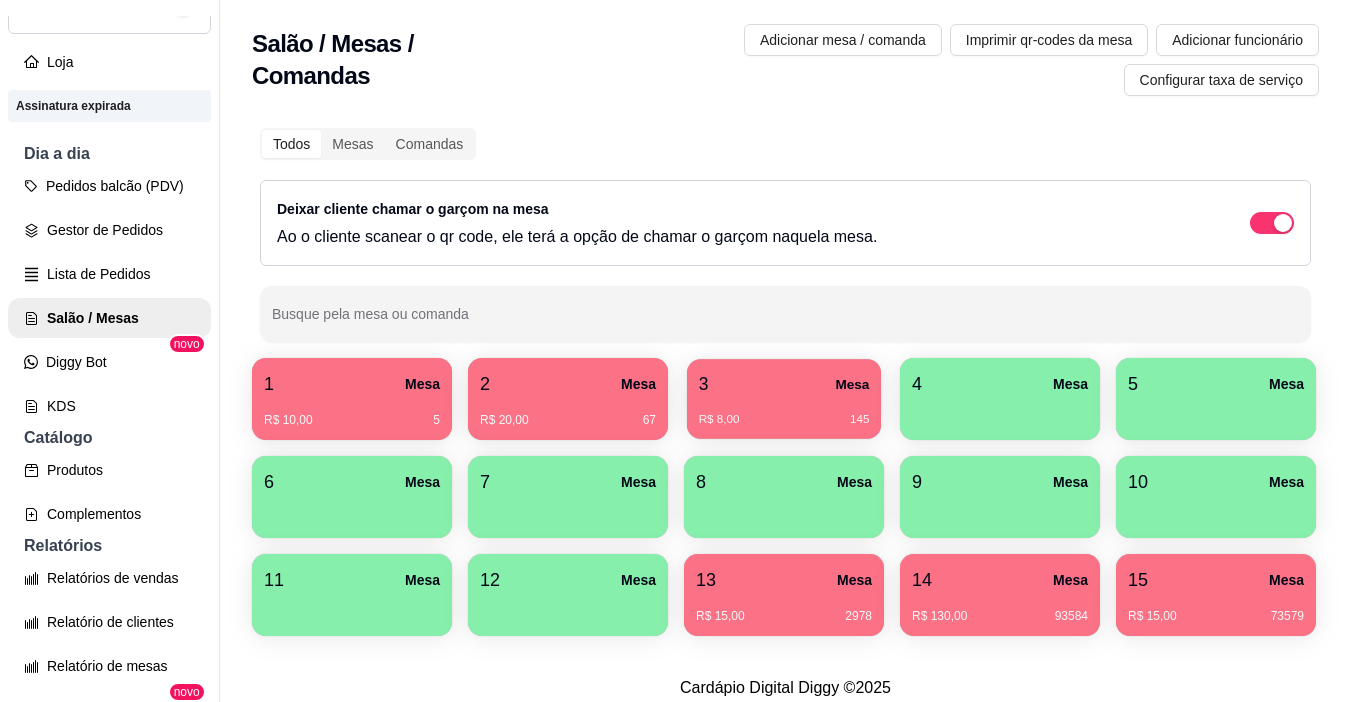 click on "3 Mesa" at bounding box center [784, 384] 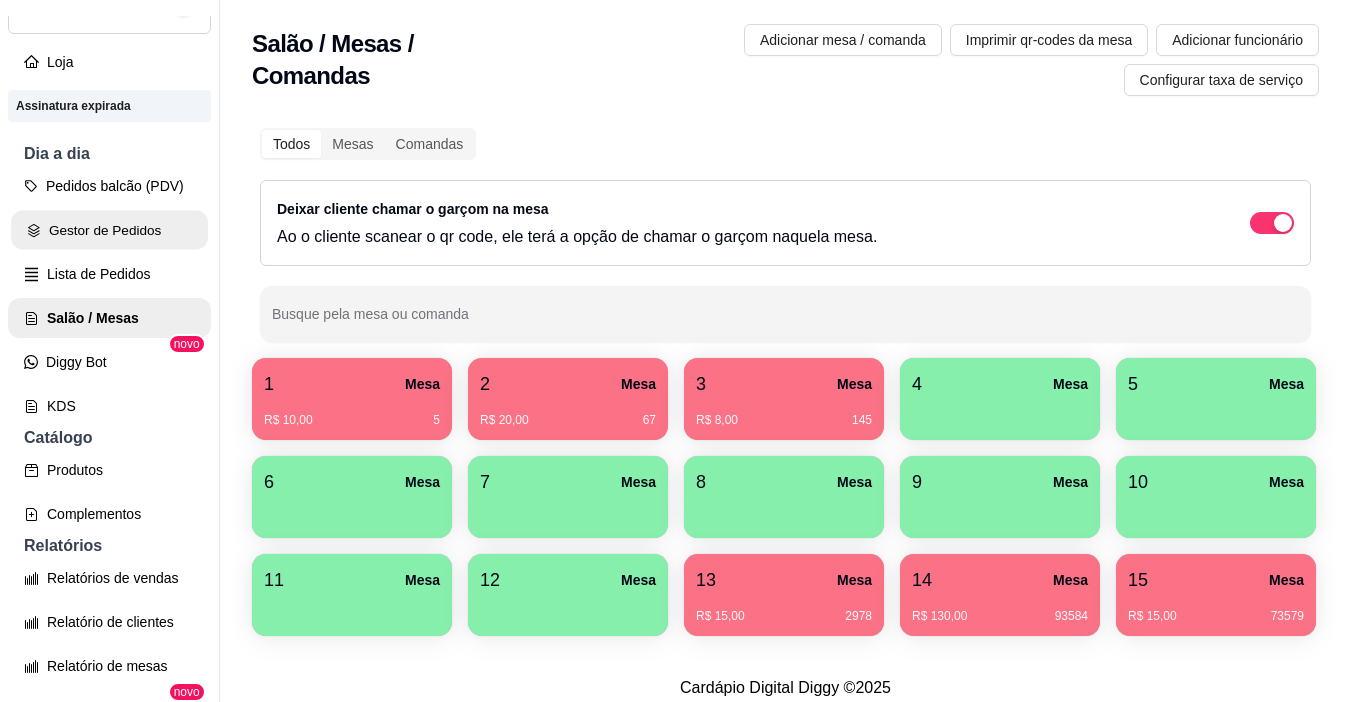 click on "Gestor de Pedidos" at bounding box center [109, 230] 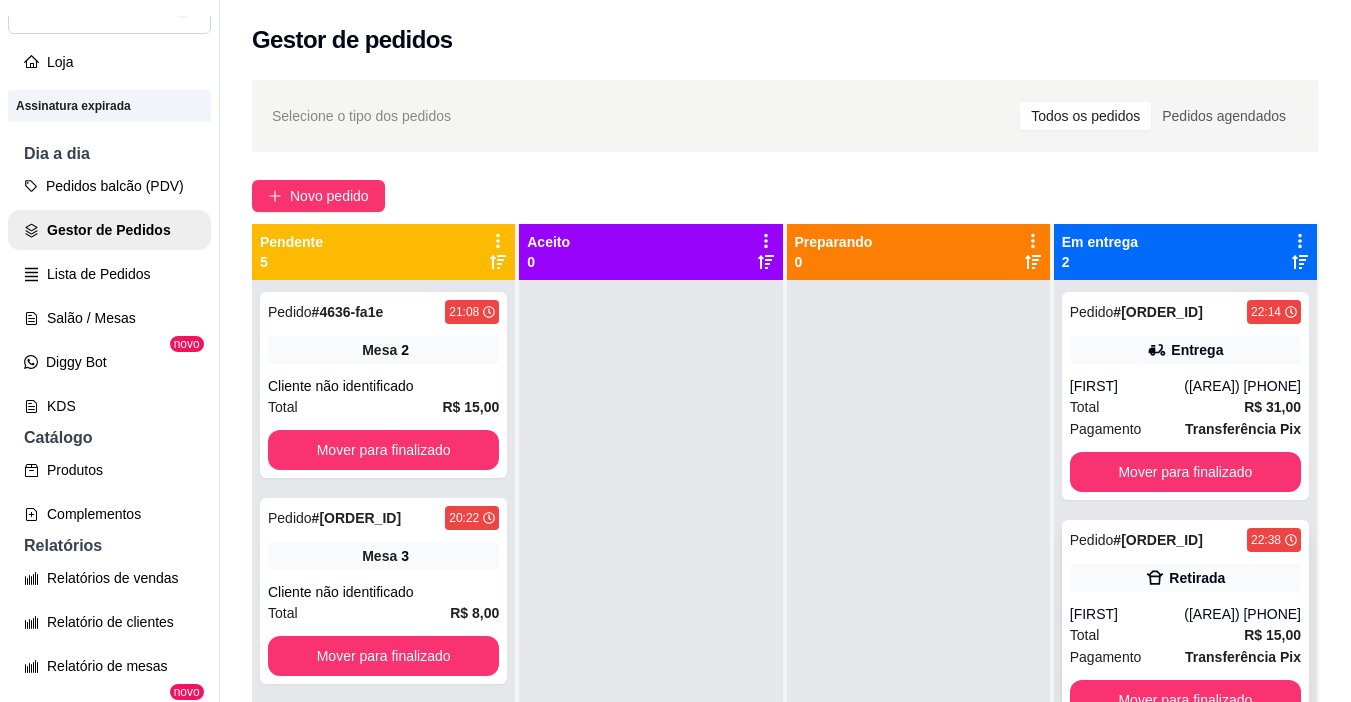 scroll, scrollTop: 56, scrollLeft: 0, axis: vertical 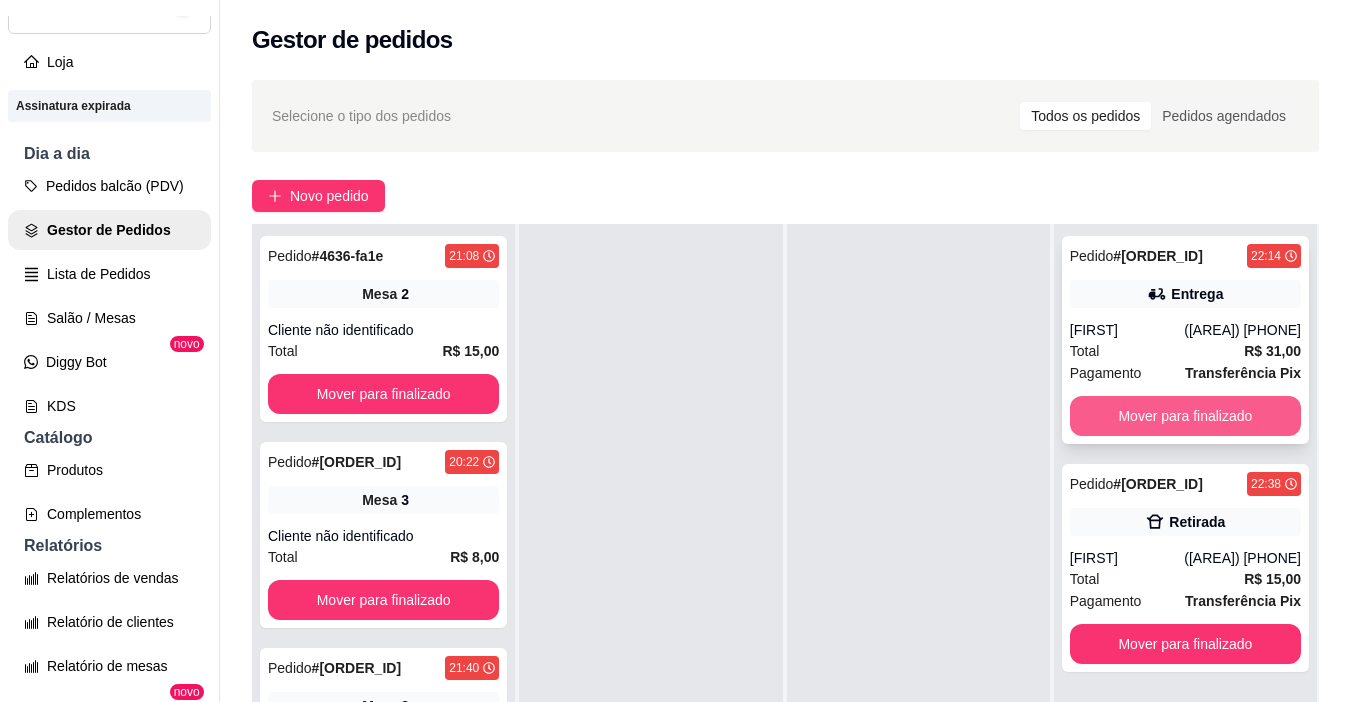 click on "Mover para finalizado" at bounding box center (1185, 416) 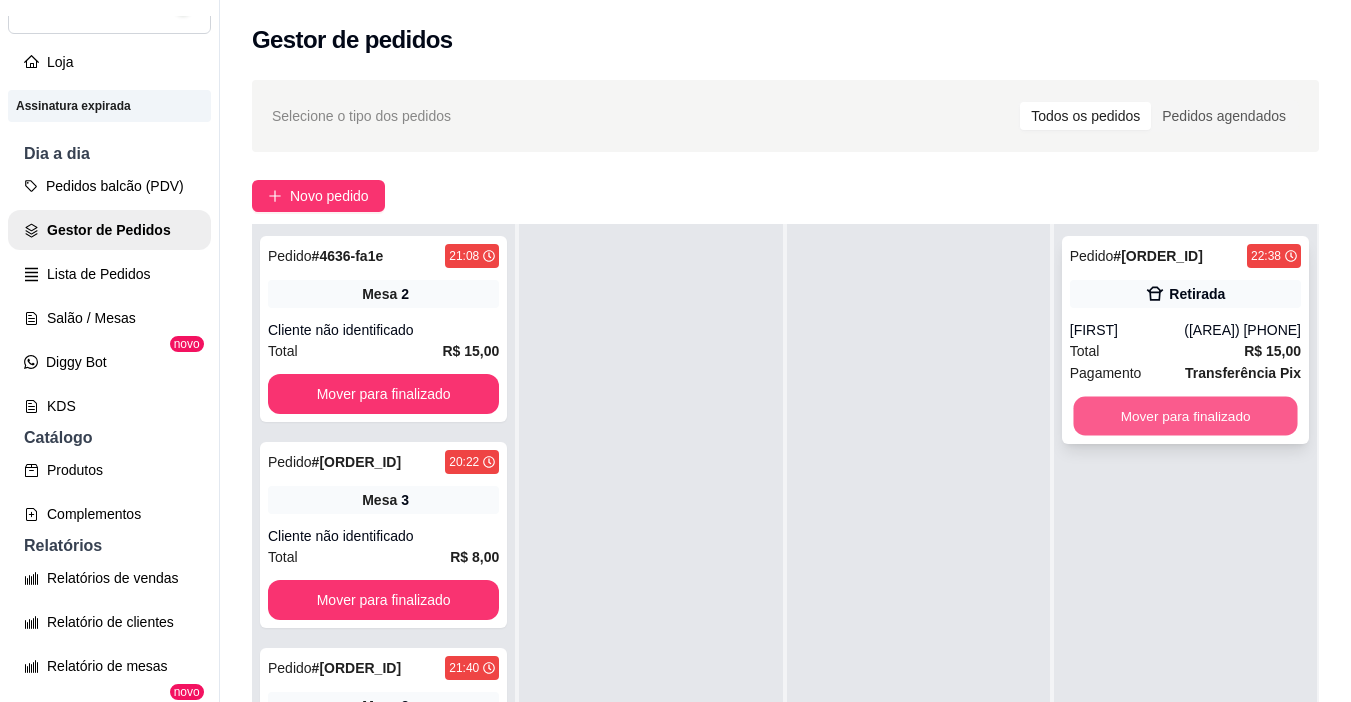 click on "Mover para finalizado" at bounding box center [1185, 416] 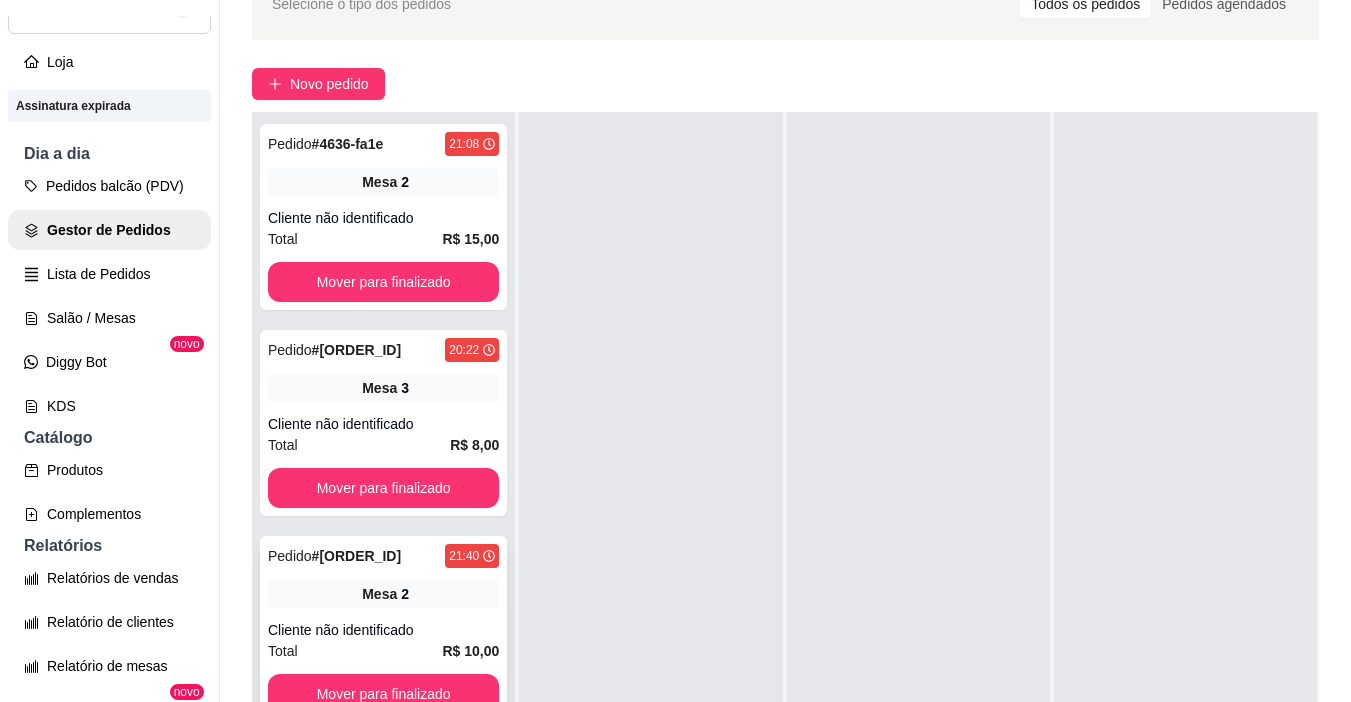 scroll, scrollTop: 300, scrollLeft: 0, axis: vertical 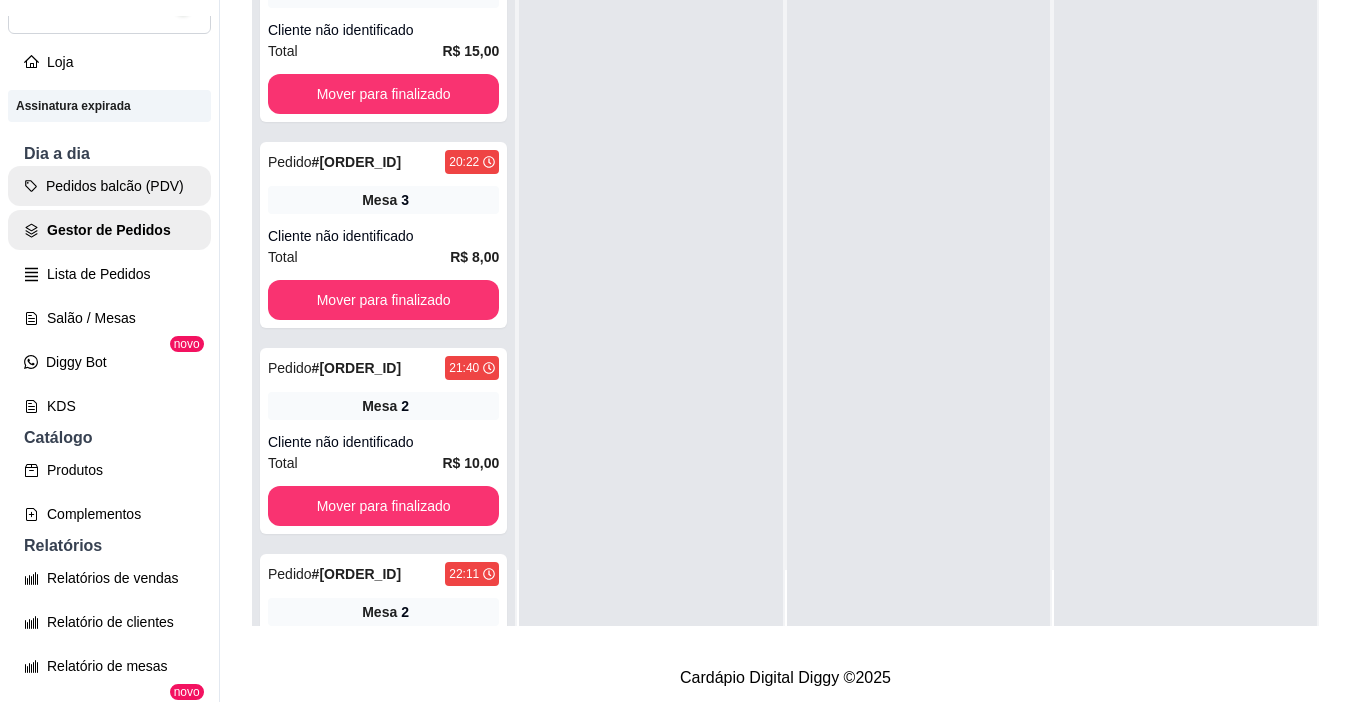 click on "Pedidos balcão (PDV)" at bounding box center [109, 186] 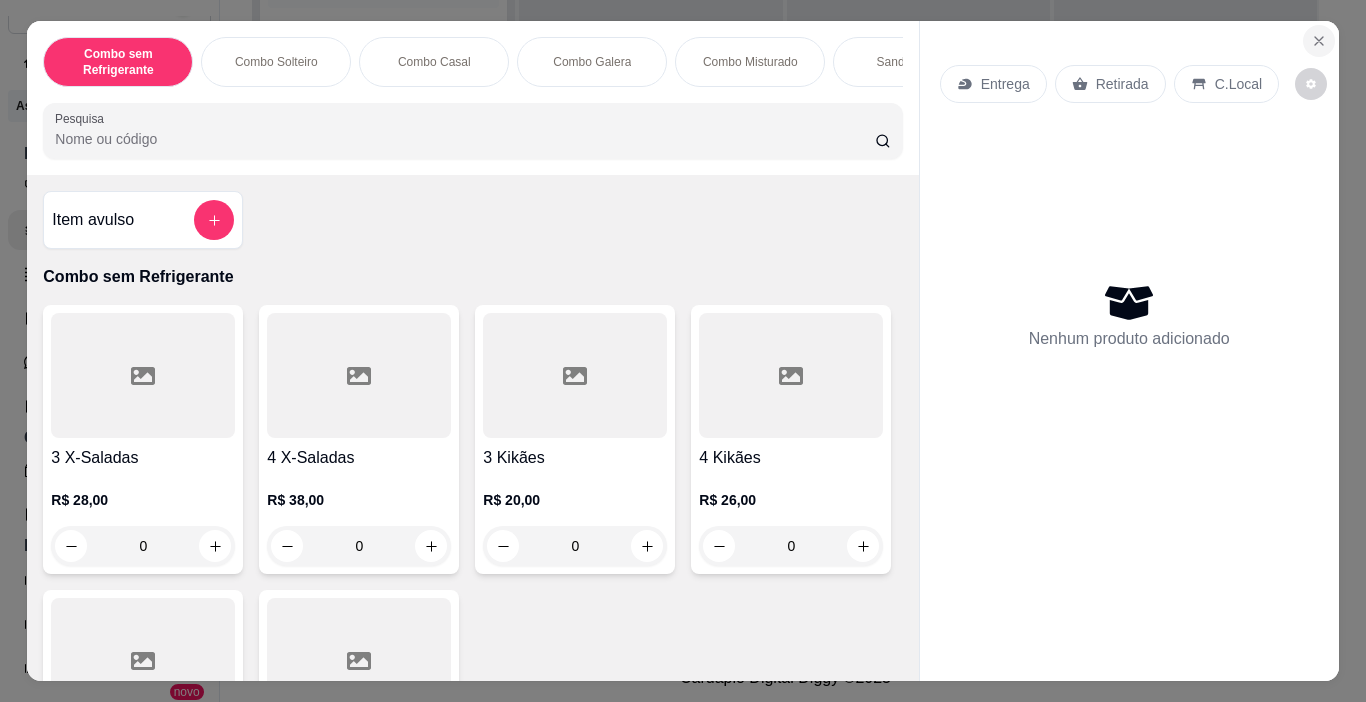 click 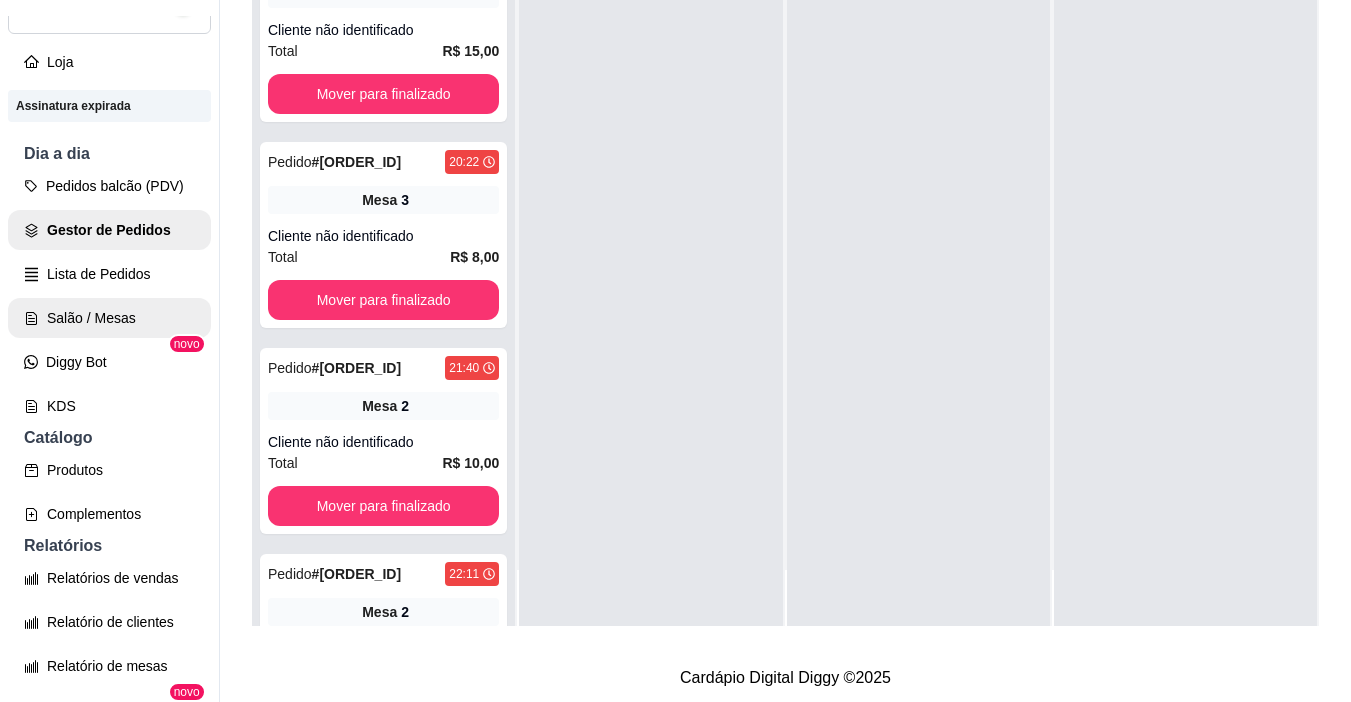 click on "Salão / Mesas" at bounding box center (109, 318) 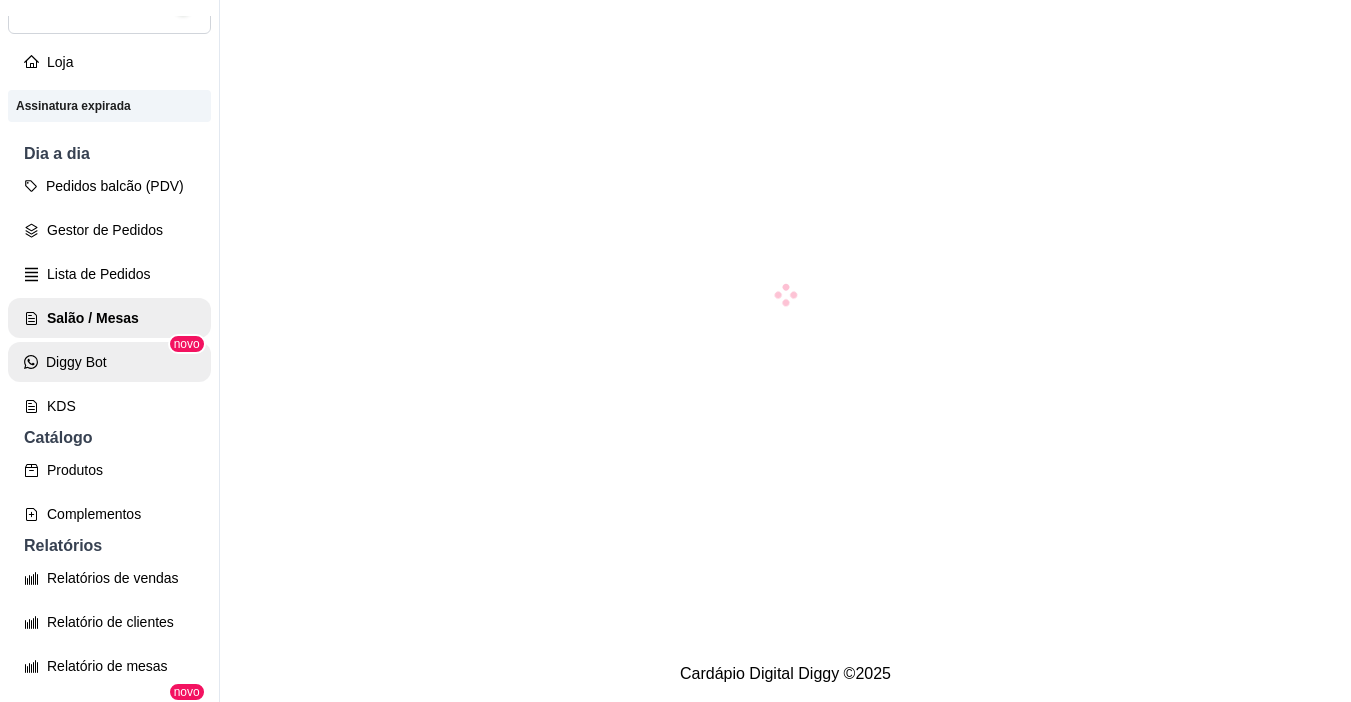 scroll, scrollTop: 0, scrollLeft: 0, axis: both 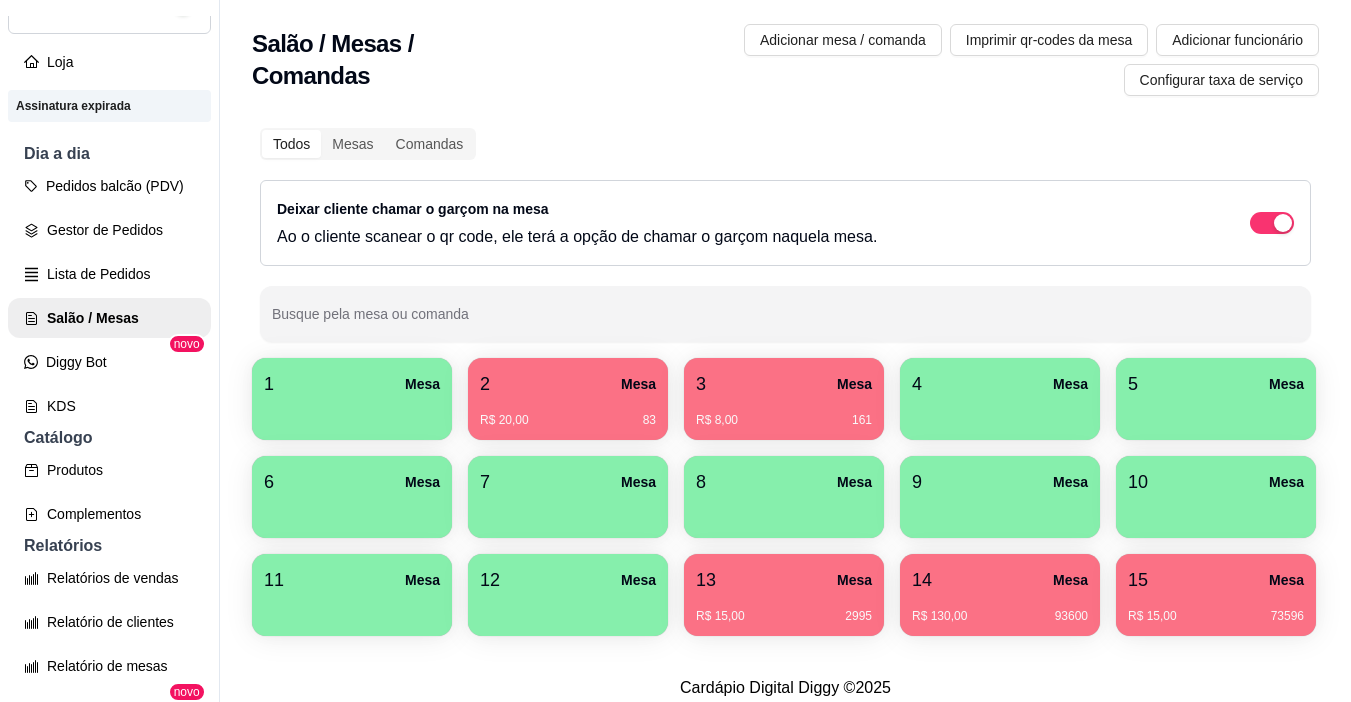 click on "R$ 20,00 83" at bounding box center (568, 413) 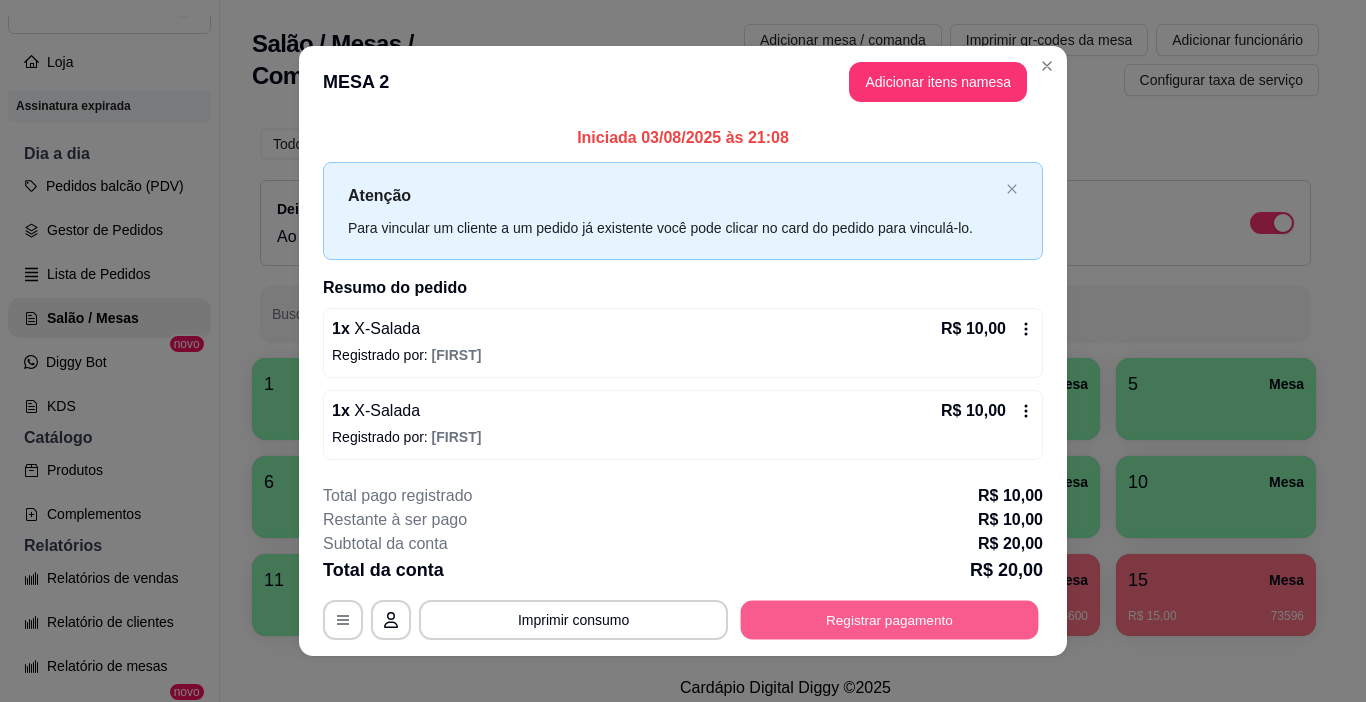 click on "Registrar pagamento" at bounding box center (890, 619) 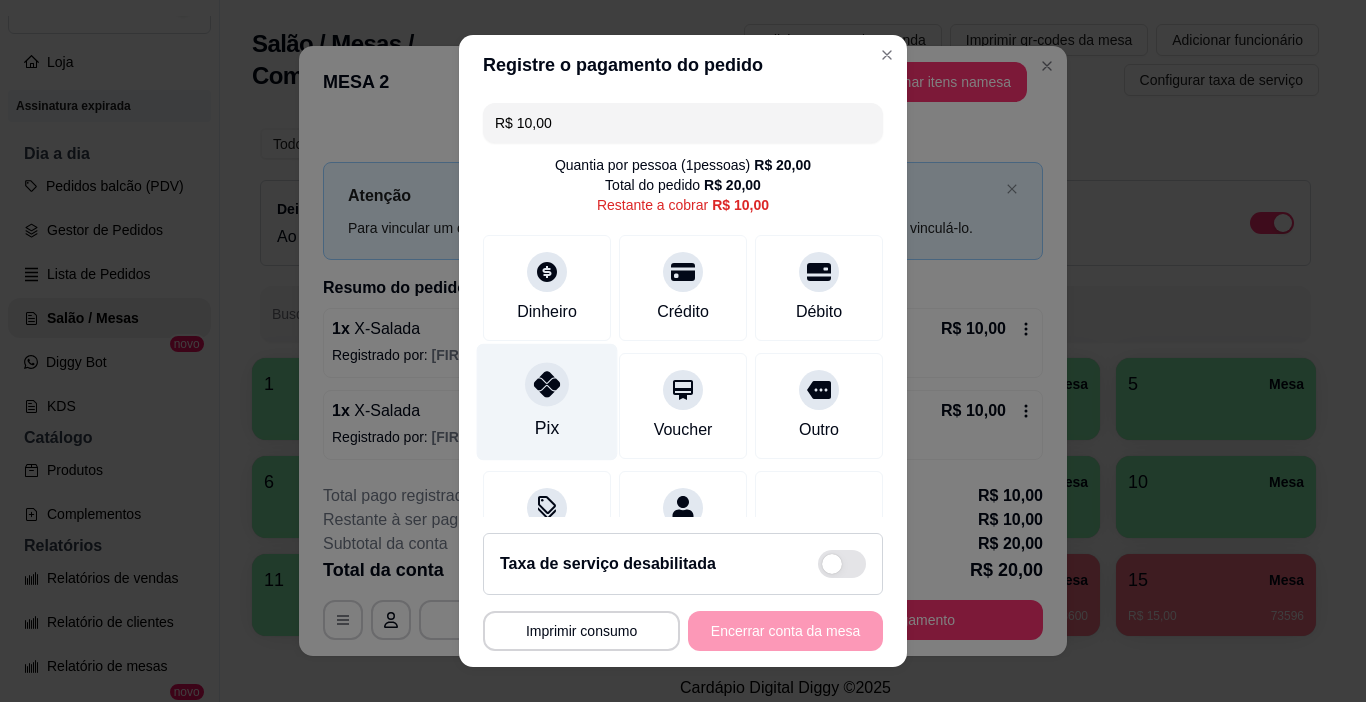 click 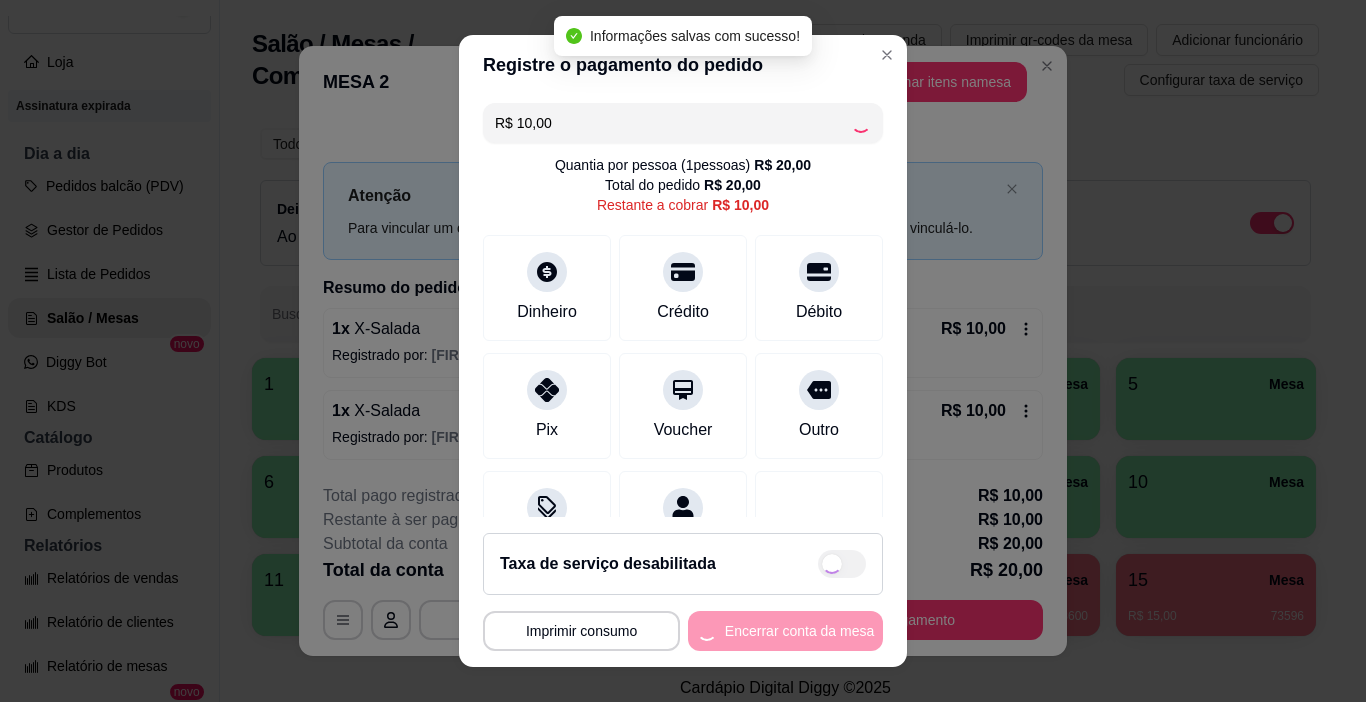 type on "R$ 0,00" 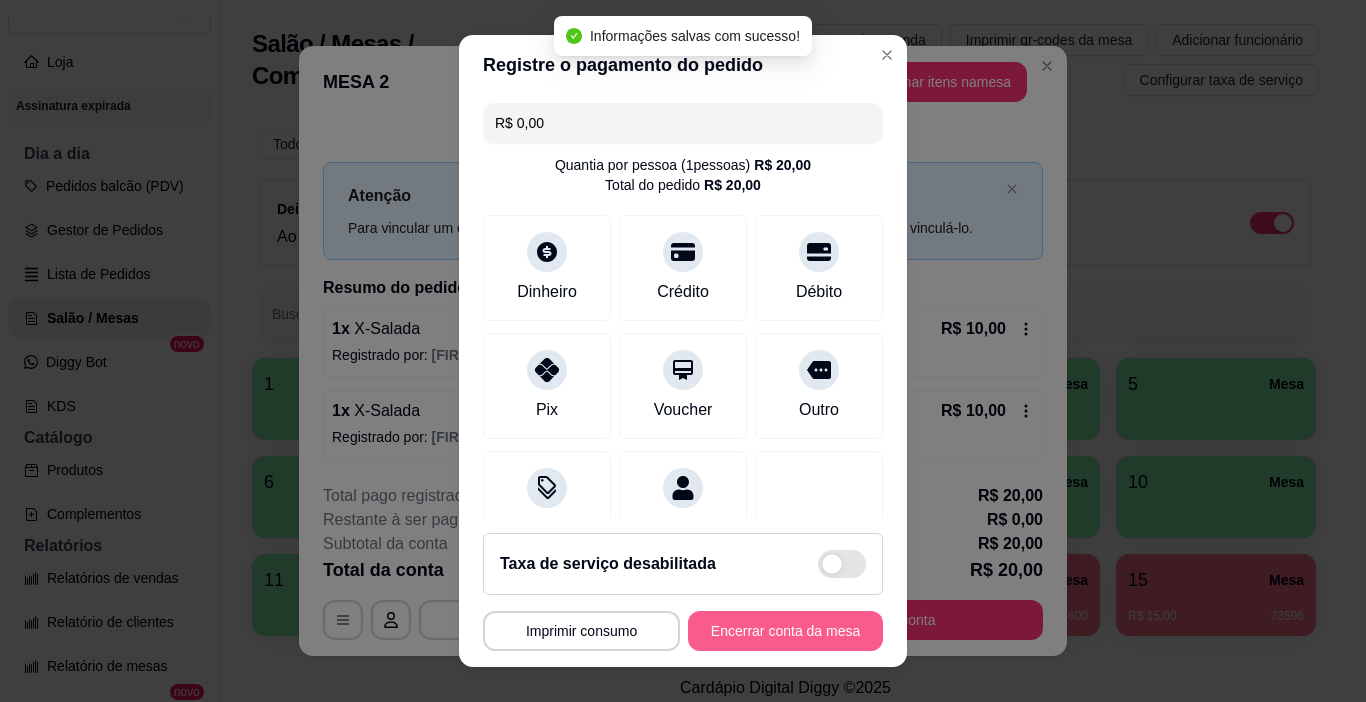click on "Encerrar conta da mesa" at bounding box center [785, 631] 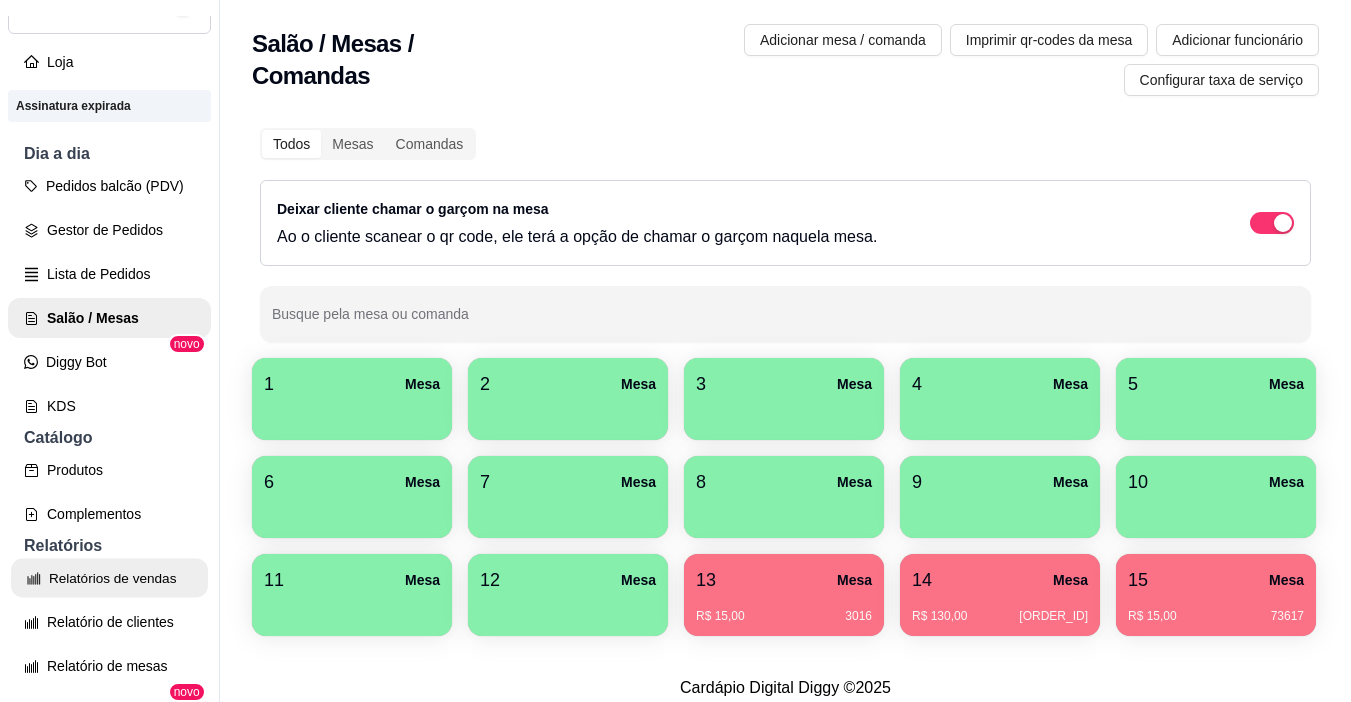 click on "Relatórios de vendas" at bounding box center [109, 578] 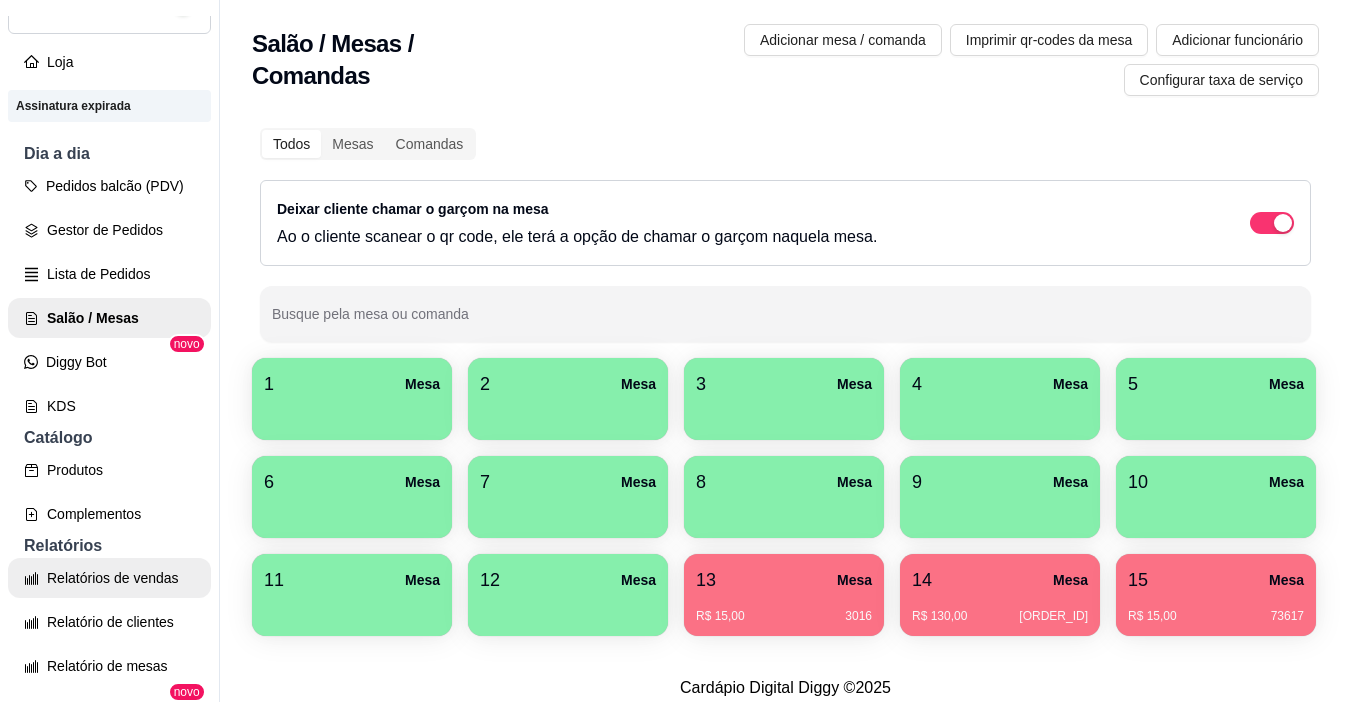 select on "ALL" 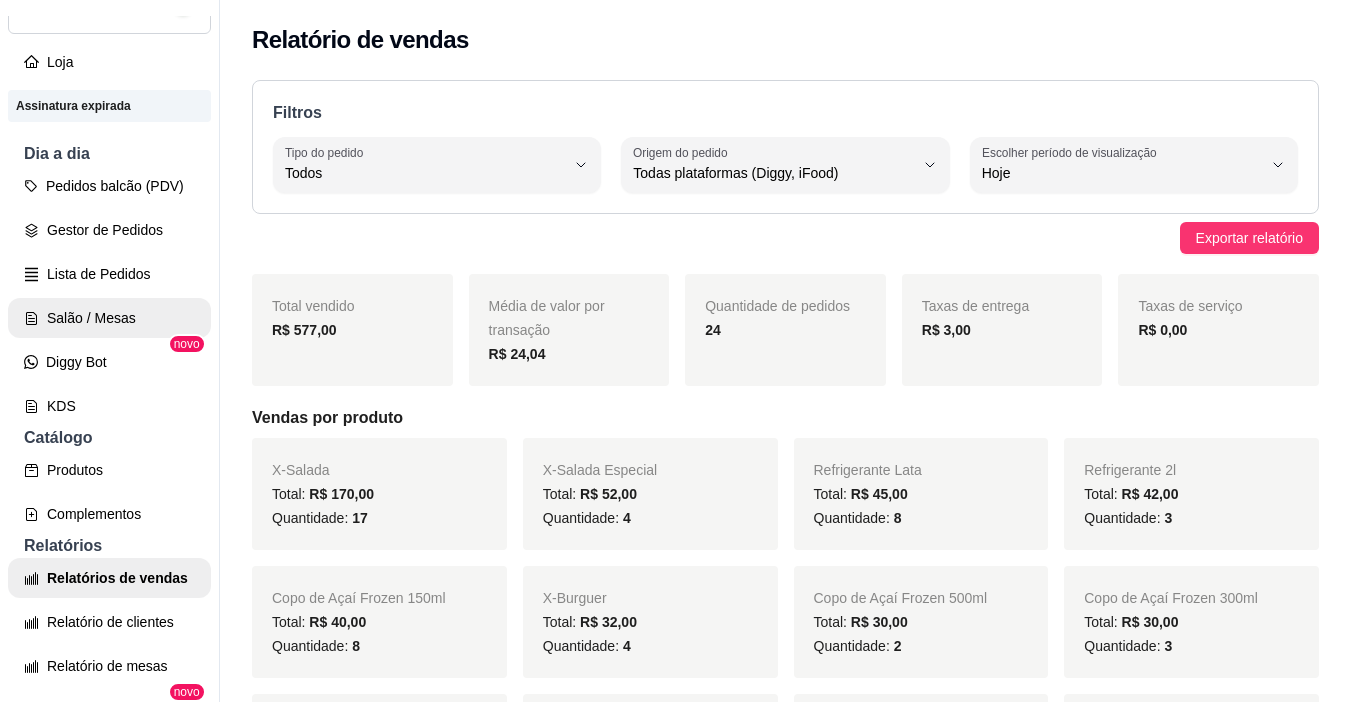 click on "Salão / Mesas" at bounding box center (109, 318) 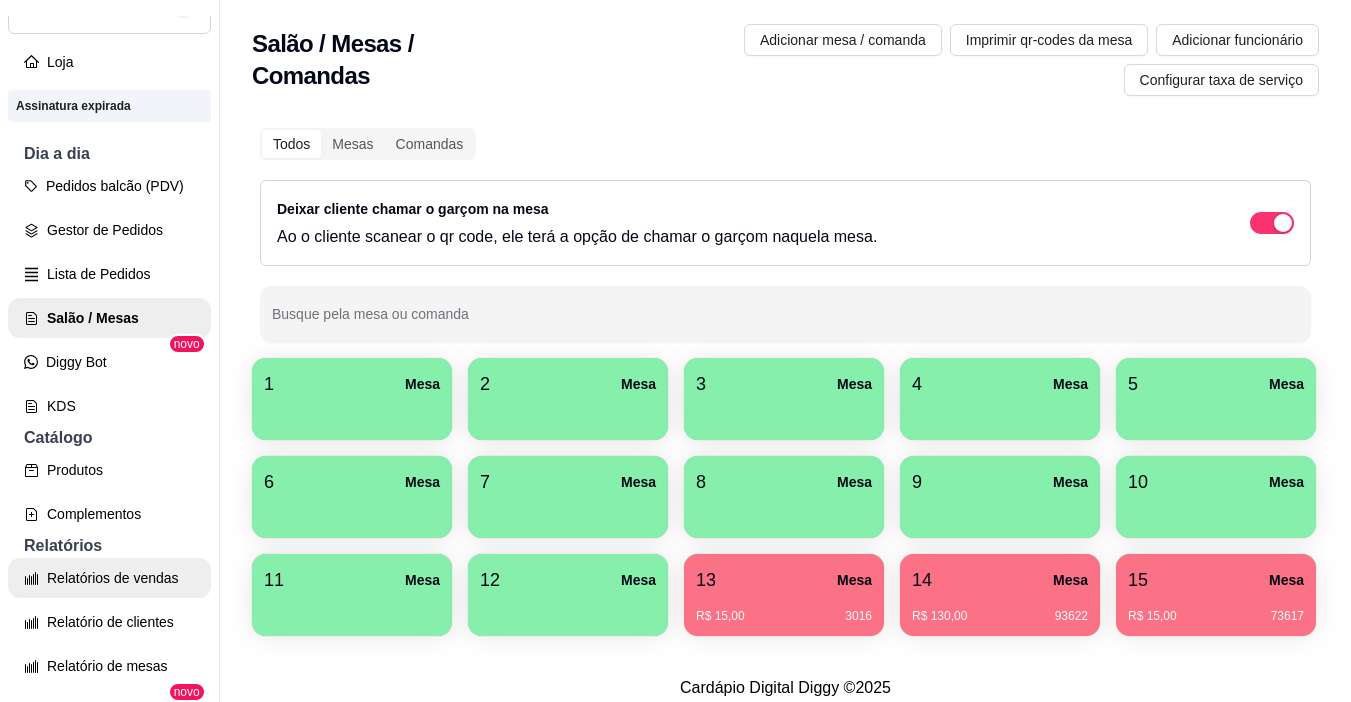 click on "Relatórios de vendas" at bounding box center [109, 578] 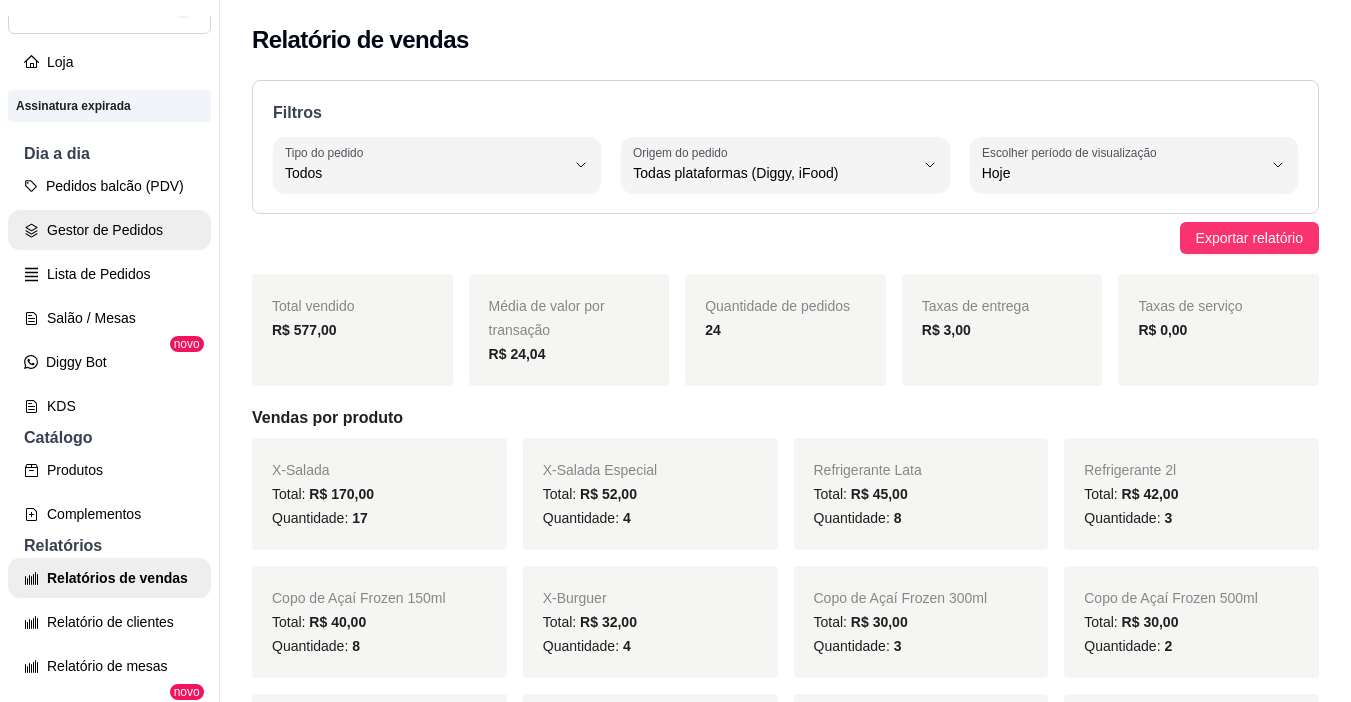 click on "Gestor de Pedidos" at bounding box center (109, 230) 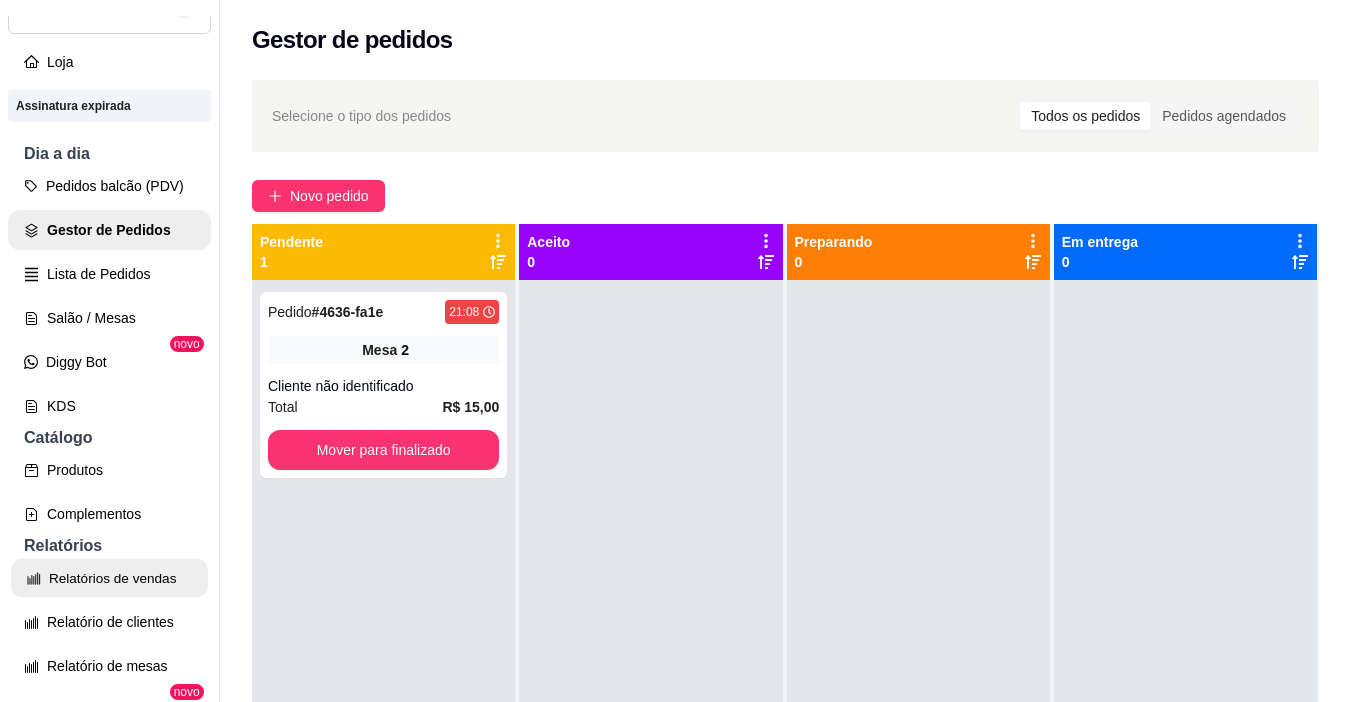 click on "Relatórios de vendas" at bounding box center [109, 578] 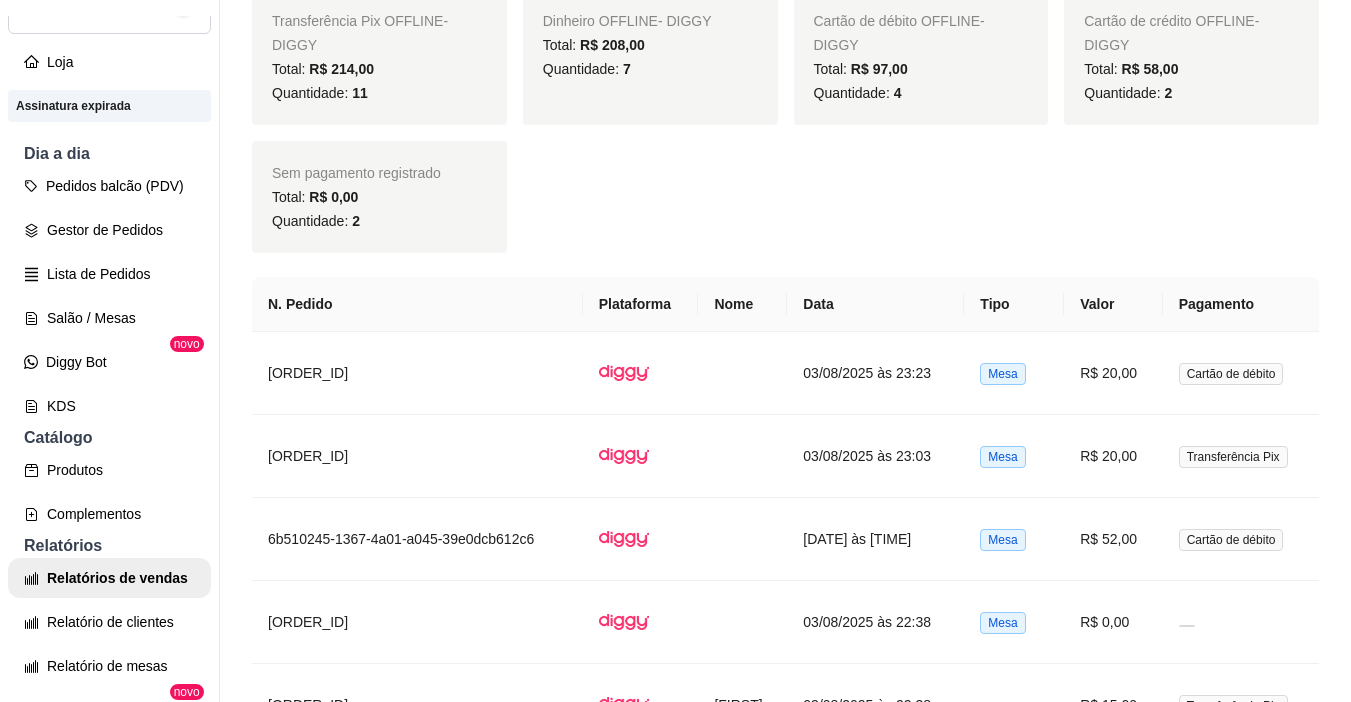 scroll, scrollTop: 1500, scrollLeft: 0, axis: vertical 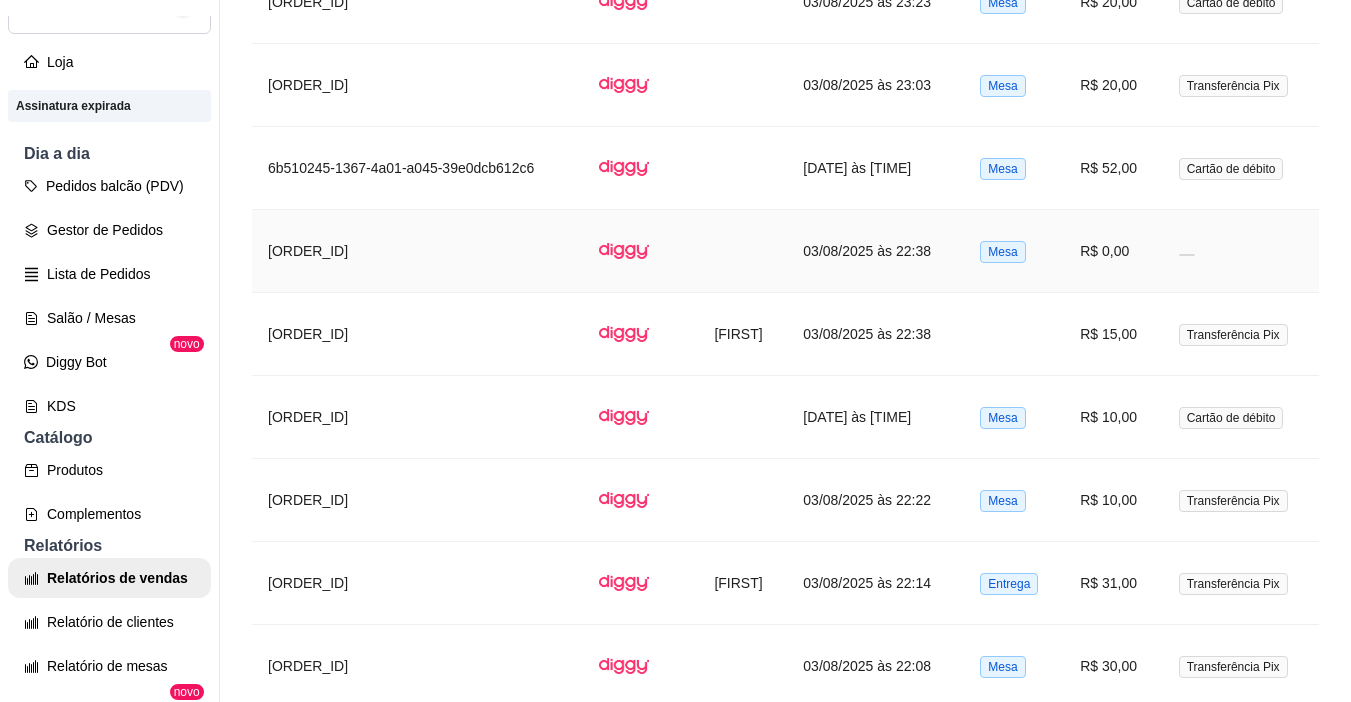 click on "R$ 0,00" at bounding box center [1113, 251] 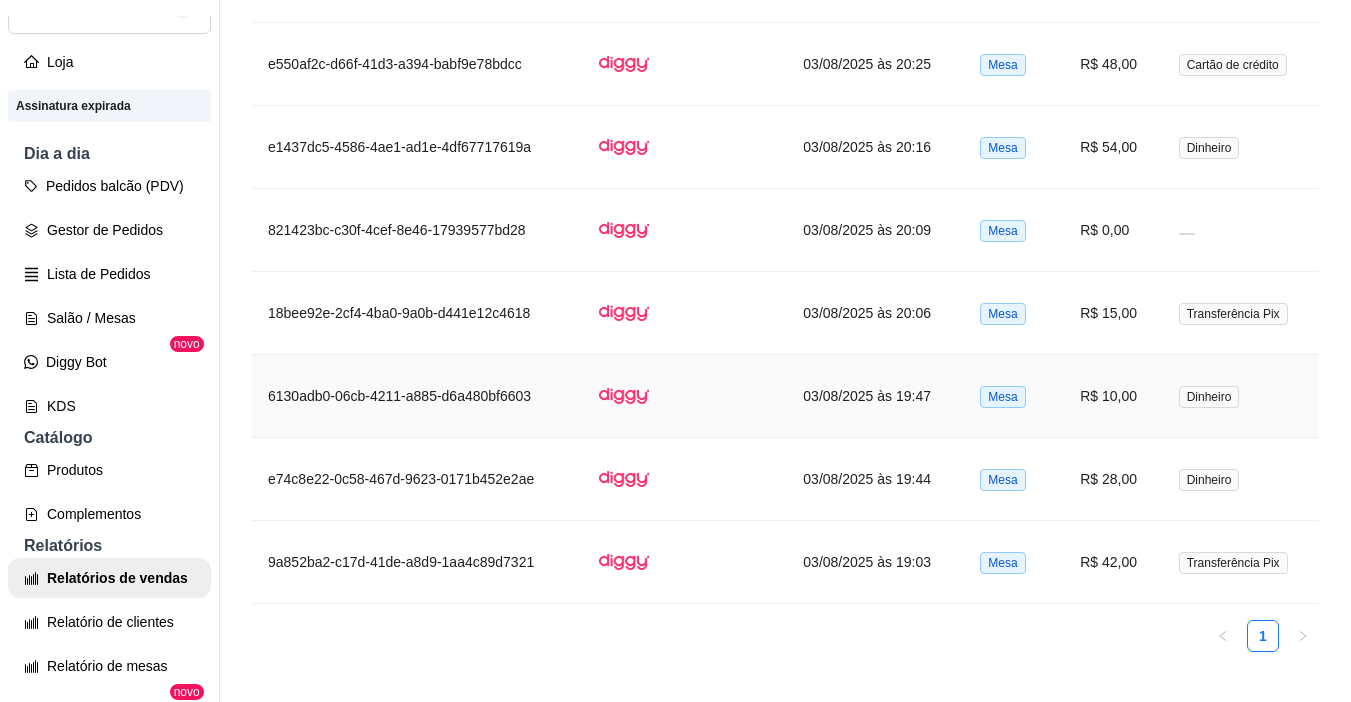 scroll, scrollTop: 2800, scrollLeft: 0, axis: vertical 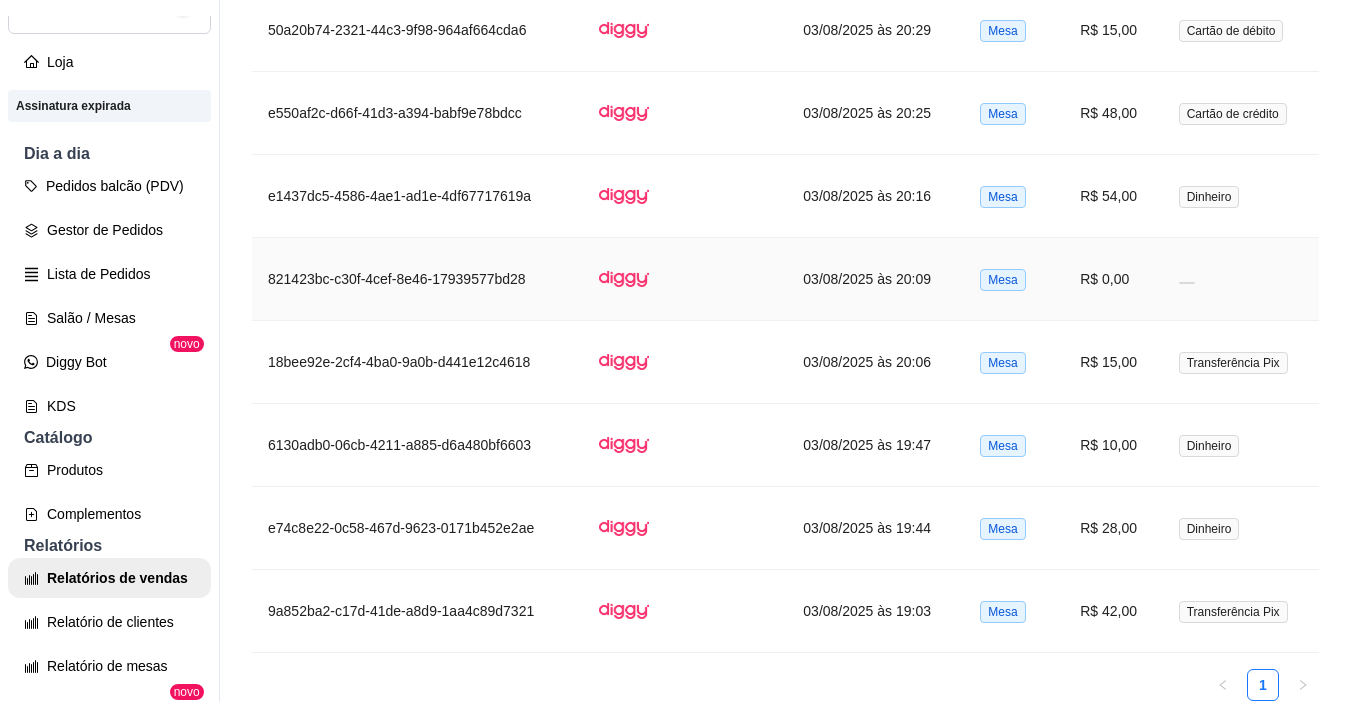 click on "R$ 0,00" at bounding box center (1113, 279) 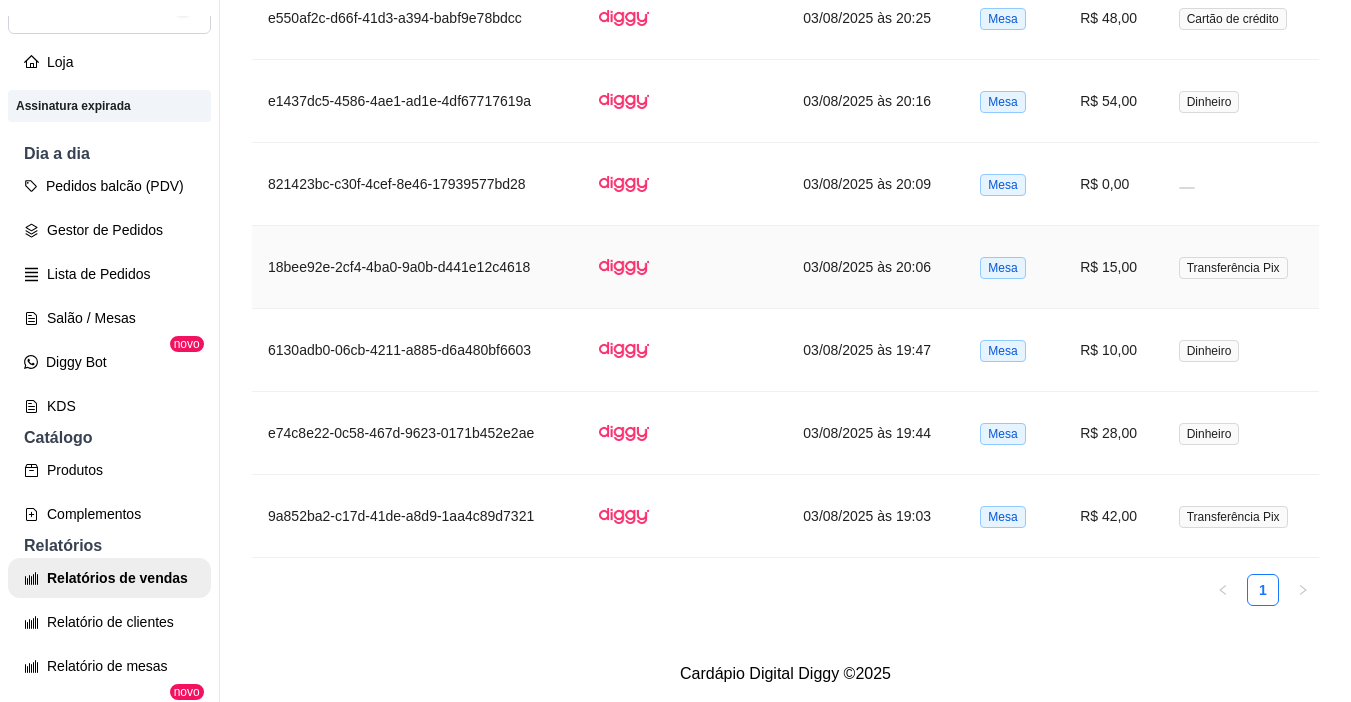 scroll, scrollTop: 2710, scrollLeft: 0, axis: vertical 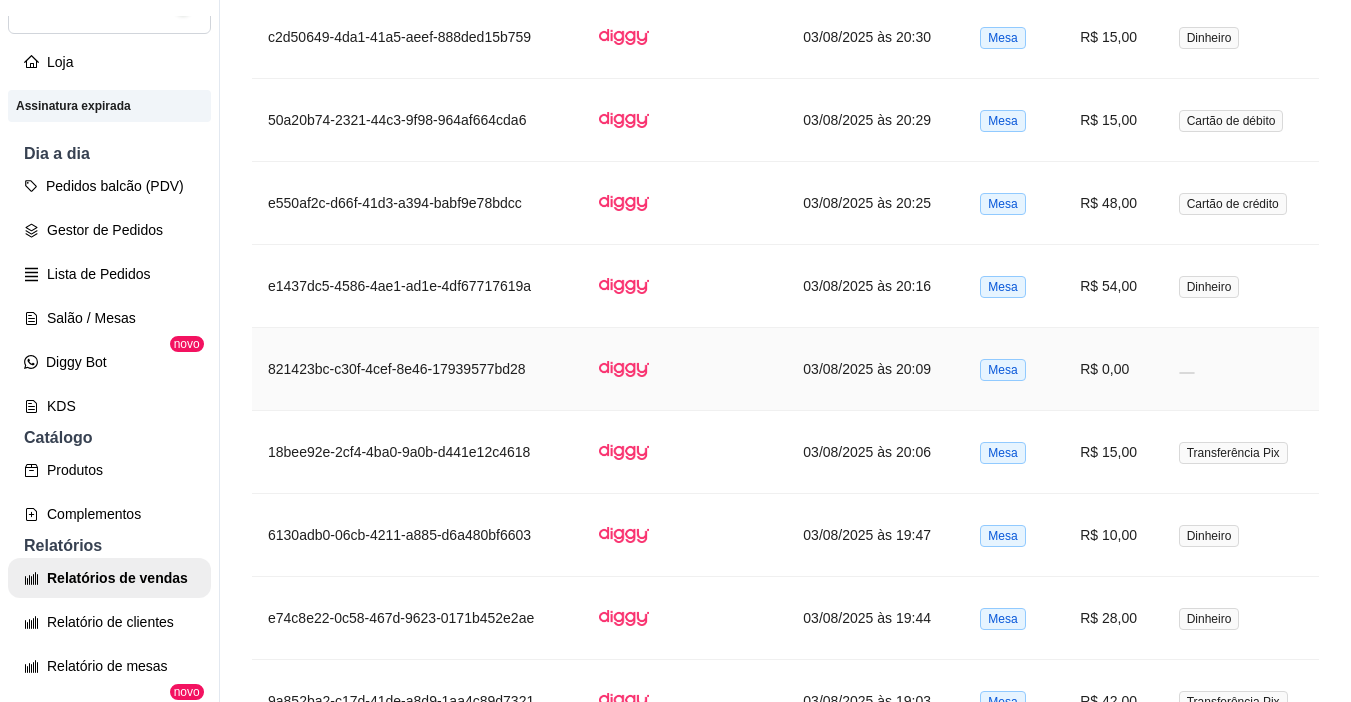 click on "R$ 0,00" at bounding box center [1113, 369] 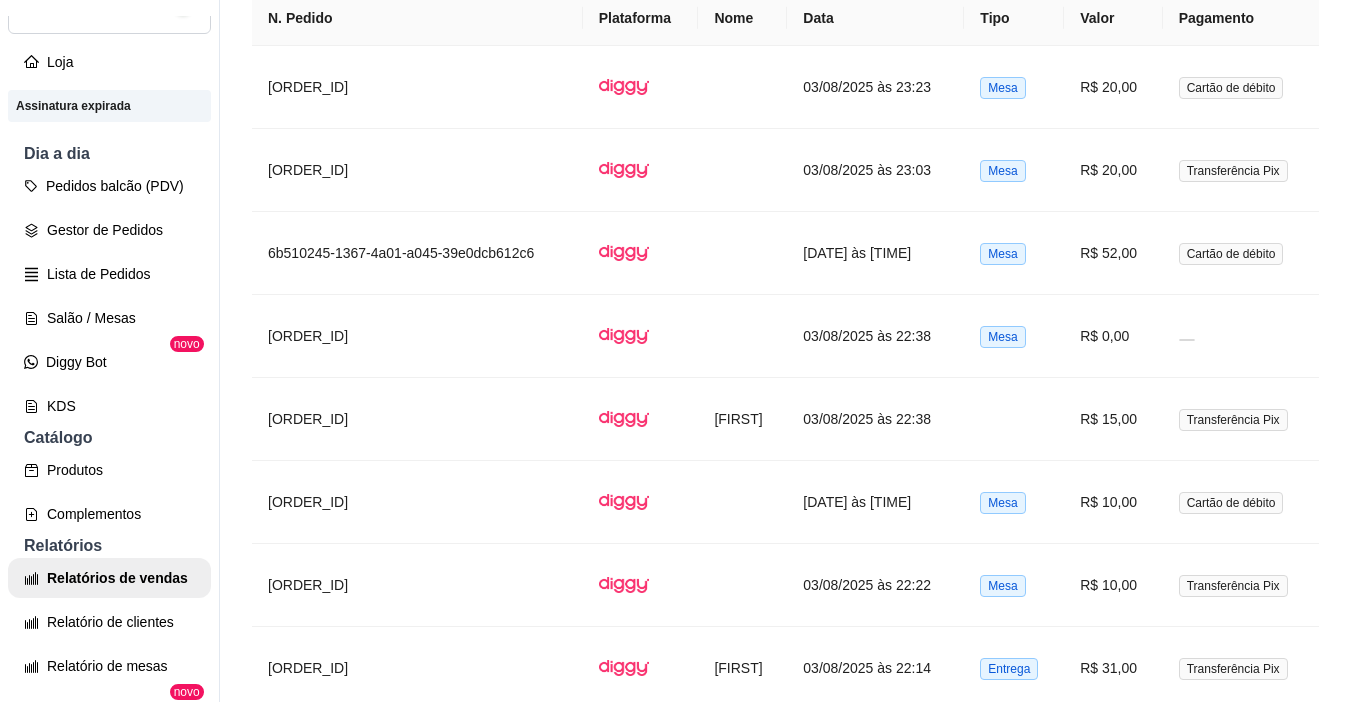 scroll, scrollTop: 1410, scrollLeft: 0, axis: vertical 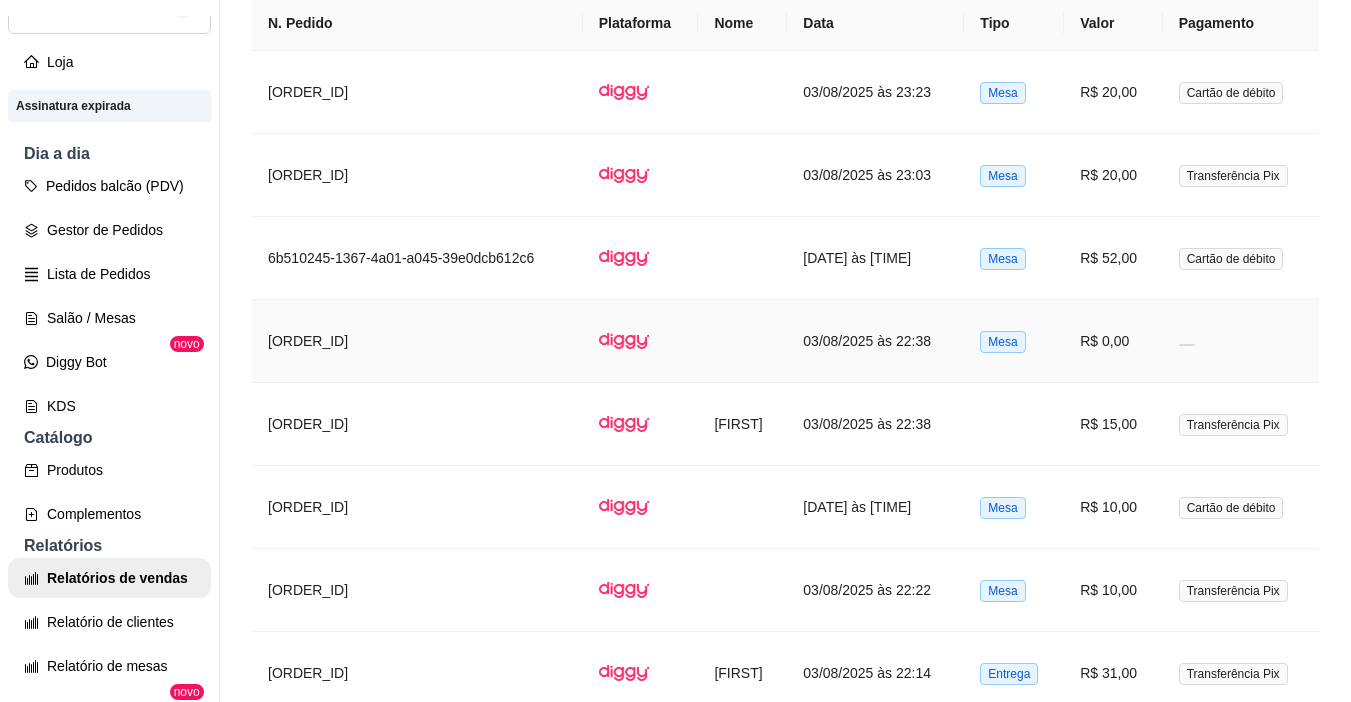 click at bounding box center (1241, 341) 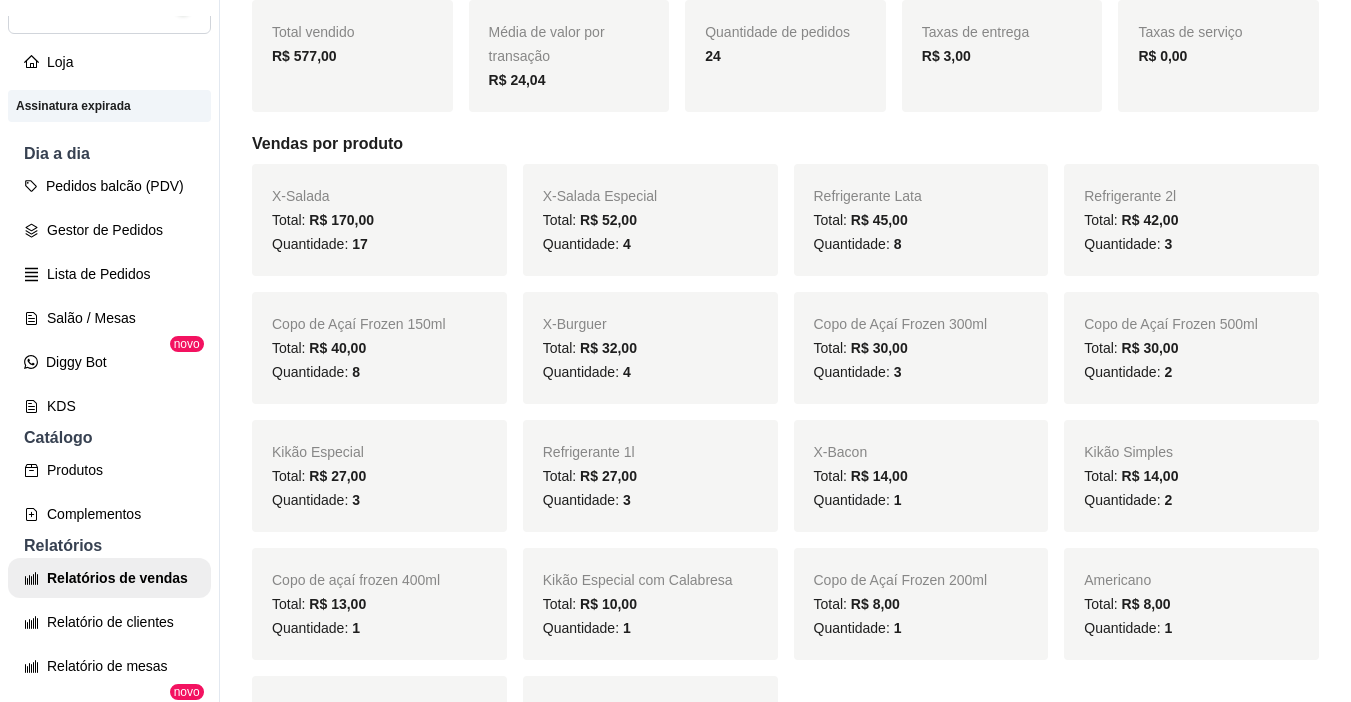 scroll, scrollTop: 10, scrollLeft: 0, axis: vertical 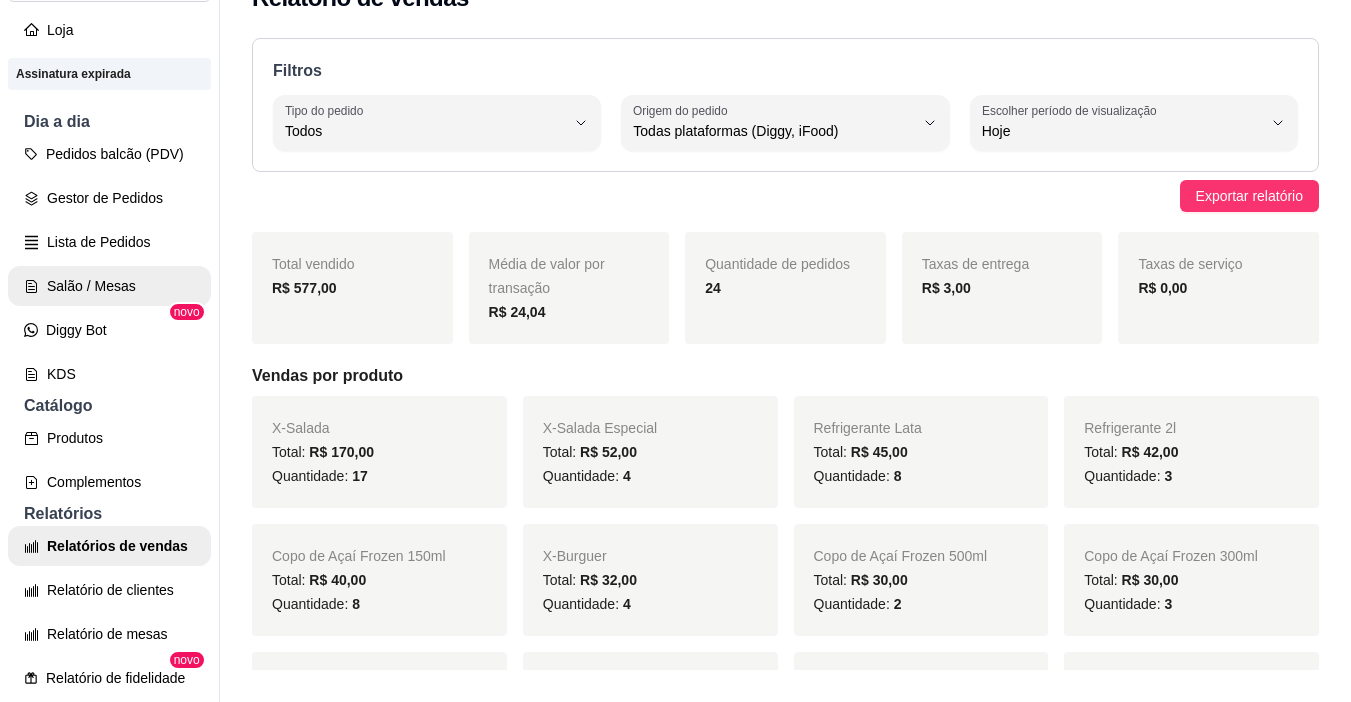 click on "Salão / Mesas" at bounding box center (109, 286) 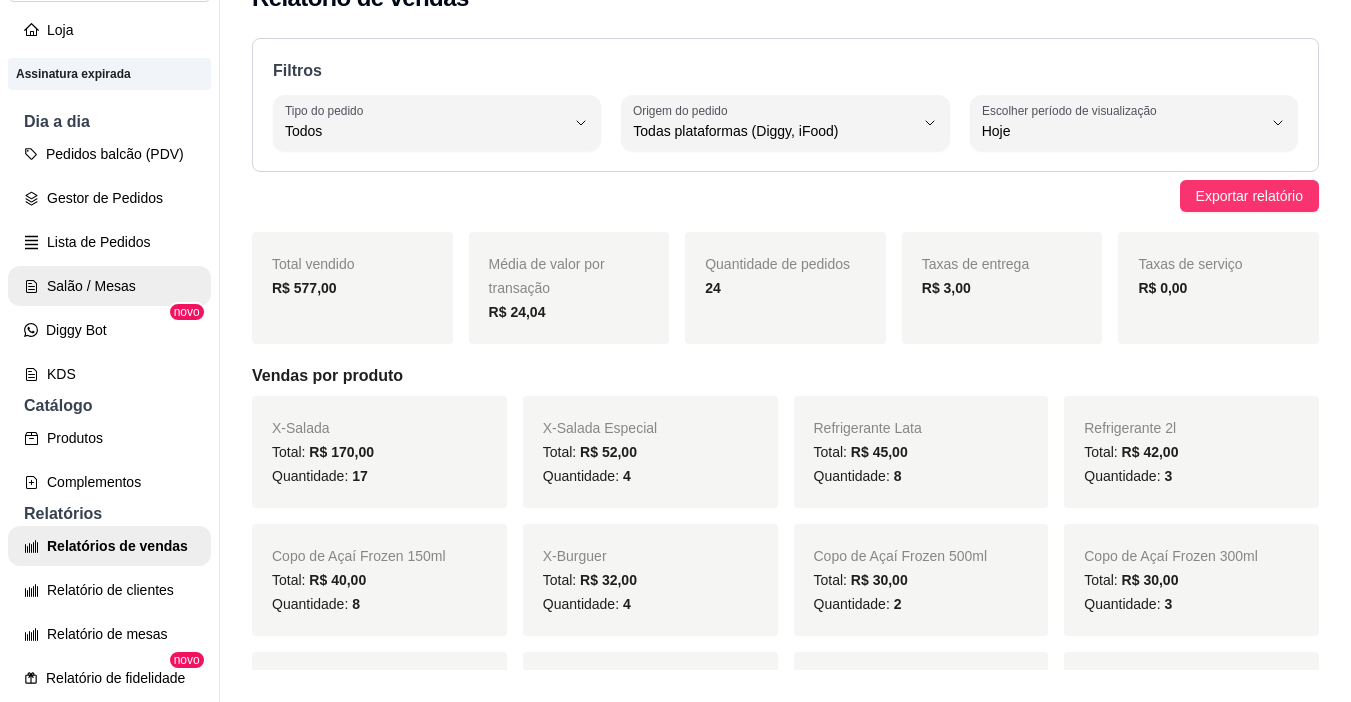 scroll, scrollTop: 0, scrollLeft: 0, axis: both 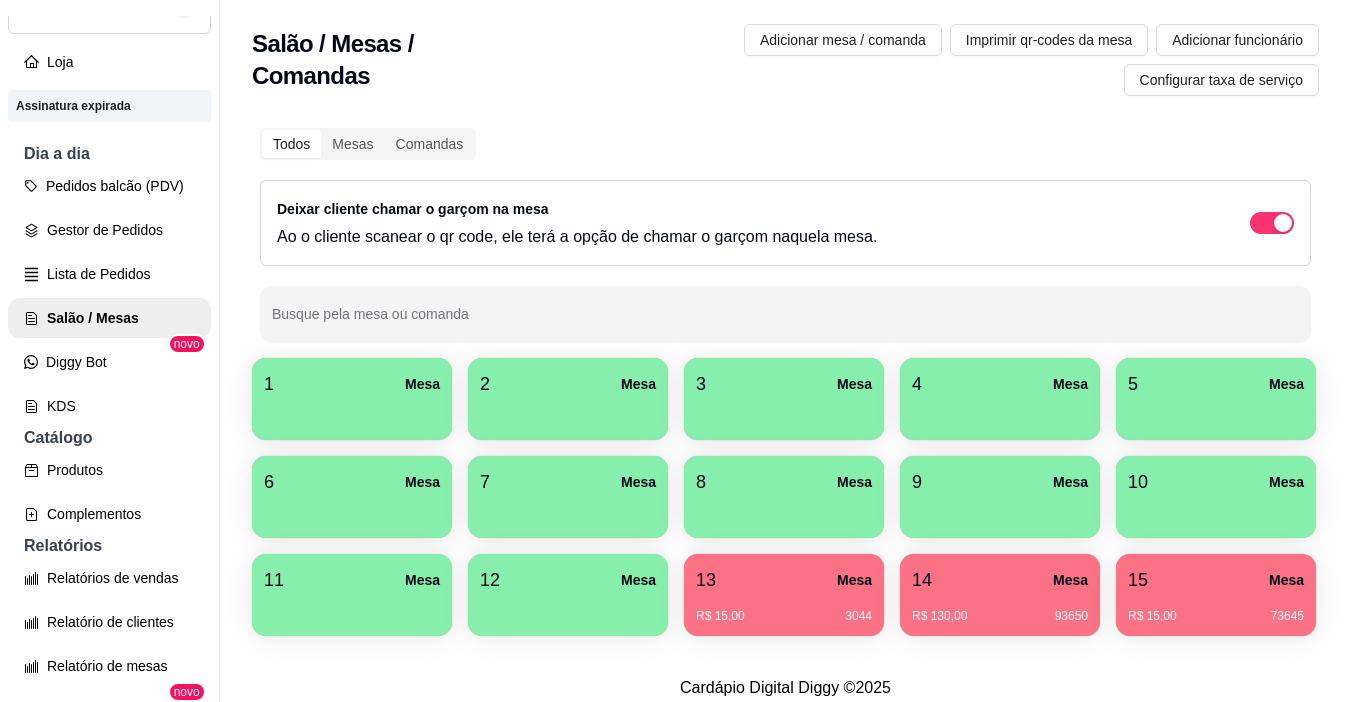 click at bounding box center [352, 413] 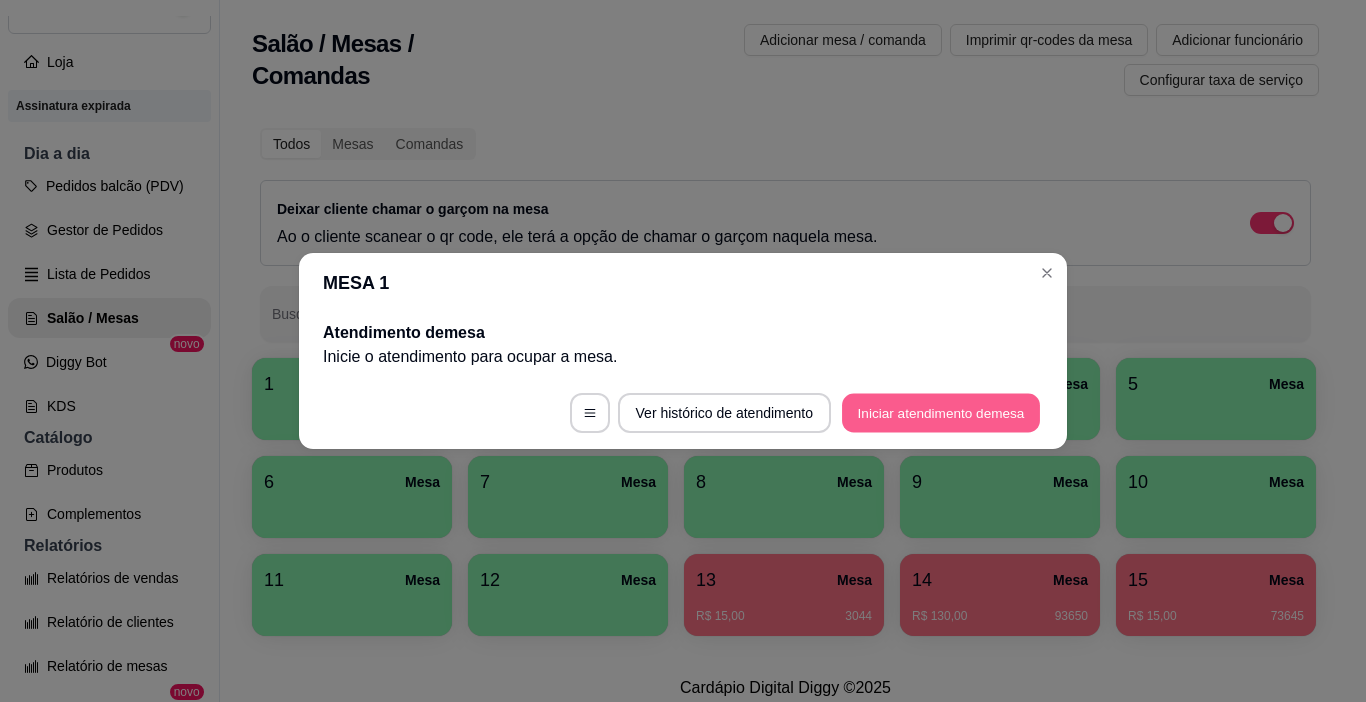click on "Iniciar atendimento de  mesa" at bounding box center [941, 413] 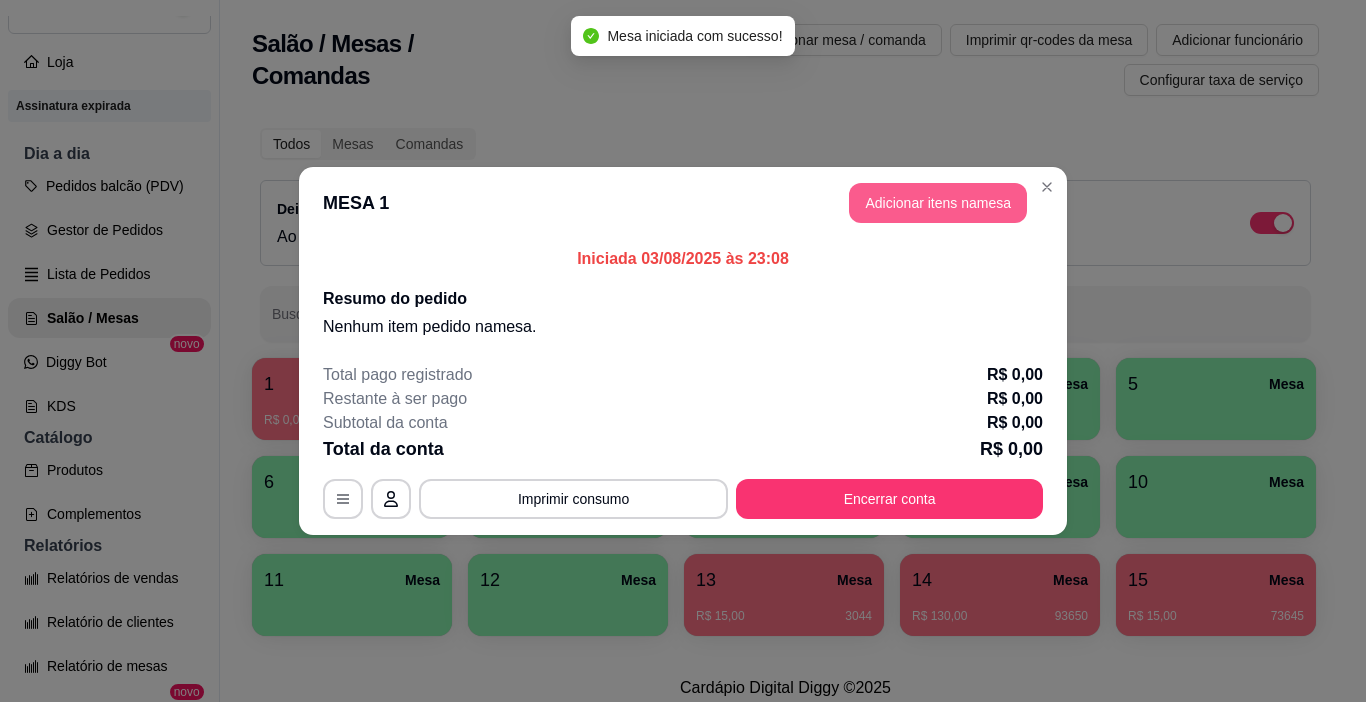 click on "Adicionar itens na  mesa" at bounding box center [938, 203] 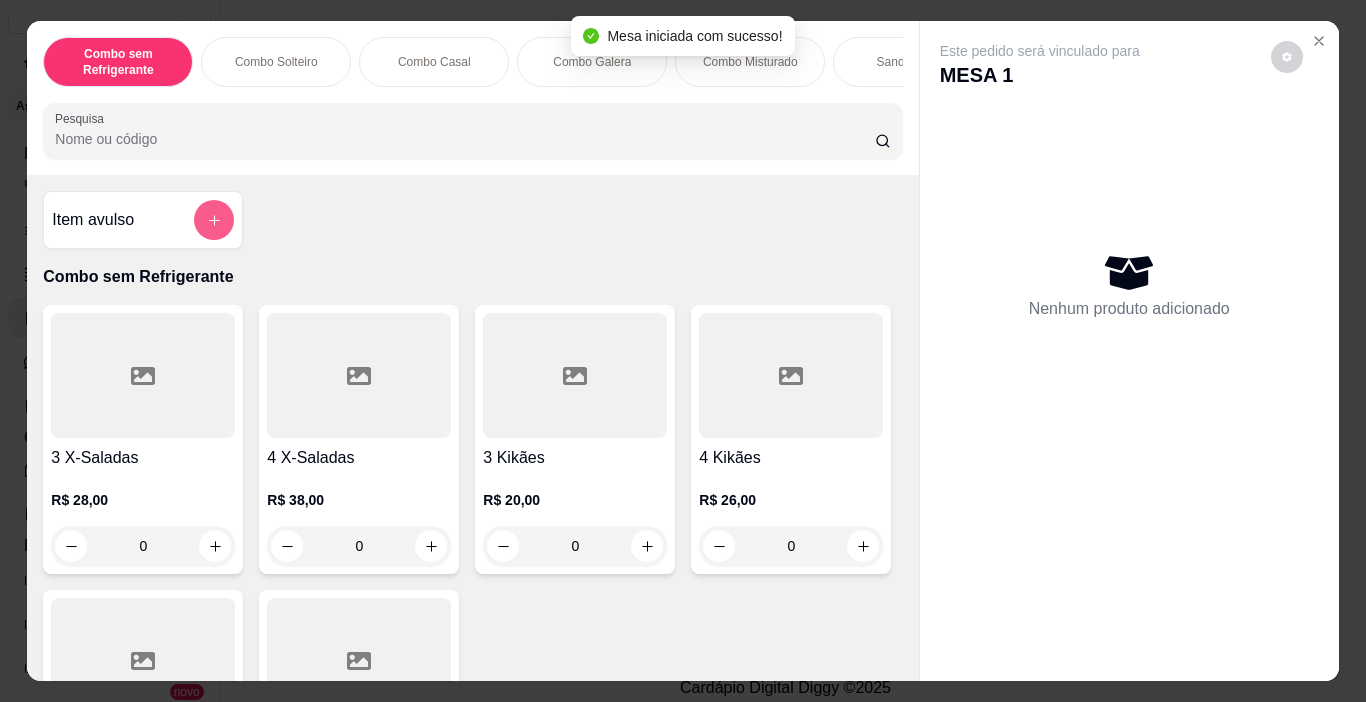 click at bounding box center (214, 220) 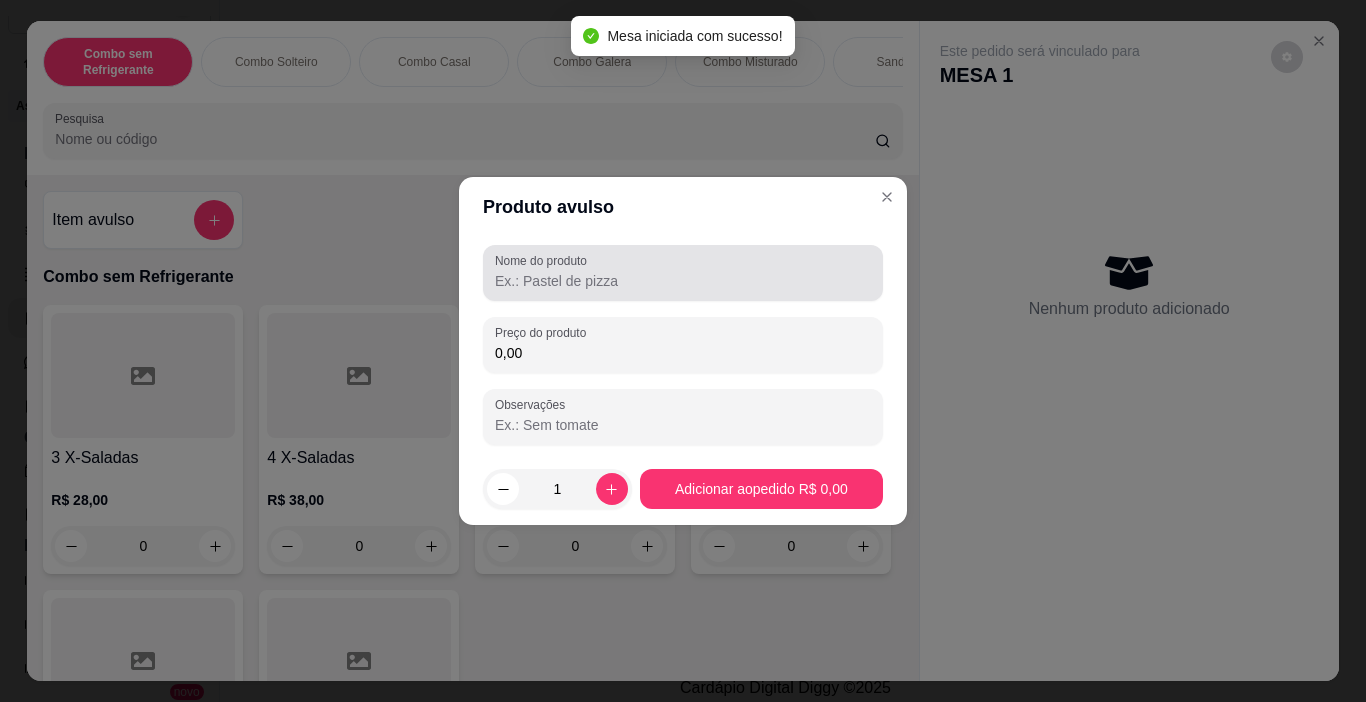 click on "Nome do produto" at bounding box center [683, 281] 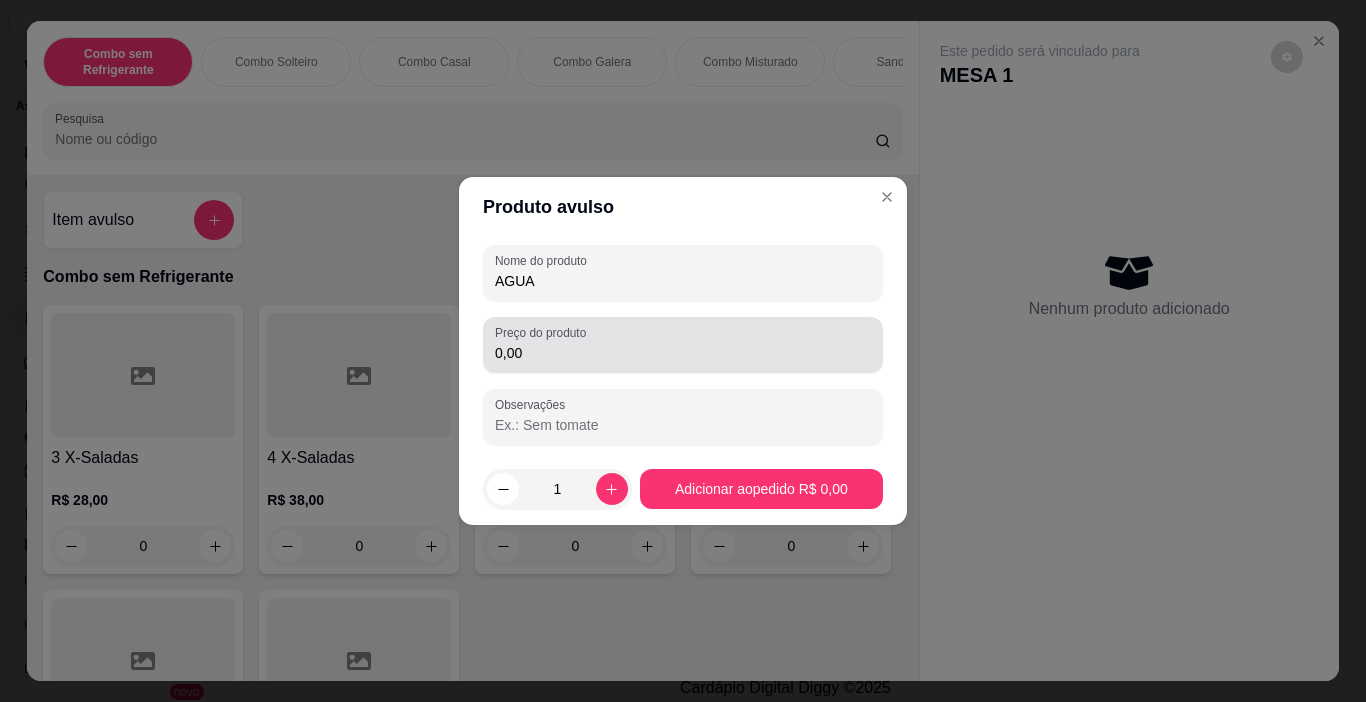 type on "AGUA" 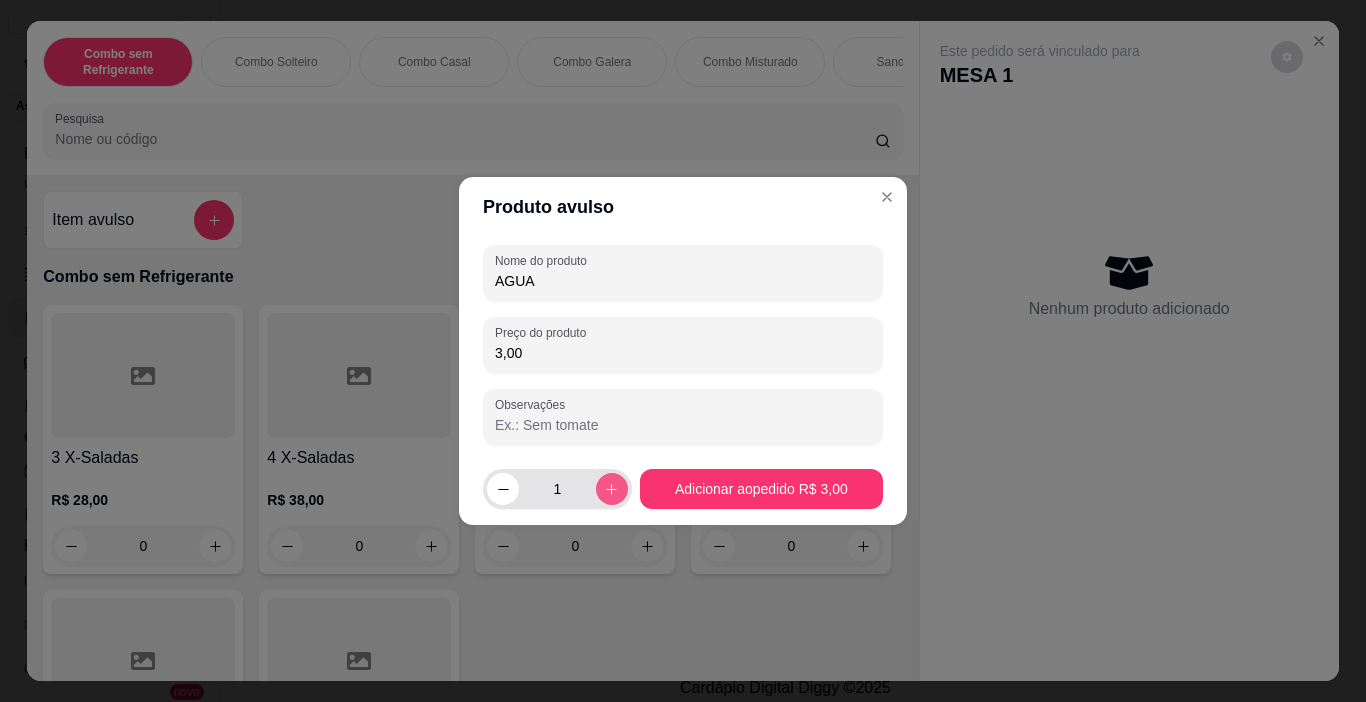 type on "3,00" 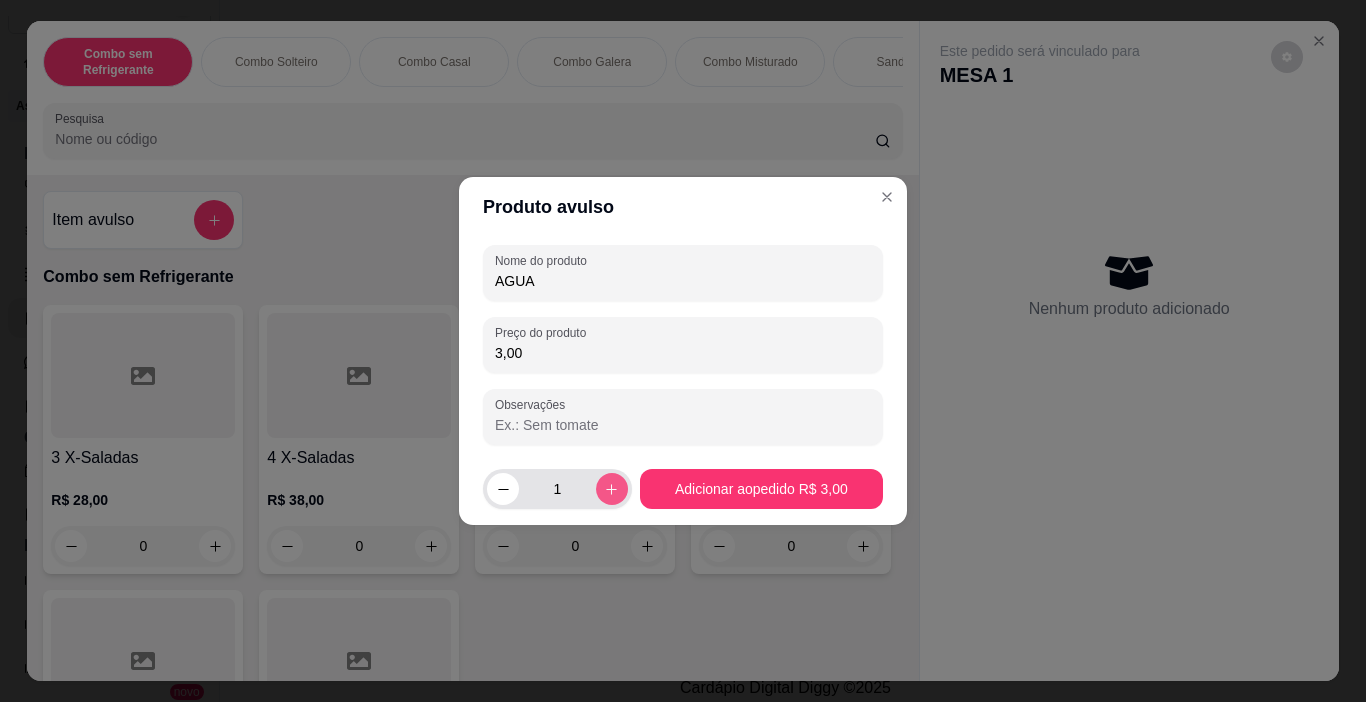 click 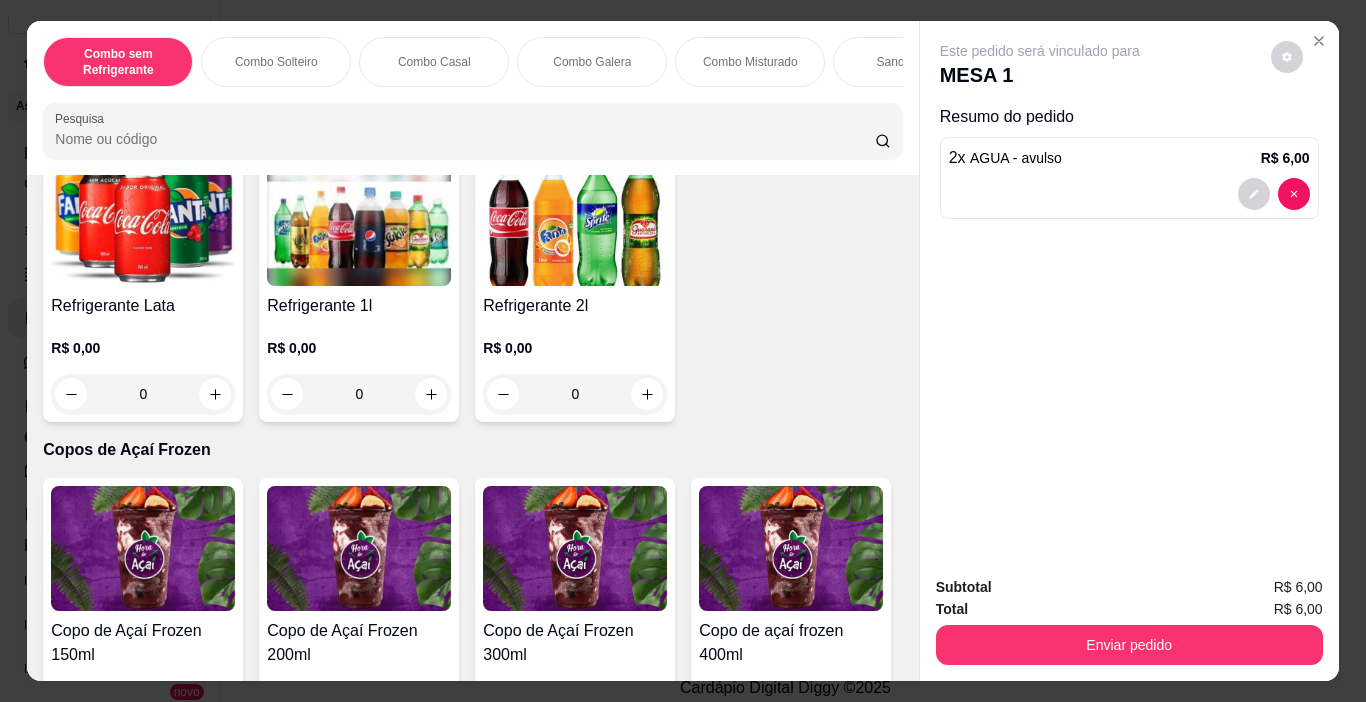 scroll, scrollTop: 4600, scrollLeft: 0, axis: vertical 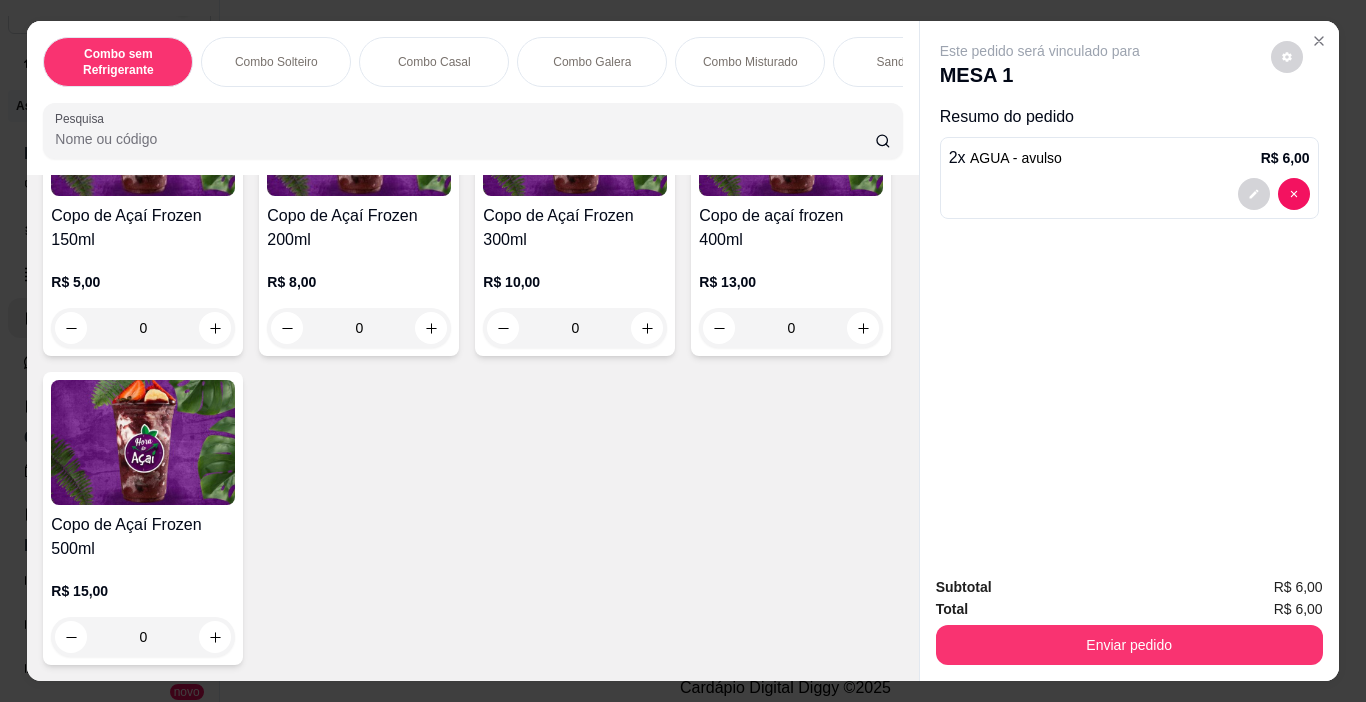 click on "0" at bounding box center [143, -21] 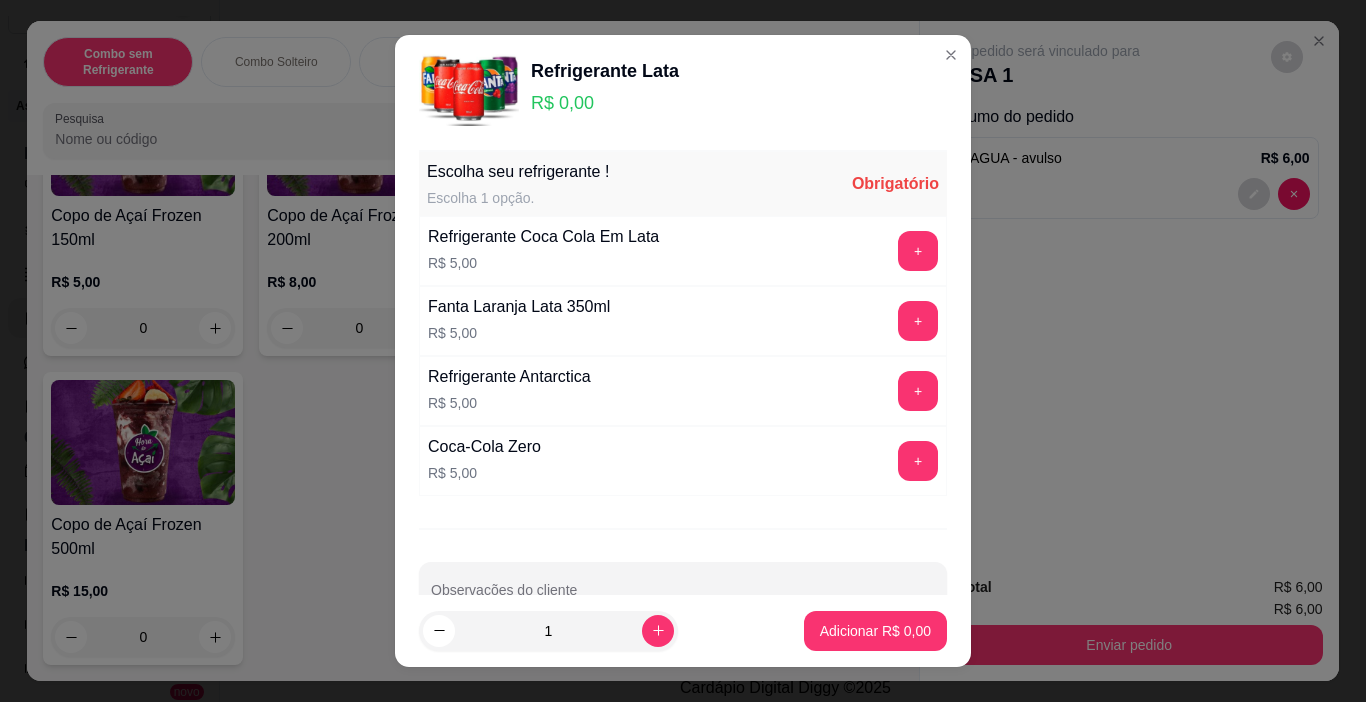 click on "Refrigerante Coca Cola Em Lata R$ 5,00 +" at bounding box center (683, 251) 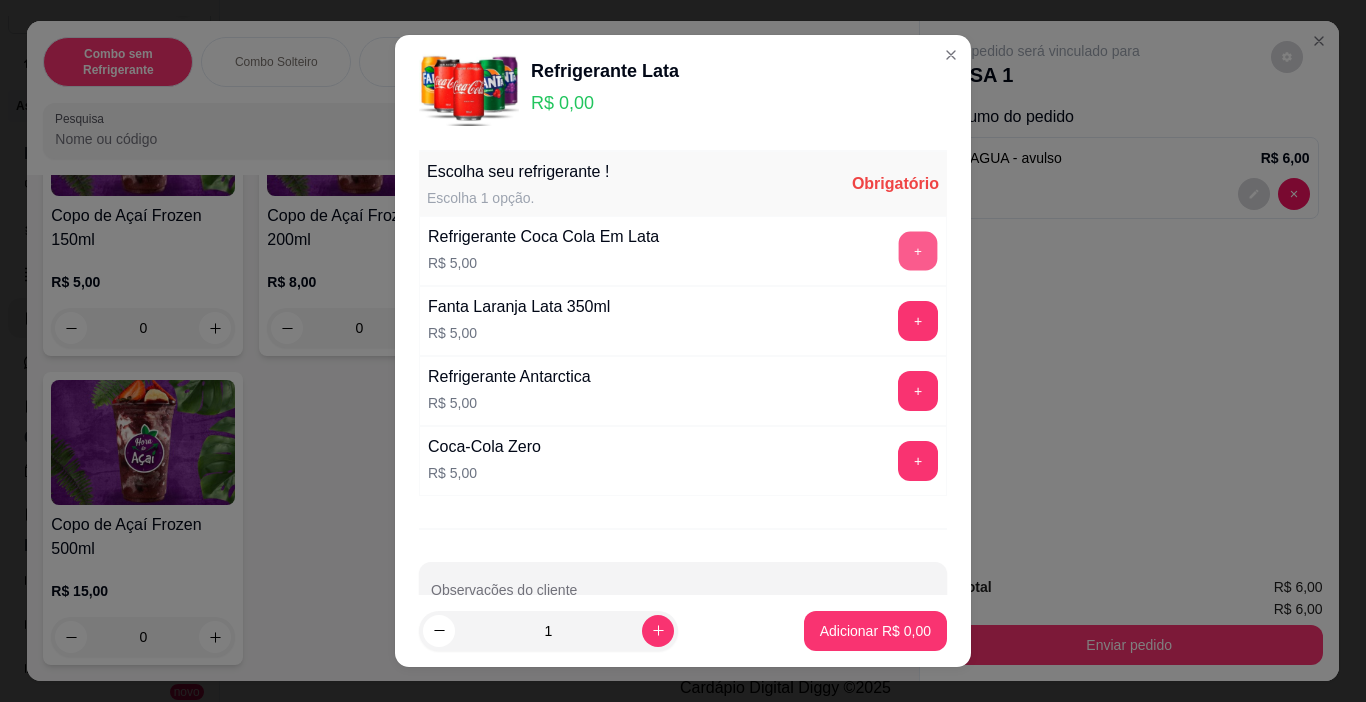 click on "+" at bounding box center [918, 251] 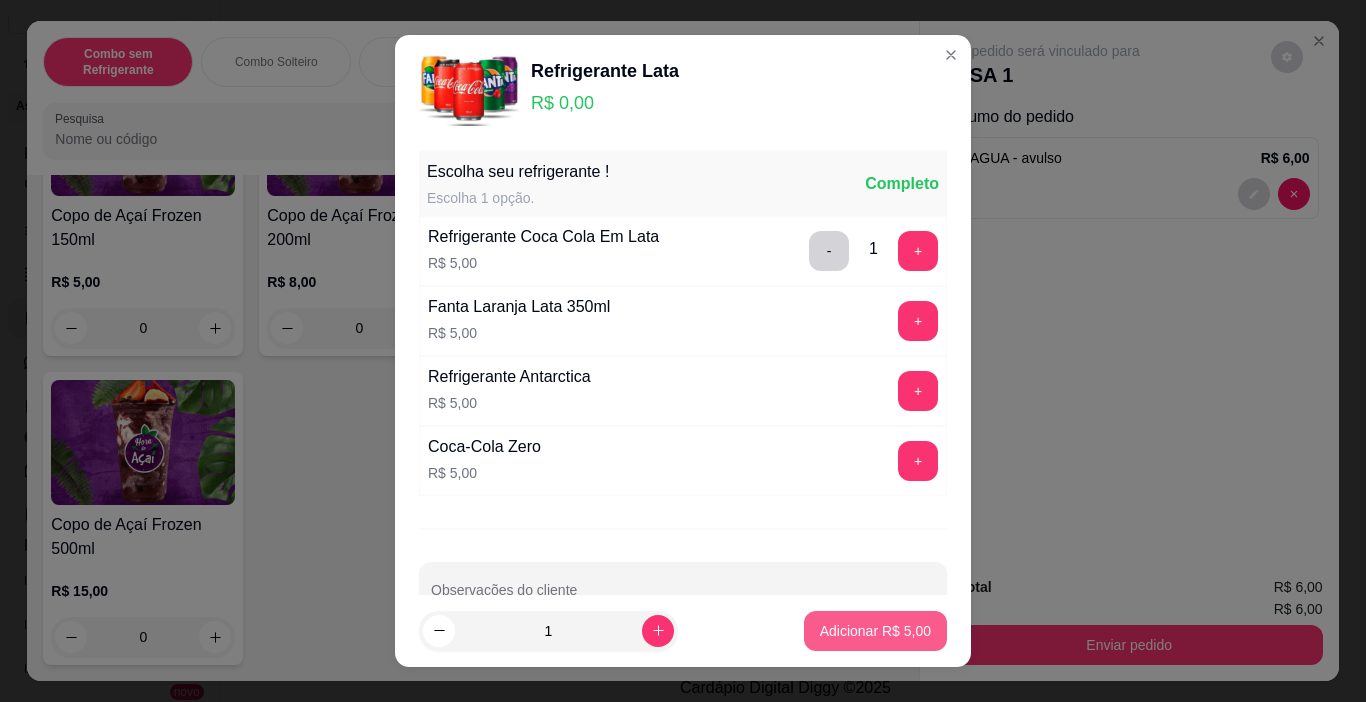 click on "Adicionar   R$ 5,00" at bounding box center [875, 631] 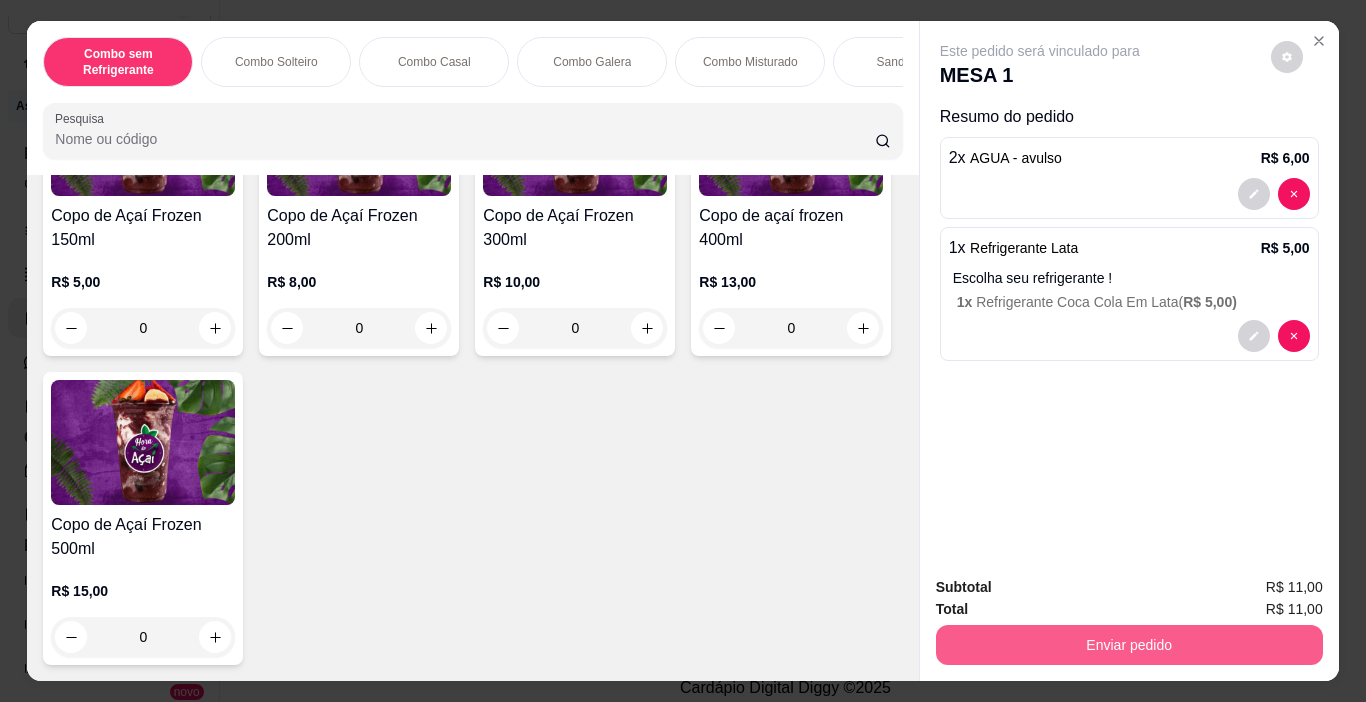 click on "Enviar pedido" at bounding box center (1129, 645) 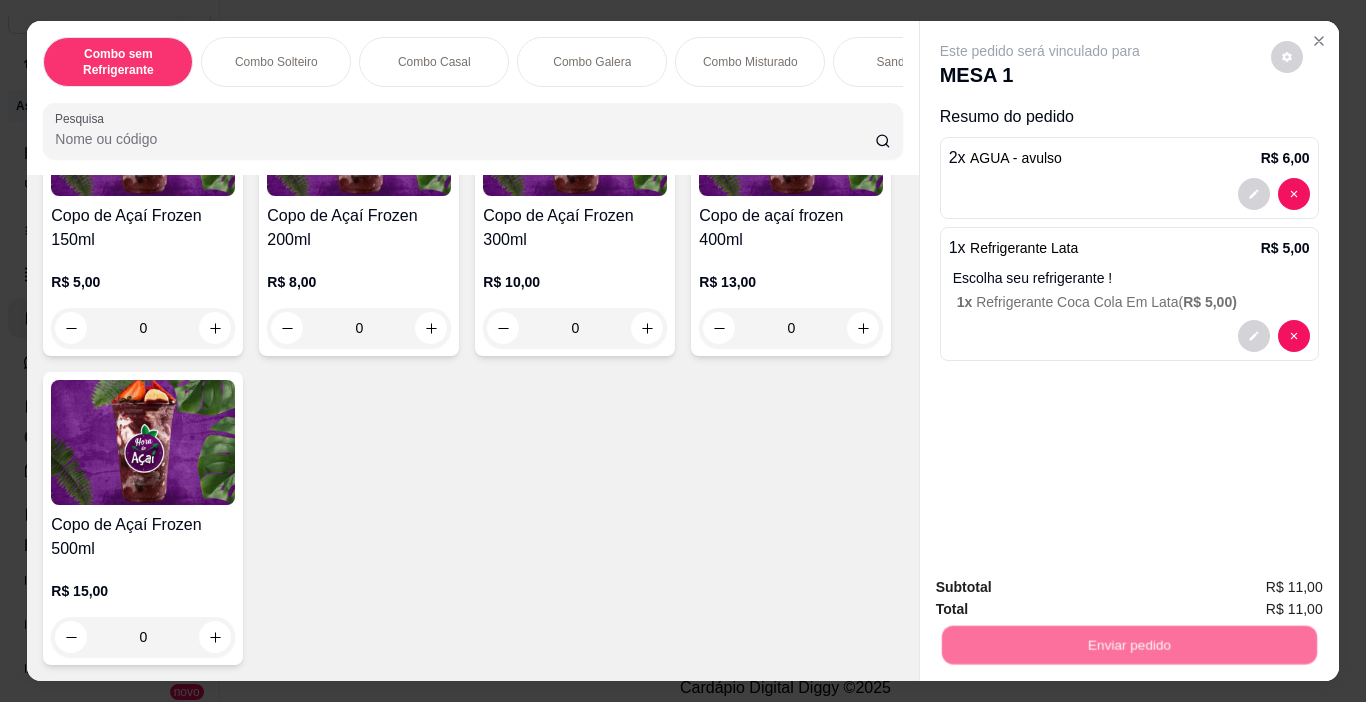click on "Não registrar e enviar pedido" at bounding box center [1063, 588] 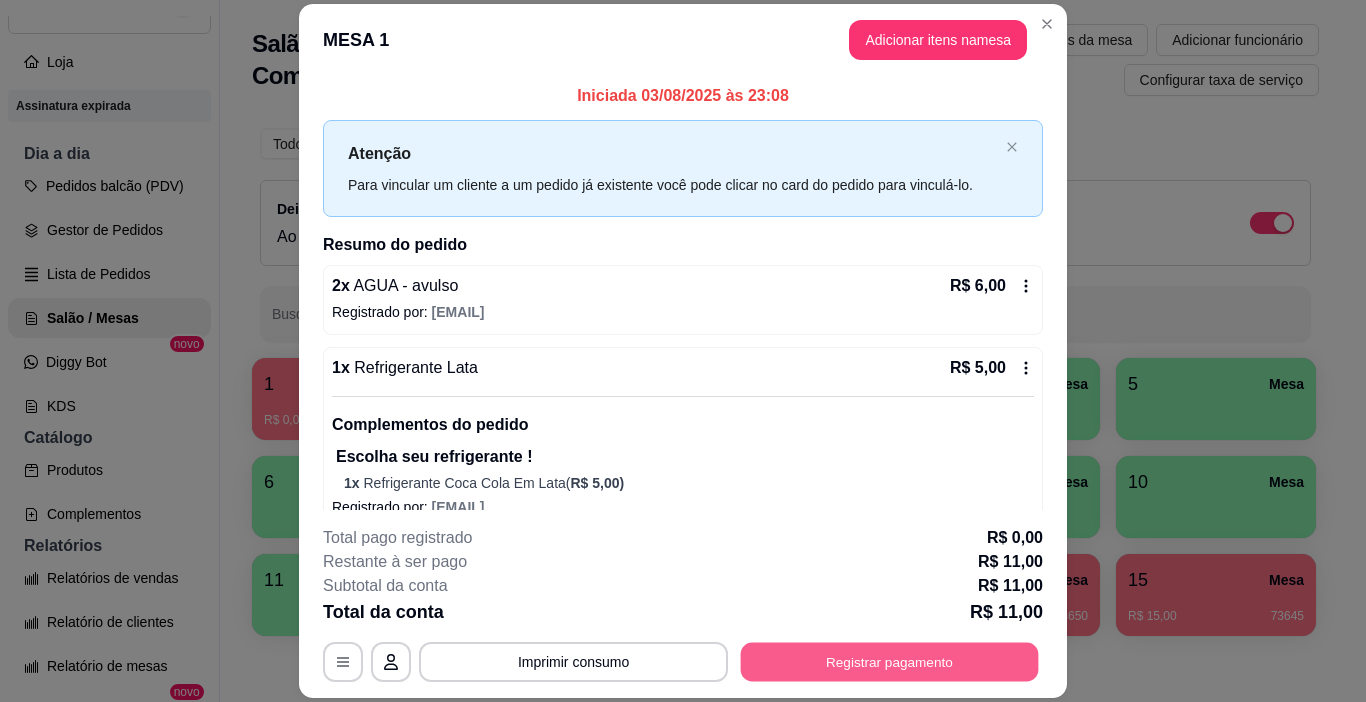 click on "Registrar pagamento" at bounding box center [890, 662] 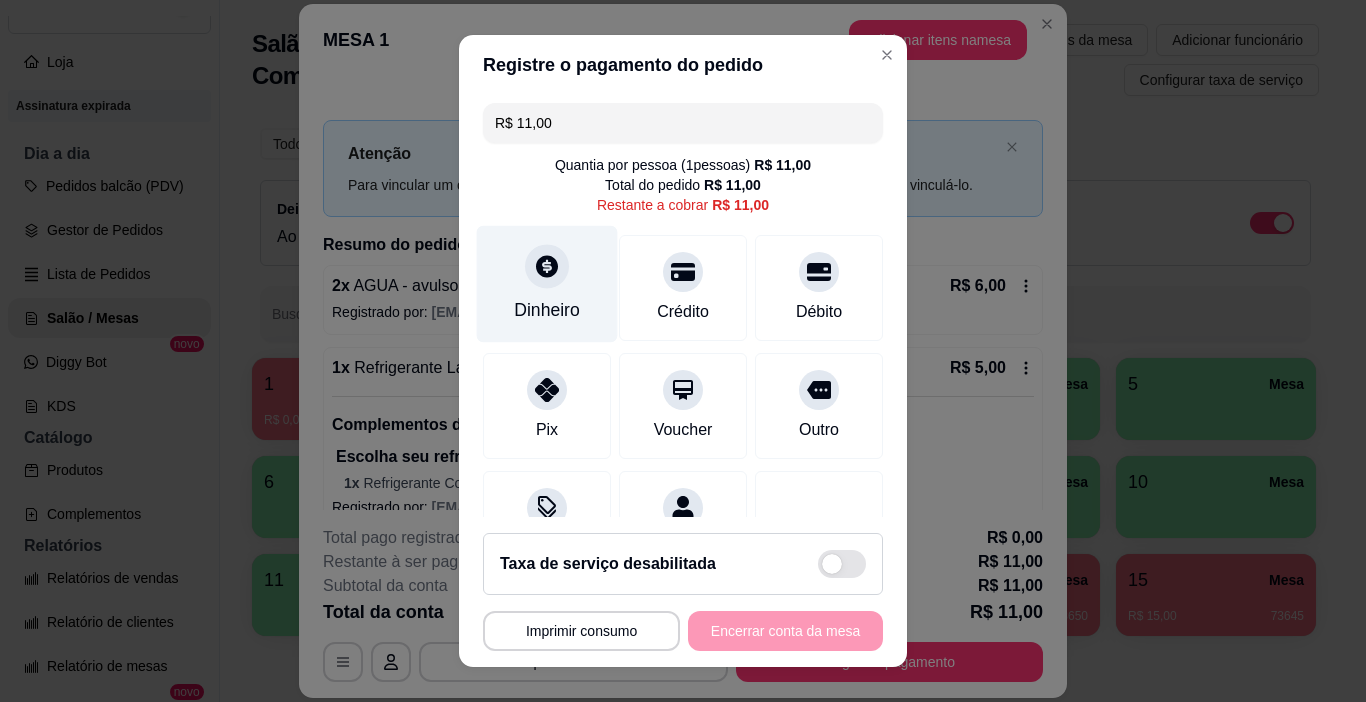 click 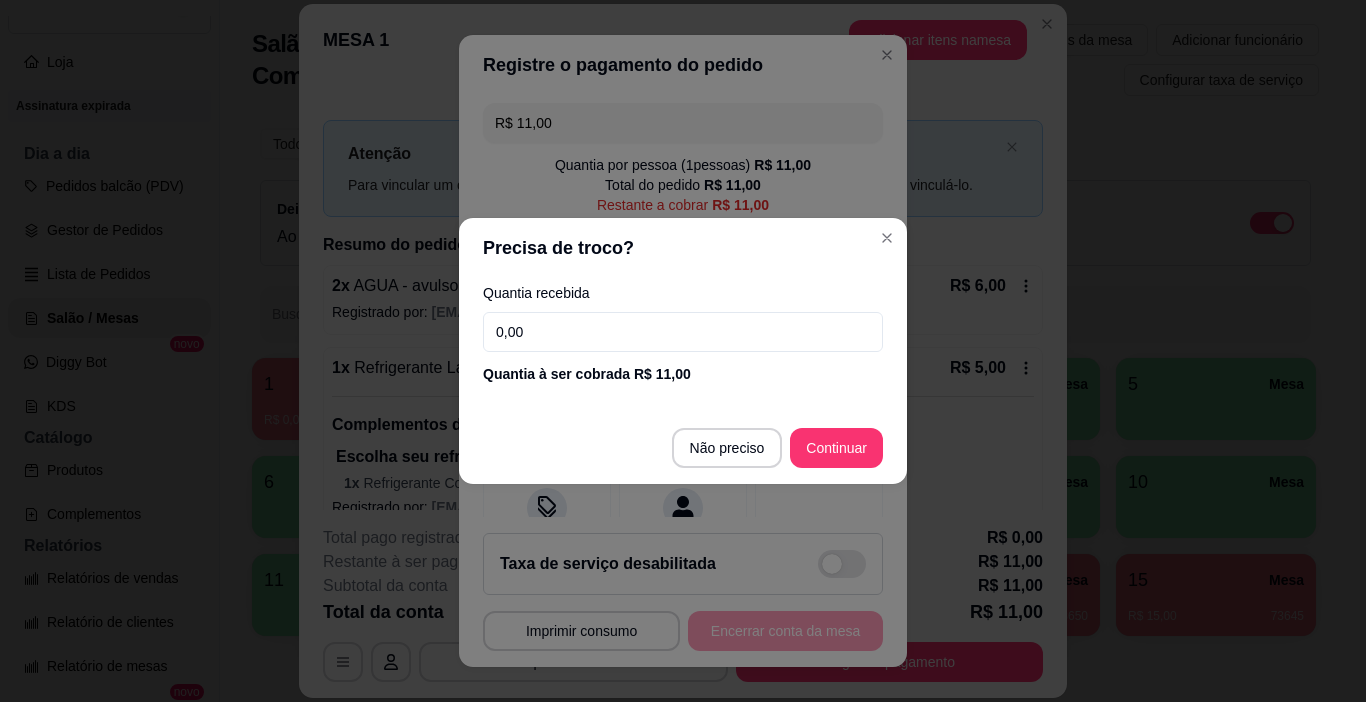 drag, startPoint x: 610, startPoint y: 331, endPoint x: 395, endPoint y: 345, distance: 215.45534 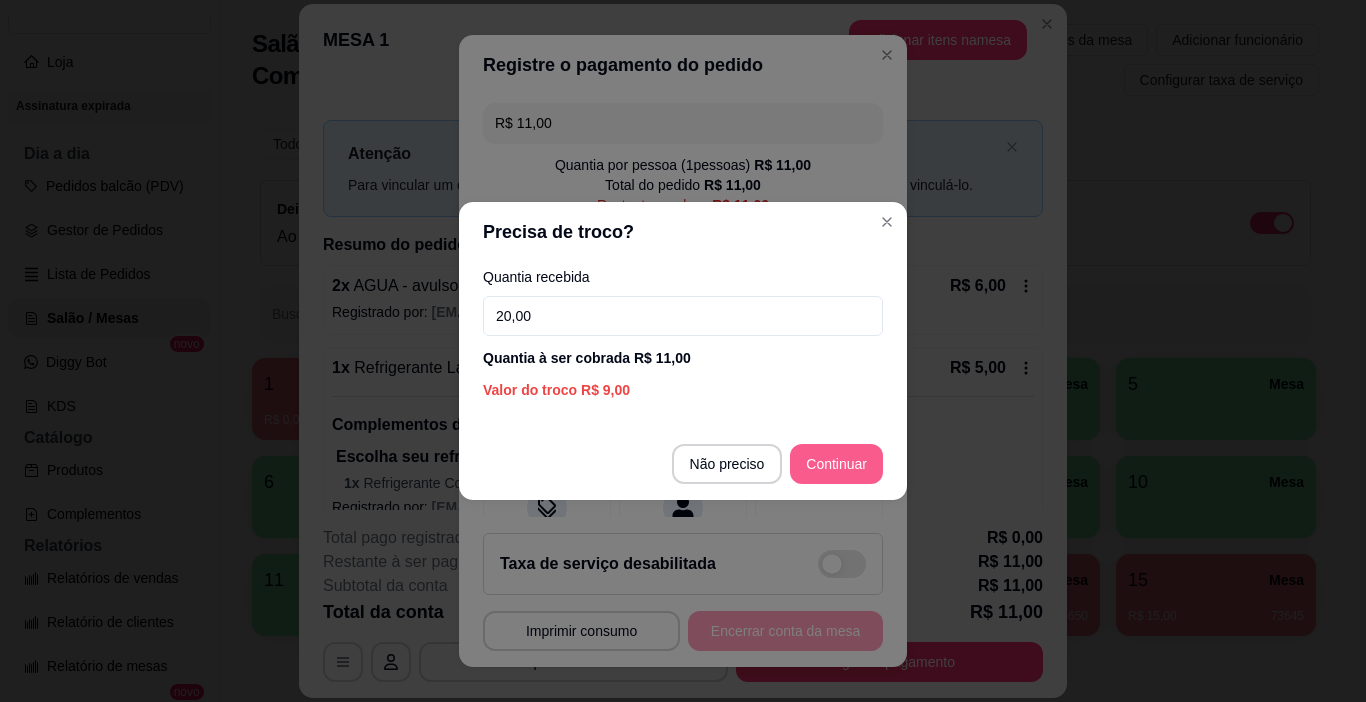type on "20,00" 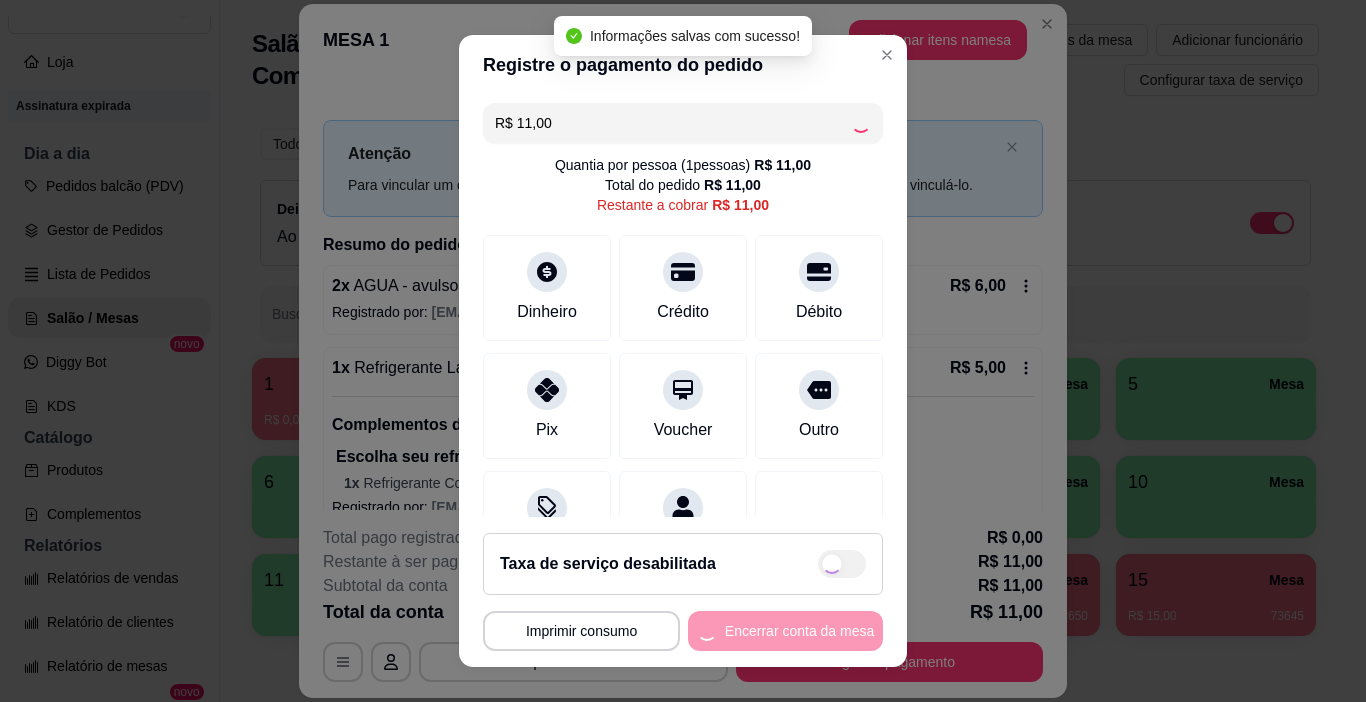 type on "R$ 0,00" 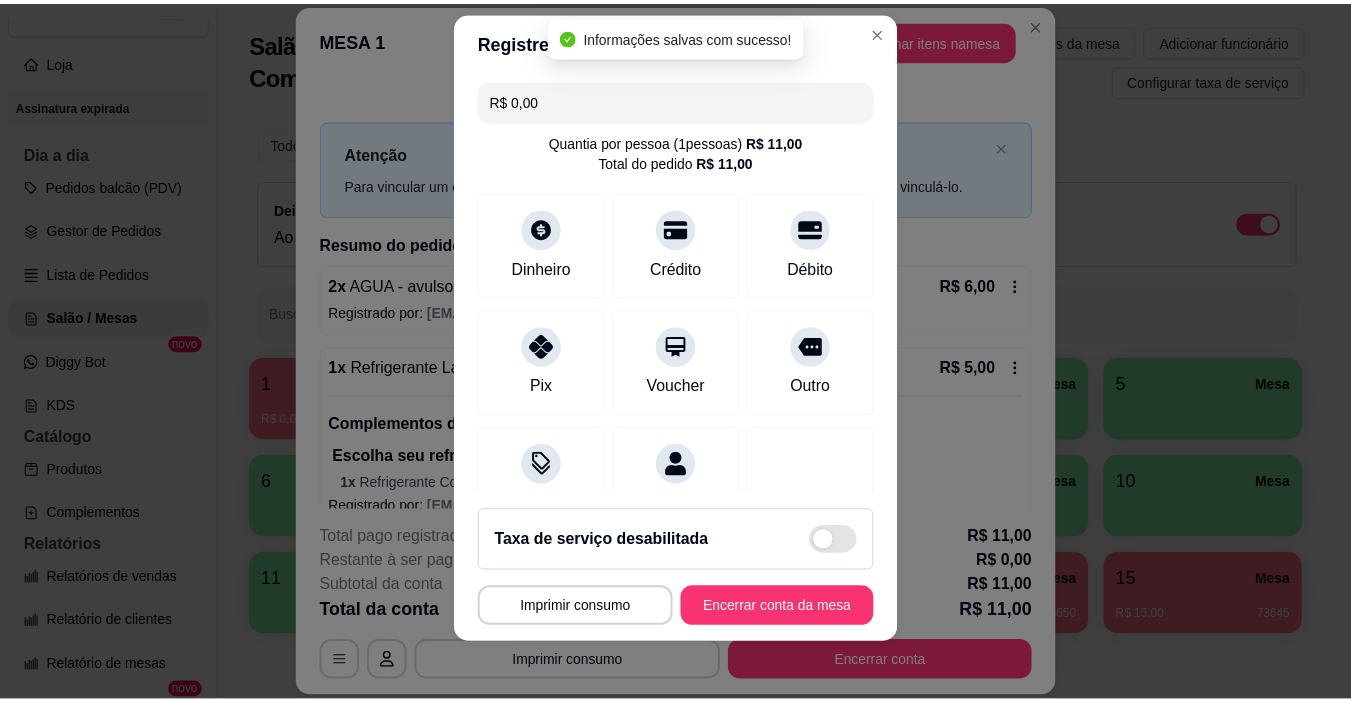 scroll, scrollTop: 29, scrollLeft: 0, axis: vertical 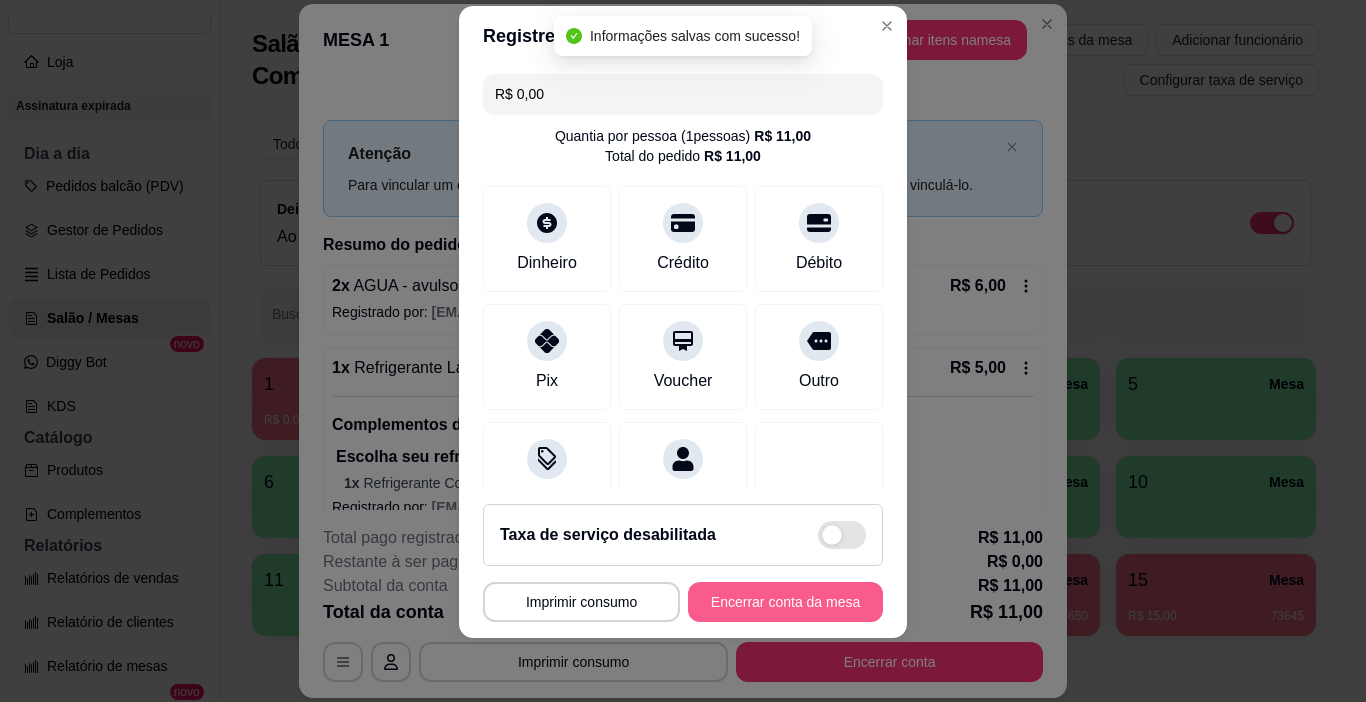 click on "Encerrar conta da mesa" at bounding box center [785, 602] 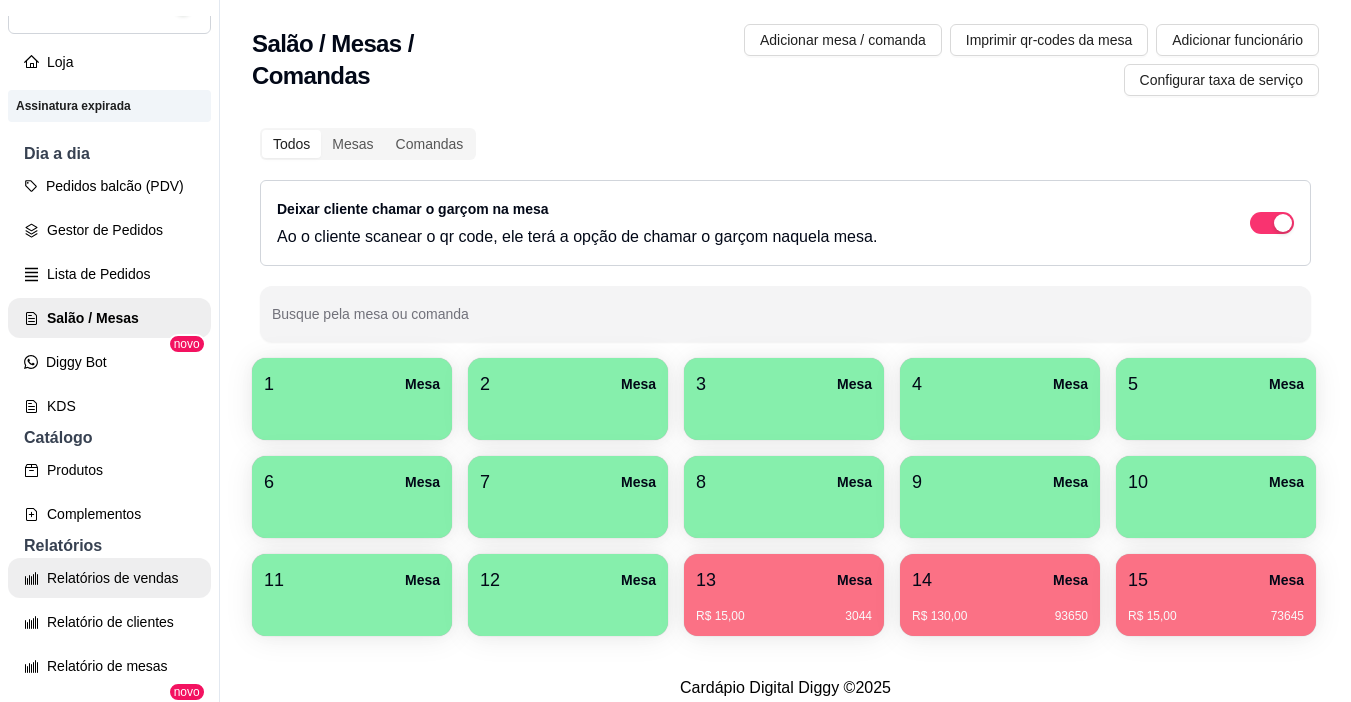 click on "Relatórios de vendas" at bounding box center (109, 578) 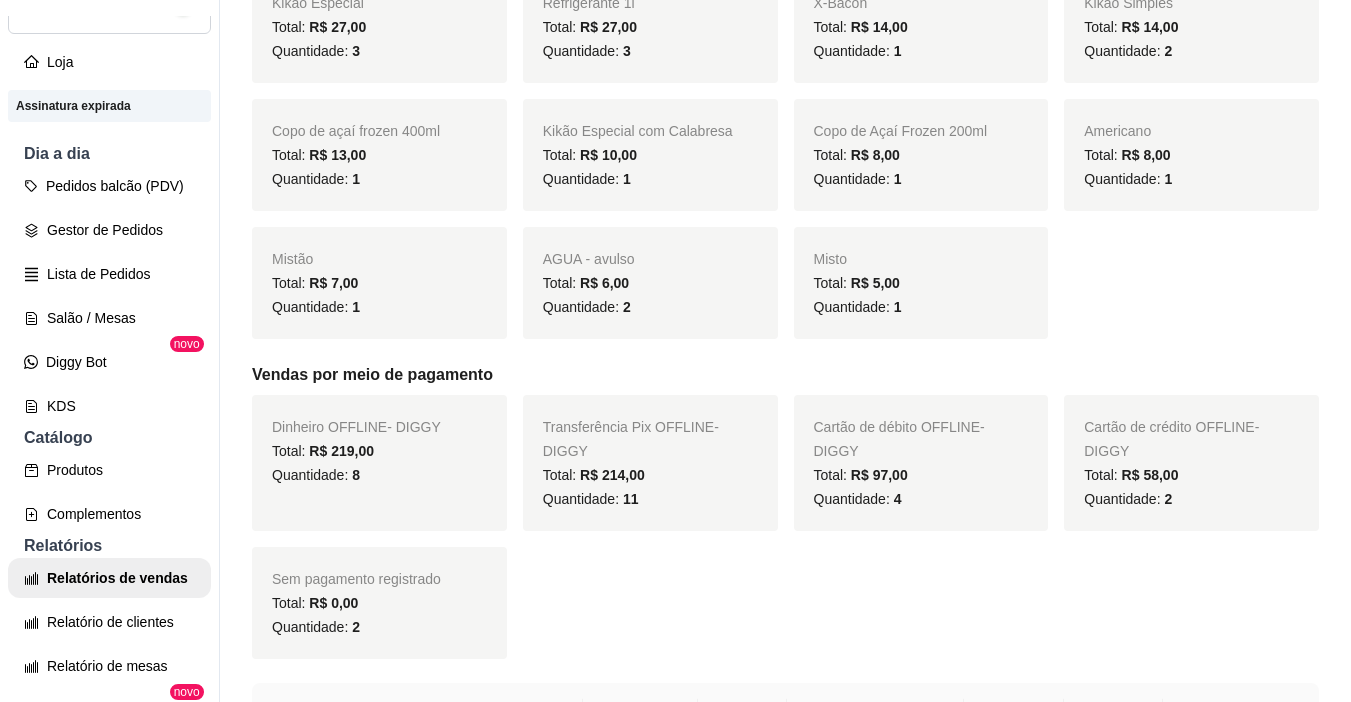 scroll, scrollTop: 900, scrollLeft: 0, axis: vertical 